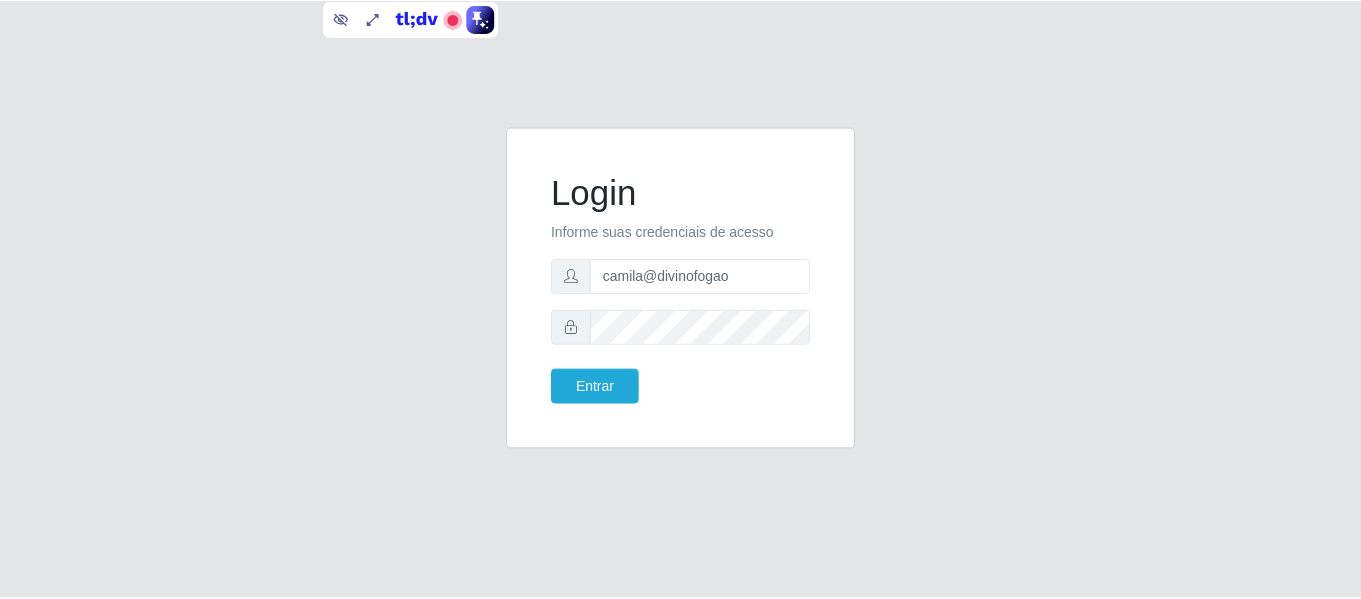 scroll, scrollTop: 0, scrollLeft: 0, axis: both 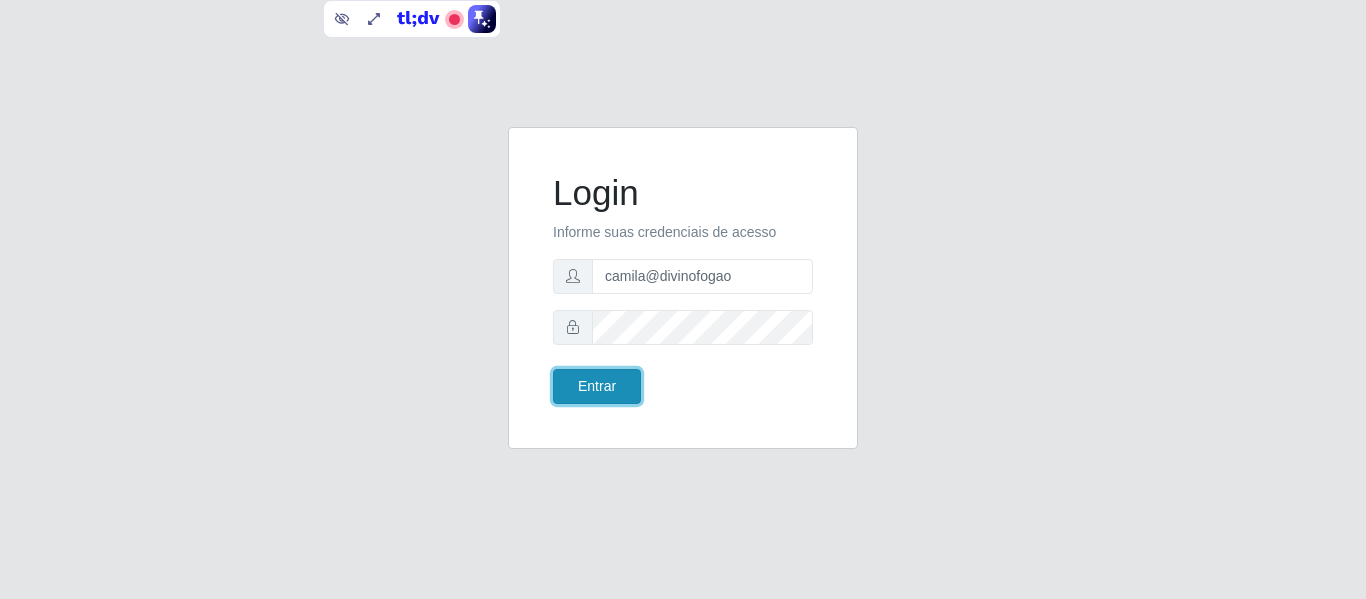 click on "Entrar" at bounding box center [597, 386] 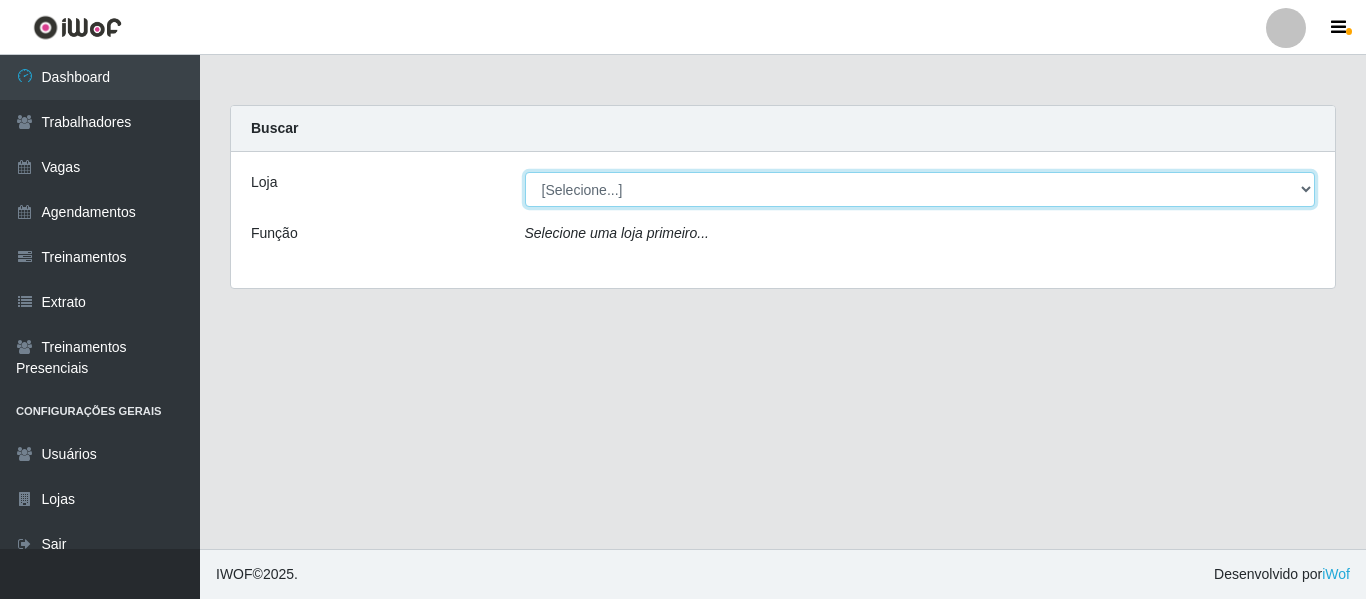 click on "[Selecione...] Divino Fogão" at bounding box center (920, 189) 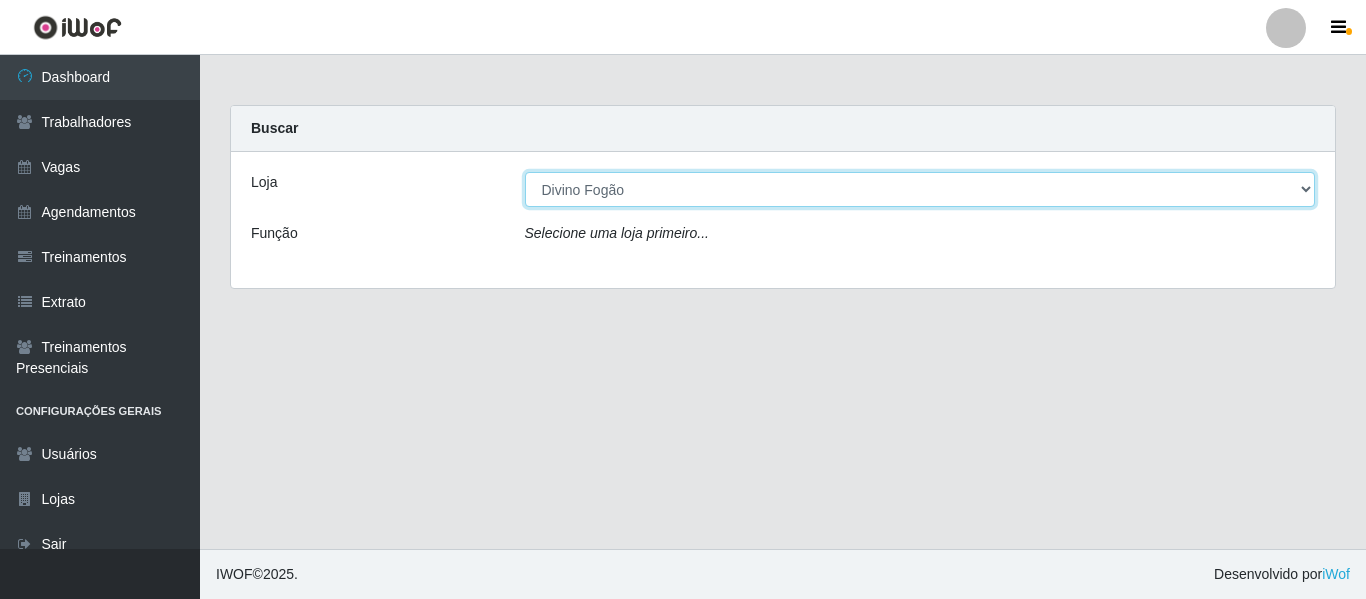click on "[Selecione...] Divino Fogão" at bounding box center (920, 189) 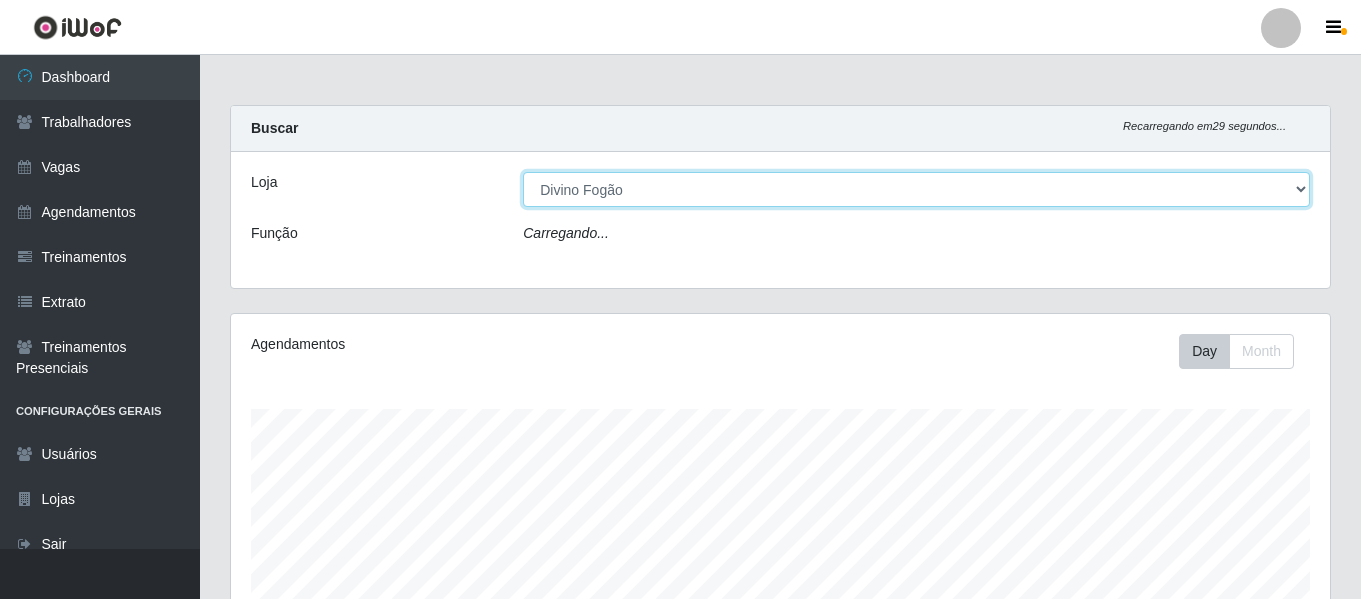 scroll, scrollTop: 999585, scrollLeft: 998901, axis: both 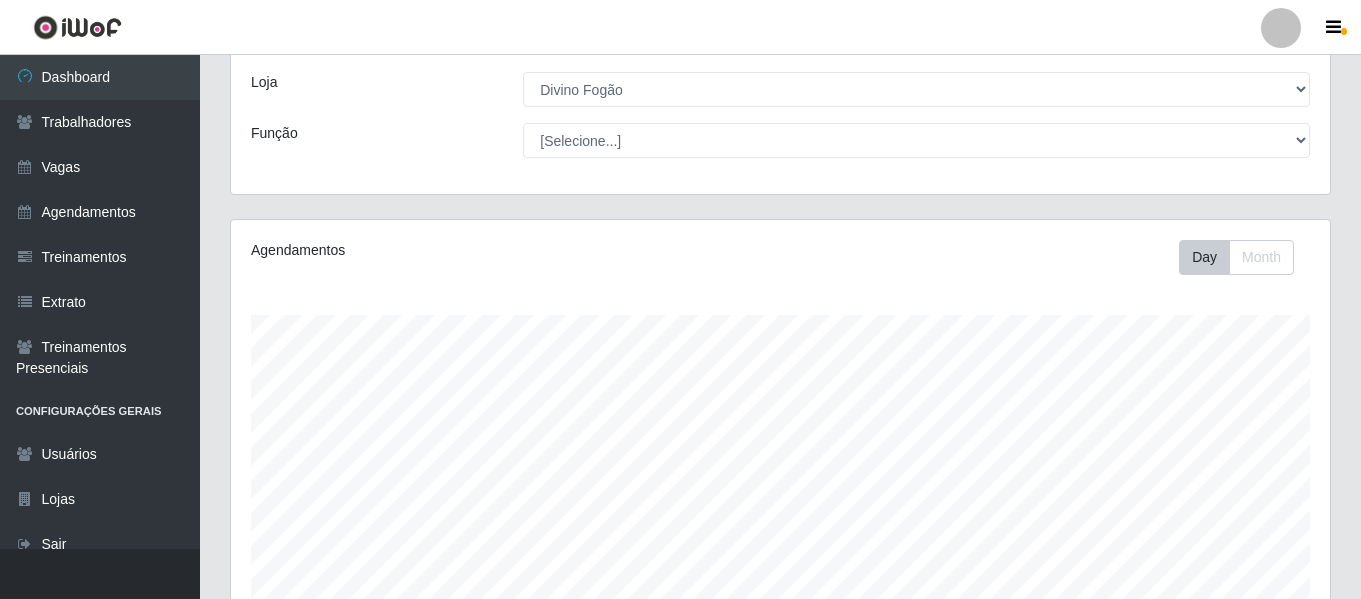click at bounding box center (1281, 28) 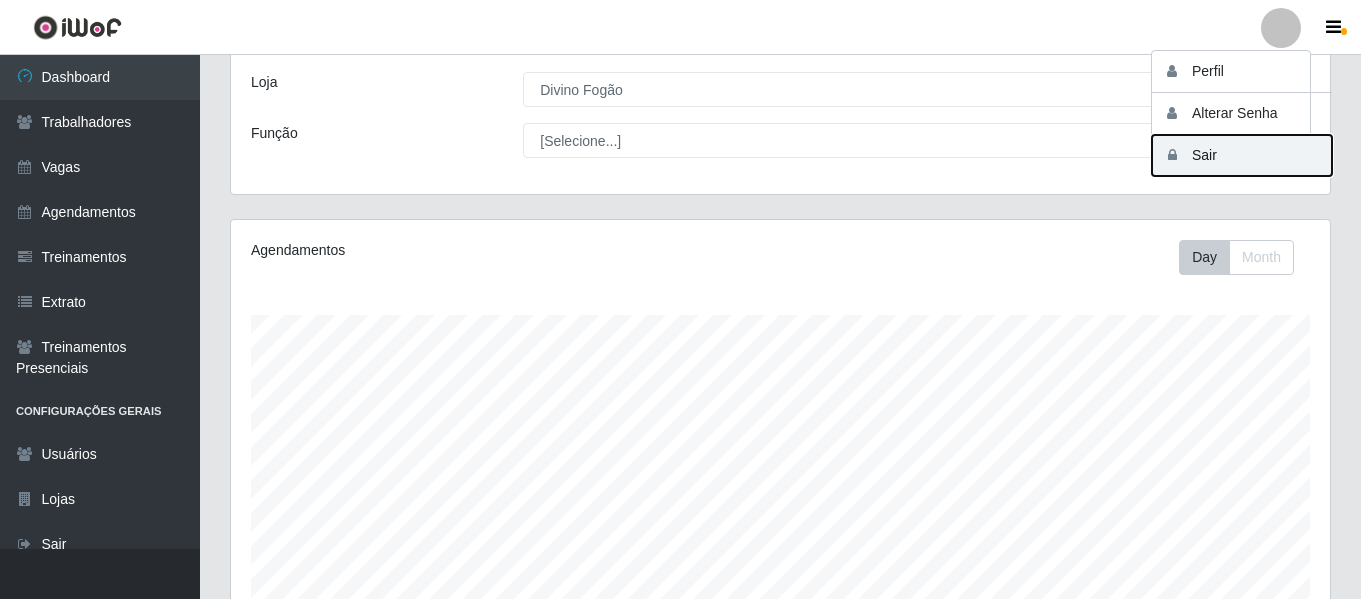 click on "Sair" at bounding box center [1242, 155] 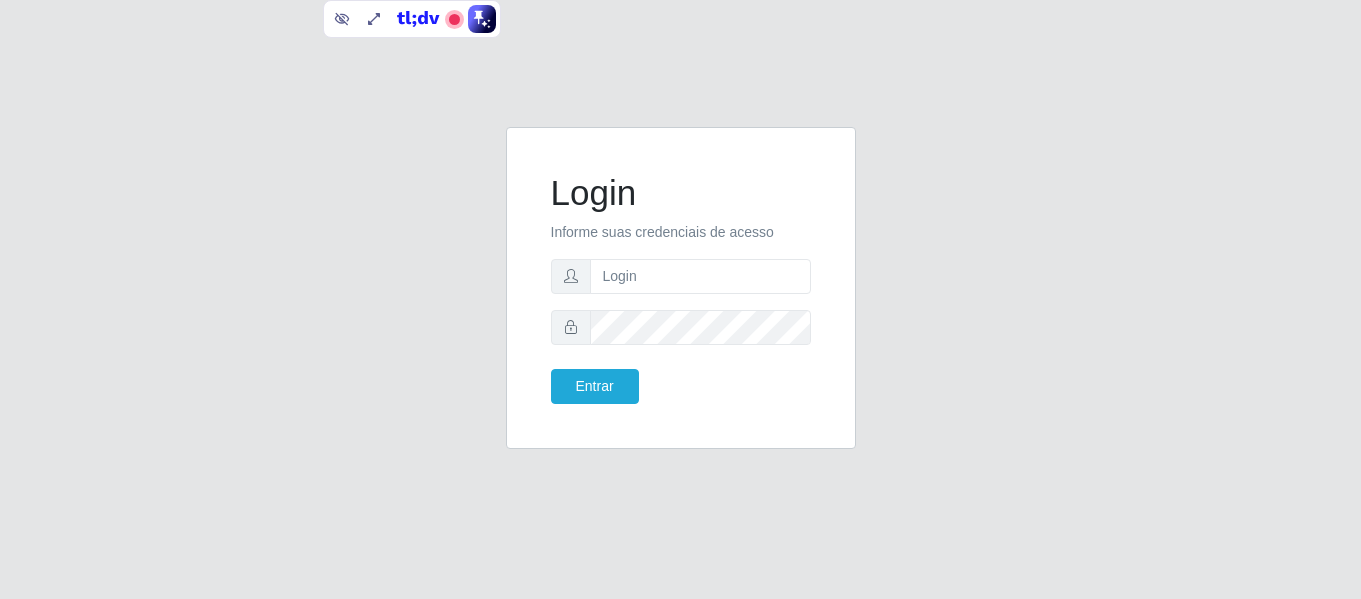 scroll, scrollTop: 0, scrollLeft: 0, axis: both 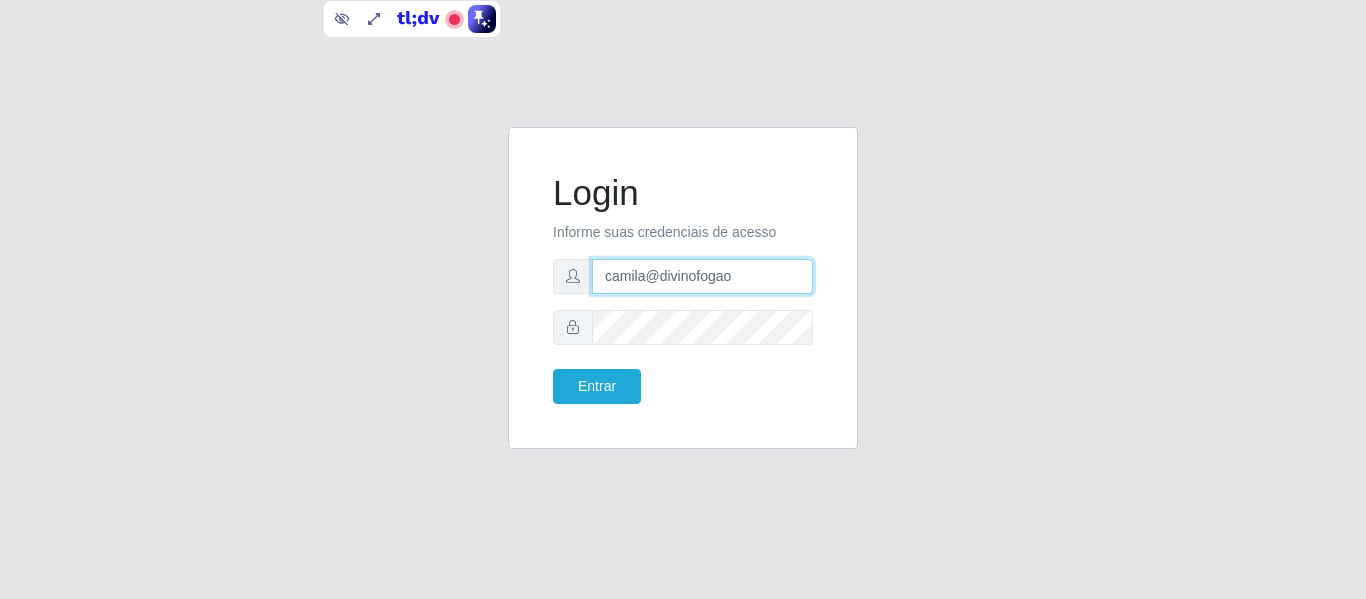 drag, startPoint x: 755, startPoint y: 270, endPoint x: 428, endPoint y: 239, distance: 328.46613 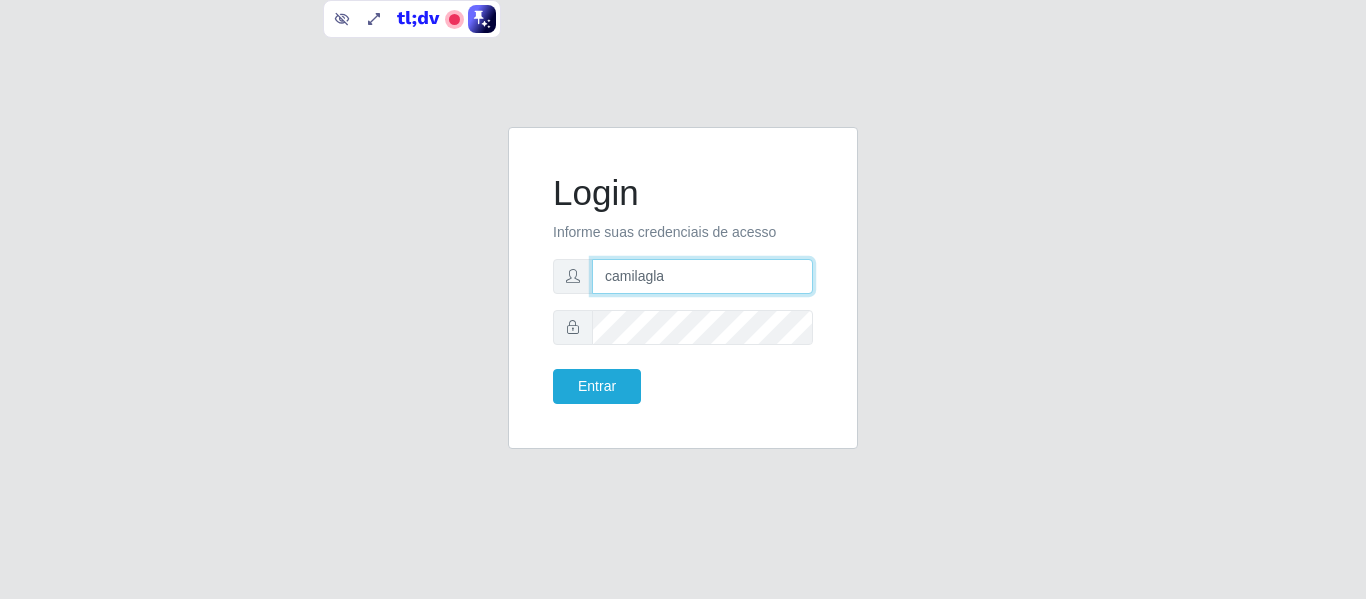 type on "camilaglacer@real" 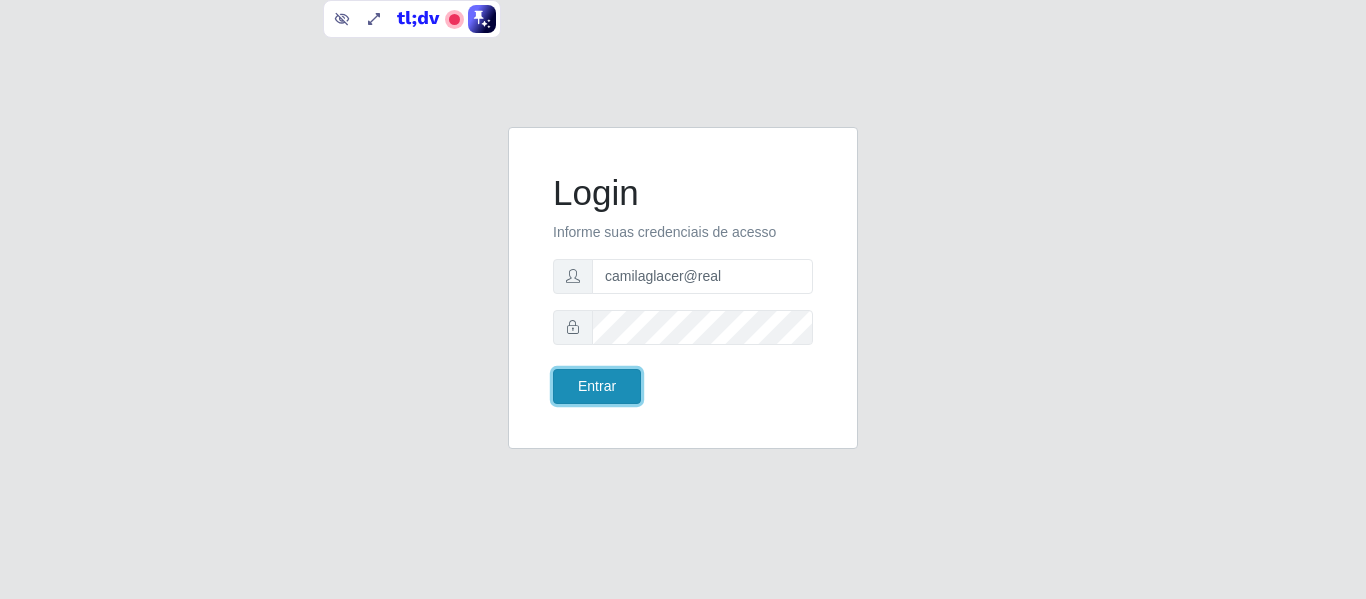 click on "Entrar" at bounding box center [597, 386] 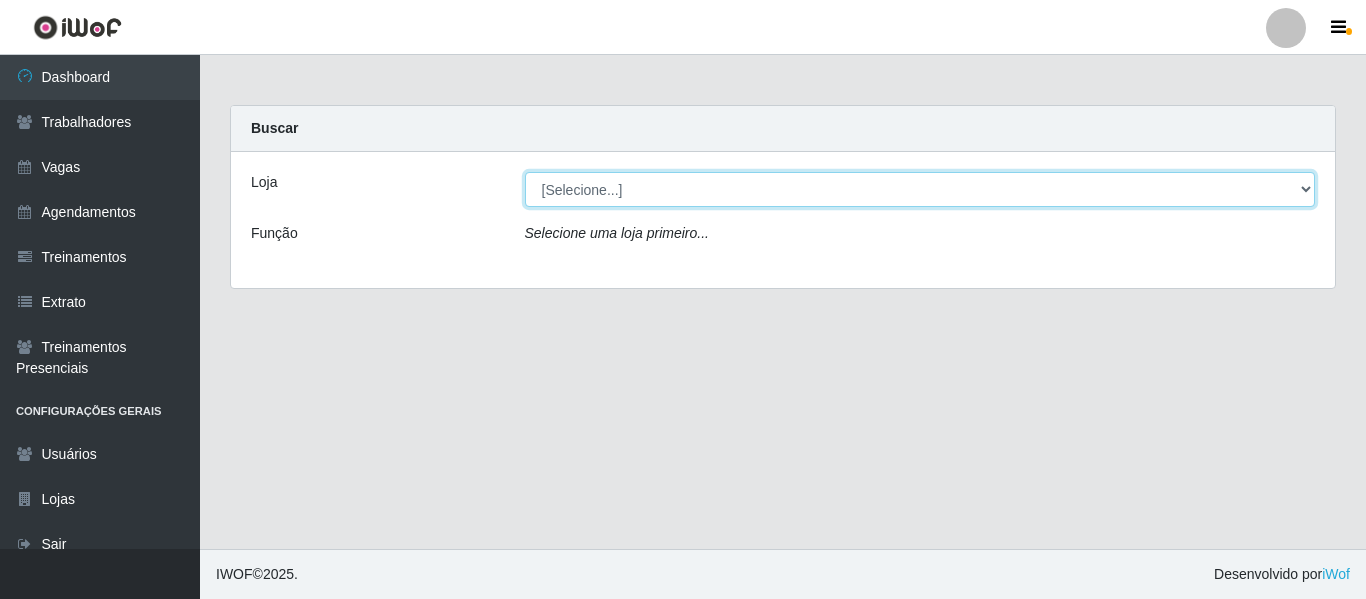 click on "[Selecione...] Glace Real Confeitaria" at bounding box center [920, 189] 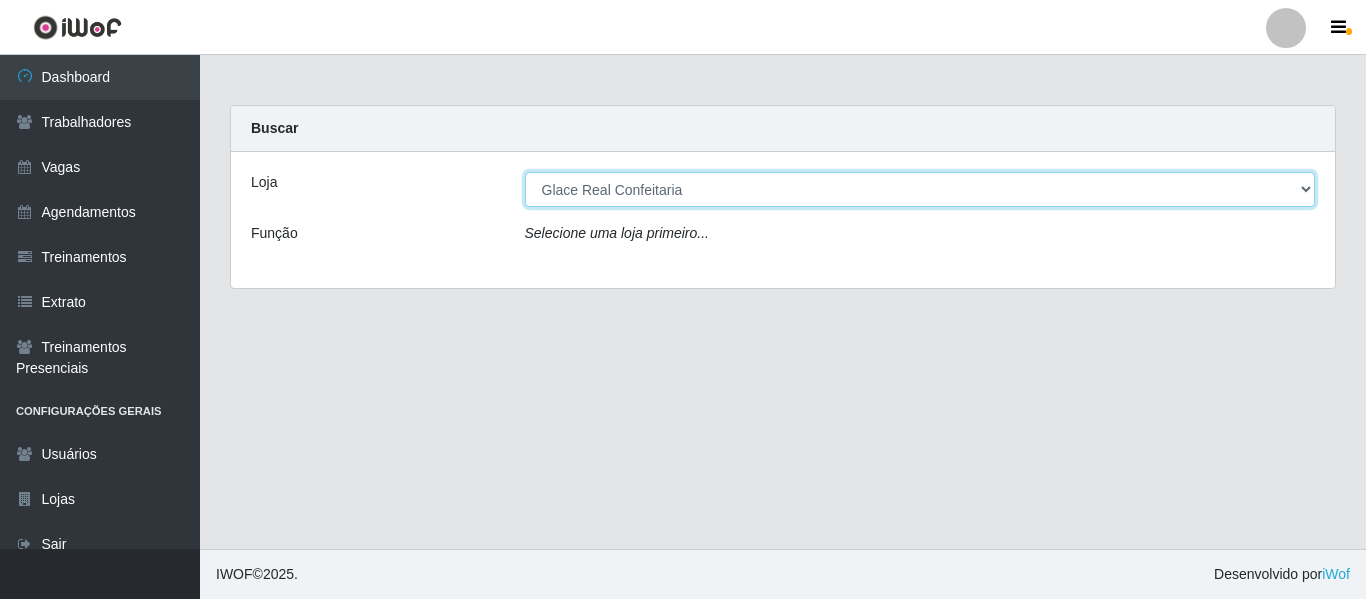 click on "[Selecione...] Glace Real Confeitaria" at bounding box center (920, 189) 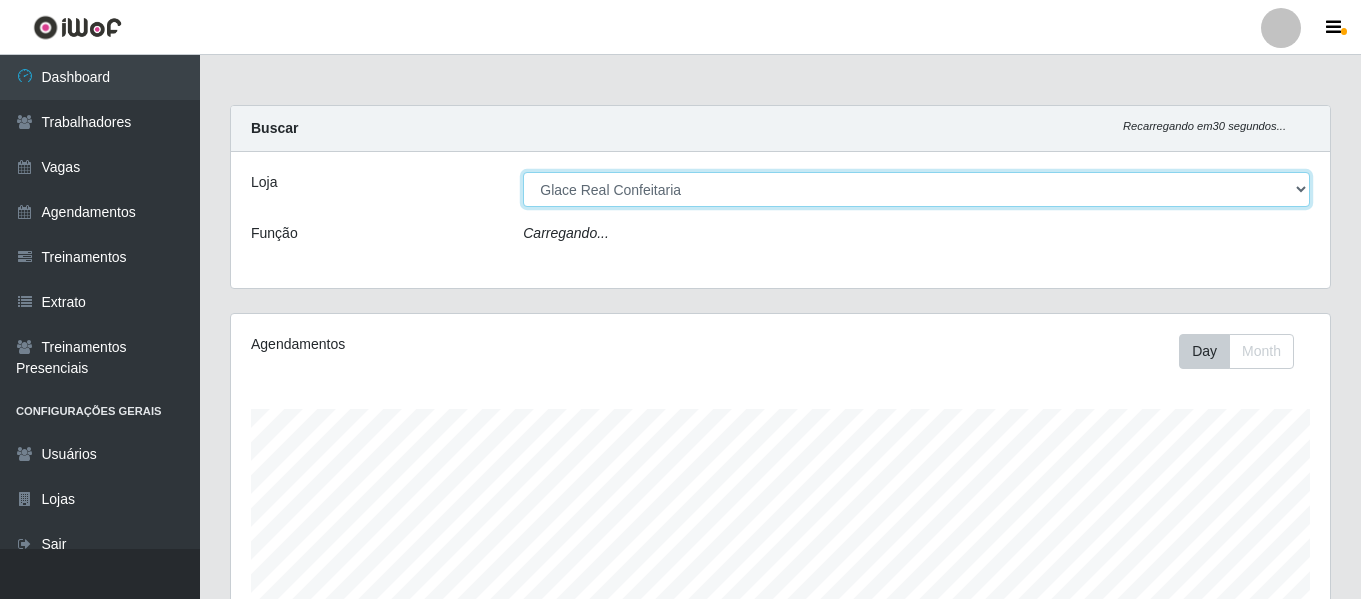 scroll, scrollTop: 999585, scrollLeft: 998901, axis: both 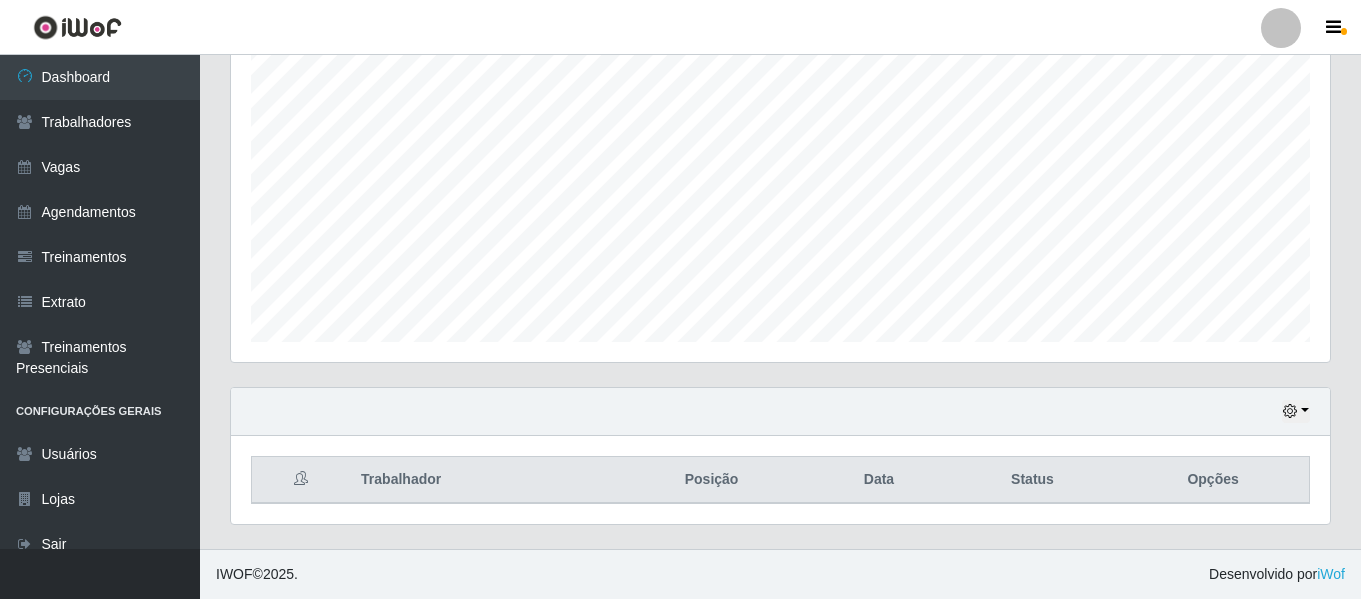 click on "Hoje 1 dia 3 dias 1 Semana Não encerrados" at bounding box center (780, 412) 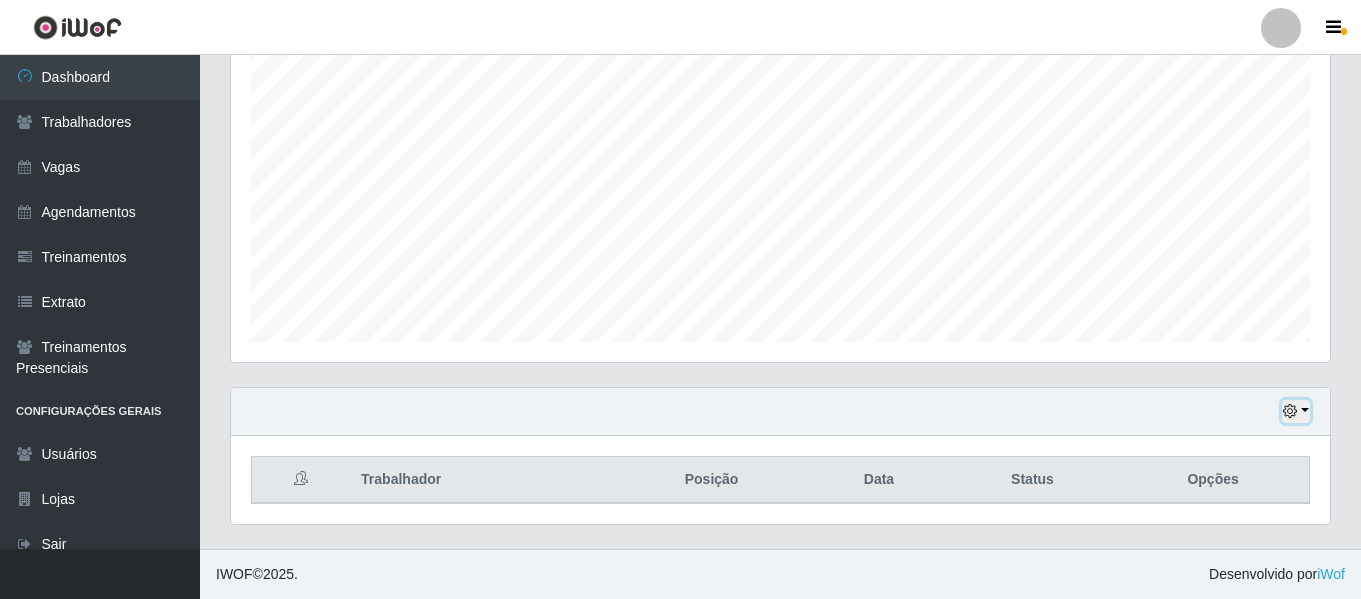 click at bounding box center [1290, 411] 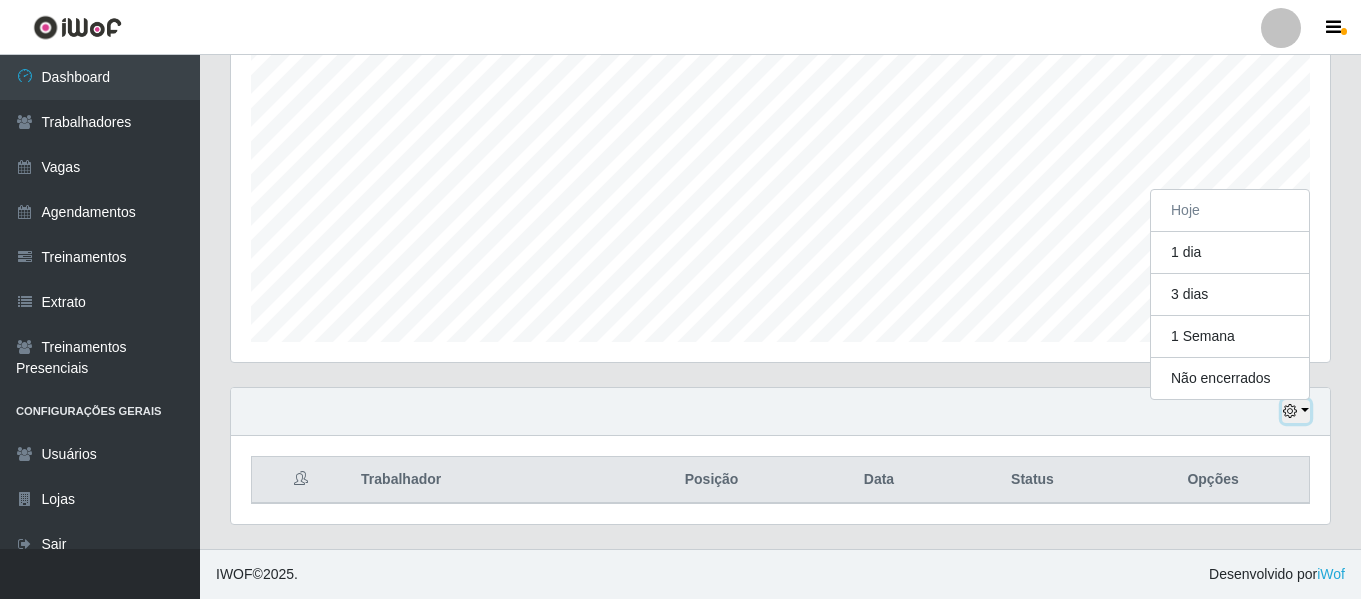 scroll, scrollTop: 415, scrollLeft: 1099, axis: both 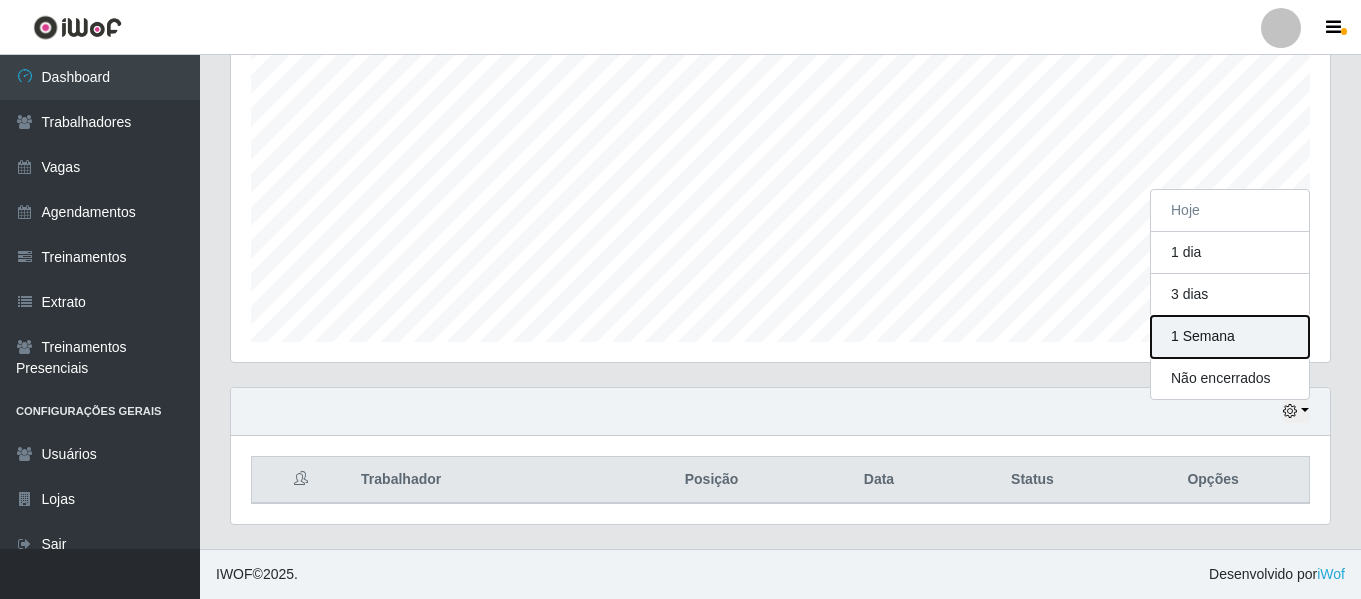 click on "1 Semana" at bounding box center [1230, 337] 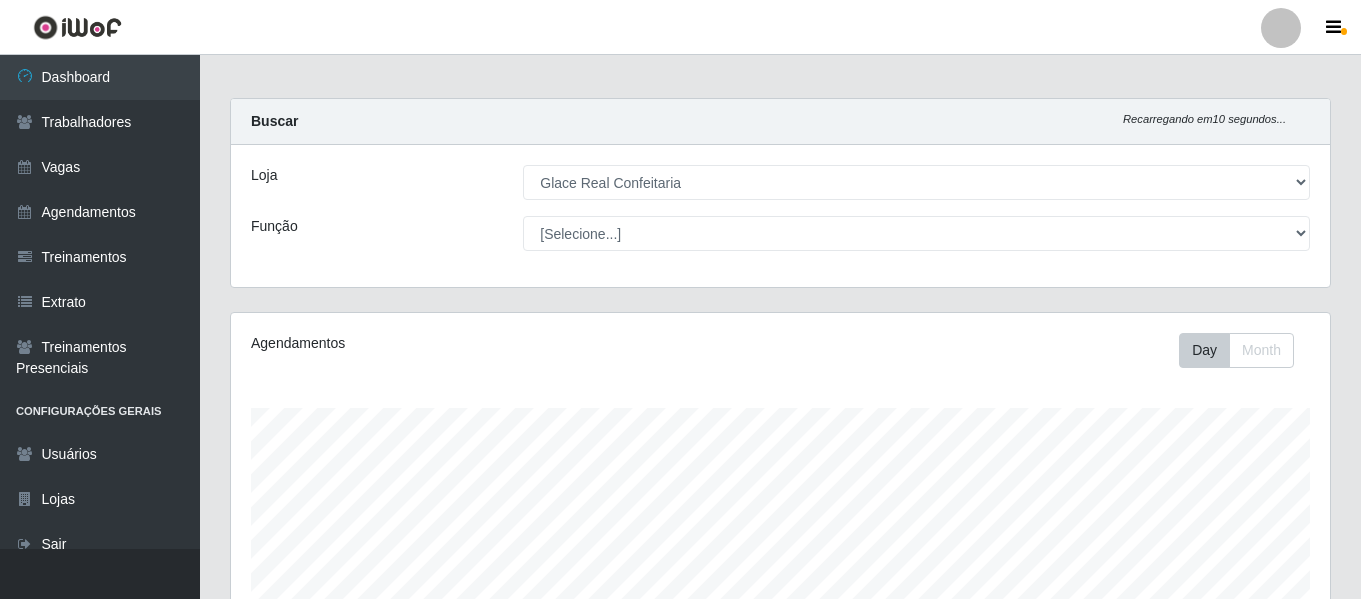 scroll, scrollTop: 0, scrollLeft: 0, axis: both 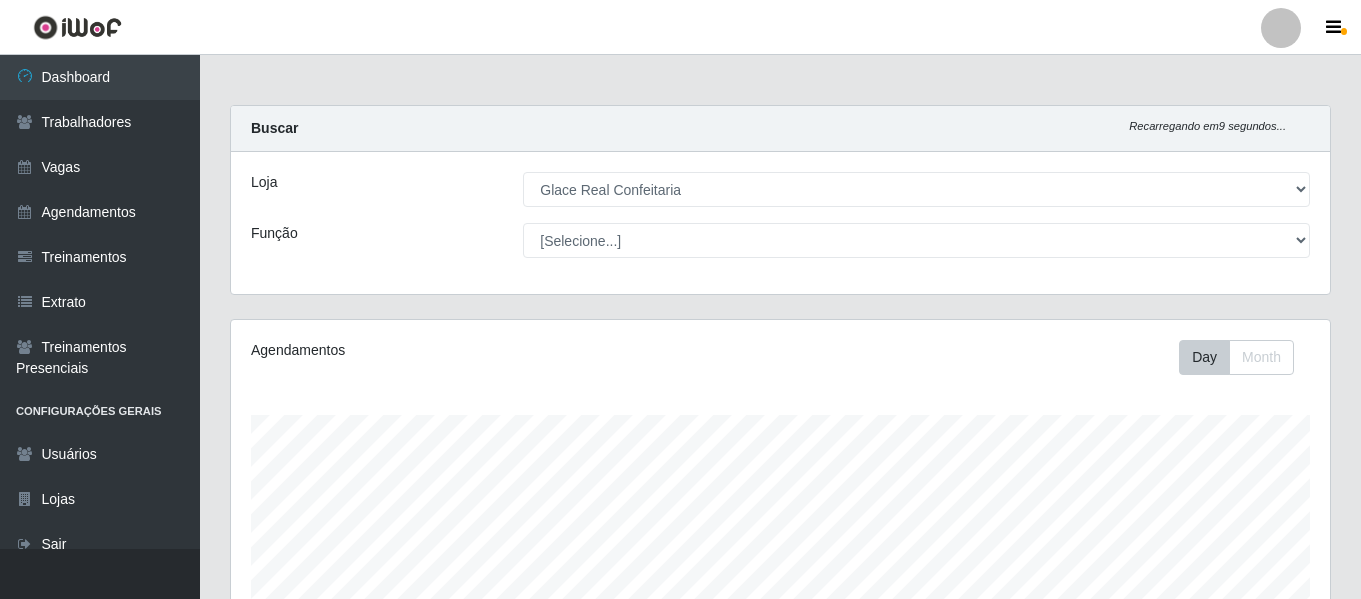click at bounding box center [1281, 28] 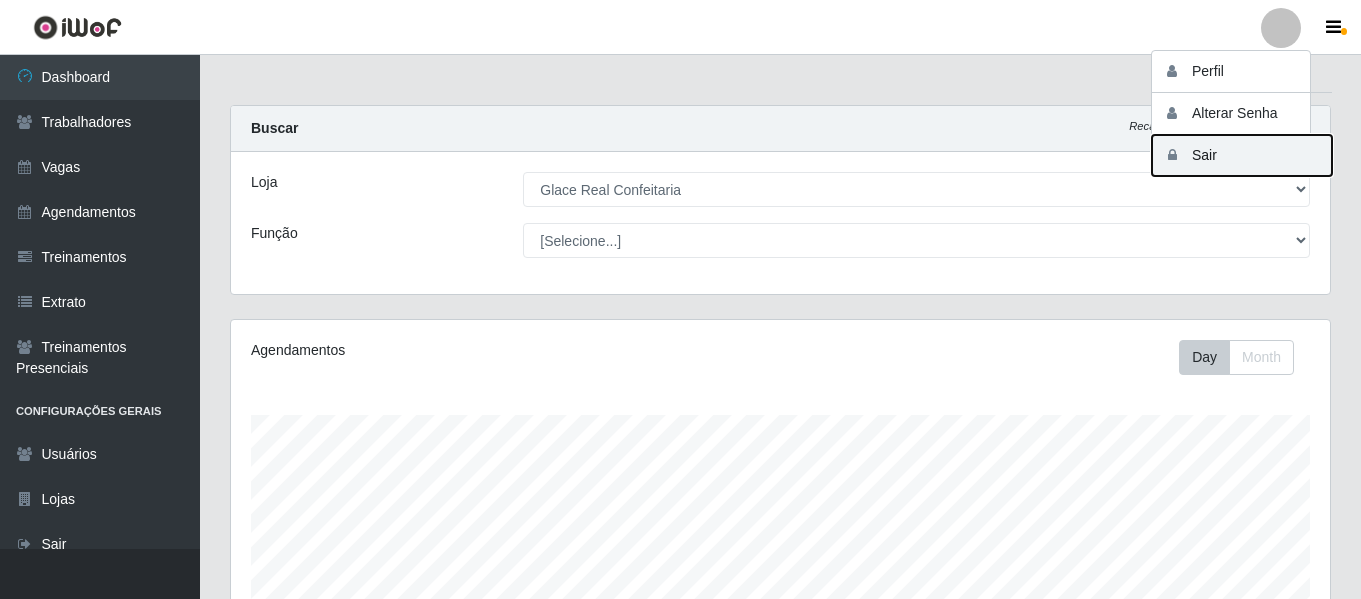 click on "Sair" at bounding box center [1242, 155] 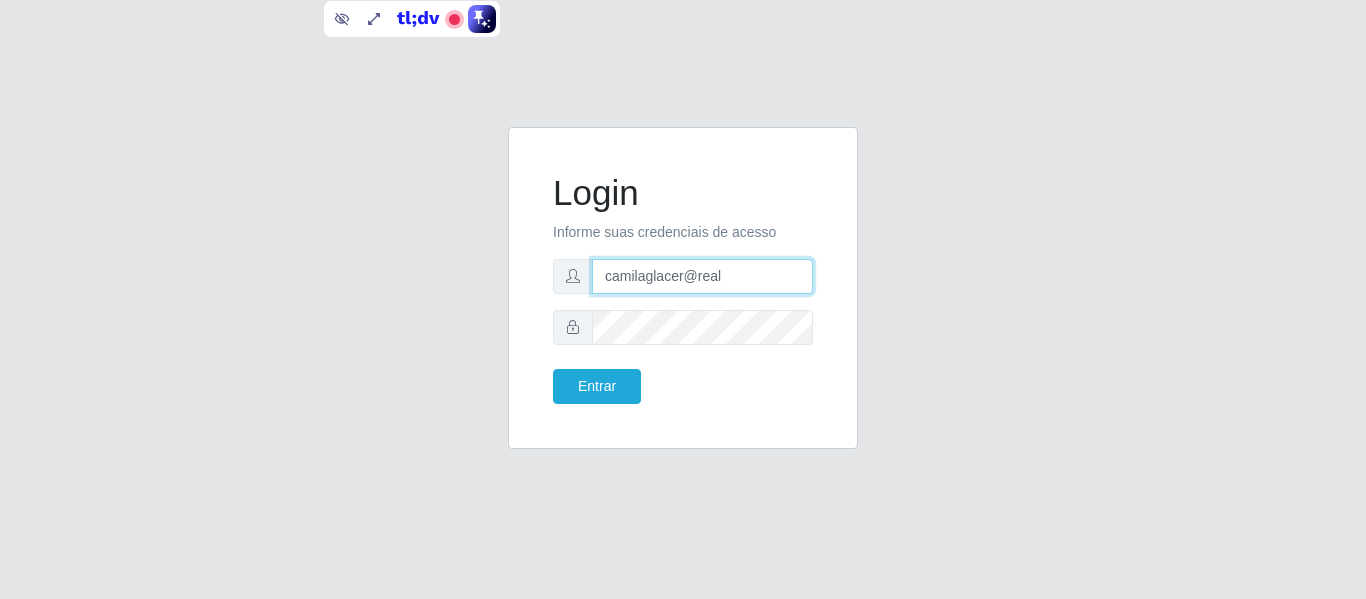 drag, startPoint x: 748, startPoint y: 273, endPoint x: 533, endPoint y: 242, distance: 217.22339 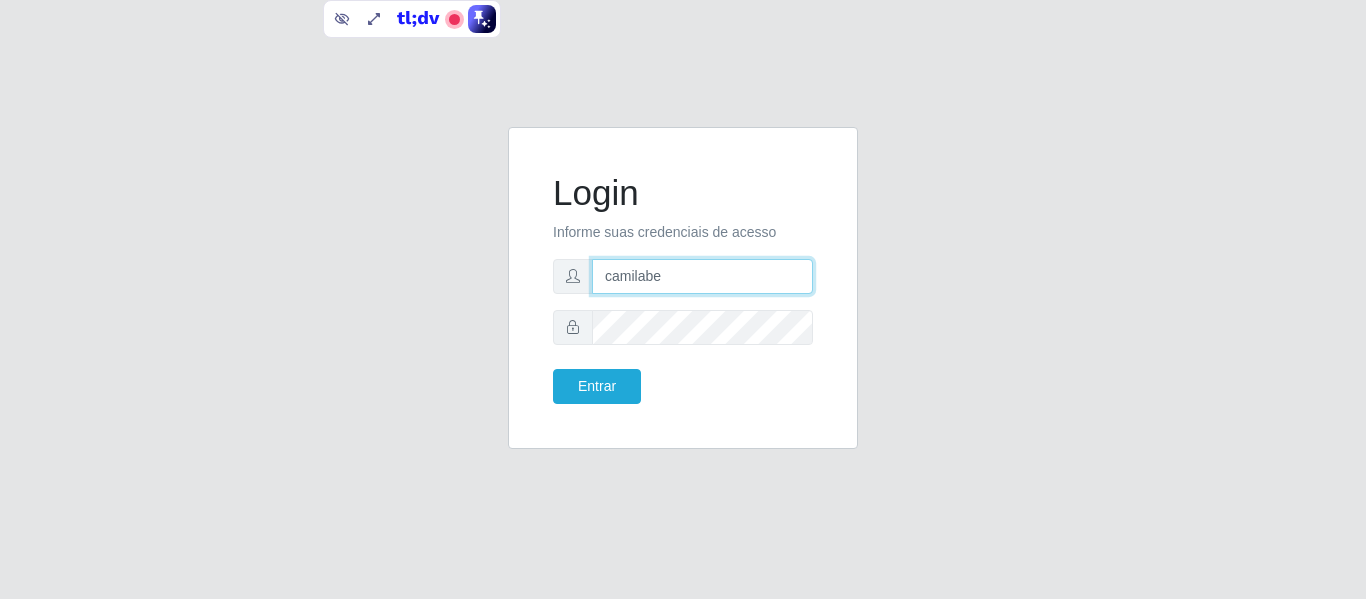 type on "camilabemais@gmail.com" 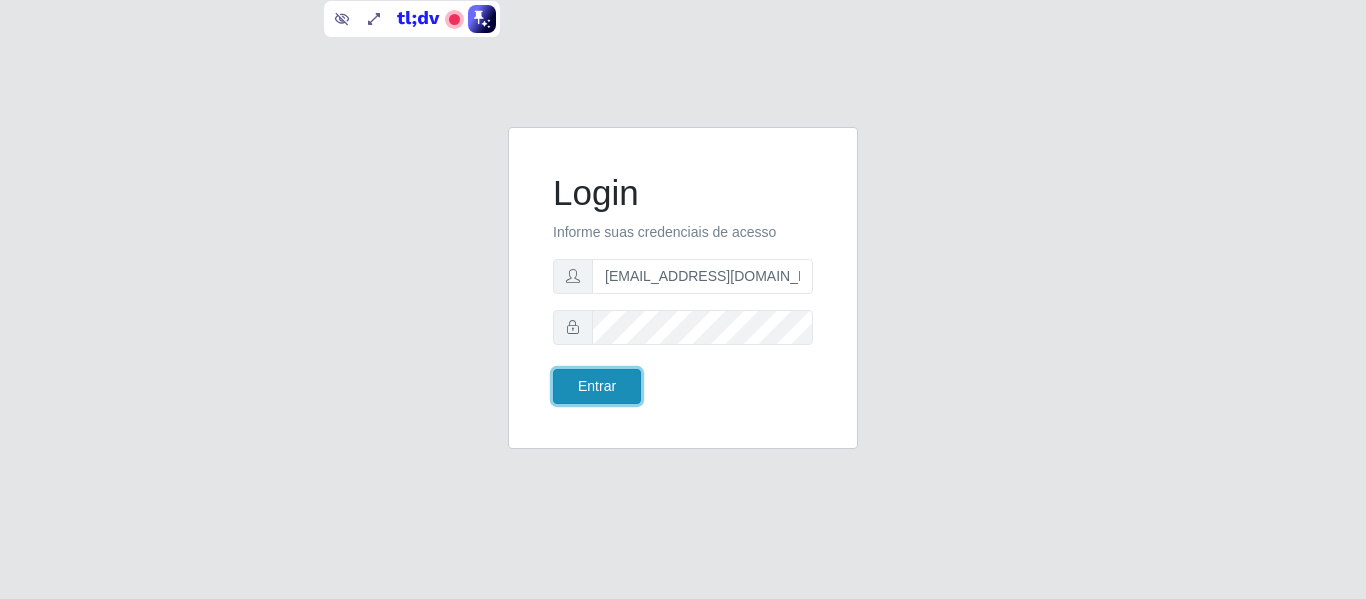 click on "Entrar" at bounding box center (597, 386) 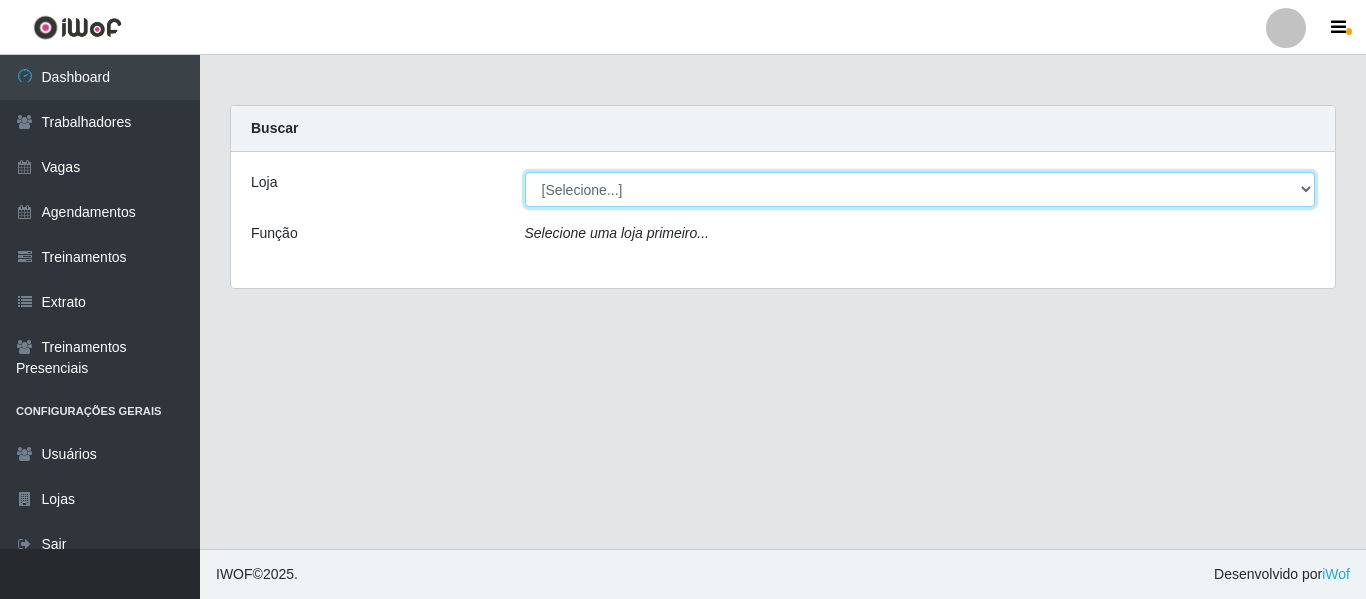 click on "[Selecione...] Bemais - Ruy Carneiro Bemais Supermercados - B1 Mangabeira Bemais Supermercados - B11 Manaíra Bemais Supermercados - B4 Mangabeira Bemais Supermercados - B5 Anatólia Bemais Supermercados - B6 Colibris Bemais Supermercados - B7 Oitizeiro Bemais Supermercados - B8 Valentina Bemais Supermercados - B9 Bessa Bemais Supermercados - Cidade Universitária Bemais Supermercados - Cruz das Armas Bemais Supermercados - Três Ruas" at bounding box center [920, 189] 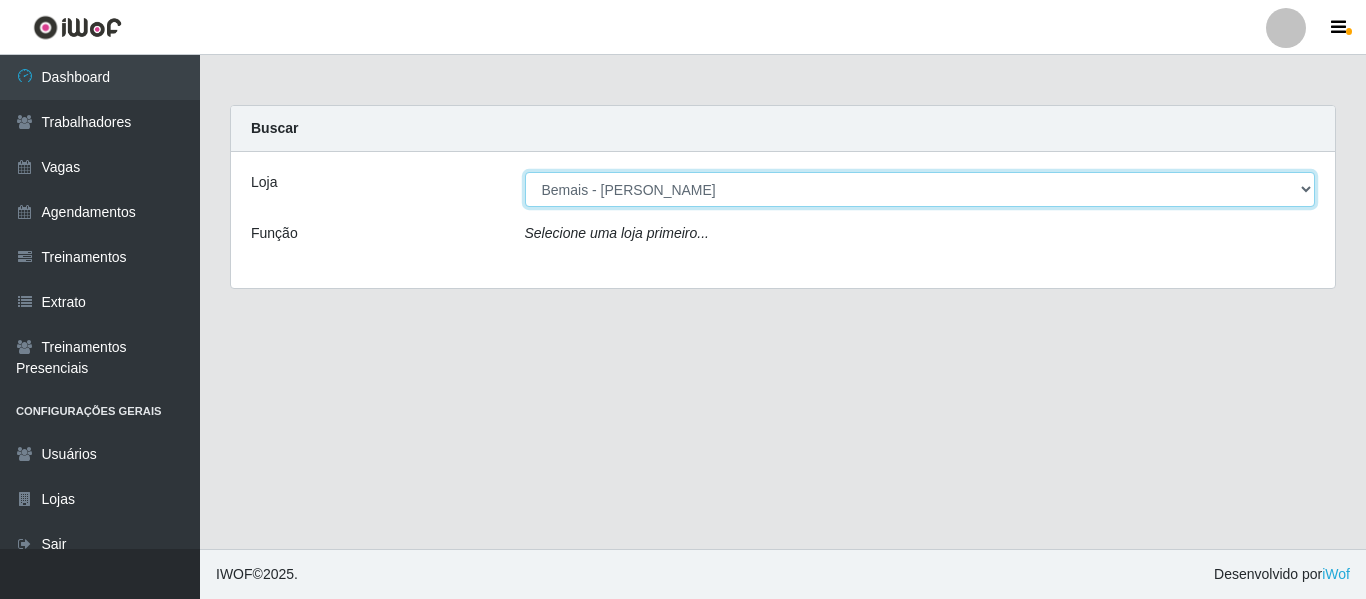 click on "[Selecione...] Bemais - Ruy Carneiro Bemais Supermercados - B1 Mangabeira Bemais Supermercados - B11 Manaíra Bemais Supermercados - B4 Mangabeira Bemais Supermercados - B5 Anatólia Bemais Supermercados - B6 Colibris Bemais Supermercados - B7 Oitizeiro Bemais Supermercados - B8 Valentina Bemais Supermercados - B9 Bessa Bemais Supermercados - Cidade Universitária Bemais Supermercados - Cruz das Armas Bemais Supermercados - Três Ruas" at bounding box center [920, 189] 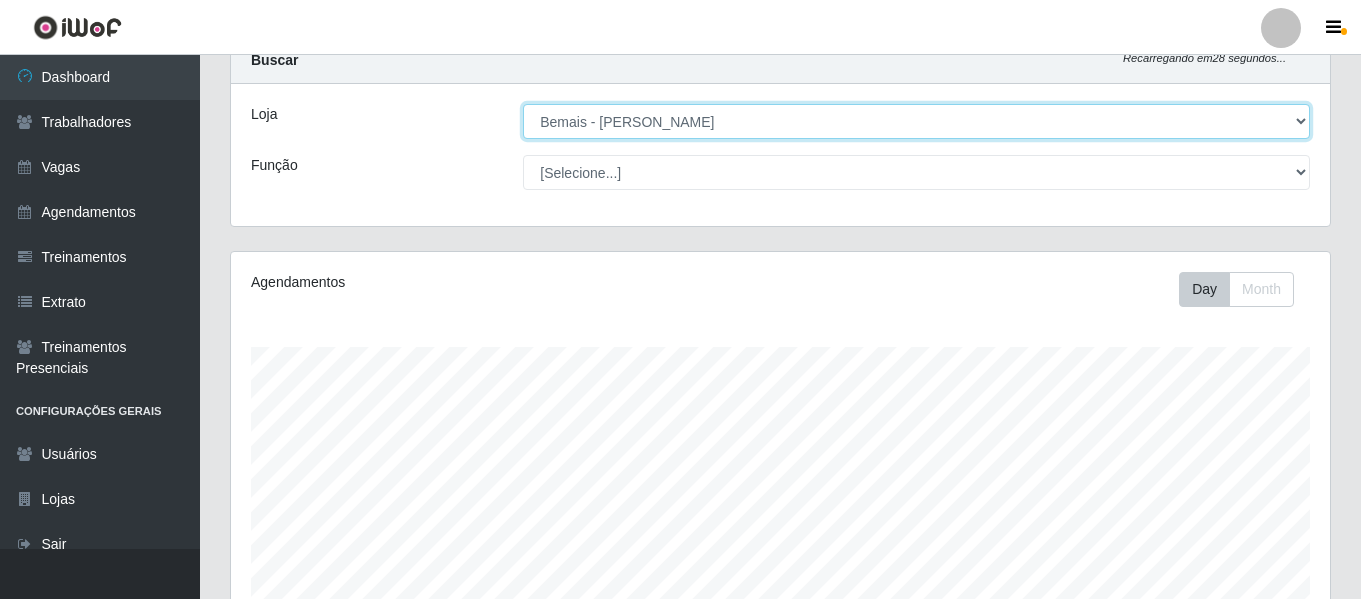 scroll, scrollTop: 700, scrollLeft: 0, axis: vertical 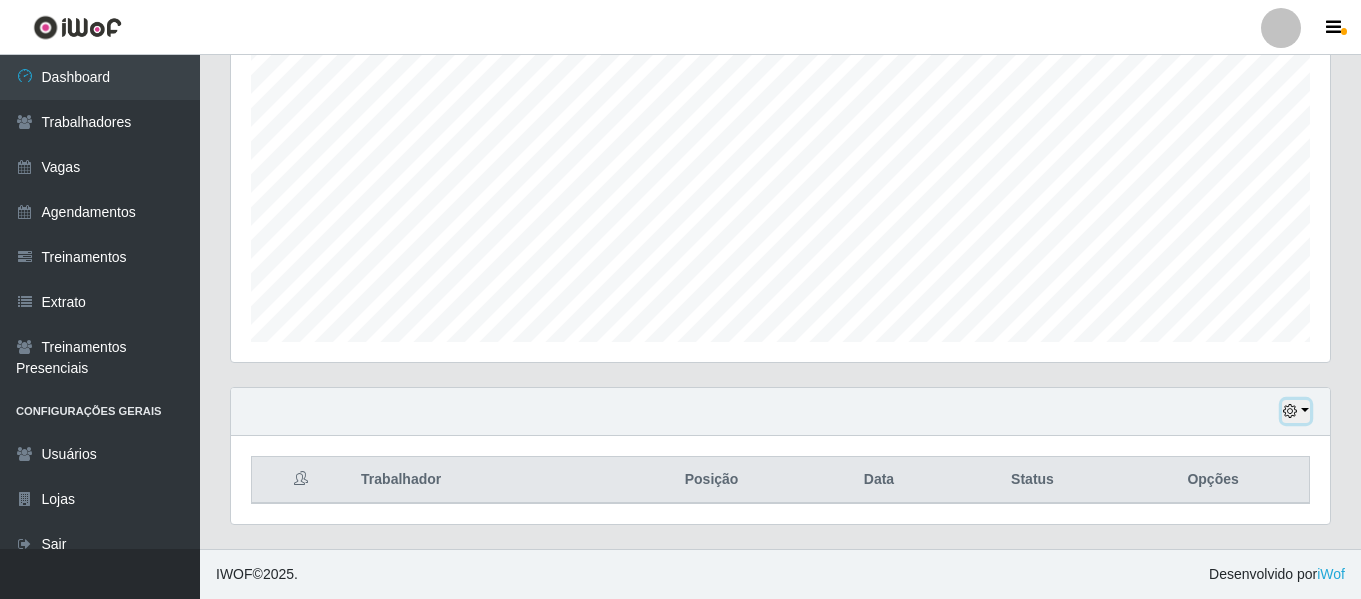 click at bounding box center (1296, 411) 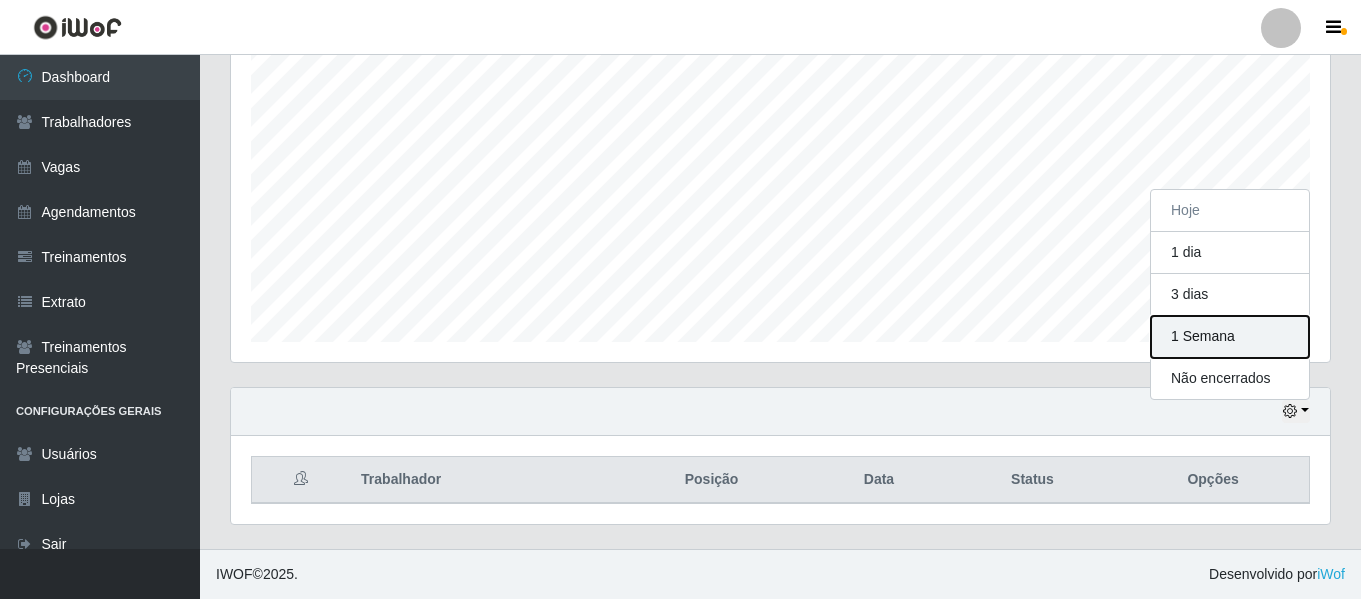 click on "1 Semana" at bounding box center [1230, 337] 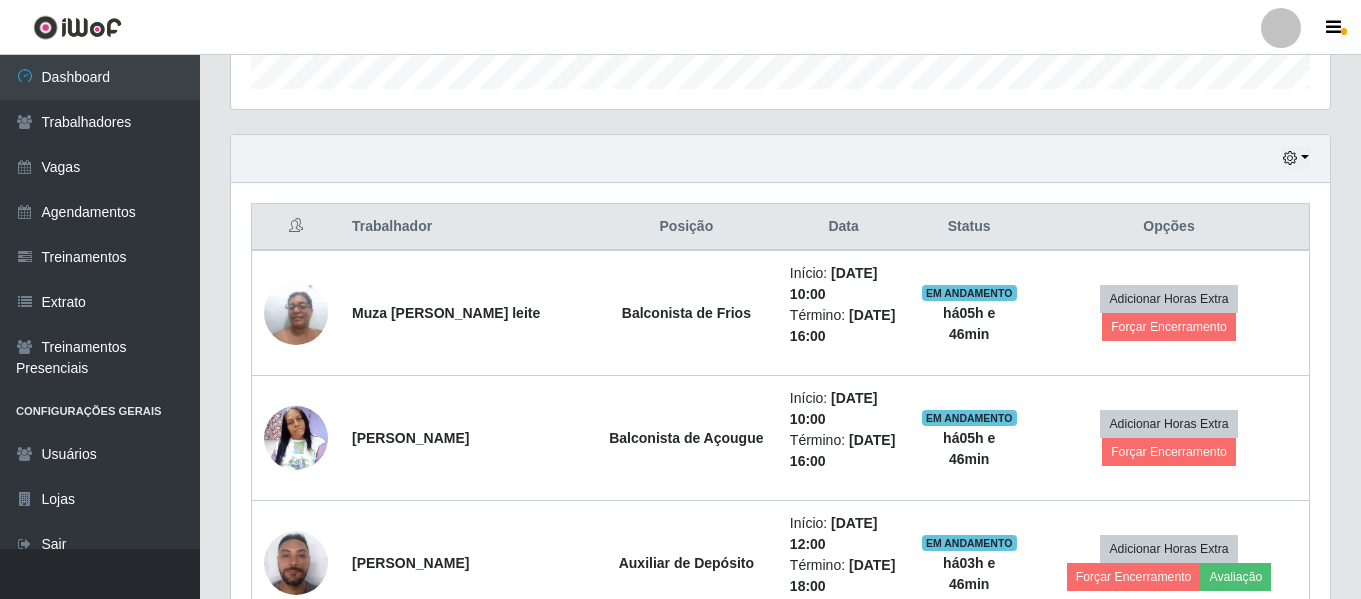 scroll, scrollTop: 700, scrollLeft: 0, axis: vertical 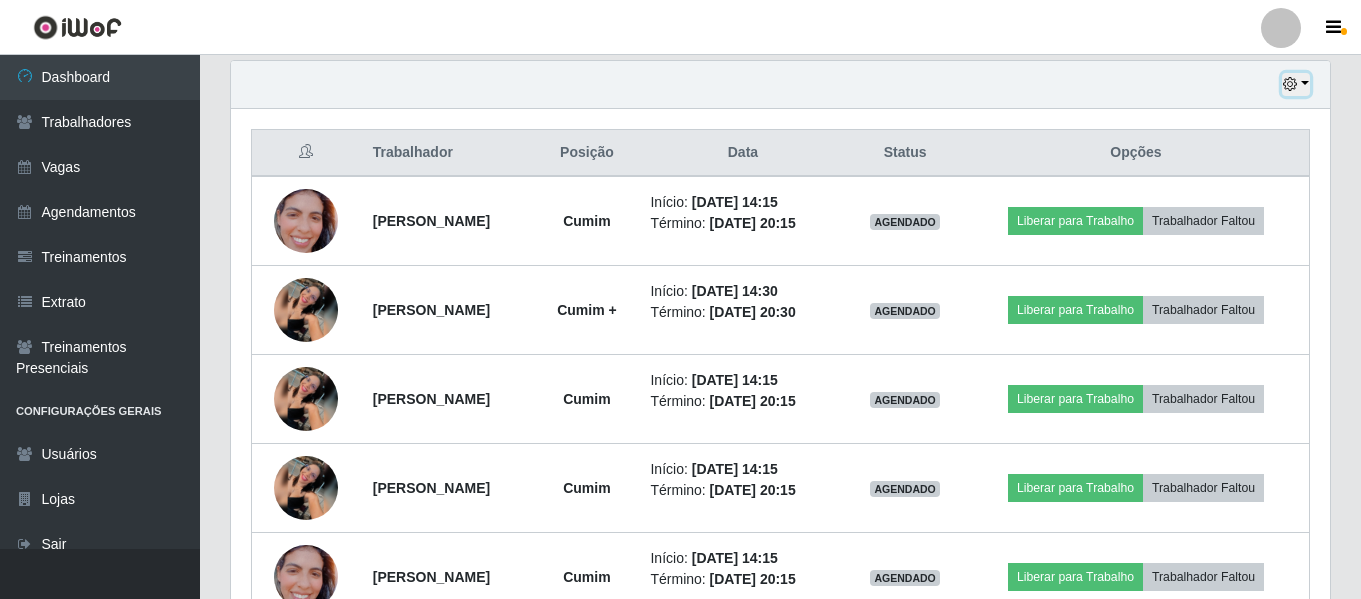 click at bounding box center (1296, 84) 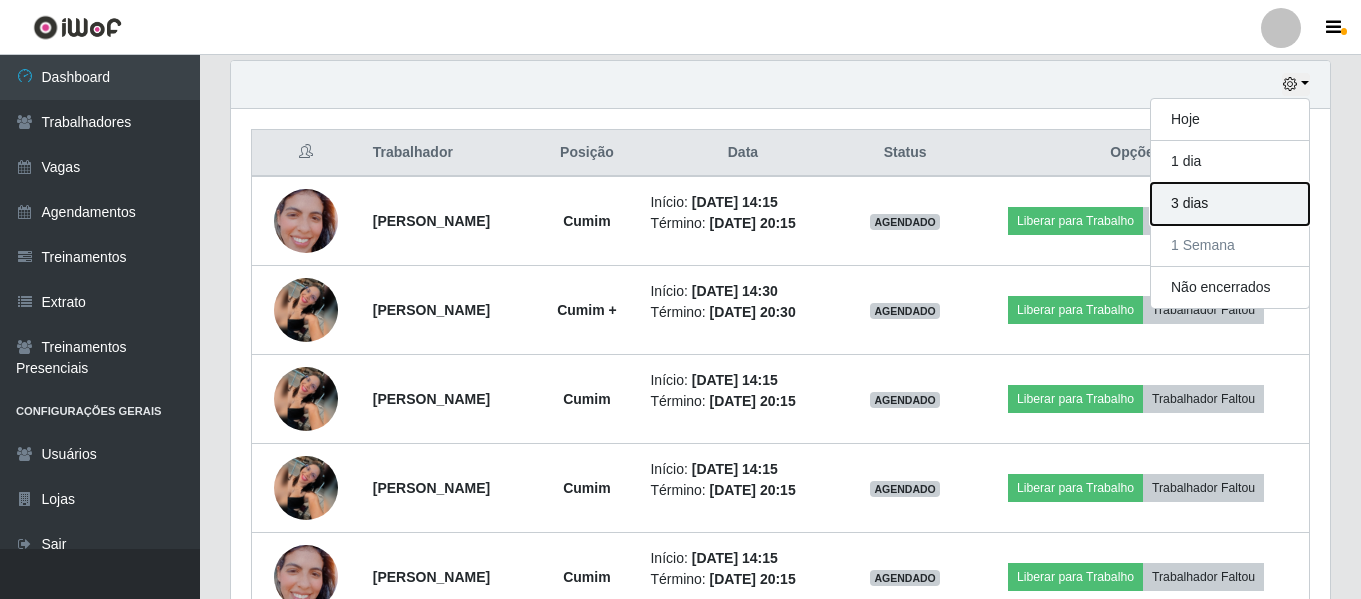 click on "3 dias" at bounding box center [1230, 204] 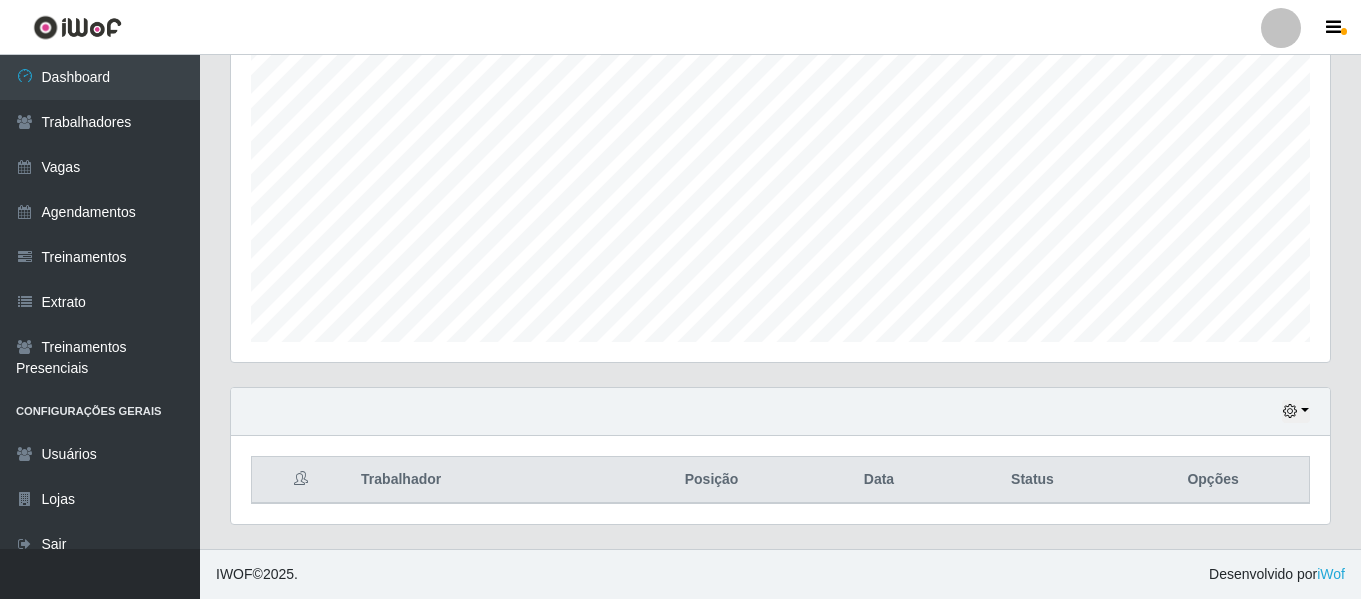scroll, scrollTop: 373, scrollLeft: 0, axis: vertical 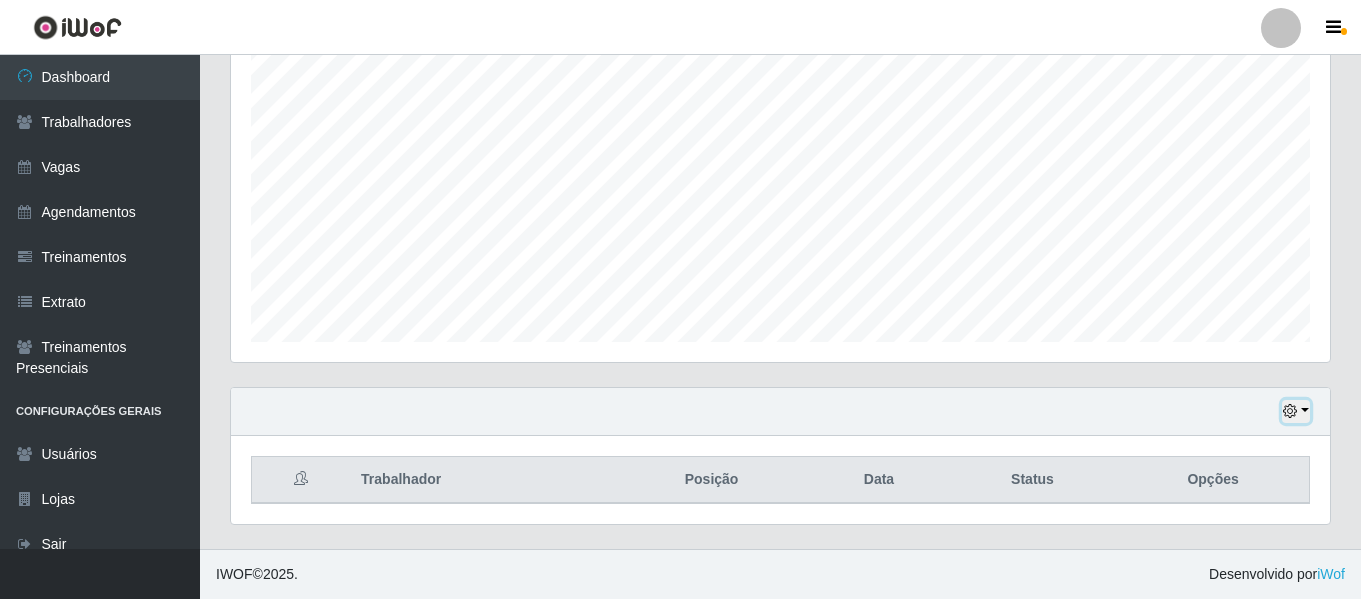 click at bounding box center [1290, 411] 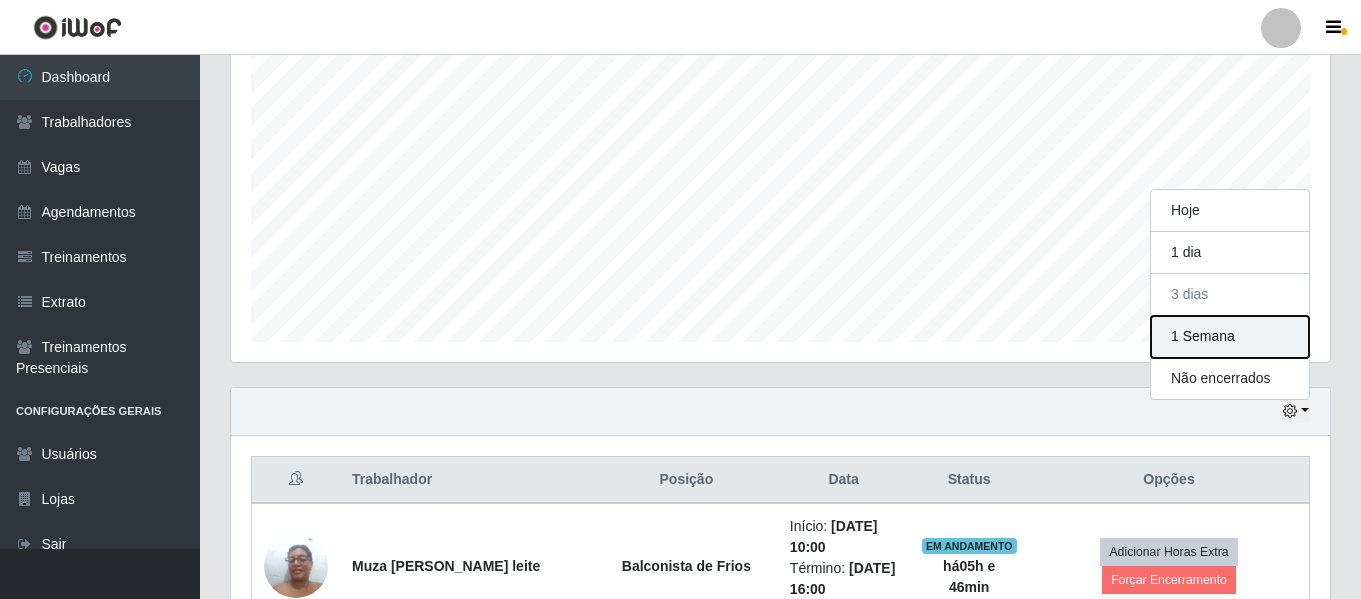 click on "1 Semana" at bounding box center [1230, 337] 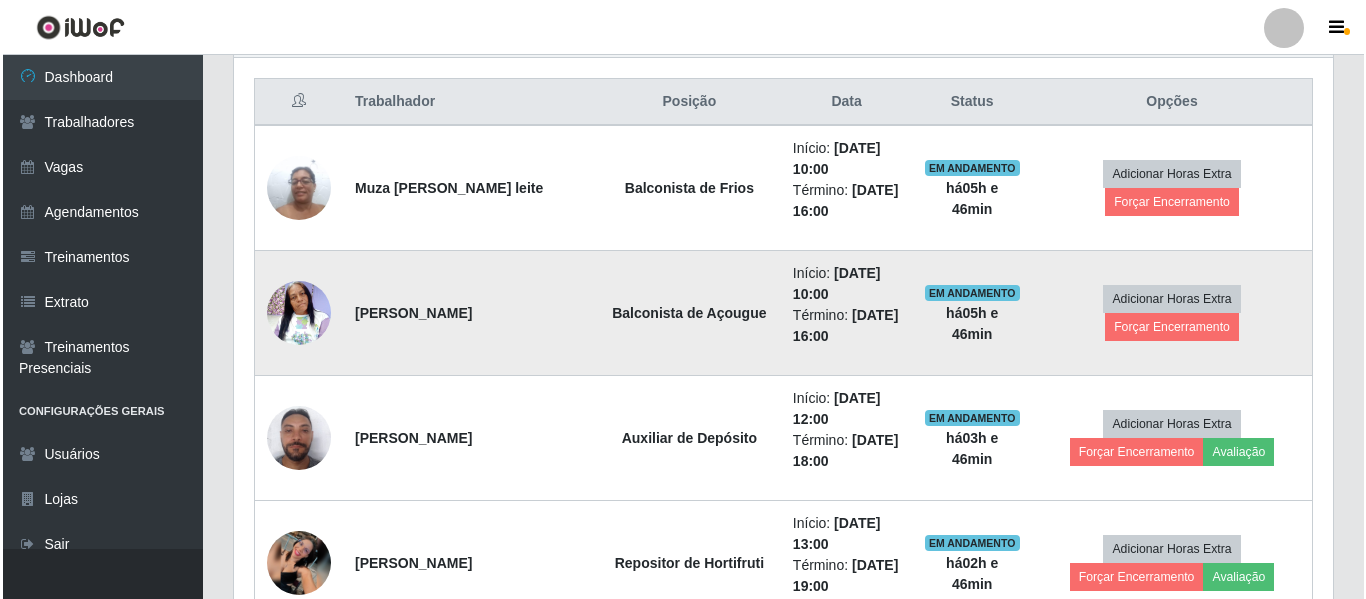 scroll, scrollTop: 773, scrollLeft: 0, axis: vertical 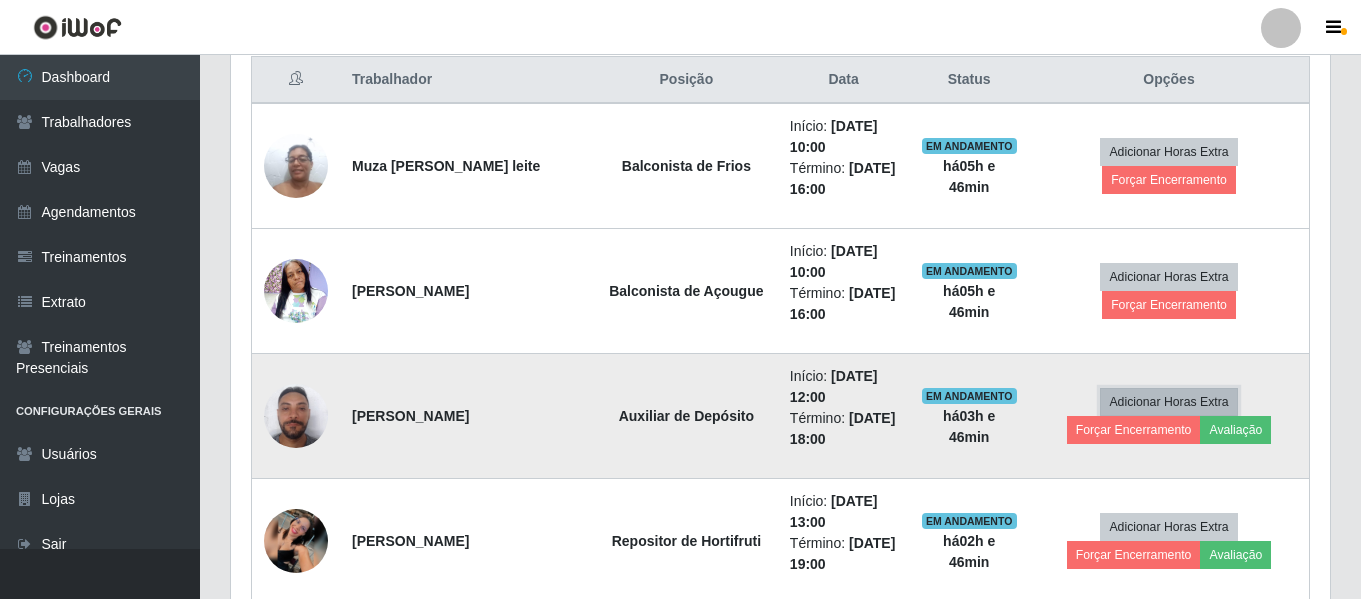 click on "Adicionar Horas Extra" at bounding box center [1168, 402] 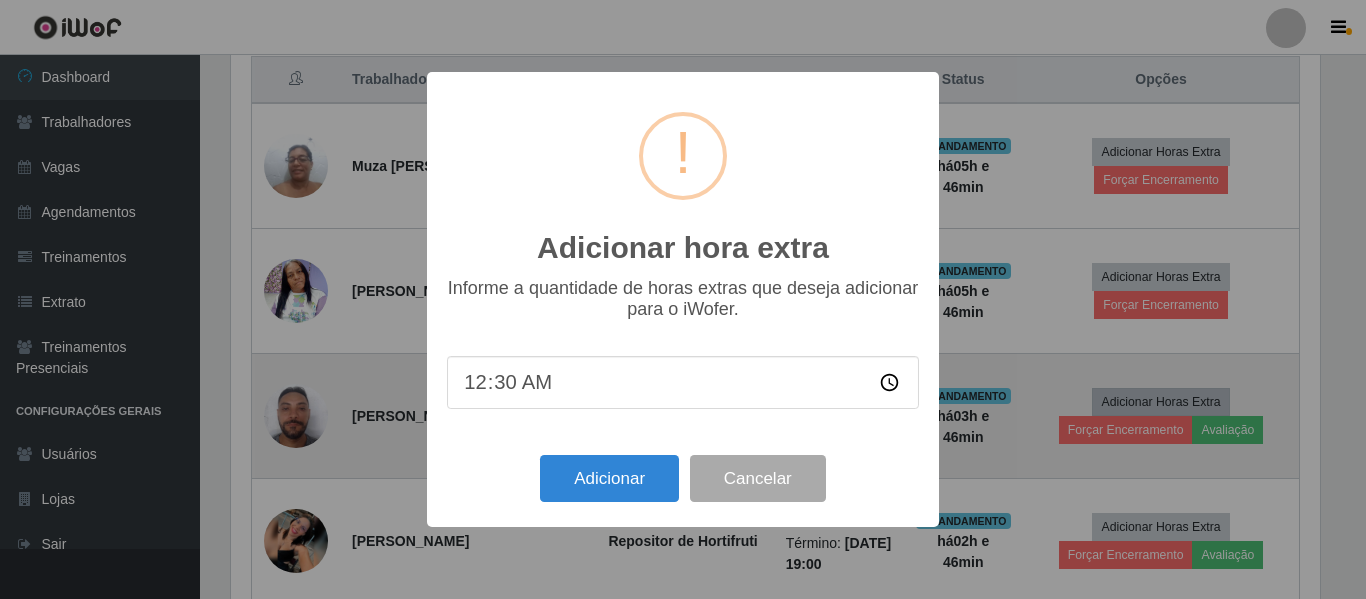scroll, scrollTop: 999585, scrollLeft: 998911, axis: both 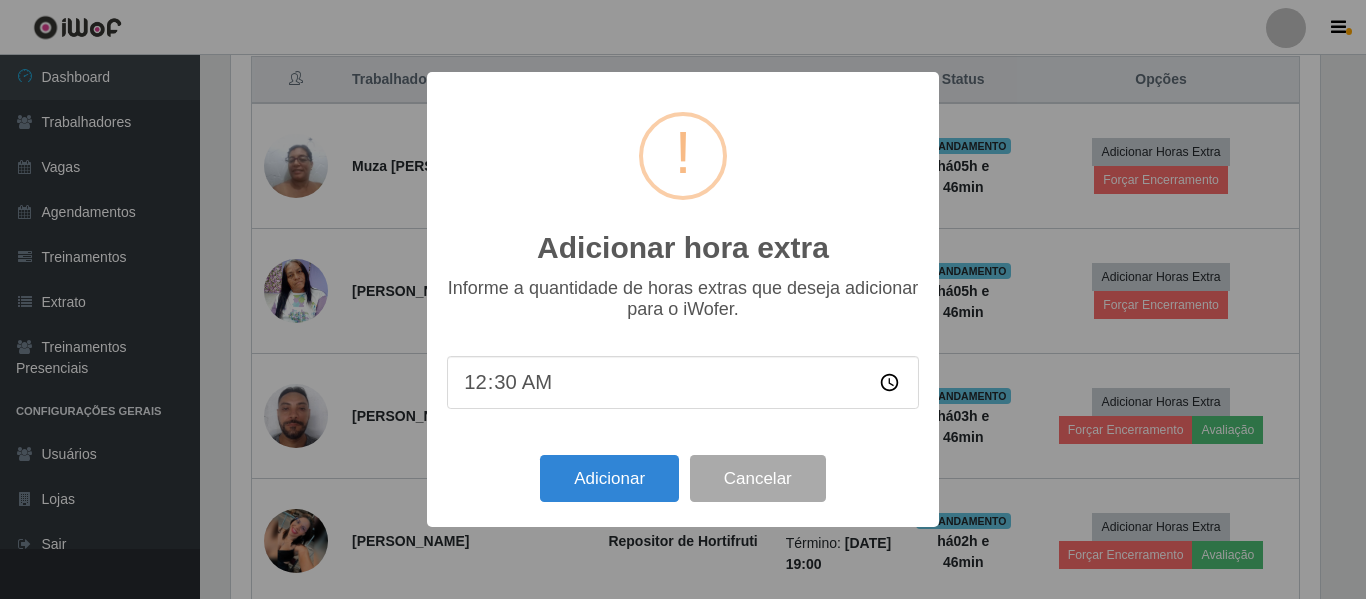 click on "Adicionar hora extra × Informe a quantidade de horas extras que deseja adicionar para o iWofer.
00:30
Adicionar Cancelar" at bounding box center (683, 299) 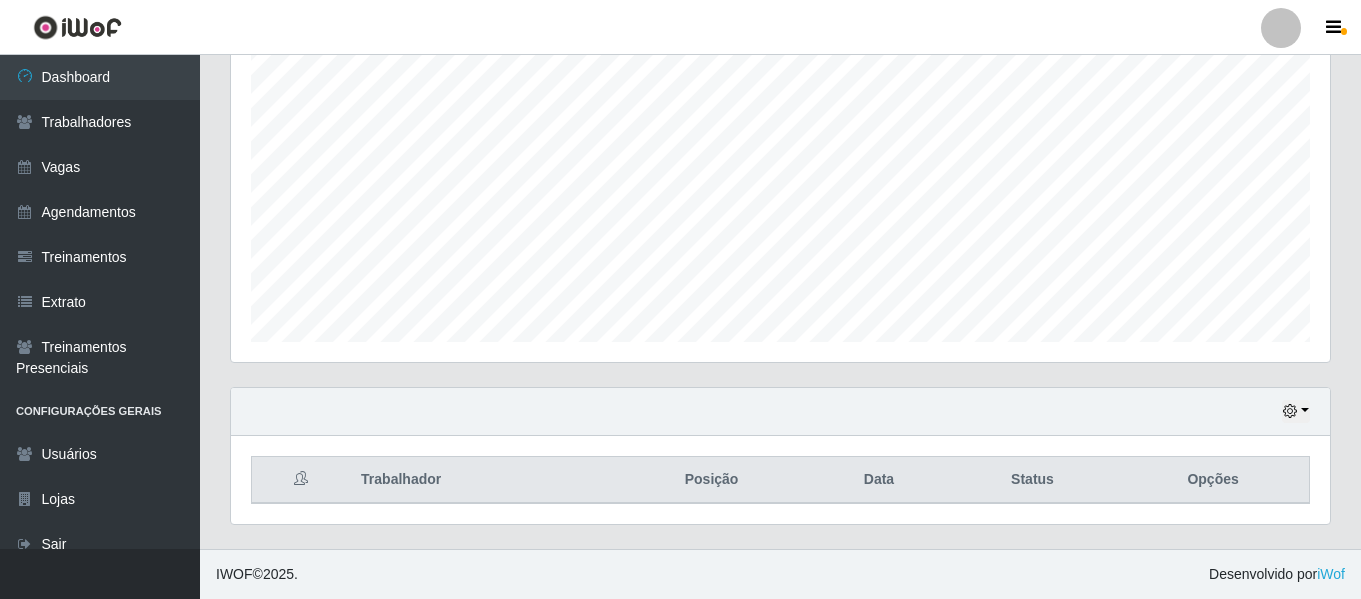 scroll, scrollTop: 373, scrollLeft: 0, axis: vertical 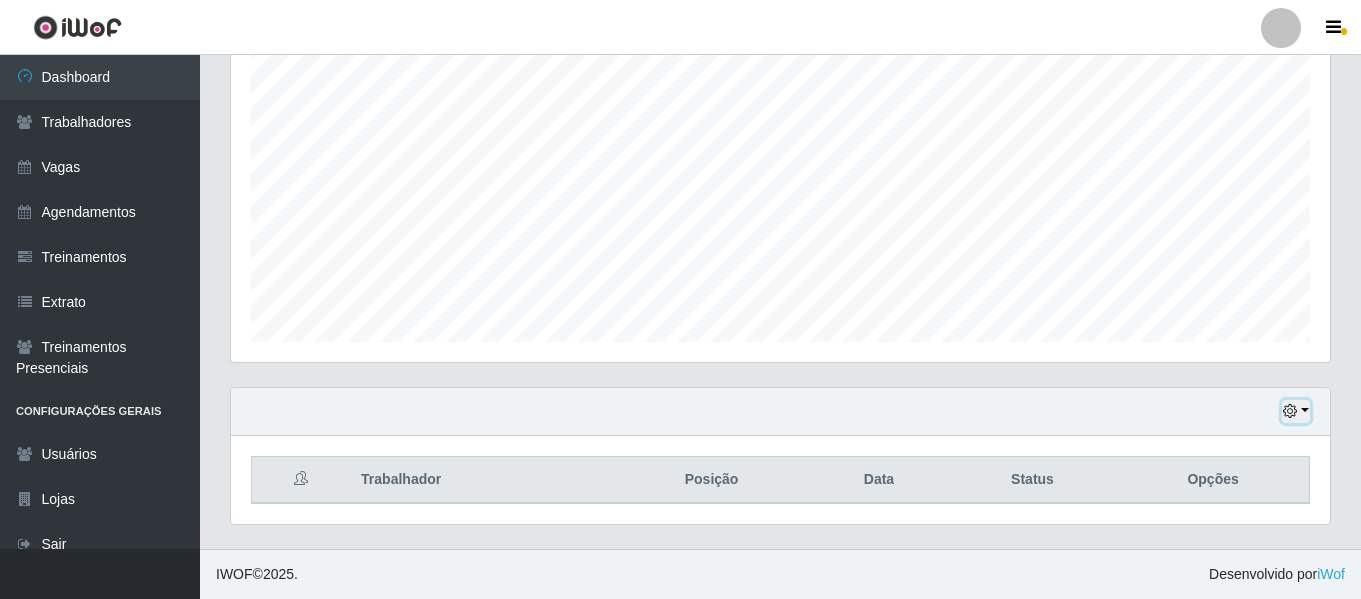 click at bounding box center [1290, 411] 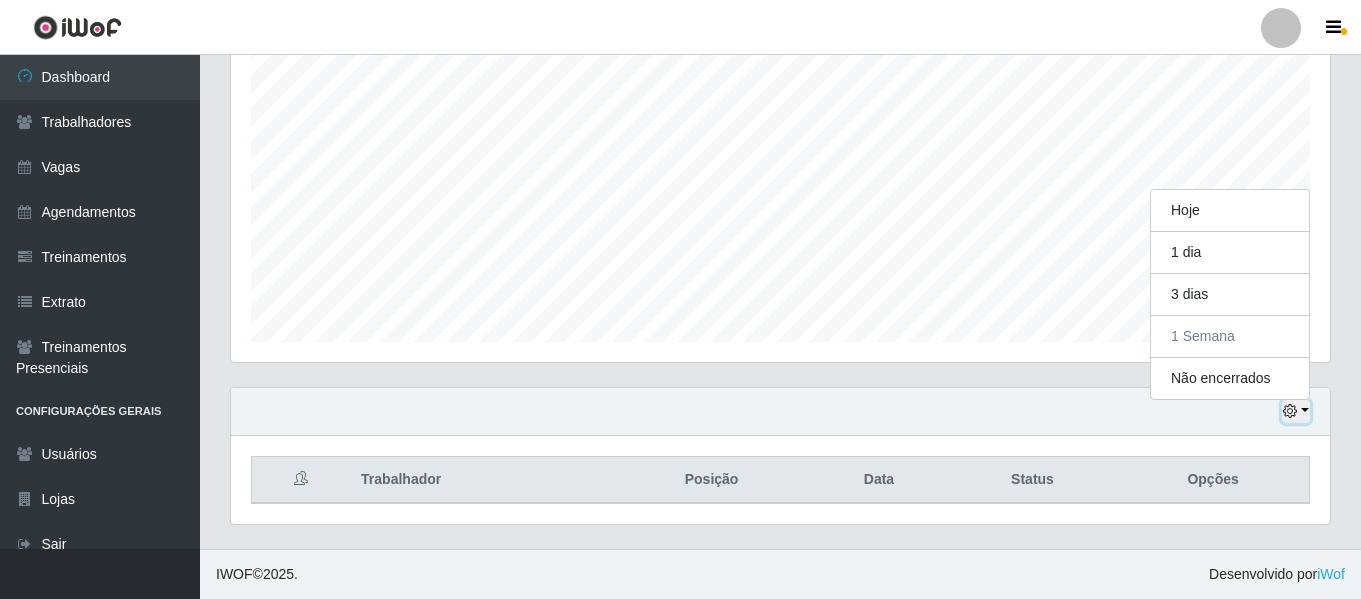 scroll, scrollTop: 415, scrollLeft: 1099, axis: both 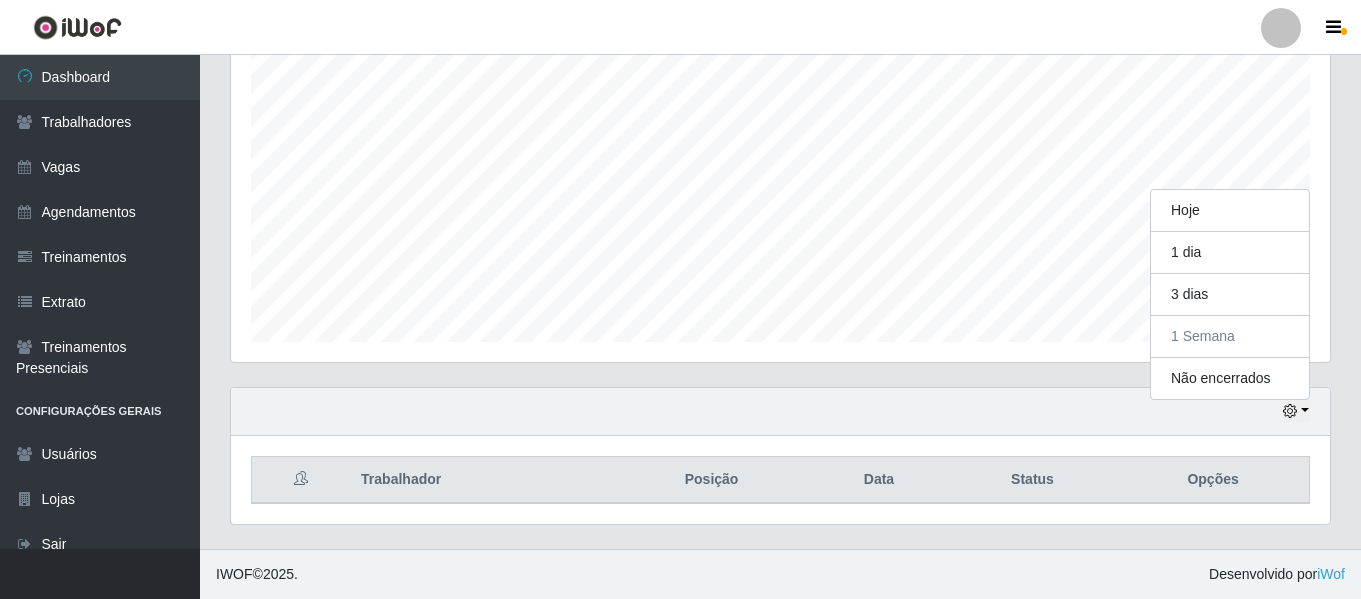 click on "Carregando...  Buscar Recarregando em  1   segundos... Loja [Selecione...] Bemais - Ruy Carneiro Bemais Supermercados - B1 Mangabeira Bemais Supermercados - B11 Manaíra Bemais Supermercados - B4 Mangabeira Bemais Supermercados - B5 Anatólia Bemais Supermercados - B6 Colibris Bemais Supermercados - B7 Oitizeiro Bemais Supermercados - B8 Valentina Bemais Supermercados - B9 Bessa Bemais Supermercados - Cidade Universitária Bemais Supermercados - Cruz das Armas Bemais Supermercados - Três Ruas Função [Selecione...] ASG ASG + ASG ++ Auxiliar de Depósito  Auxiliar de Depósito + Auxiliar de Depósito ++ Auxiliar de Estacionamento Auxiliar de Estacionamento + Auxiliar de Estacionamento ++ Auxiliar de Sushiman Auxiliar de Sushiman+ Auxiliar de Sushiman++ Balconista de Açougue  Balconista de Açougue + Balconista de Açougue ++ Balconista de Frios Balconista de Frios + Balconista de Frios ++ Balconista de Padaria  Balconista de Padaria + Balconista de Padaria ++ Embalador Embalador + Embalador ++ Repositor" at bounding box center [780, 140] 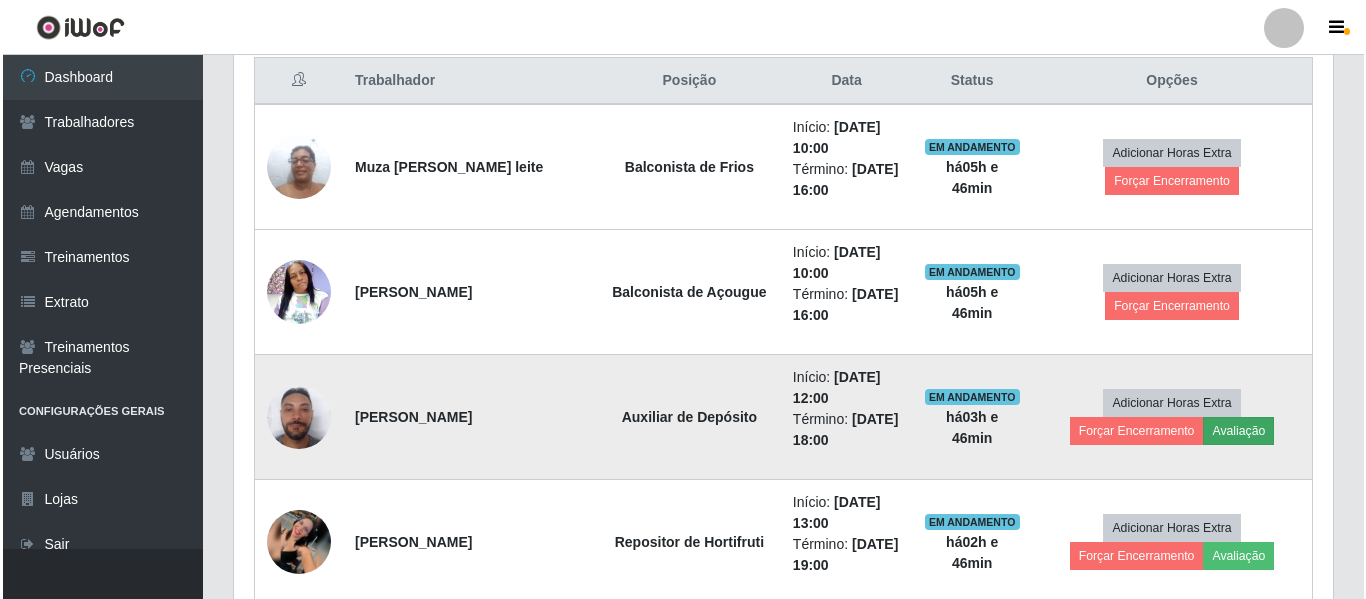 scroll, scrollTop: 773, scrollLeft: 0, axis: vertical 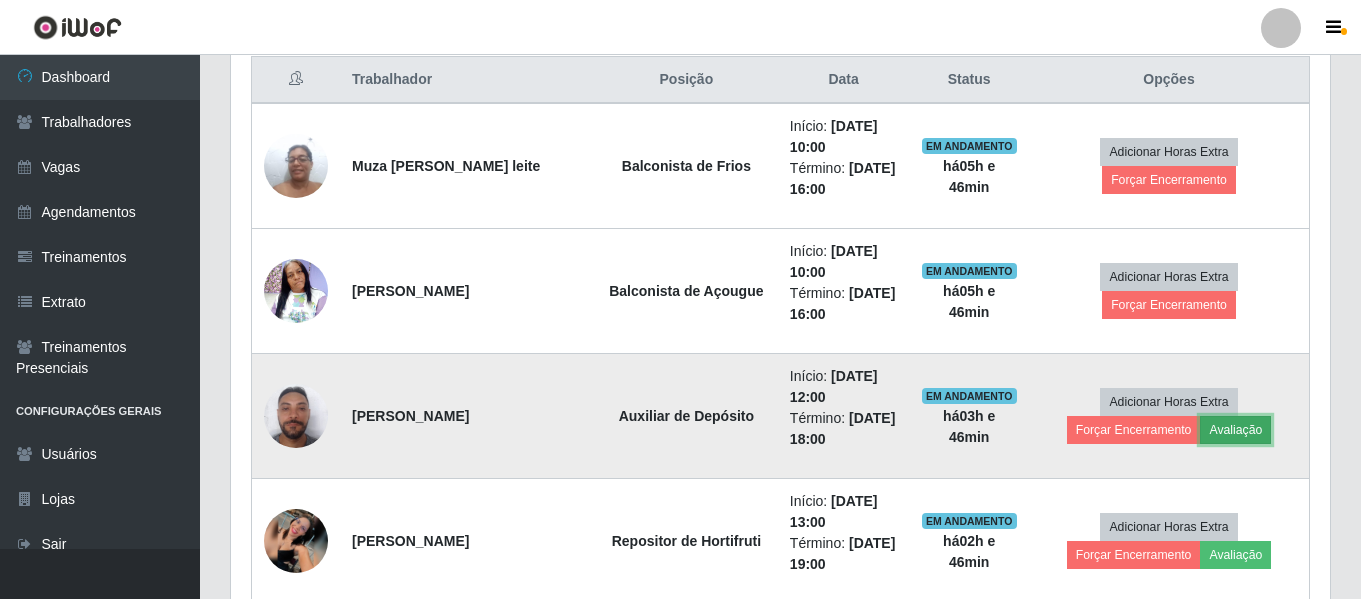 click on "Avaliação" at bounding box center (1235, 430) 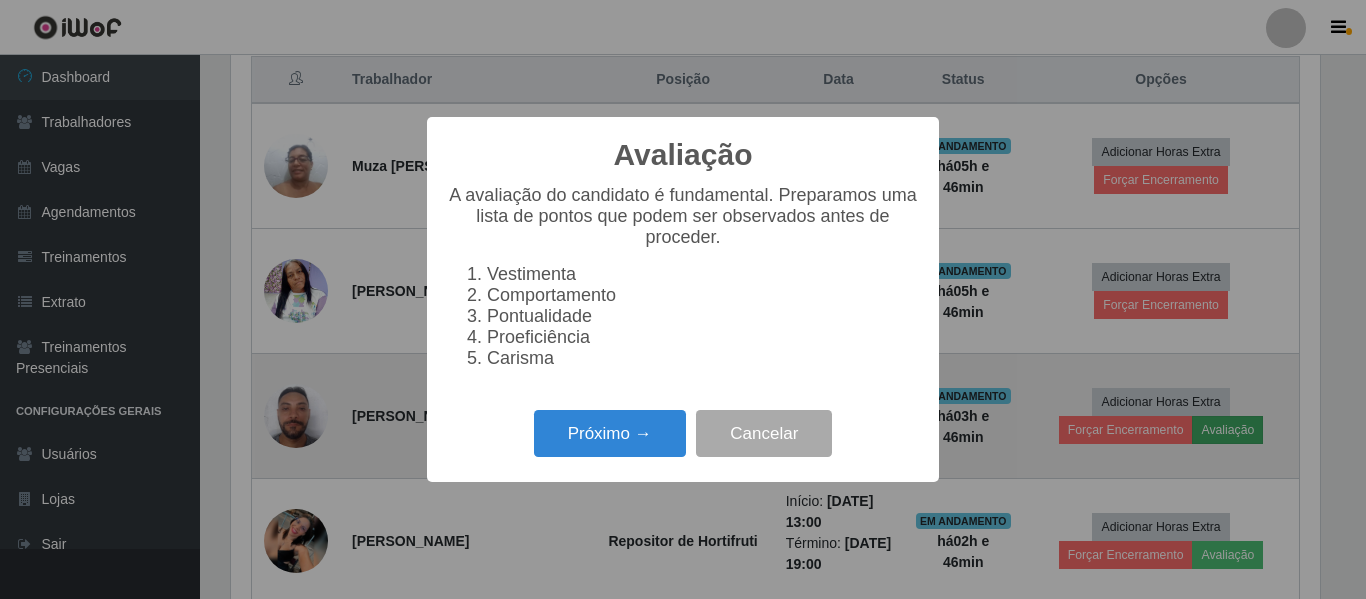 scroll, scrollTop: 999585, scrollLeft: 998911, axis: both 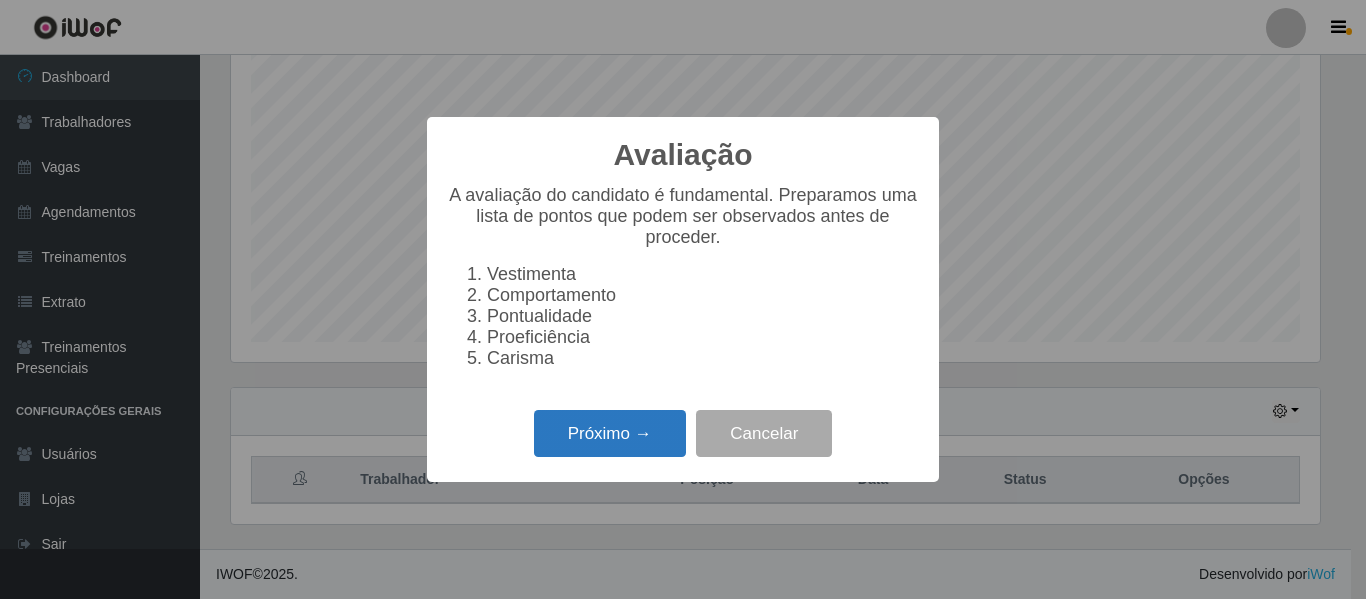 click on "Próximo →" at bounding box center [610, 433] 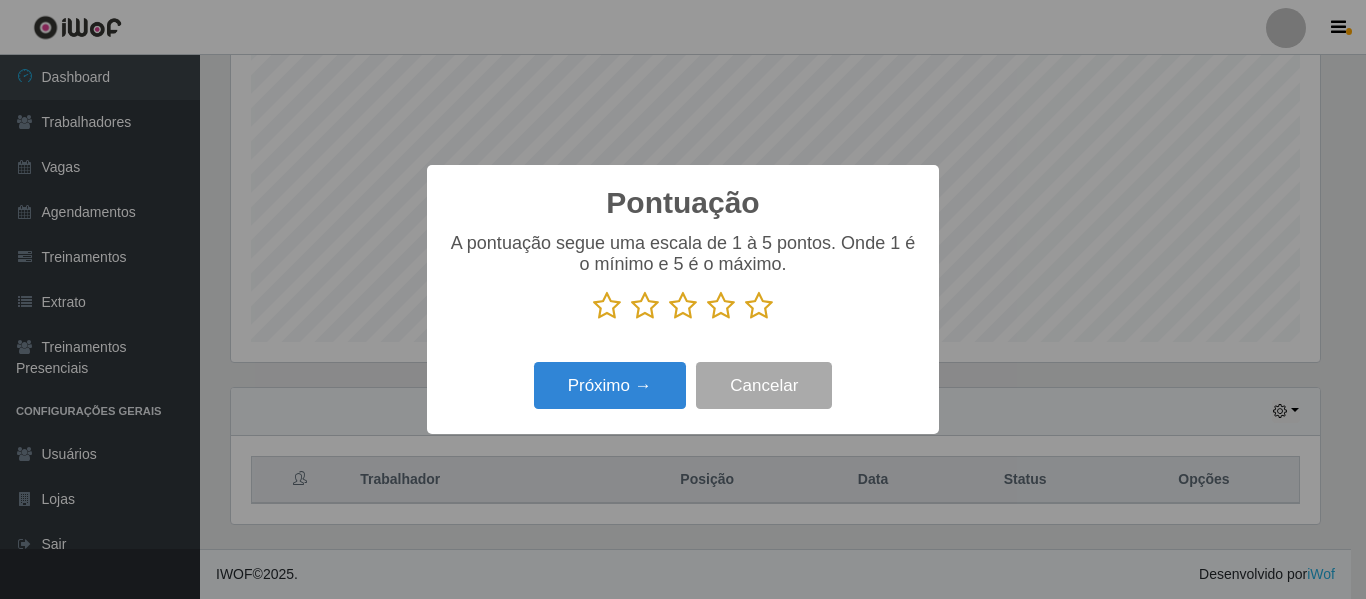scroll, scrollTop: 999585, scrollLeft: 998911, axis: both 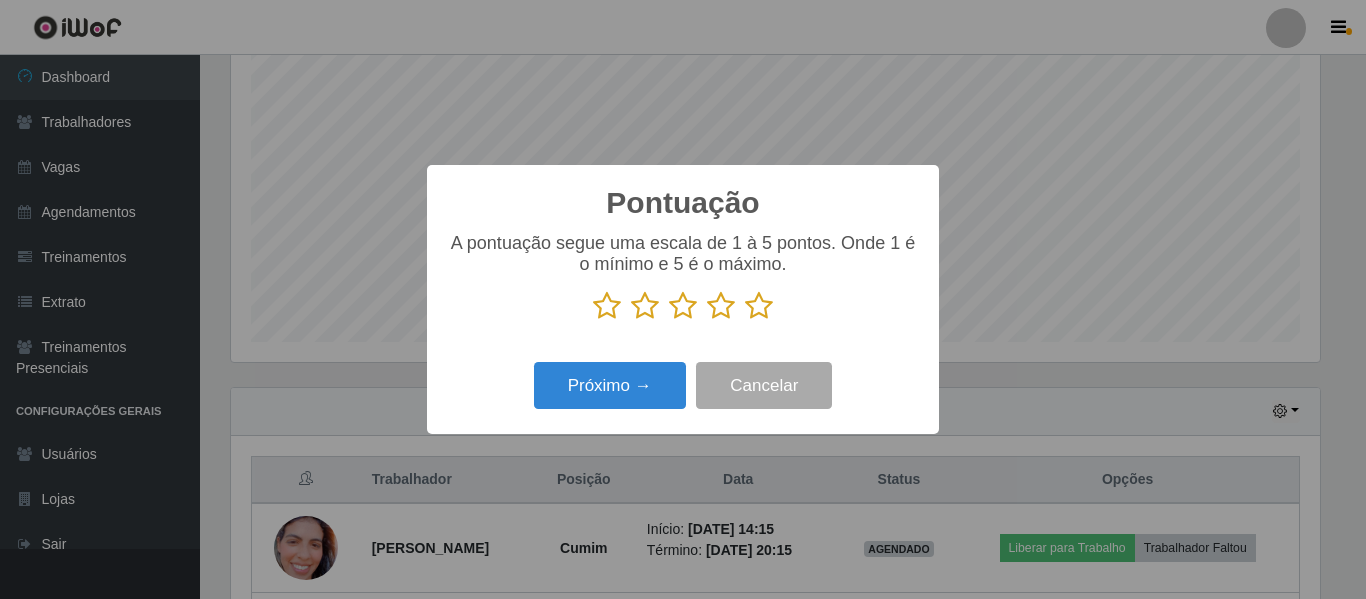 click at bounding box center [721, 306] 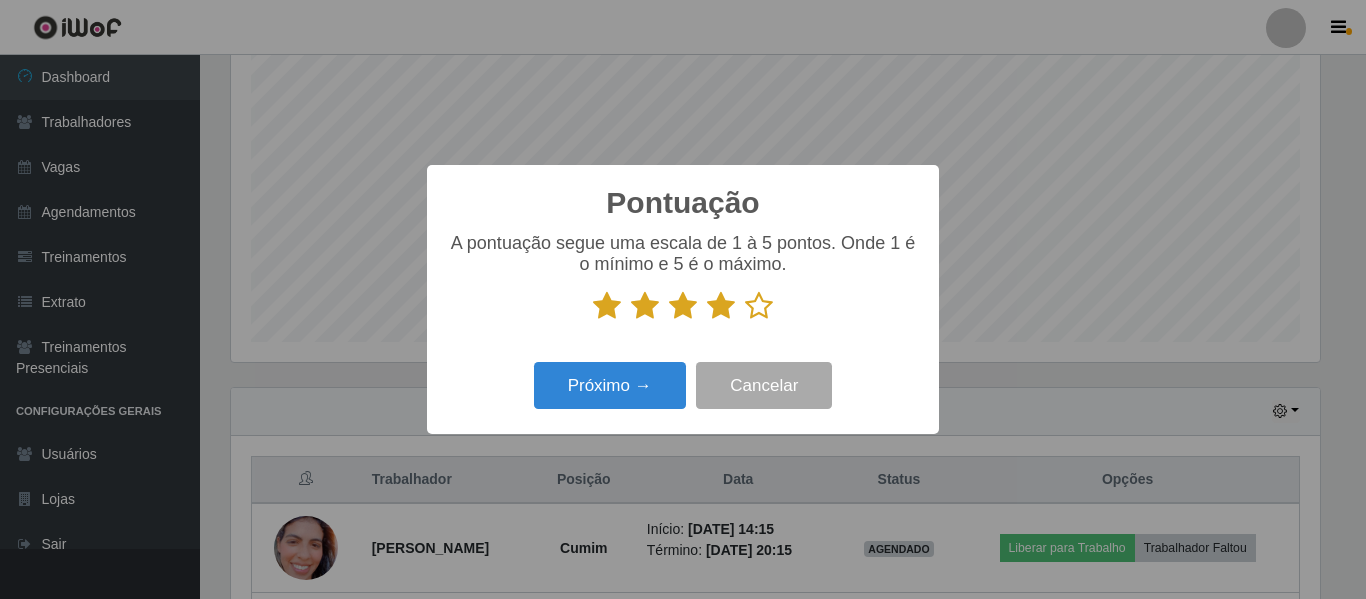 click at bounding box center [759, 306] 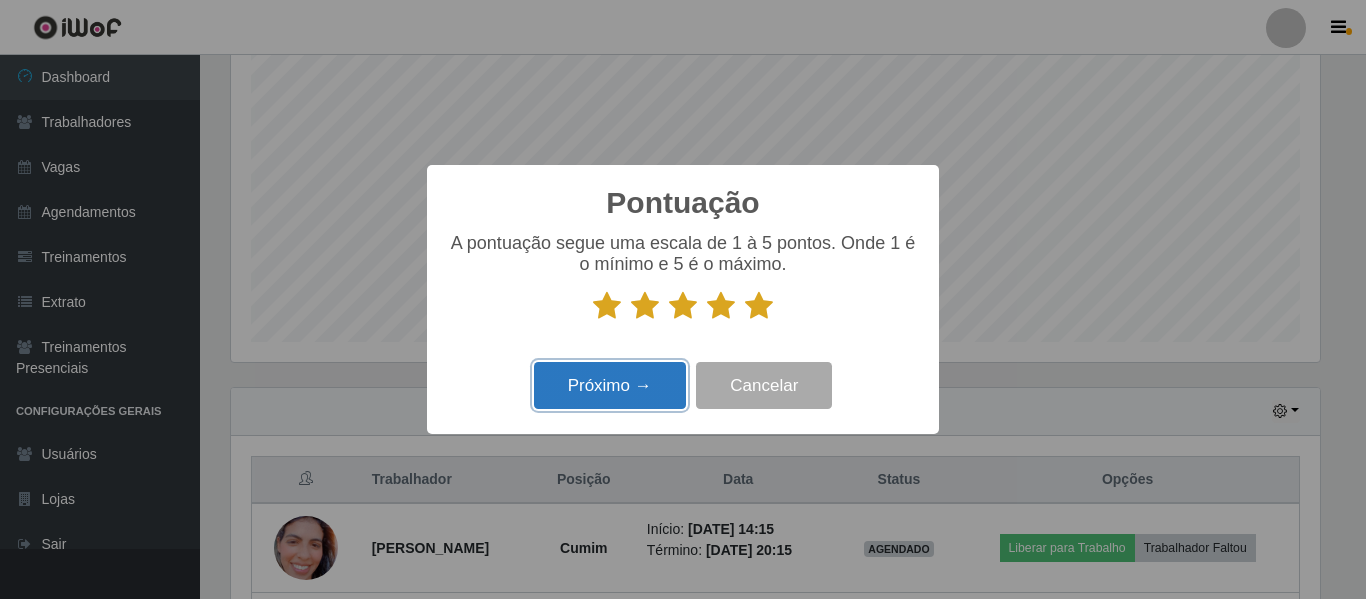 click on "Próximo →" at bounding box center [610, 385] 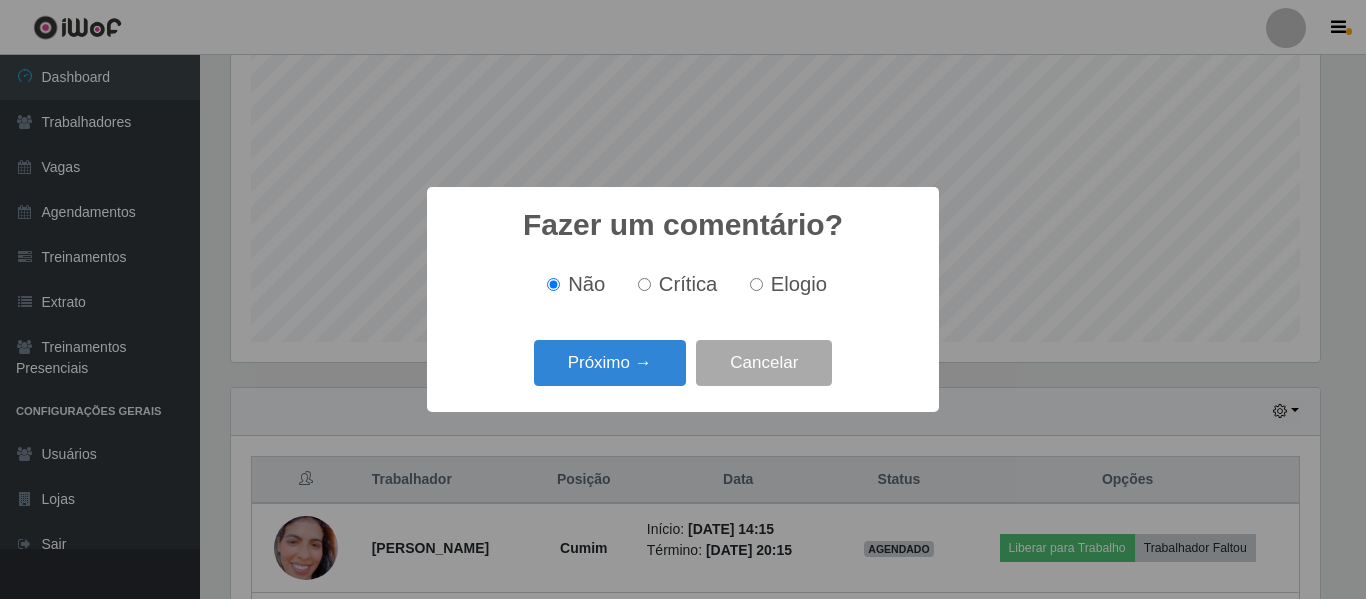 scroll, scrollTop: 999585, scrollLeft: 998911, axis: both 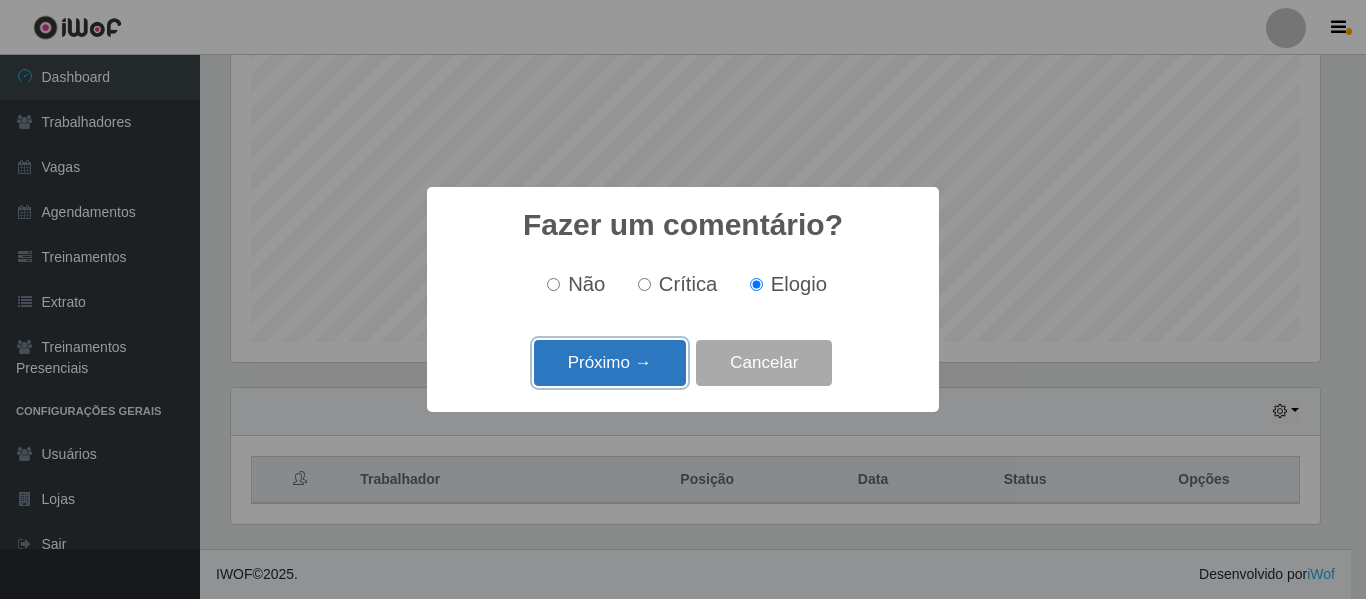 click on "Próximo →" at bounding box center [610, 363] 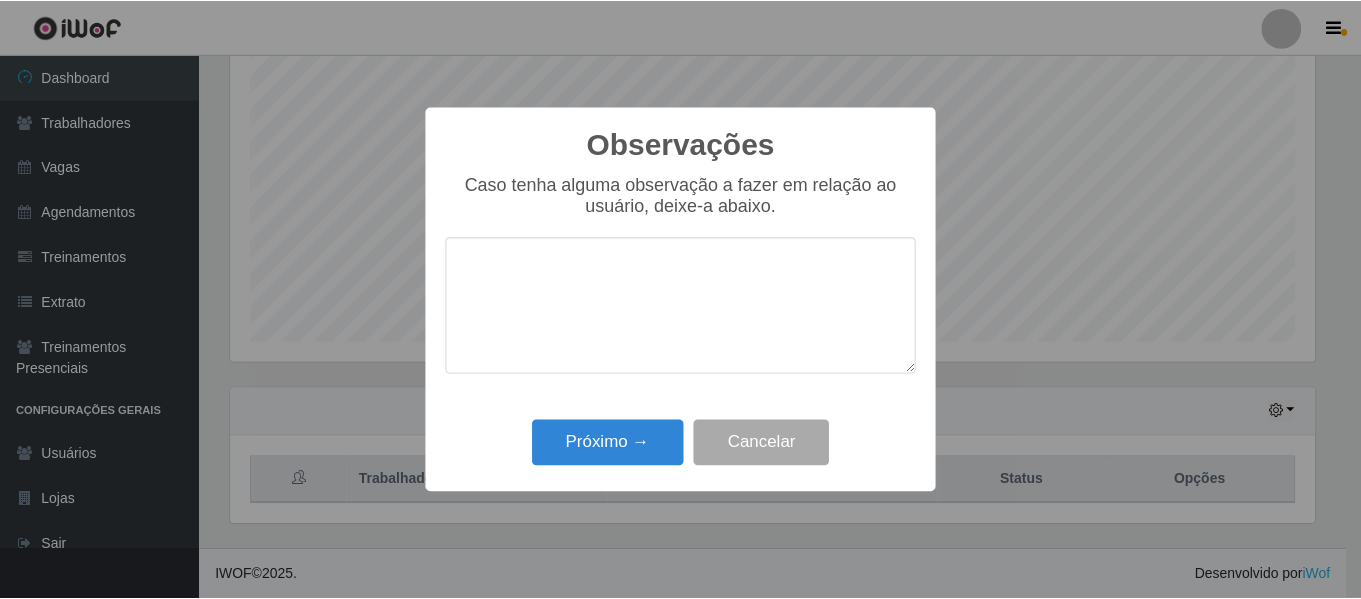 scroll, scrollTop: 999585, scrollLeft: 998911, axis: both 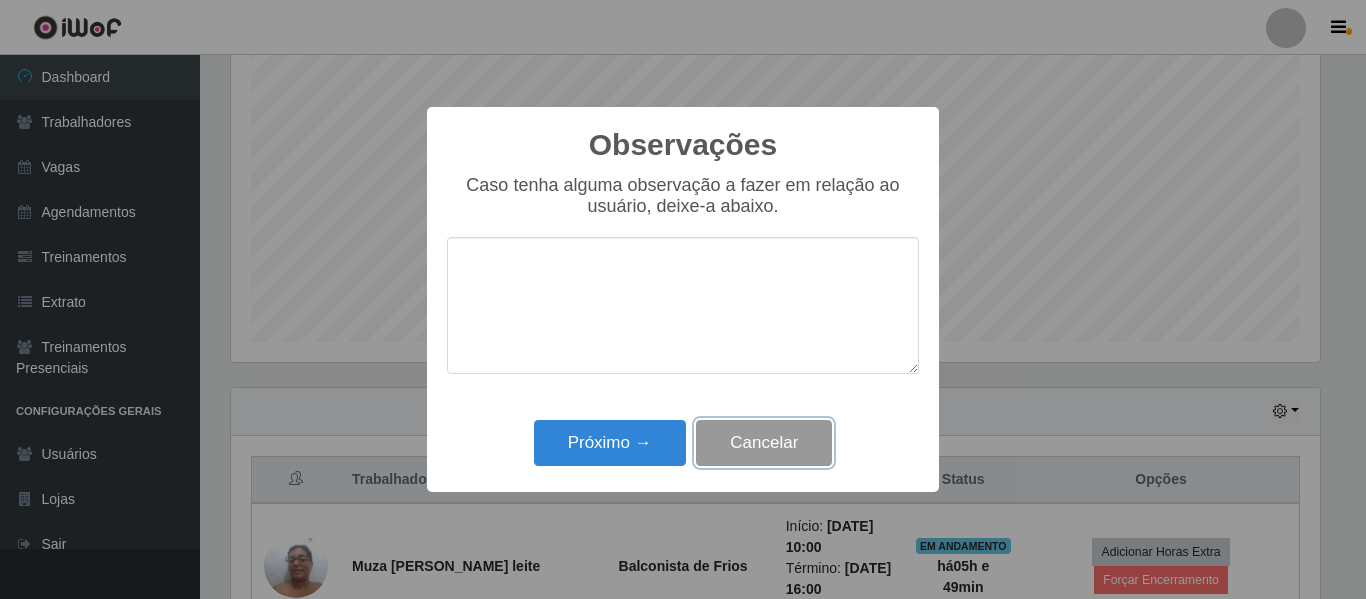 click on "Cancelar" at bounding box center (764, 443) 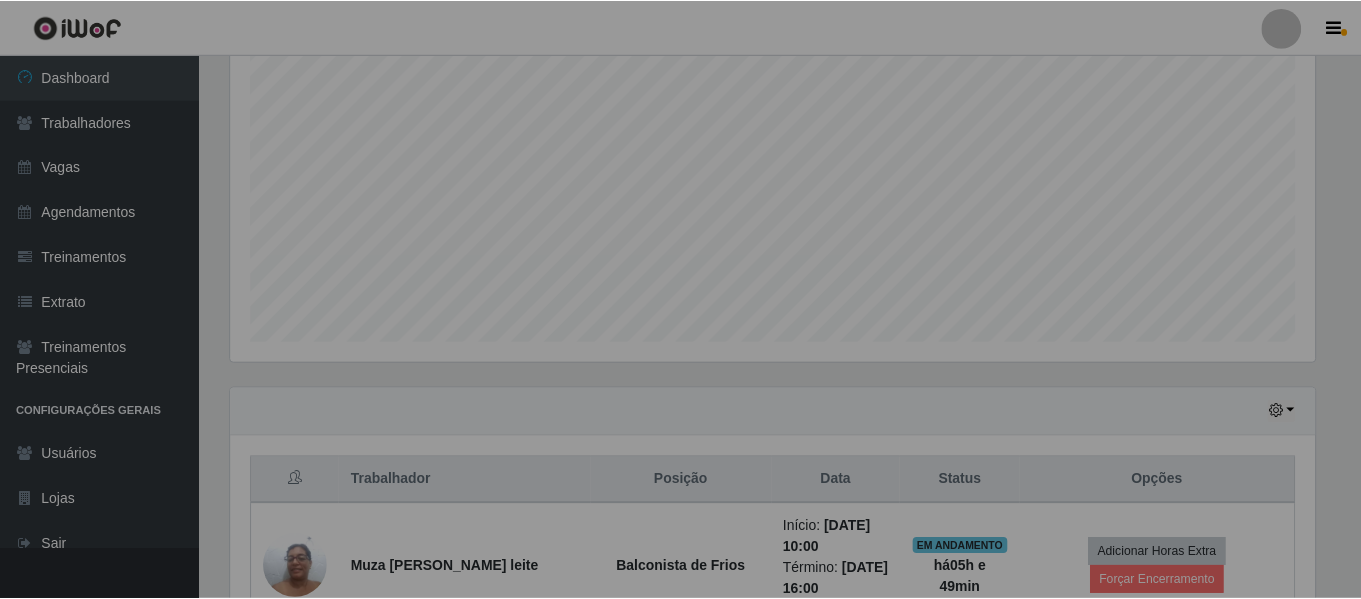 scroll, scrollTop: 999585, scrollLeft: 998901, axis: both 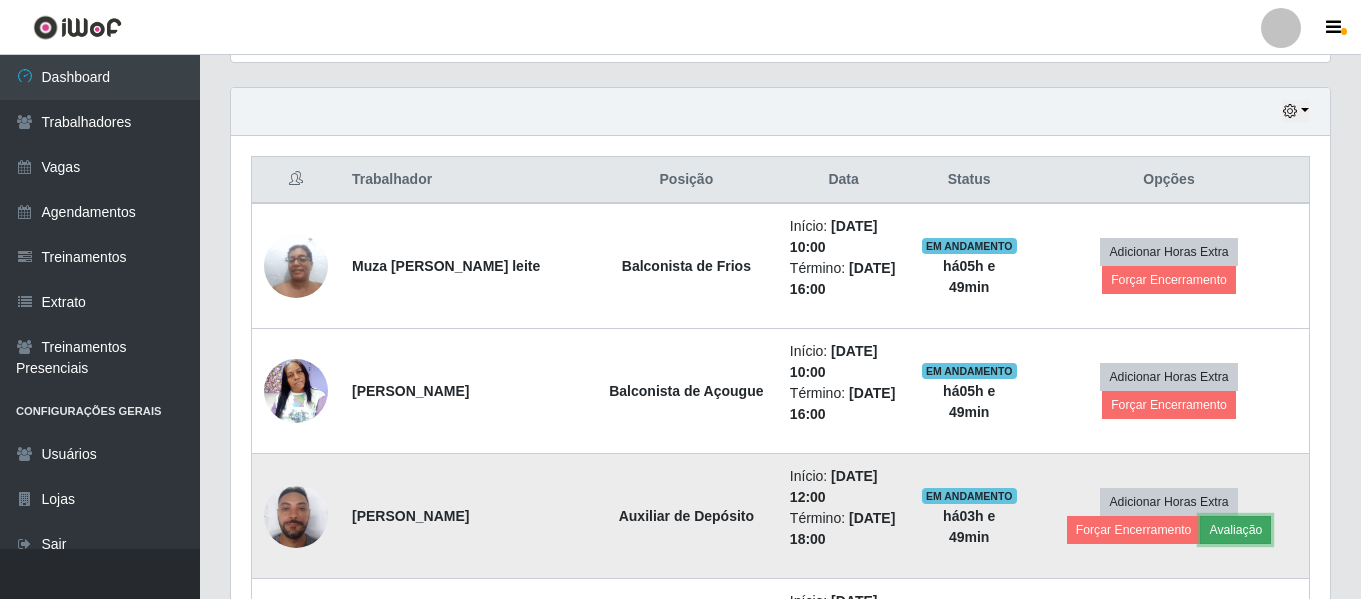 click on "Avaliação" at bounding box center (1235, 530) 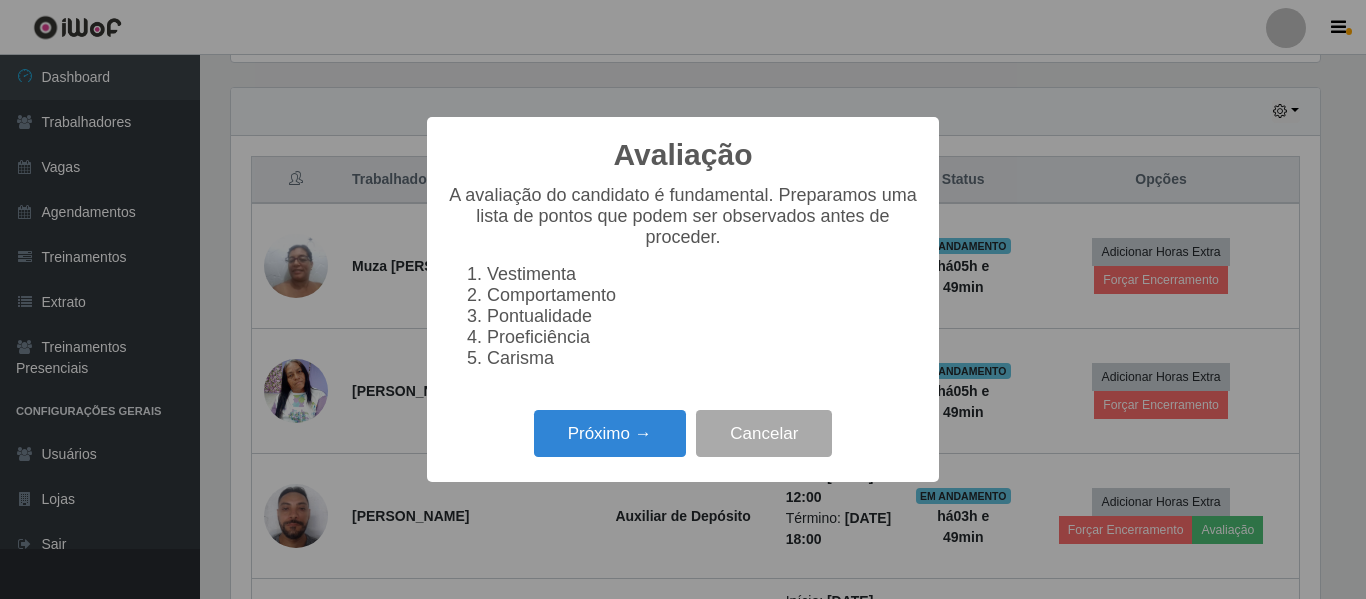 scroll, scrollTop: 999585, scrollLeft: 998911, axis: both 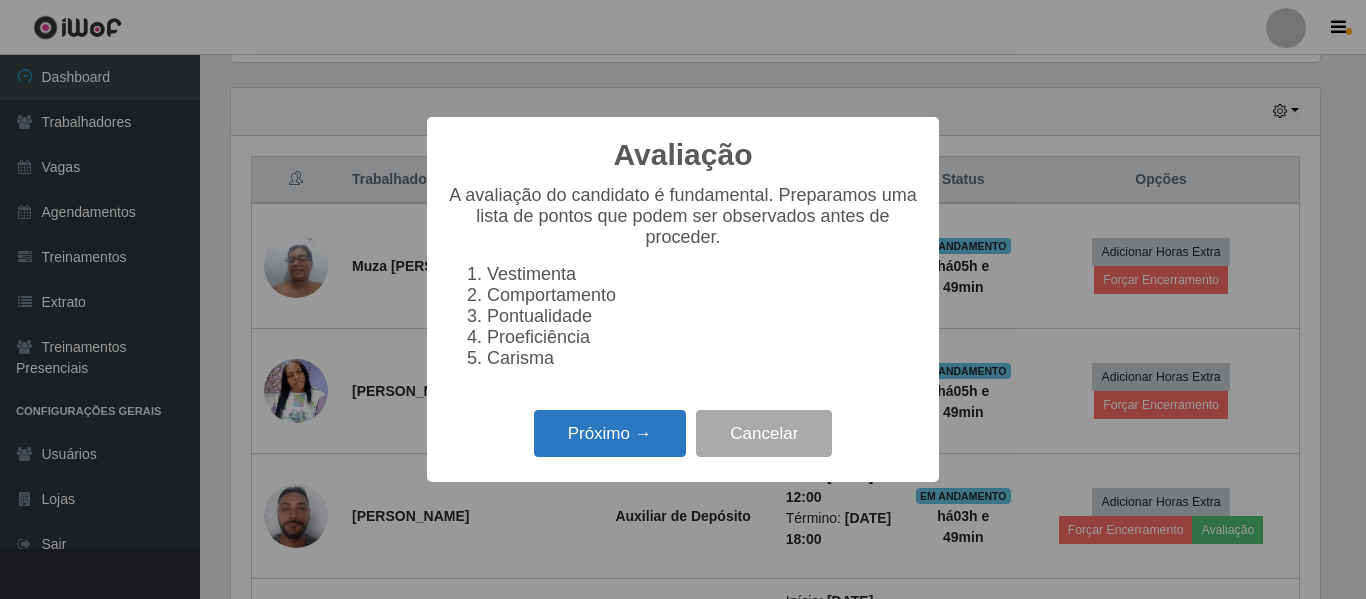 click on "Próximo →" at bounding box center [610, 433] 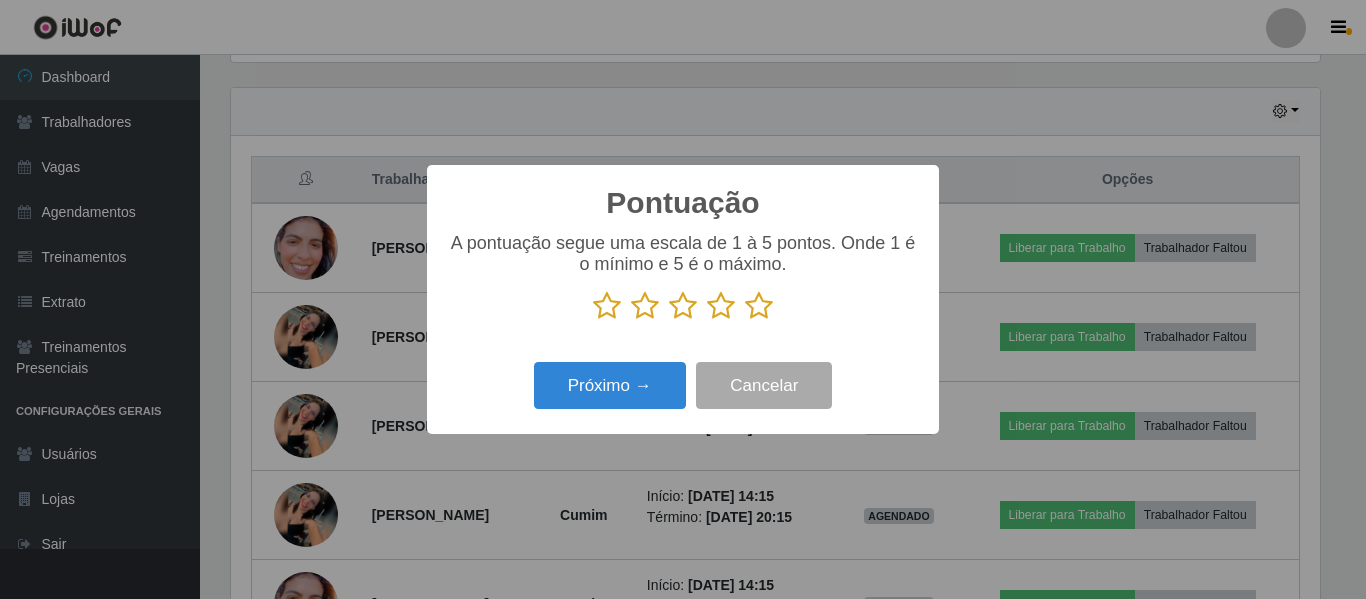 click at bounding box center (645, 306) 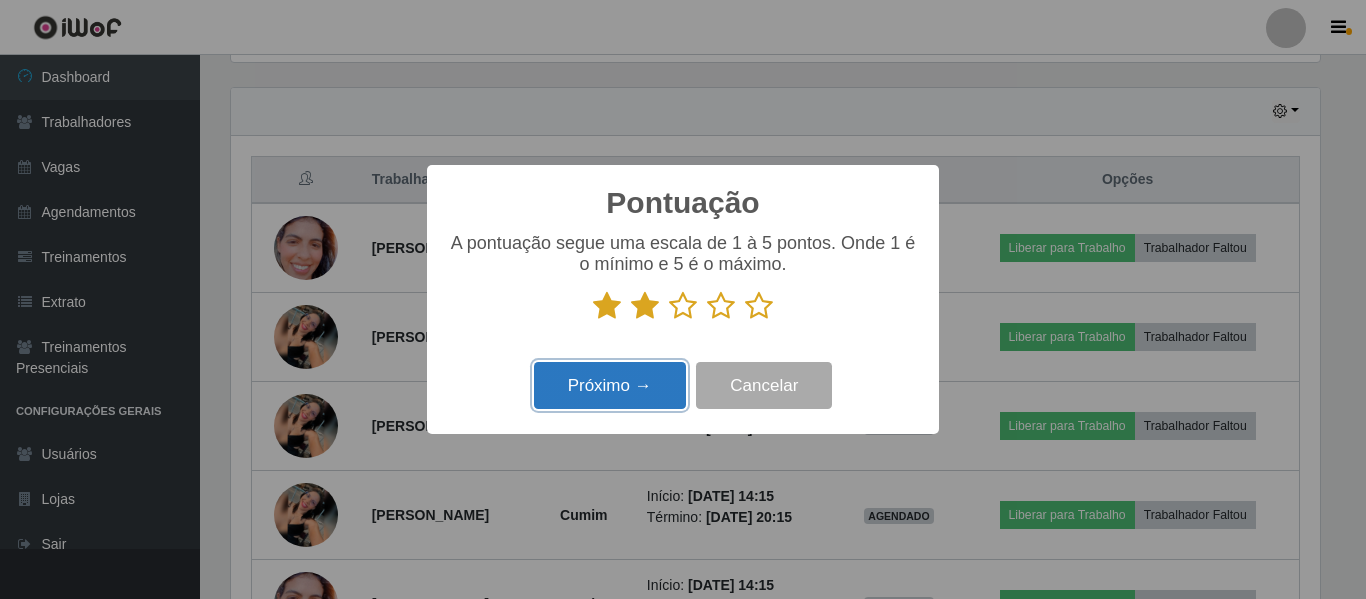 click on "Próximo →" at bounding box center [610, 385] 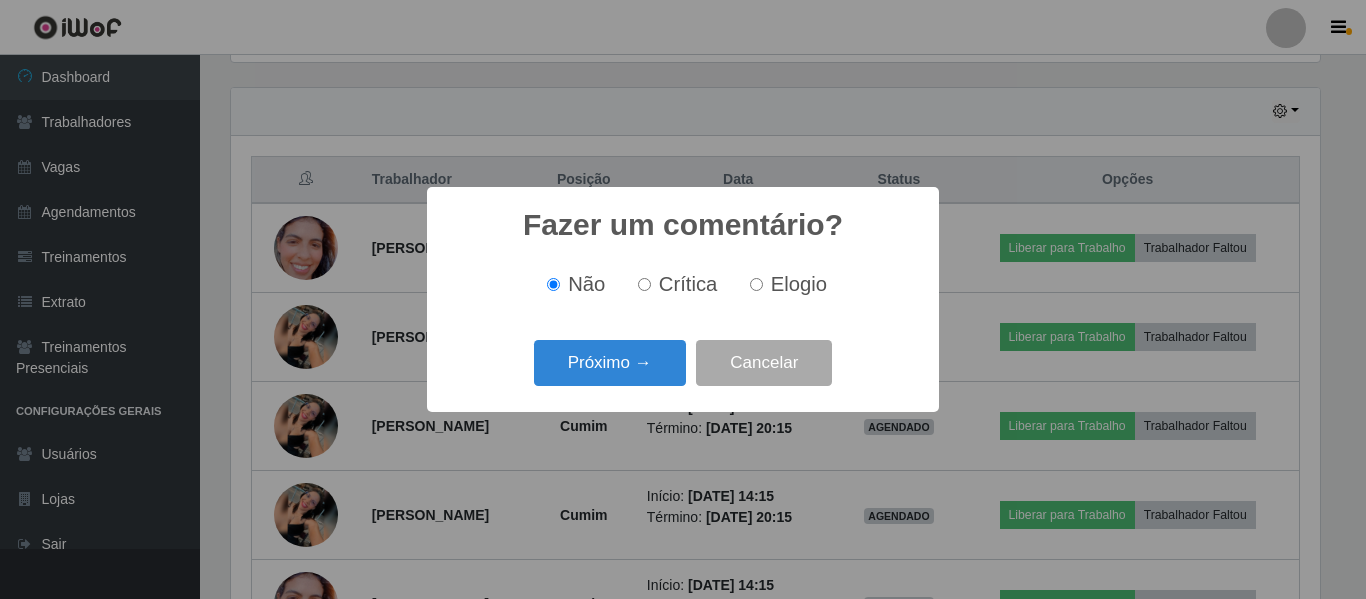 scroll, scrollTop: 999585, scrollLeft: 998911, axis: both 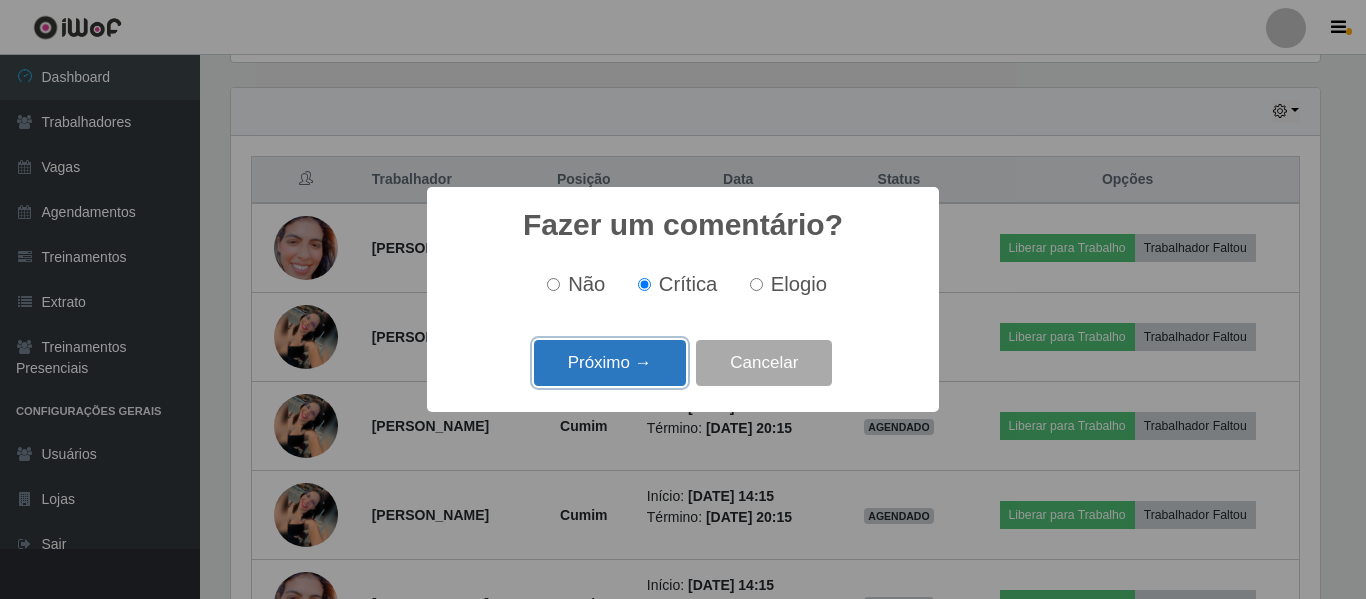 click on "Próximo →" at bounding box center (610, 363) 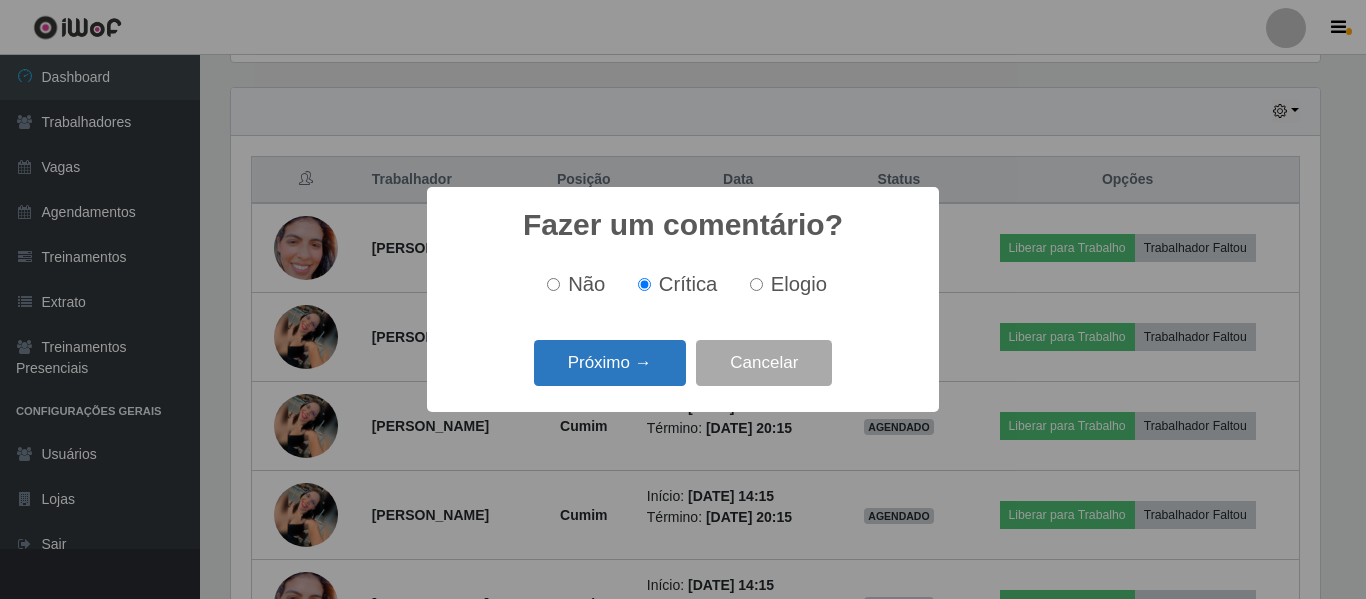 scroll, scrollTop: 999585, scrollLeft: 998911, axis: both 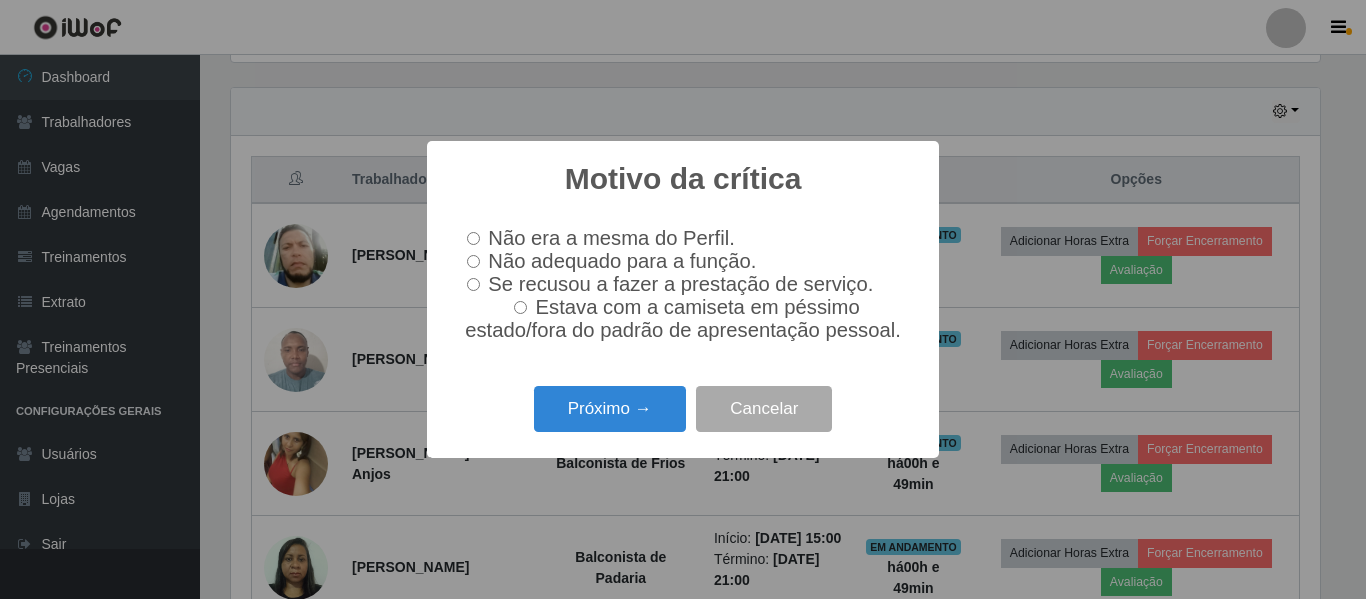 click on "Estava com a camiseta em péssimo estado/fora do padrão de apresentação pessoal." at bounding box center (520, 307) 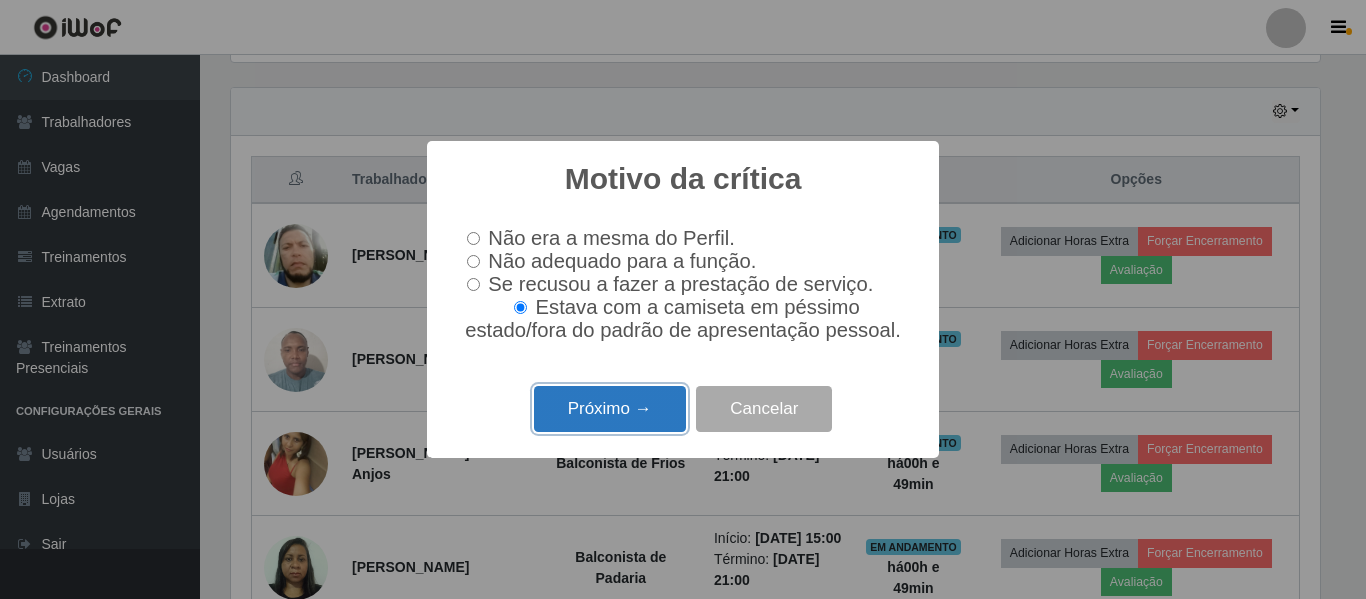 click on "Próximo →" at bounding box center [610, 409] 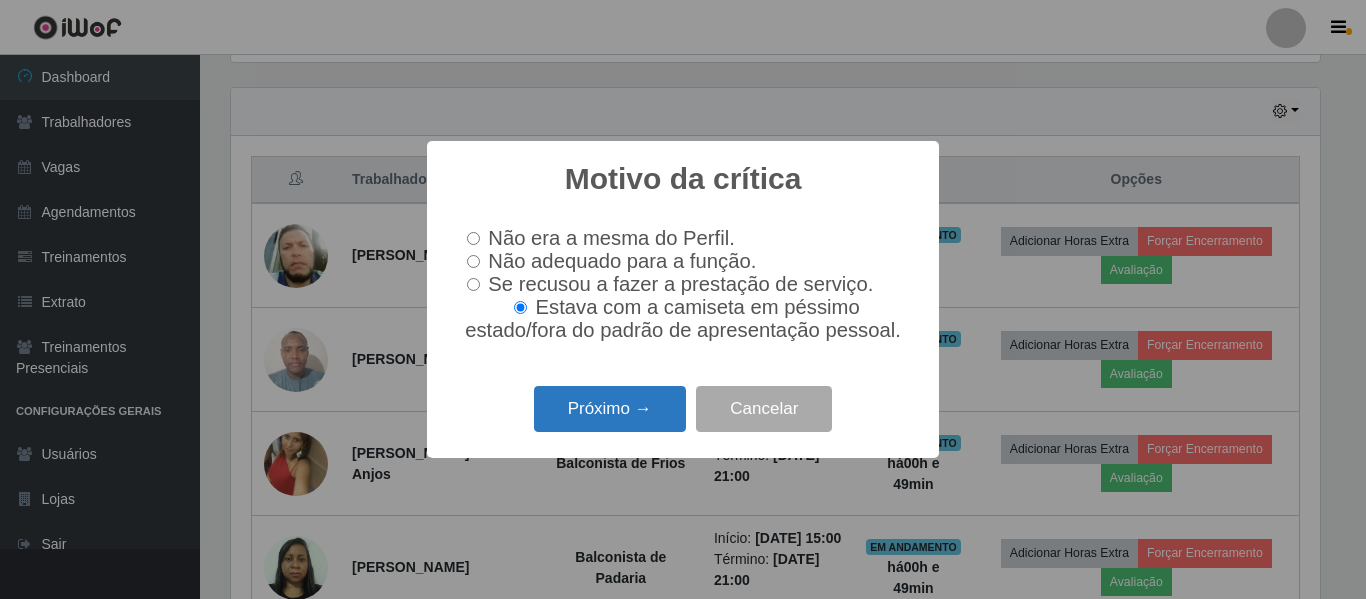 scroll, scrollTop: 999585, scrollLeft: 998911, axis: both 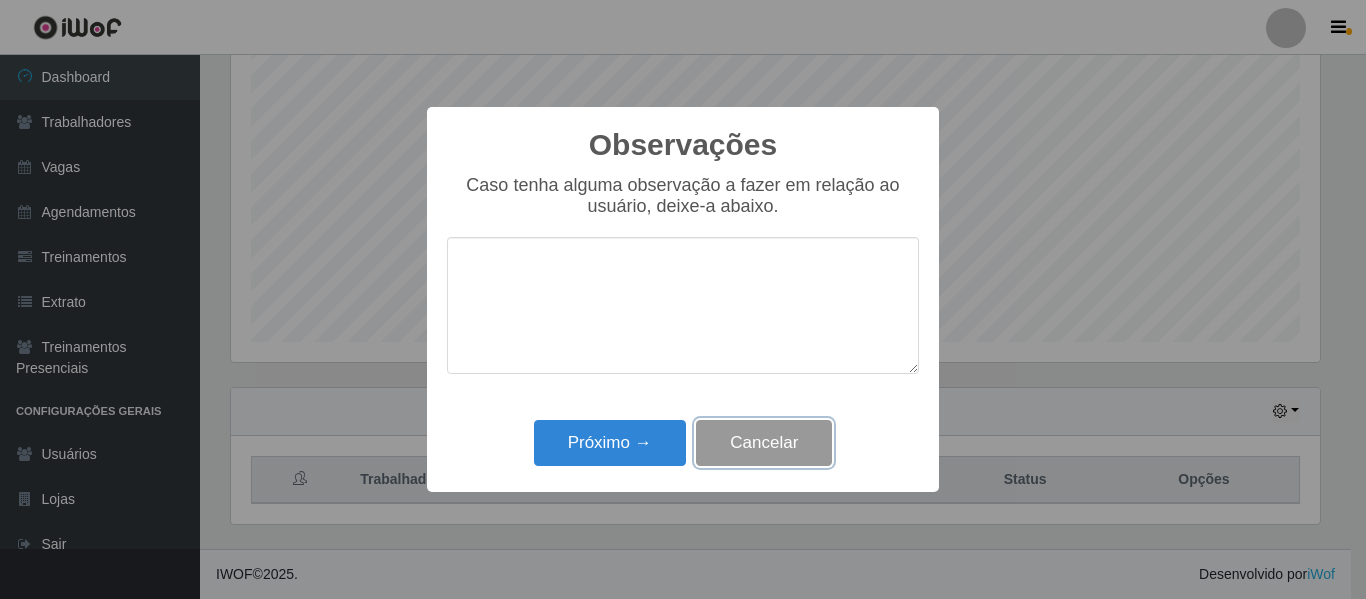 click on "Cancelar" at bounding box center (764, 443) 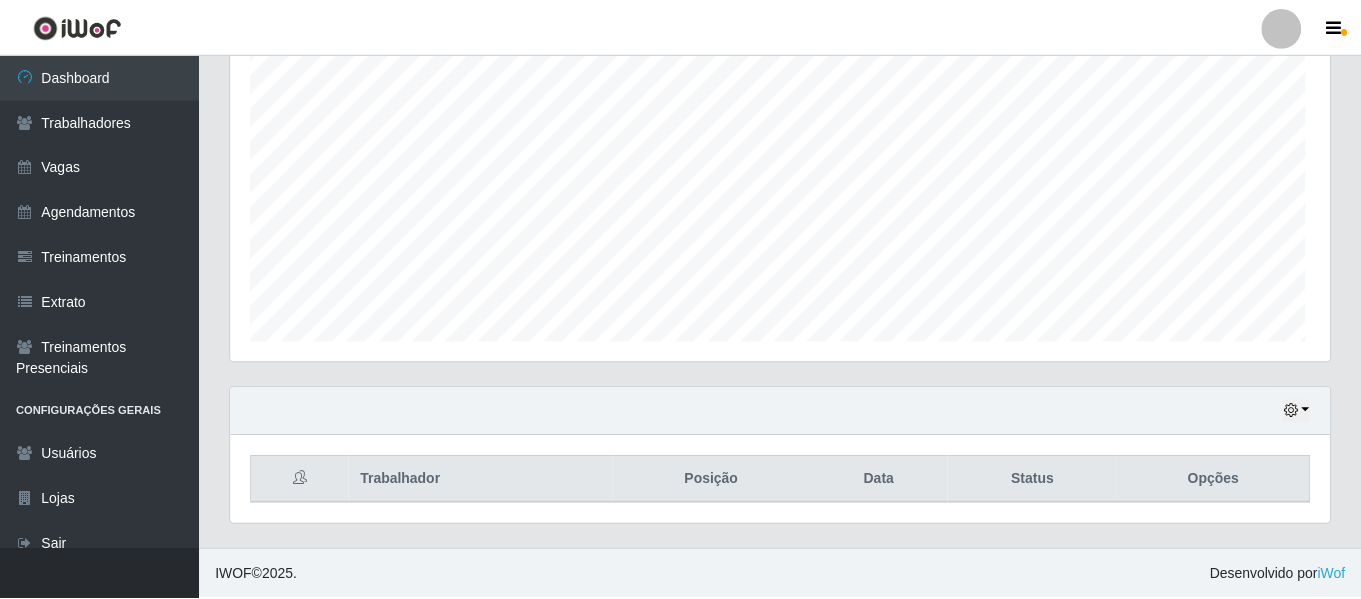 scroll, scrollTop: 999585, scrollLeft: 998901, axis: both 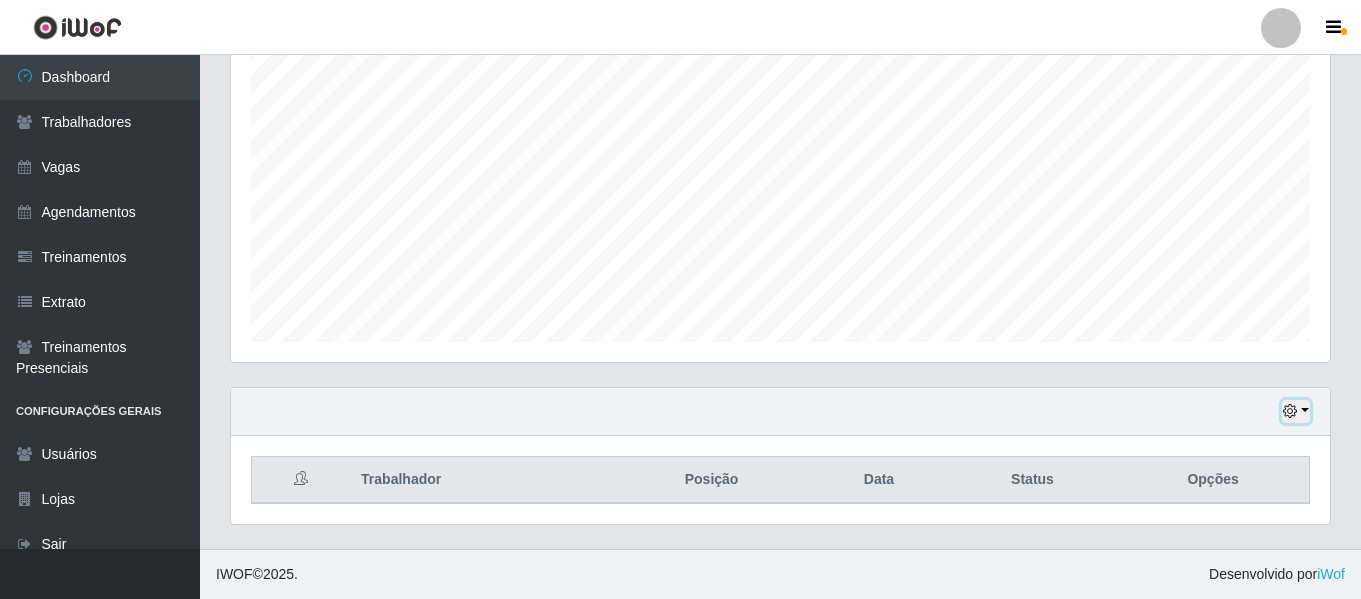 click at bounding box center [1296, 411] 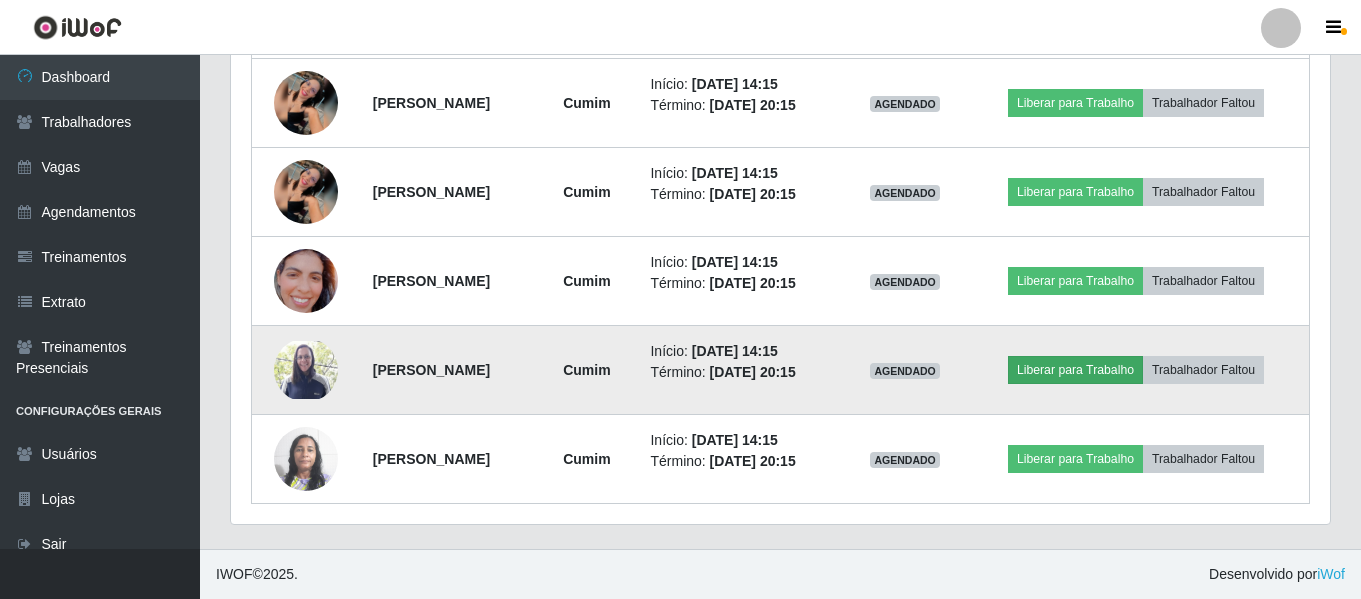 scroll, scrollTop: 373, scrollLeft: 0, axis: vertical 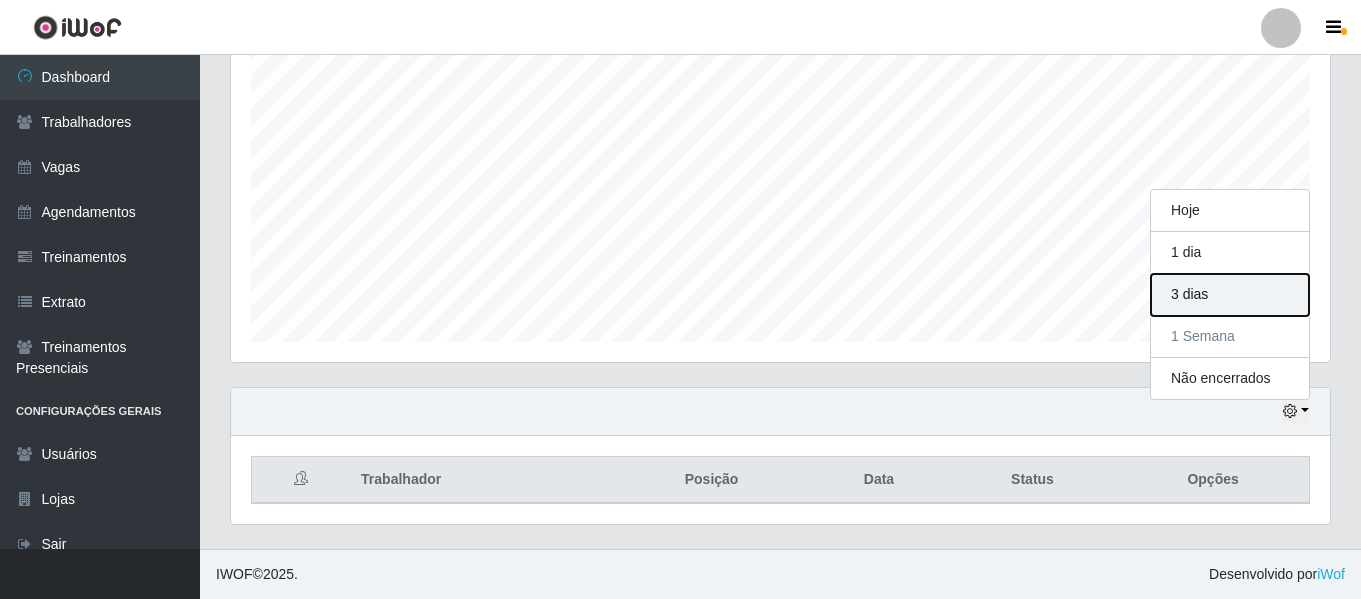 click on "3 dias" at bounding box center [1230, 295] 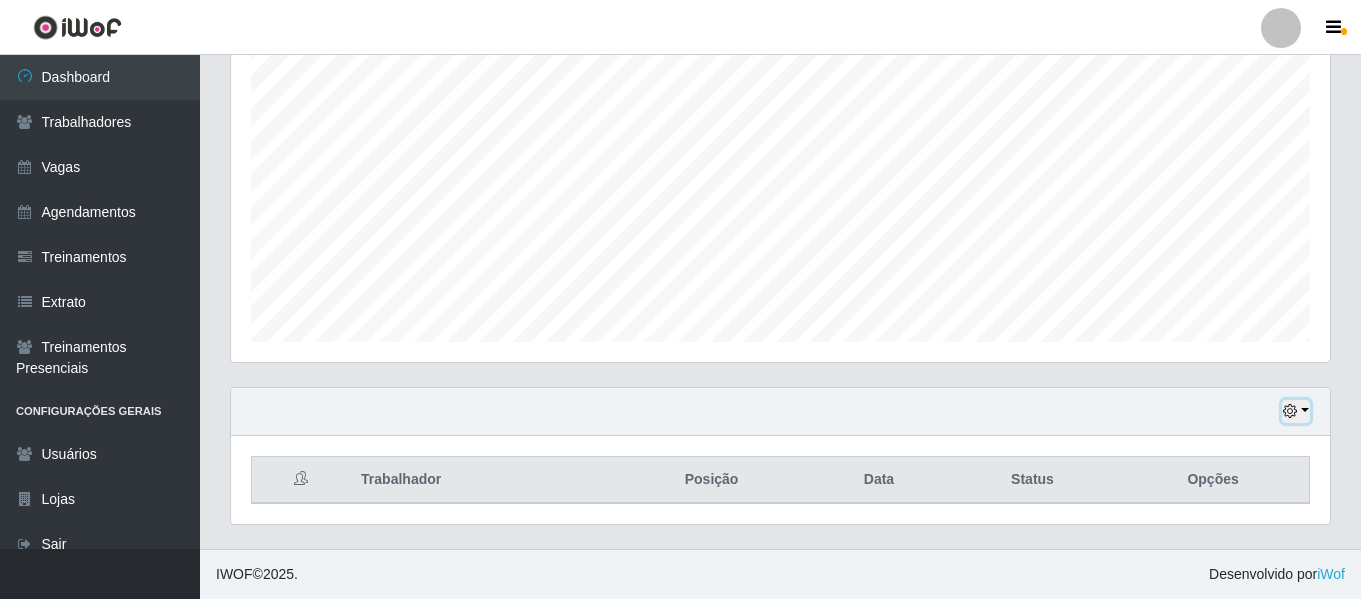 click at bounding box center [1290, 411] 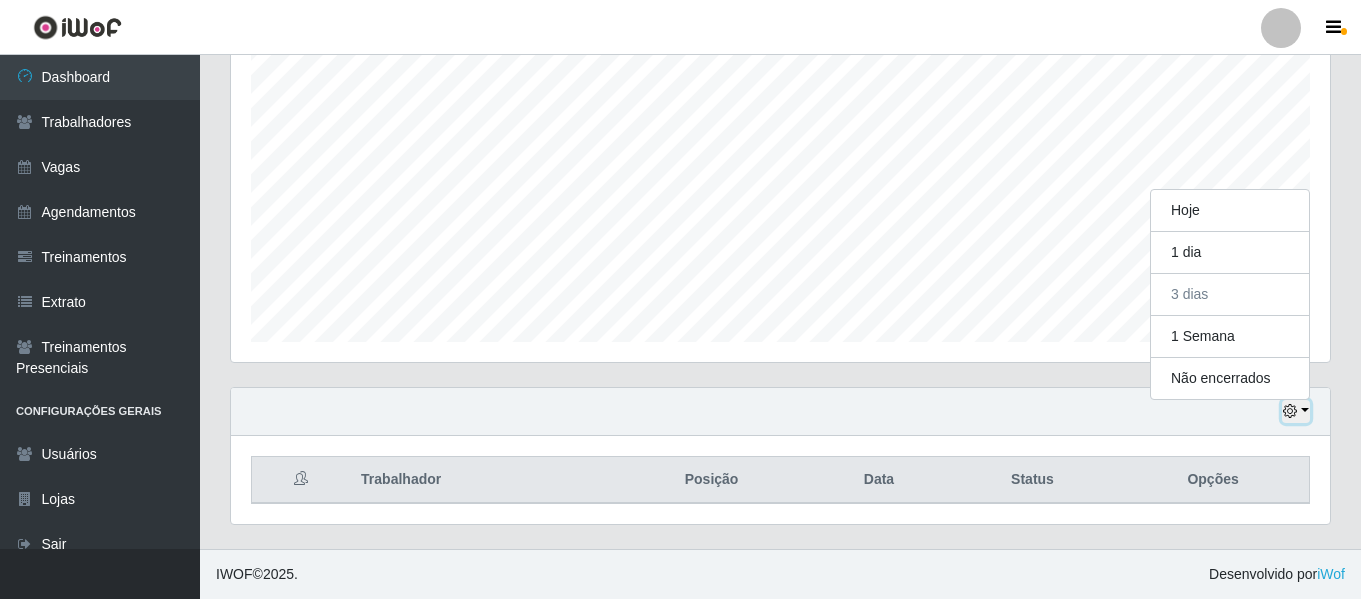 scroll, scrollTop: 415, scrollLeft: 1099, axis: both 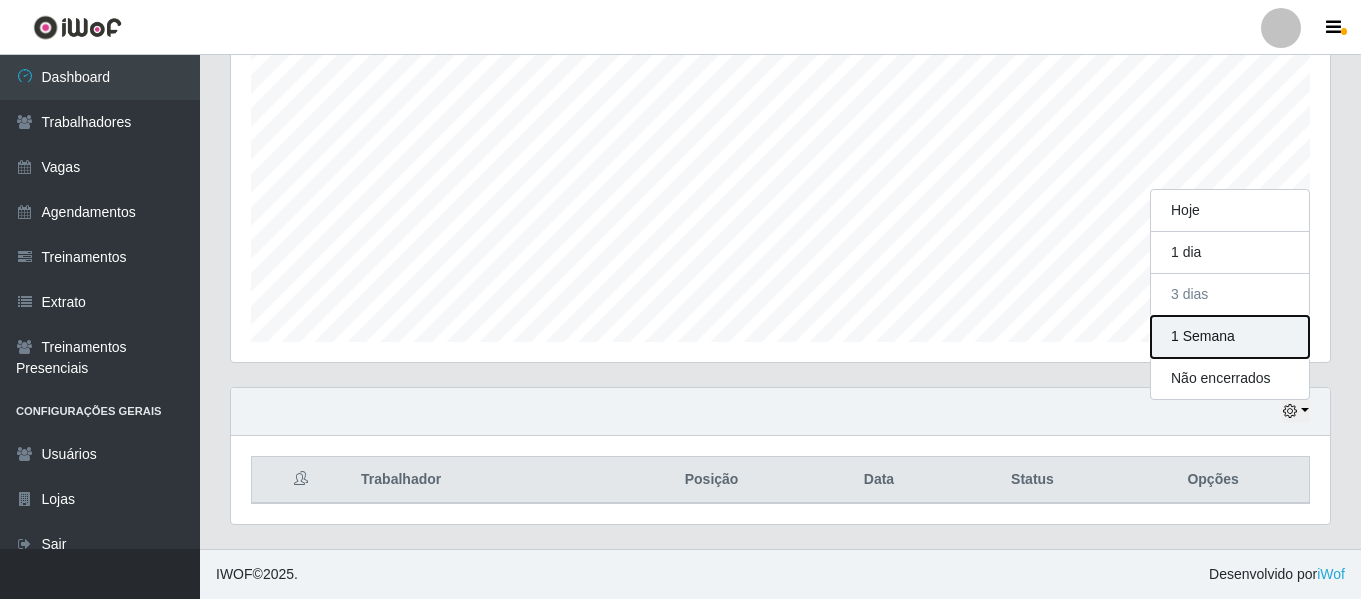 click on "1 Semana" at bounding box center [1230, 337] 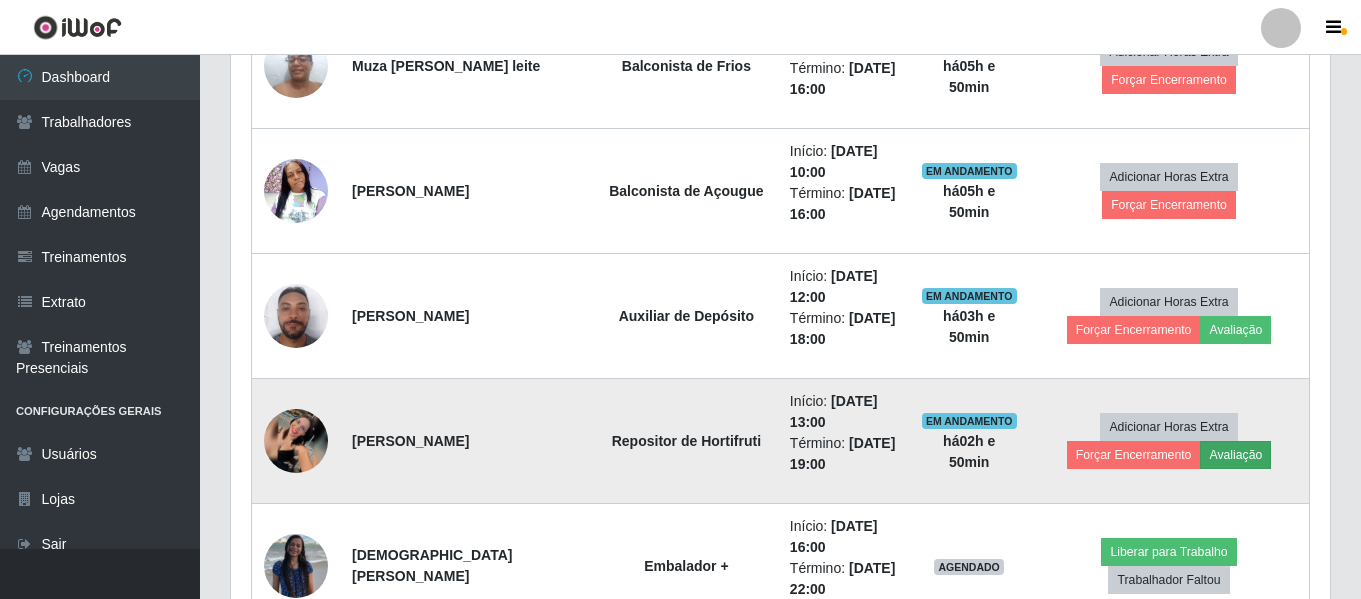 scroll, scrollTop: 1373, scrollLeft: 0, axis: vertical 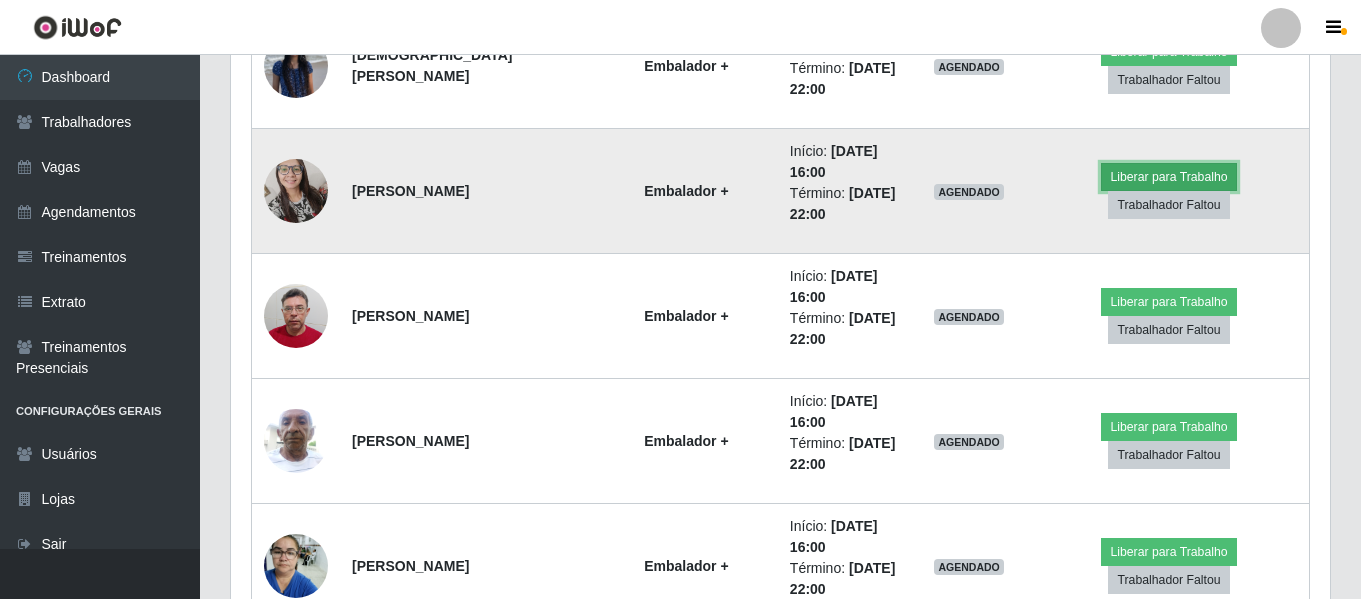 click on "Liberar para Trabalho" at bounding box center (1168, 177) 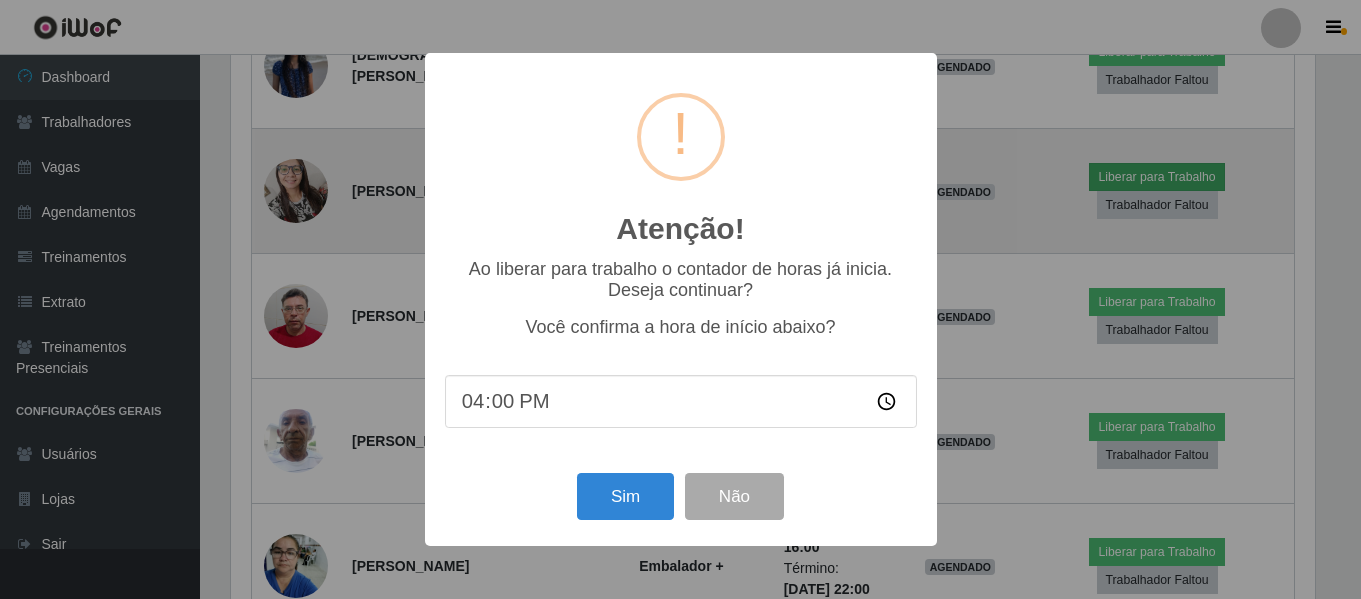 scroll, scrollTop: 999585, scrollLeft: 998911, axis: both 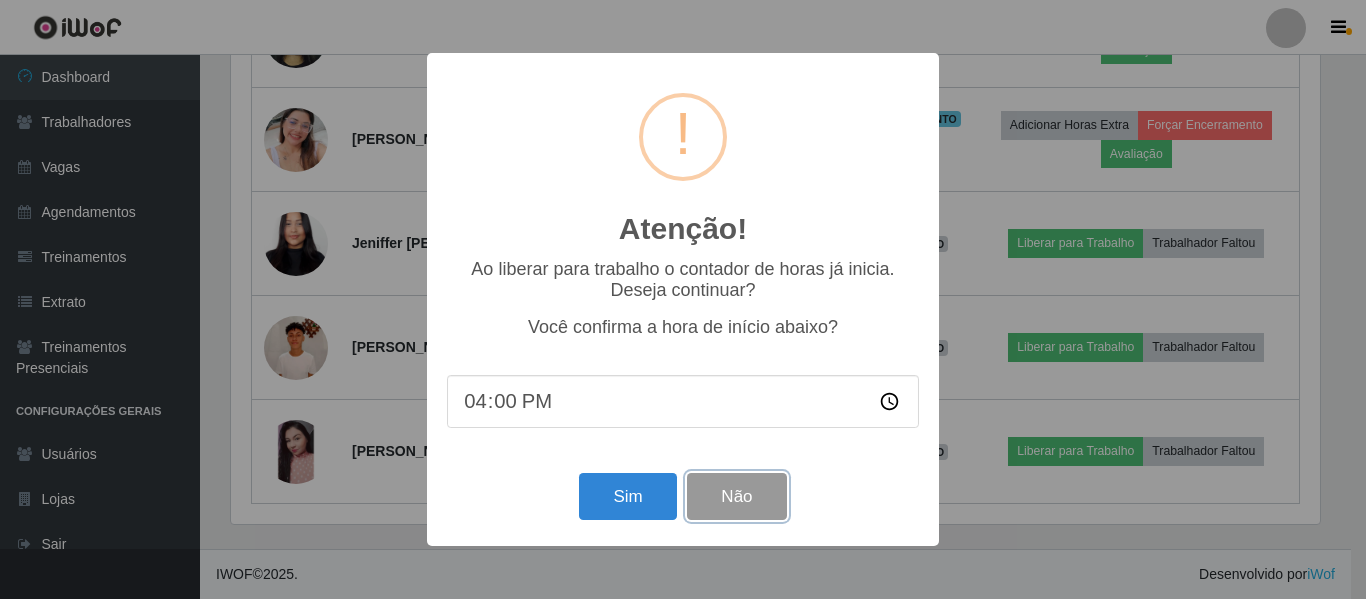 click on "Não" at bounding box center [736, 496] 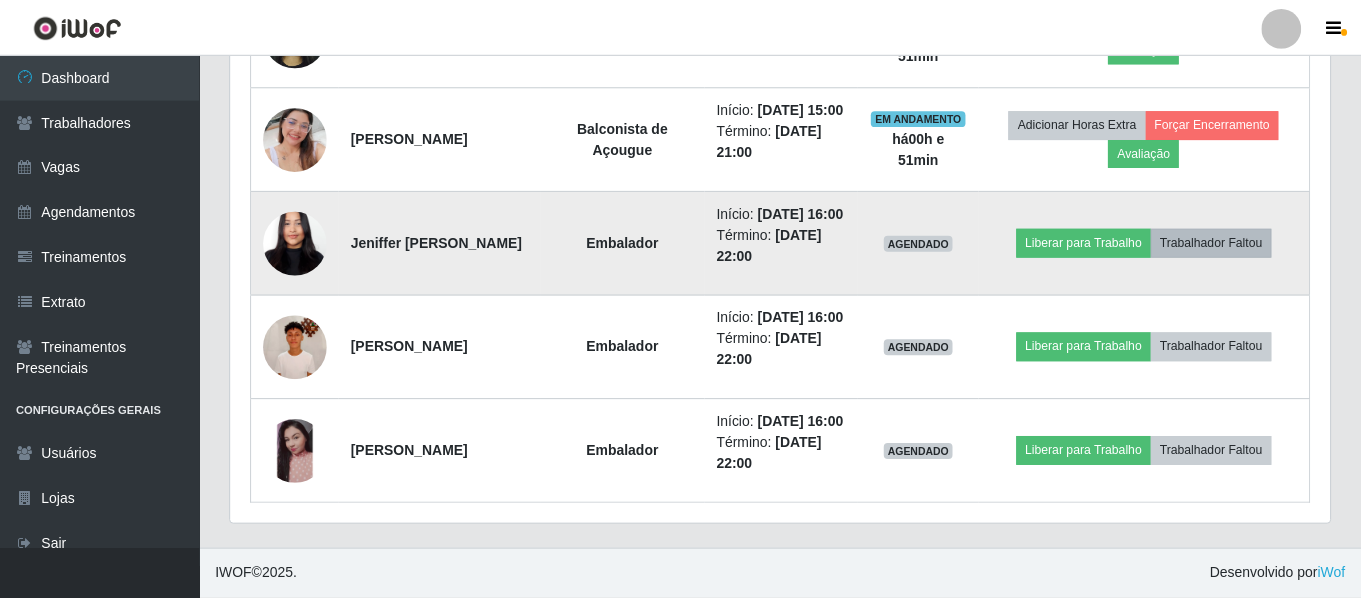 scroll, scrollTop: 999585, scrollLeft: 998901, axis: both 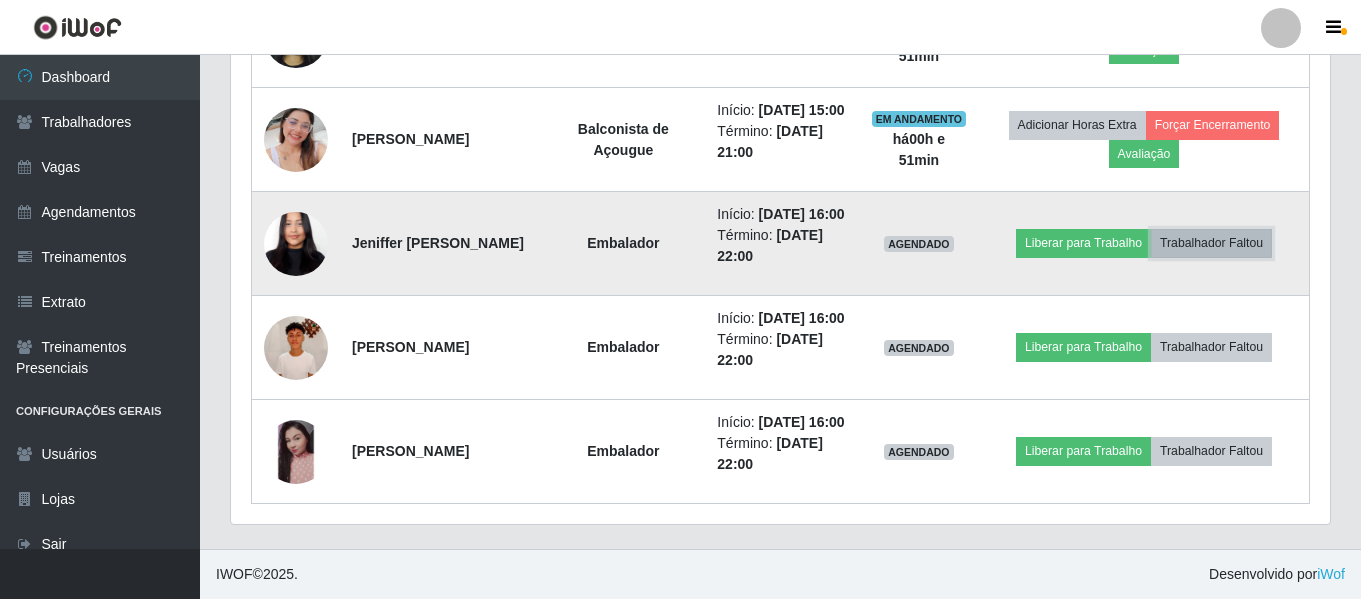 click on "Trabalhador Faltou" at bounding box center [1211, 243] 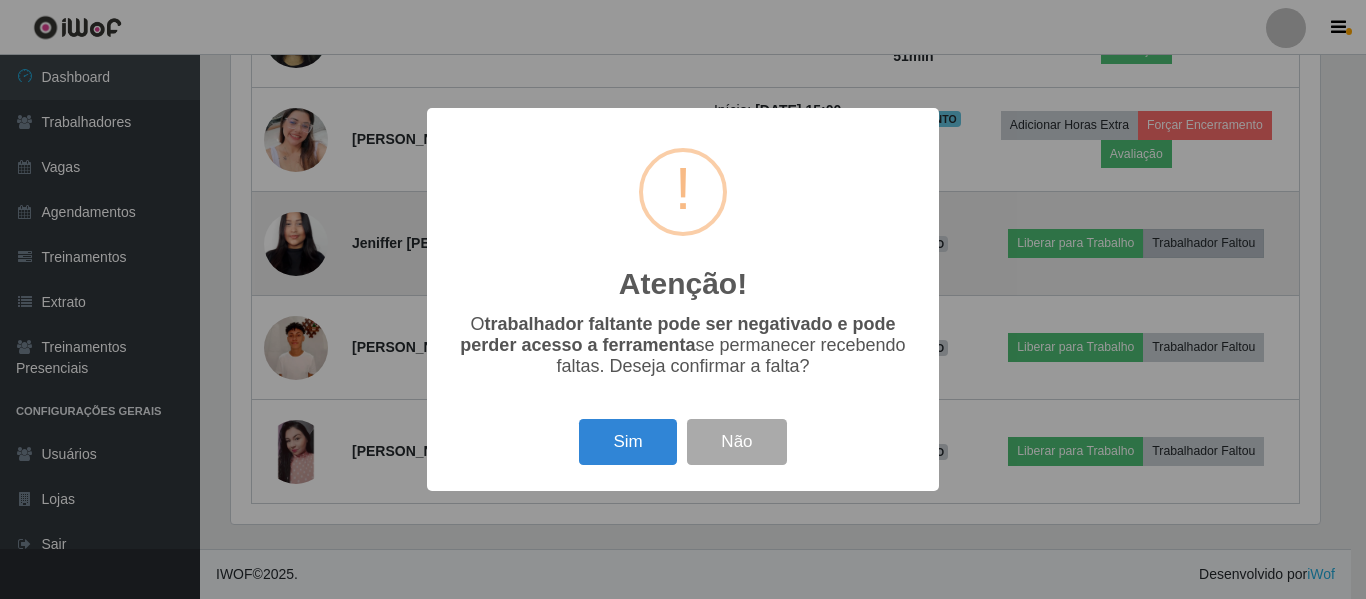 scroll, scrollTop: 999585, scrollLeft: 998911, axis: both 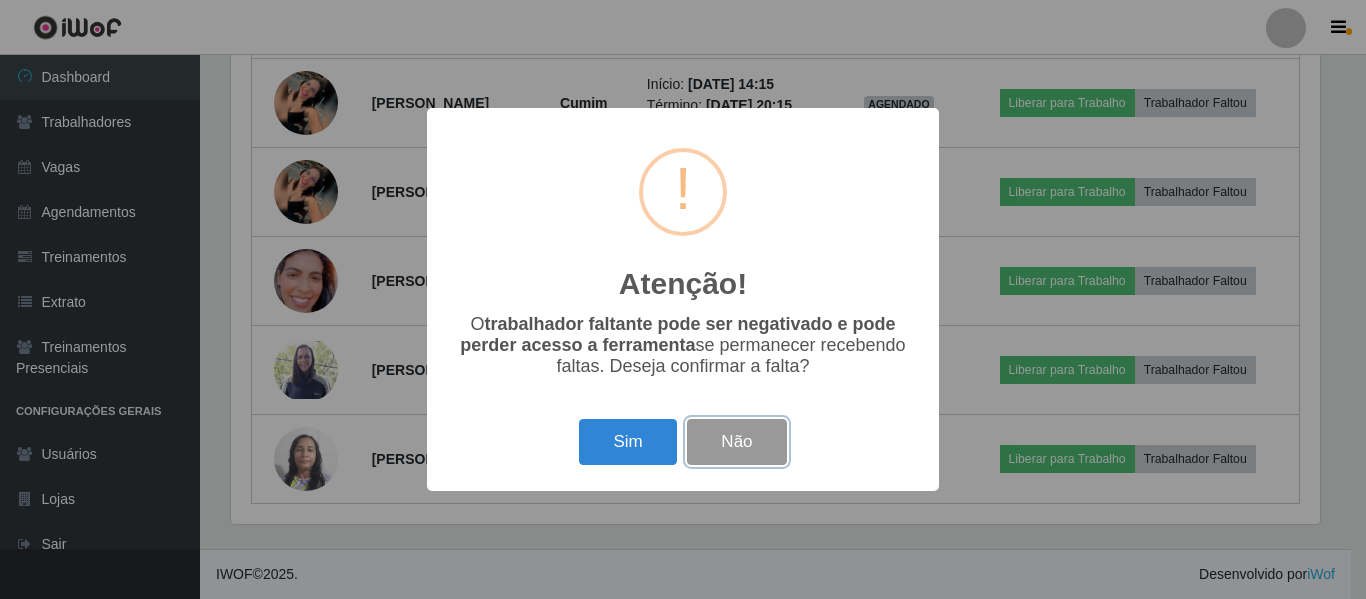 click on "Não" at bounding box center (736, 442) 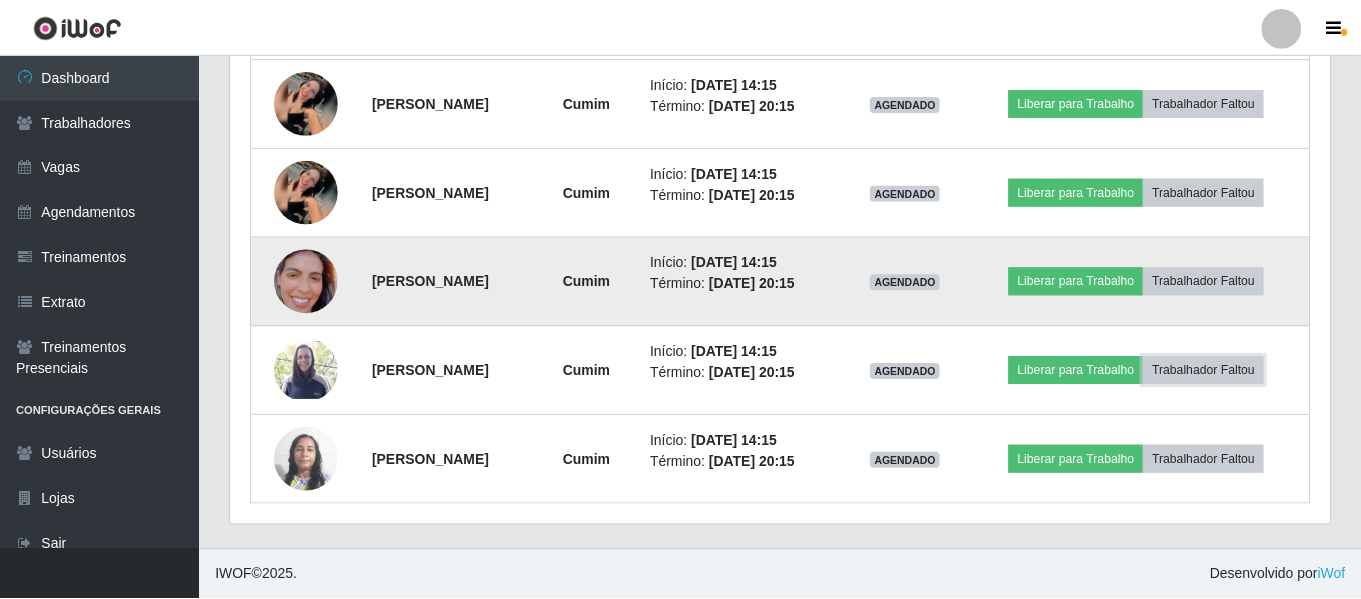 scroll, scrollTop: 999585, scrollLeft: 998901, axis: both 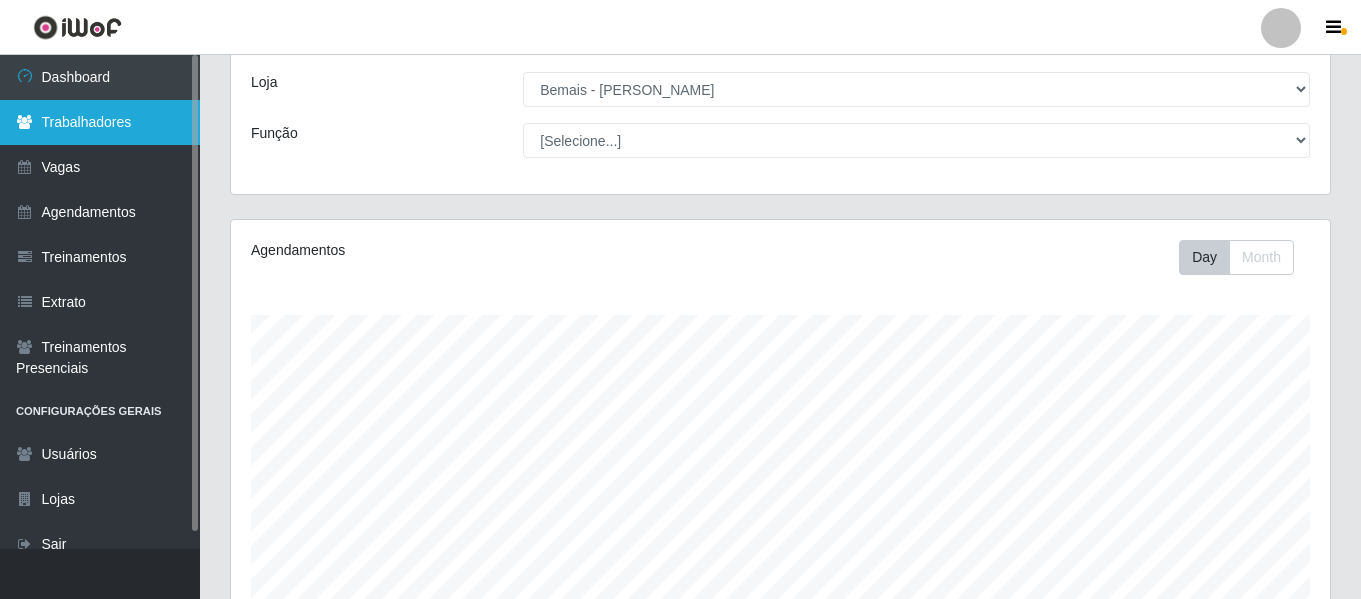 click on "Trabalhadores" at bounding box center [100, 122] 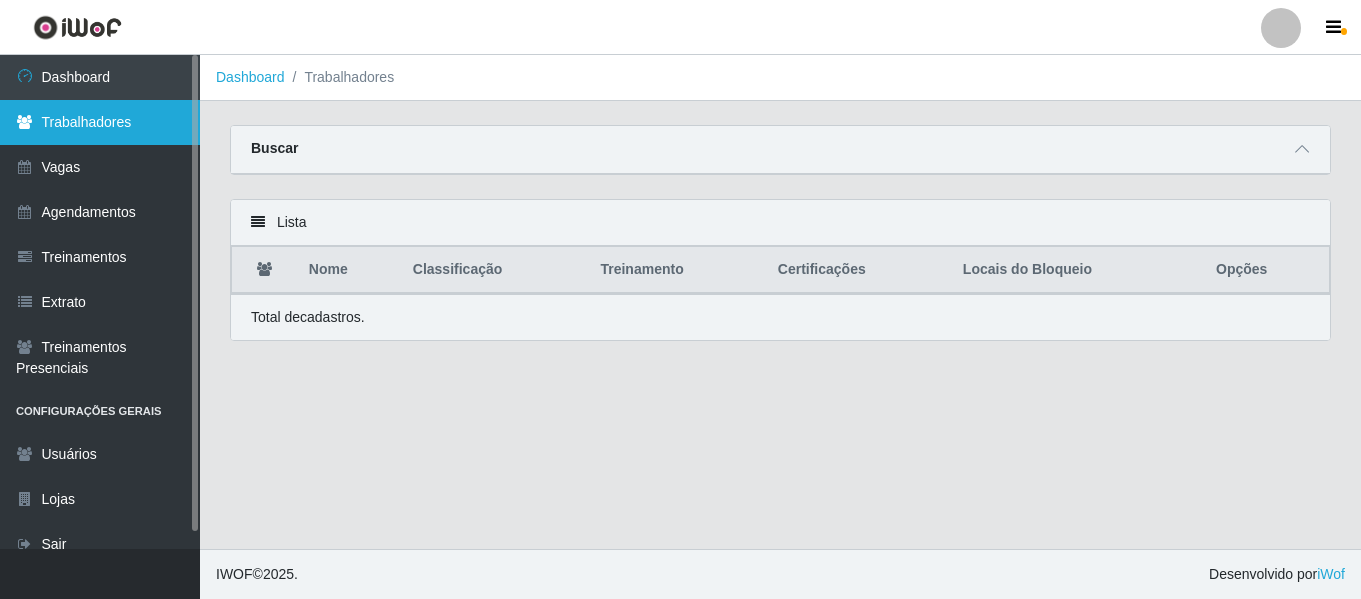 scroll, scrollTop: 0, scrollLeft: 0, axis: both 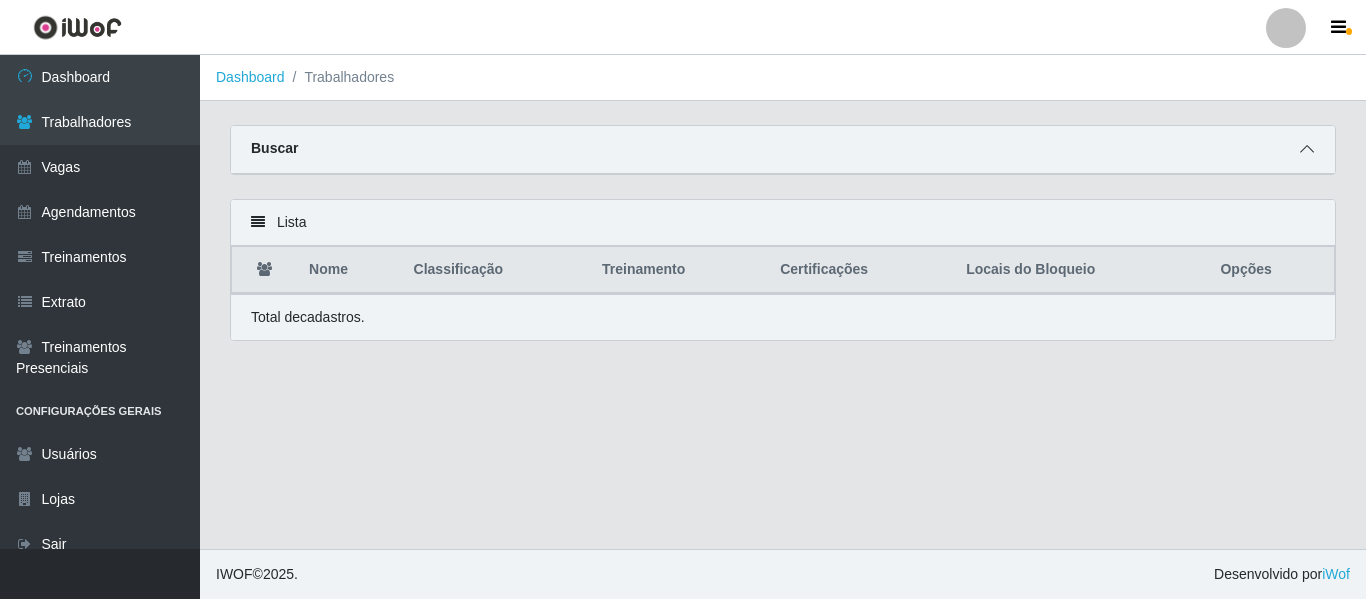 click at bounding box center [1307, 149] 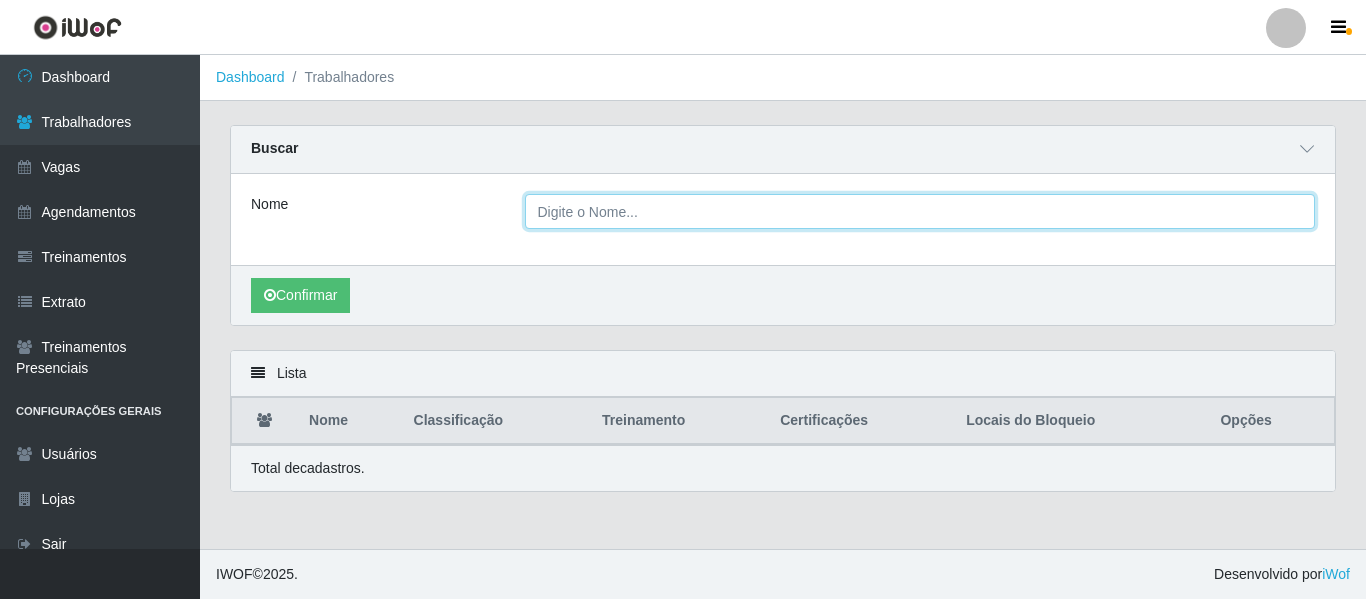click on "Nome" at bounding box center [920, 211] 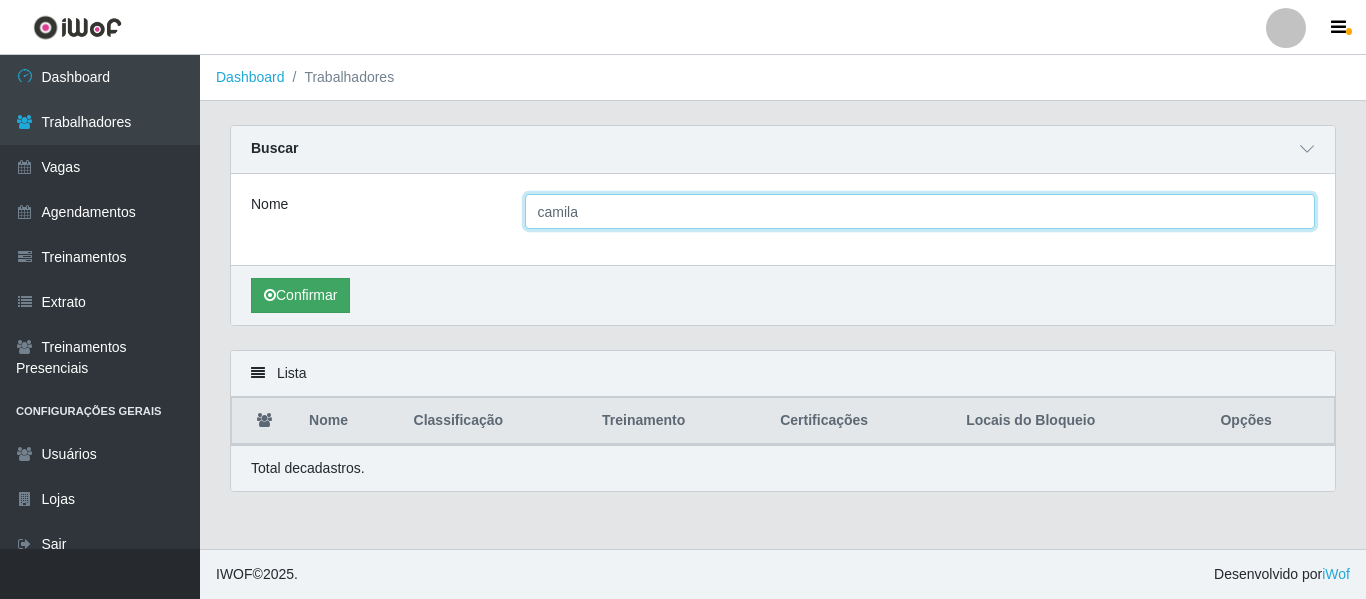 type on "camila" 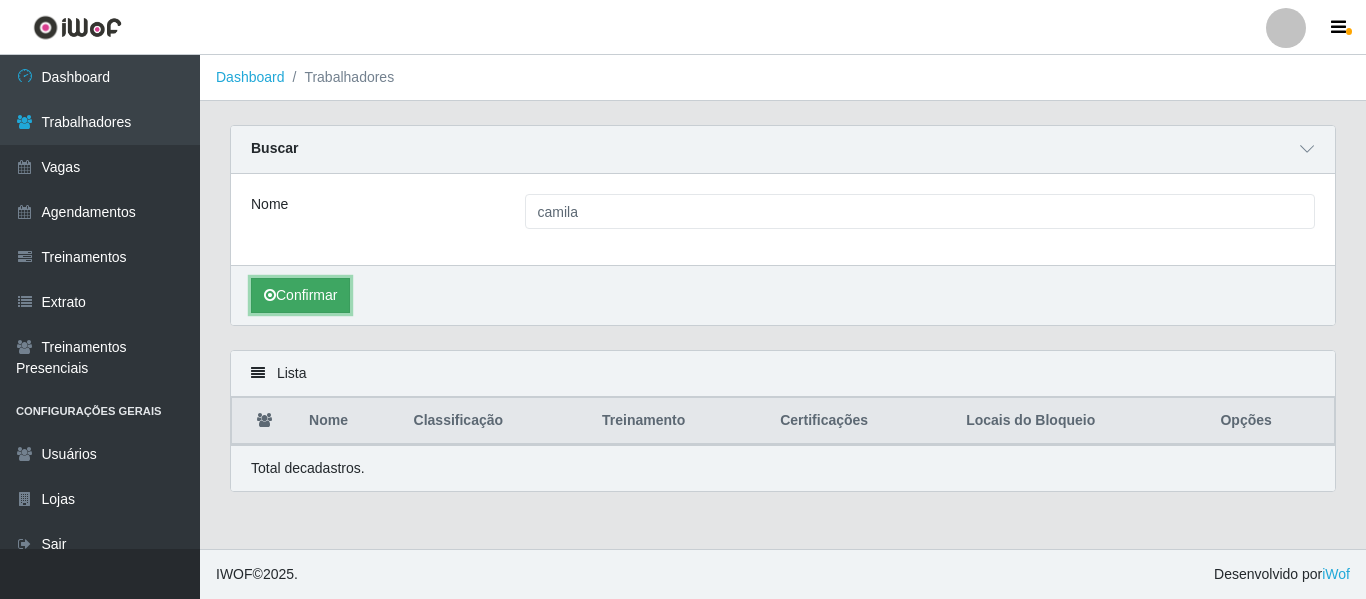 click on "Confirmar" at bounding box center (300, 295) 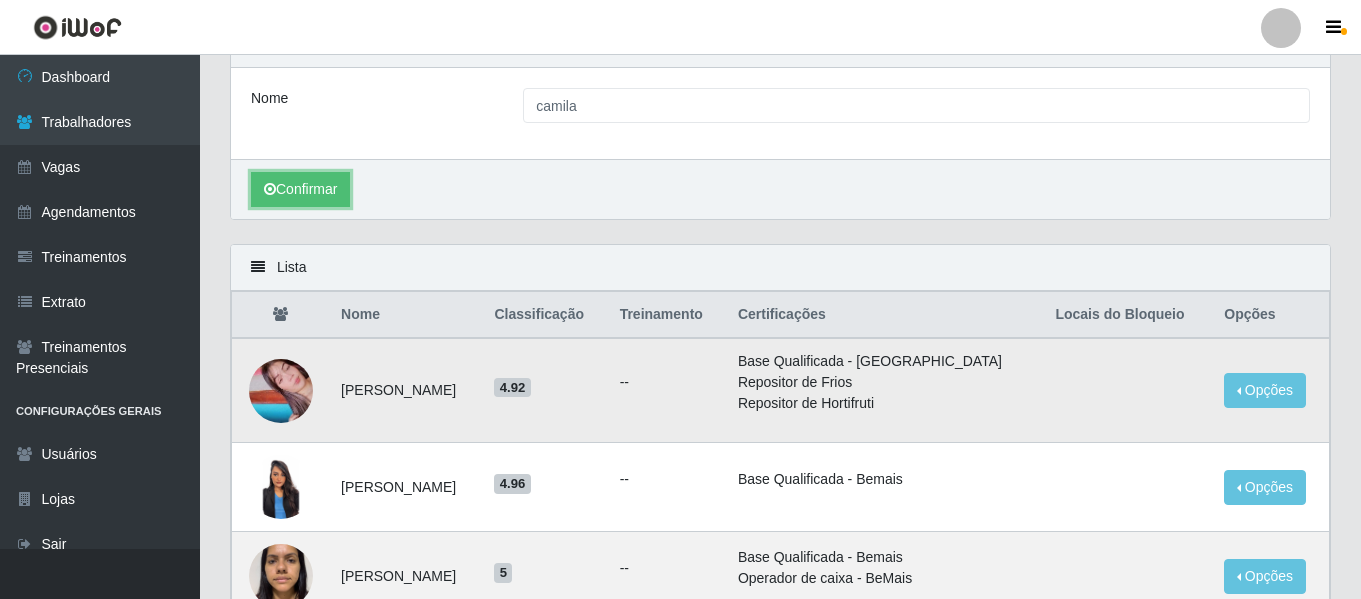 scroll, scrollTop: 100, scrollLeft: 0, axis: vertical 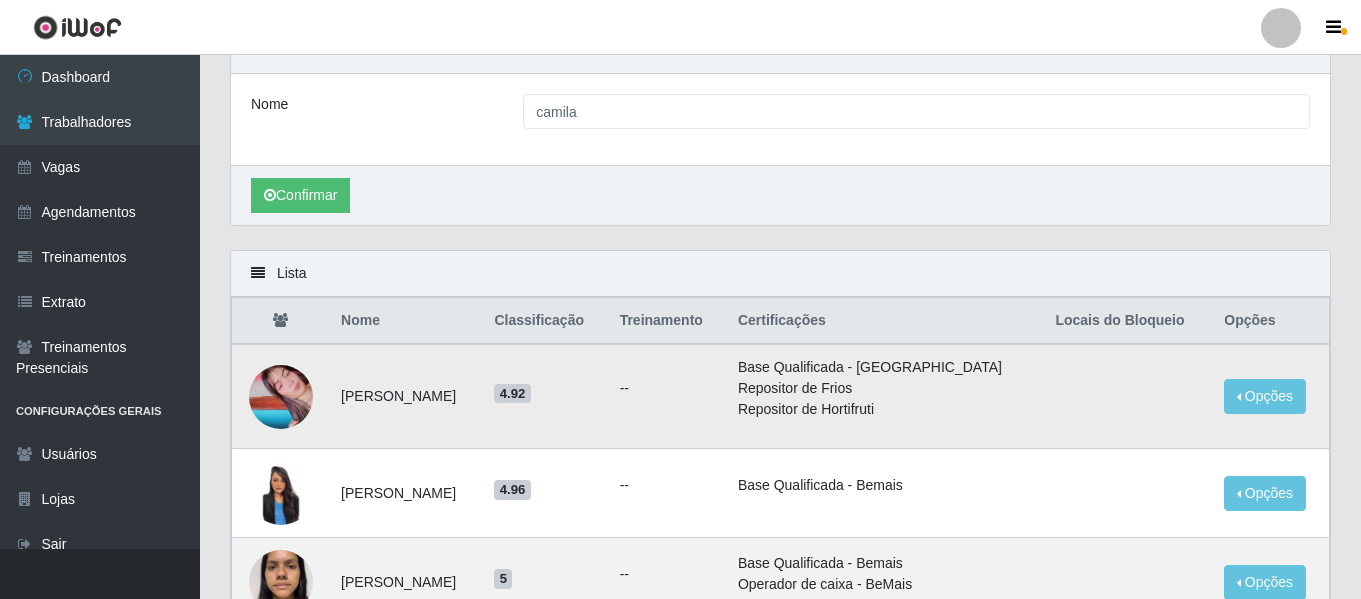 click at bounding box center (281, 397) 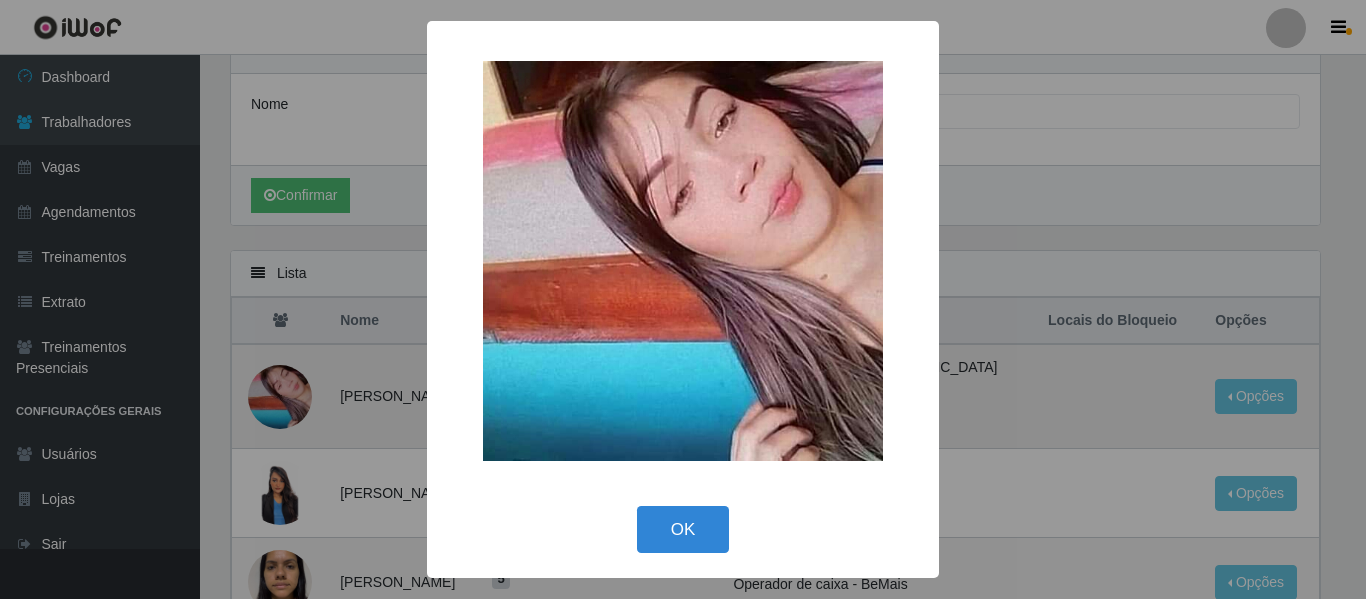 click on "× OK Cancel" at bounding box center [683, 299] 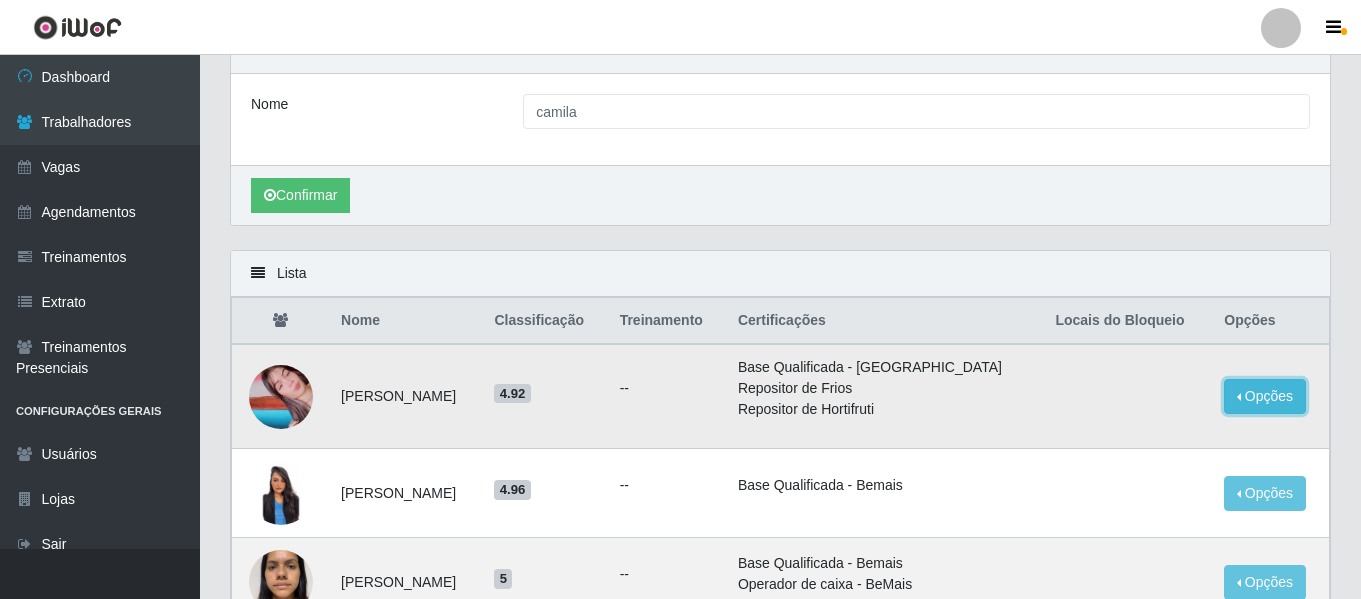 click on "Opções" at bounding box center (1265, 396) 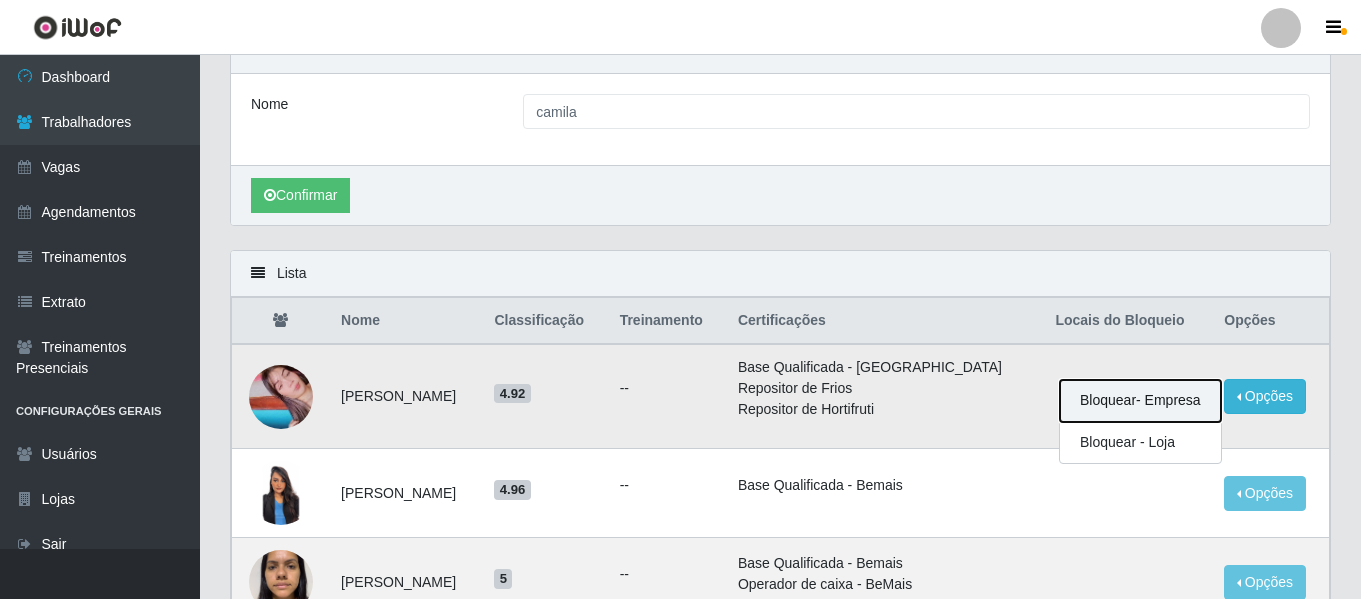 click on "Bloquear  - Empresa" at bounding box center (1140, 401) 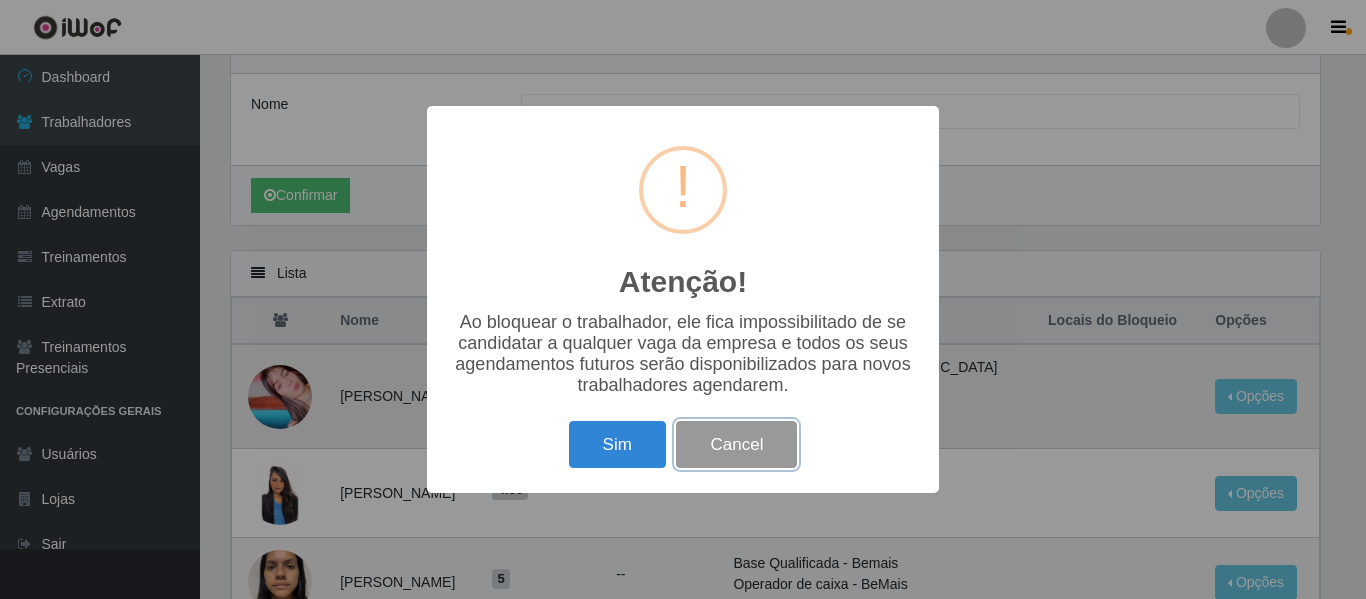 click on "Cancel" at bounding box center (736, 444) 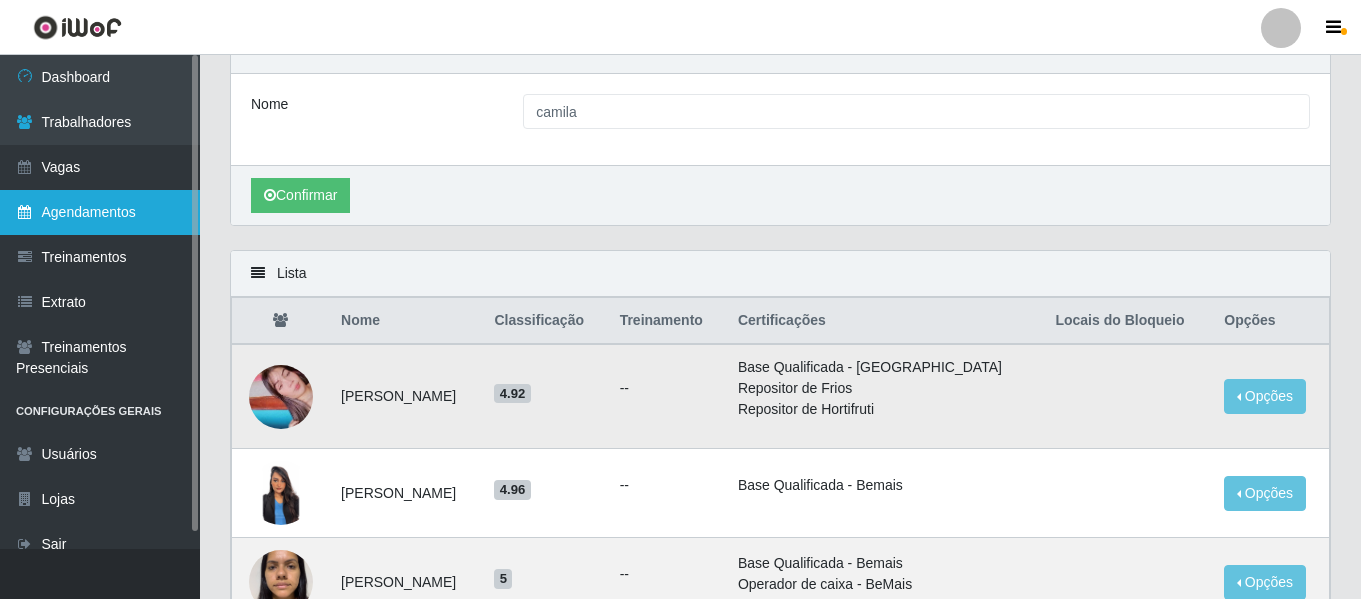 click on "Agendamentos" at bounding box center (100, 212) 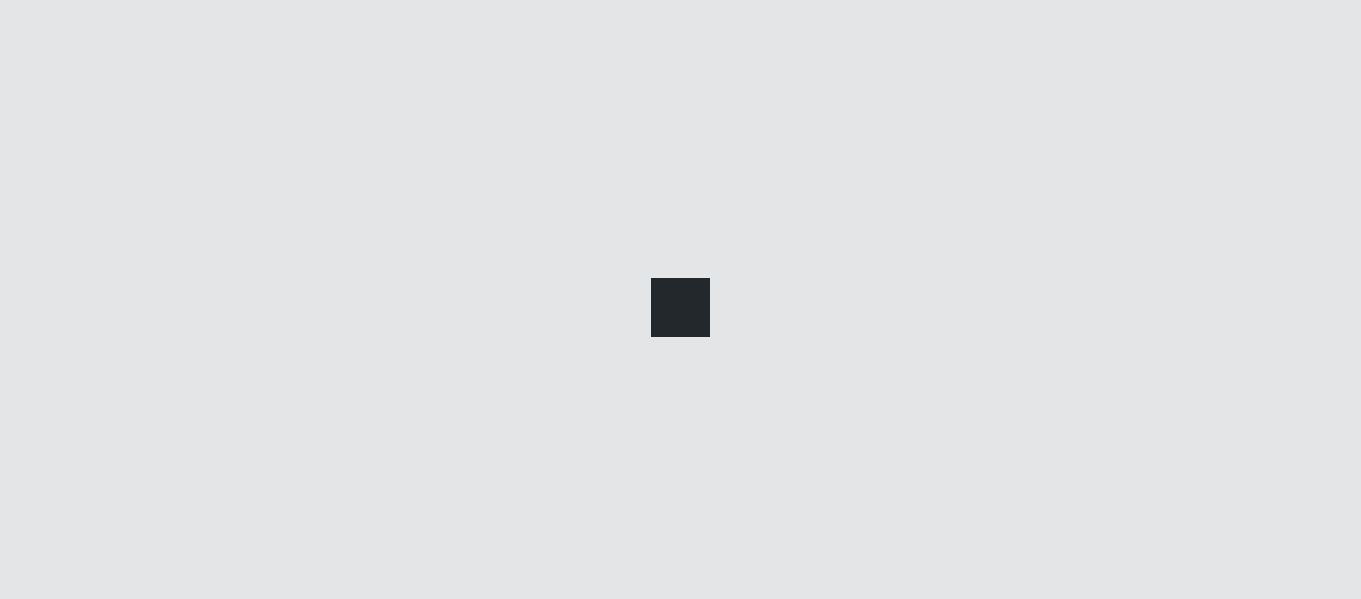 scroll, scrollTop: 0, scrollLeft: 0, axis: both 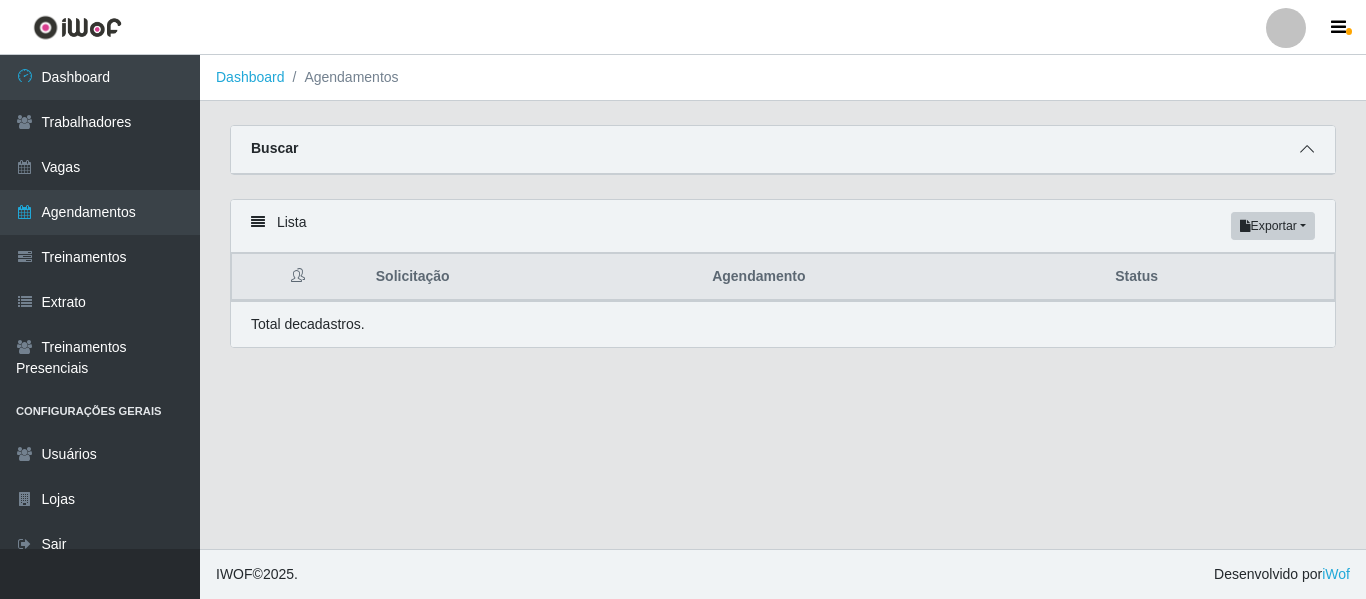 click at bounding box center (1307, 149) 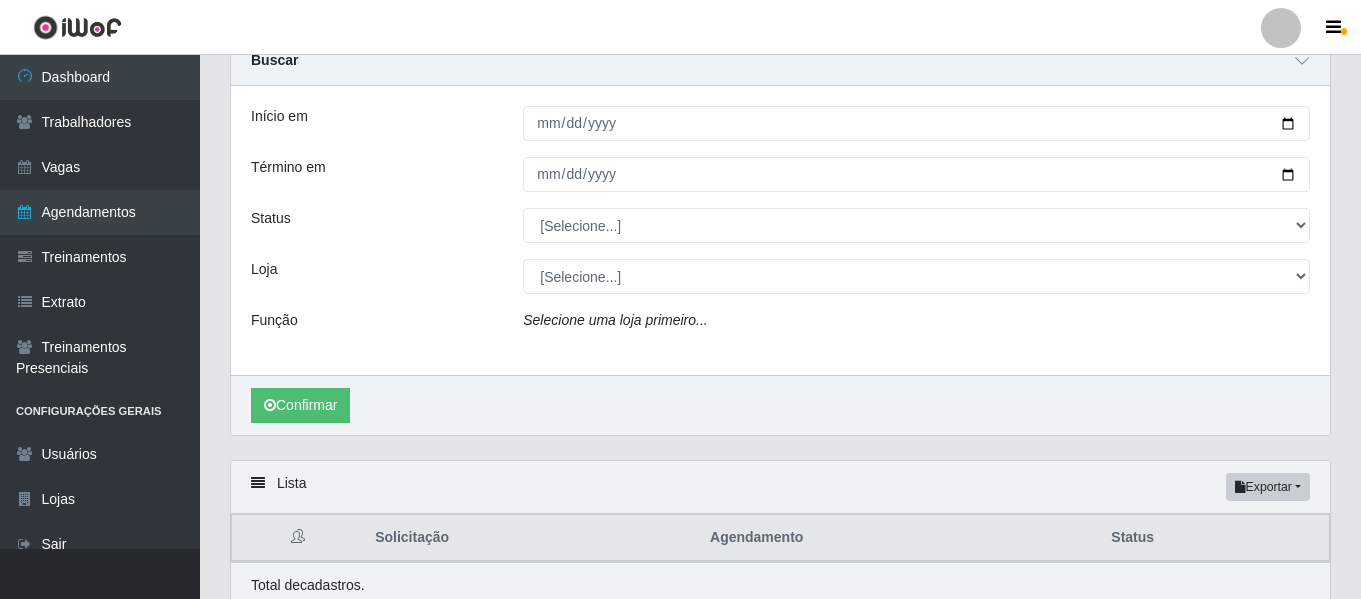 scroll, scrollTop: 173, scrollLeft: 0, axis: vertical 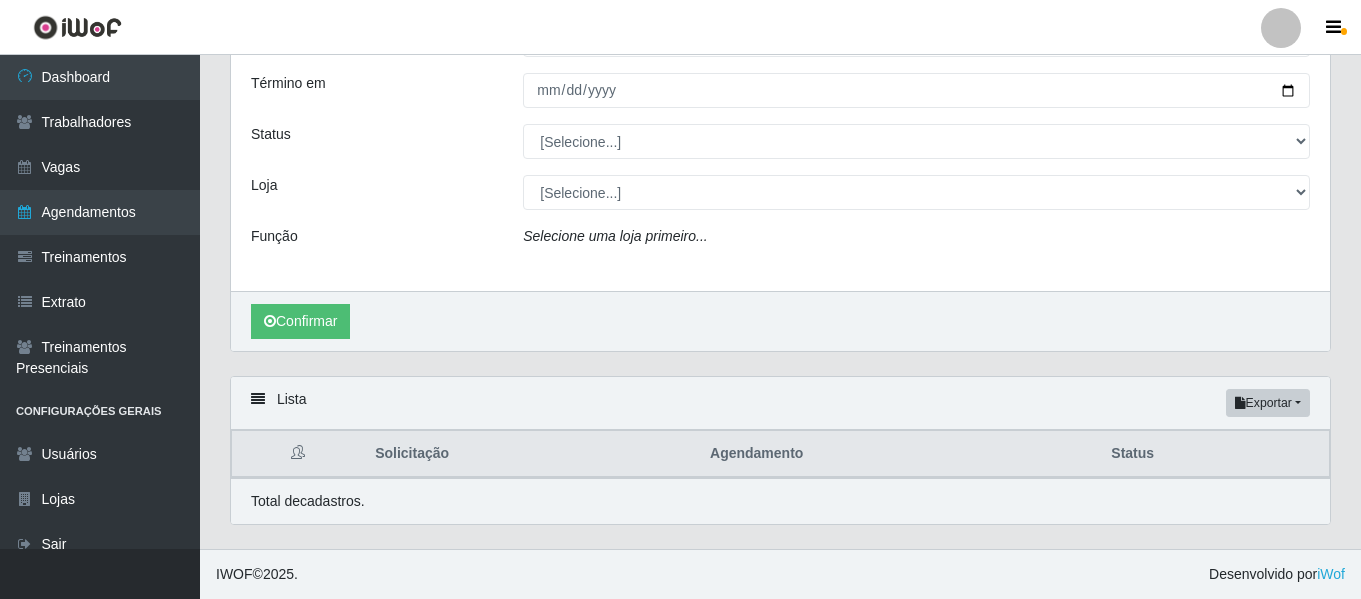 click on "Selecione uma loja primeiro..." at bounding box center [615, 236] 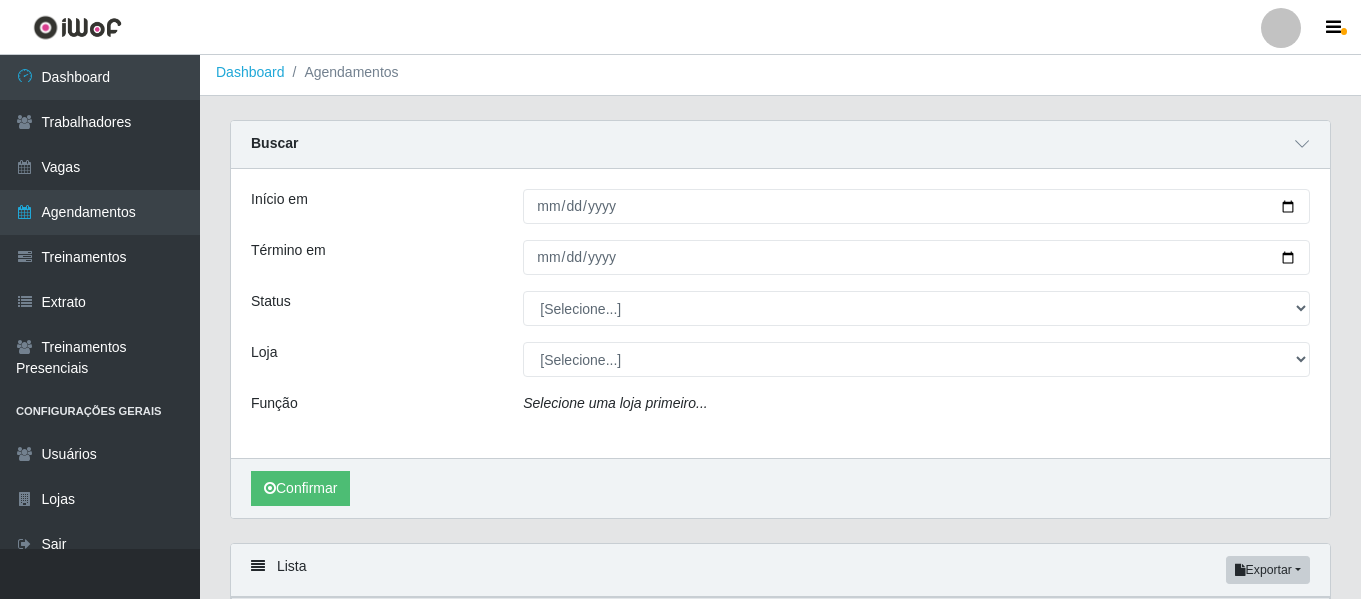 scroll, scrollTop: 0, scrollLeft: 0, axis: both 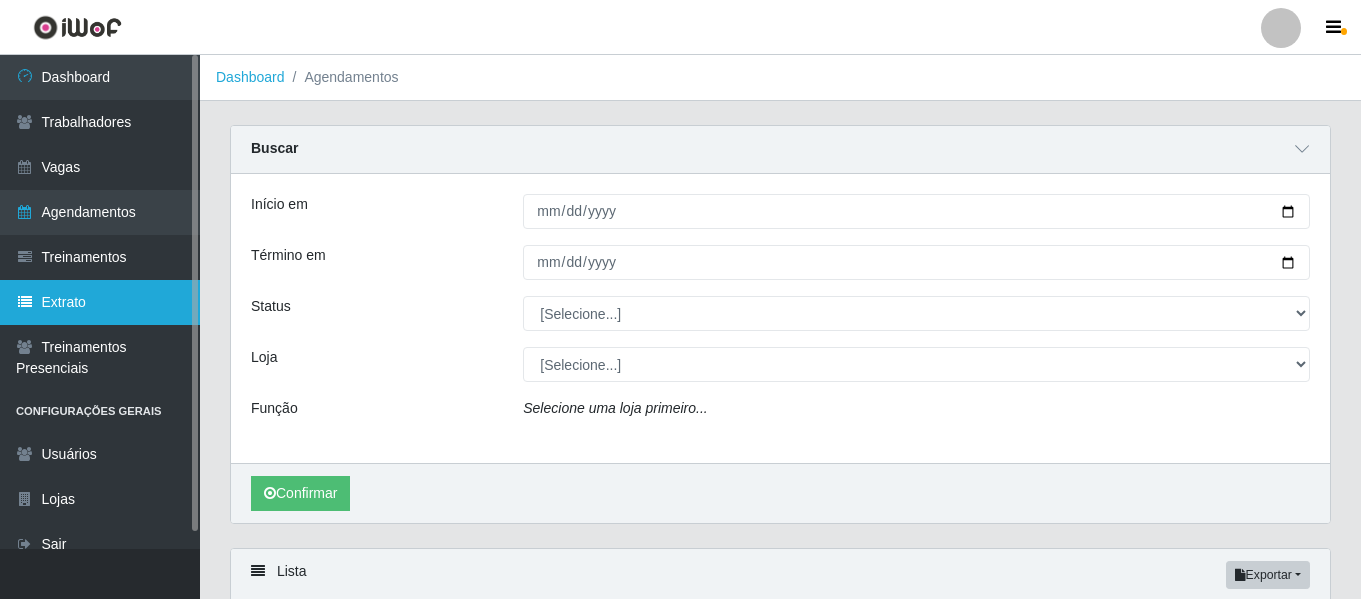 click on "Extrato" at bounding box center (100, 302) 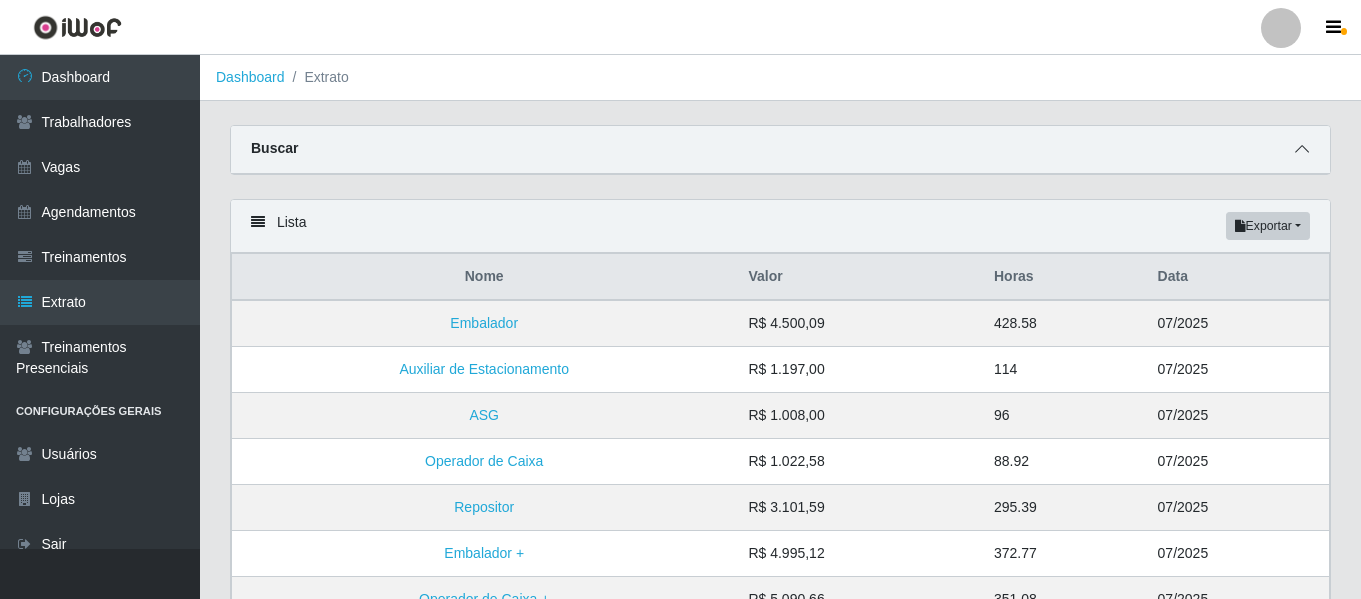 click at bounding box center (1302, 149) 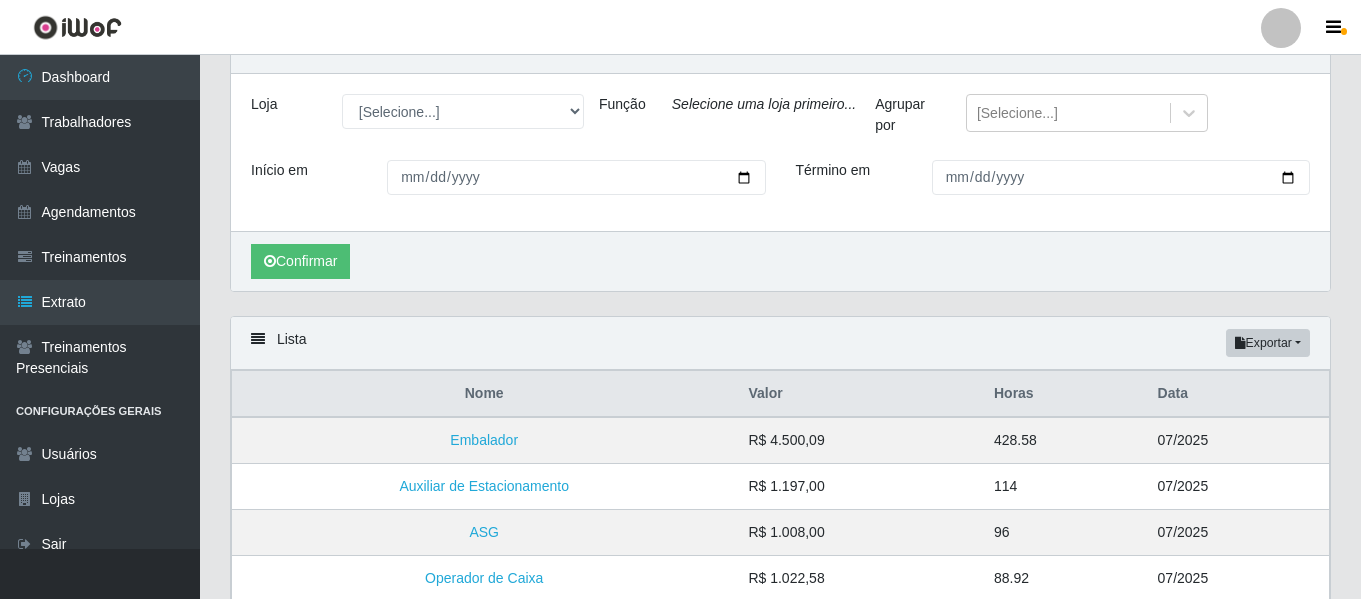 scroll, scrollTop: 0, scrollLeft: 0, axis: both 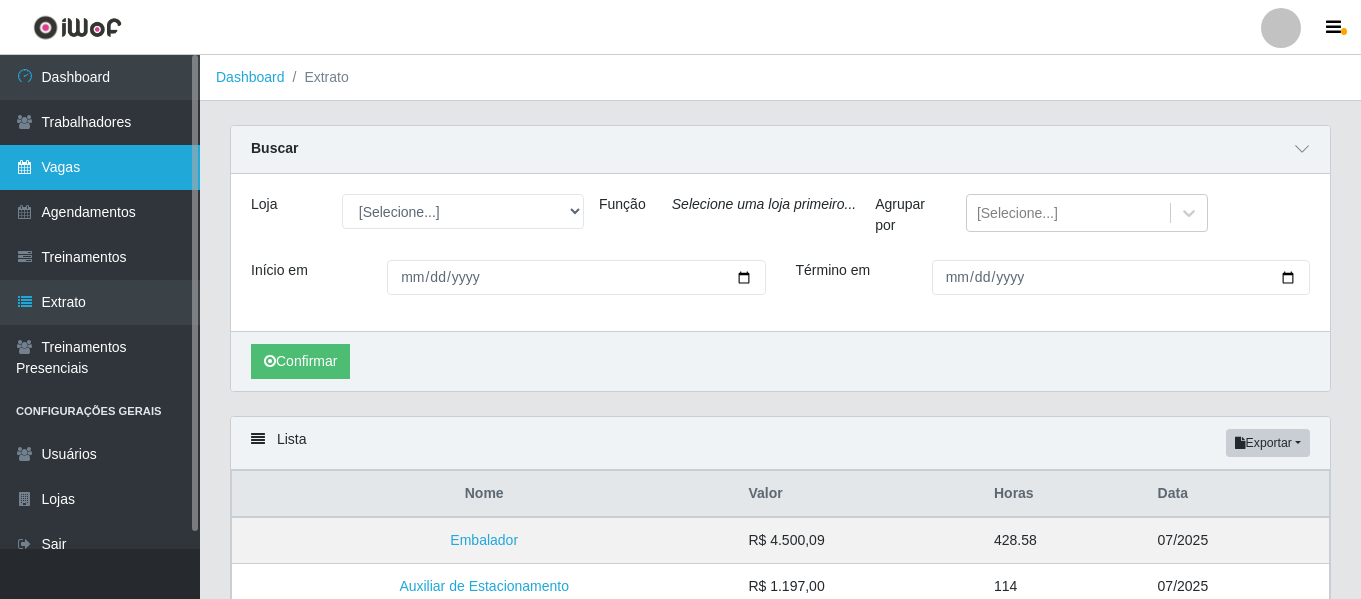 click on "Vagas" at bounding box center [100, 167] 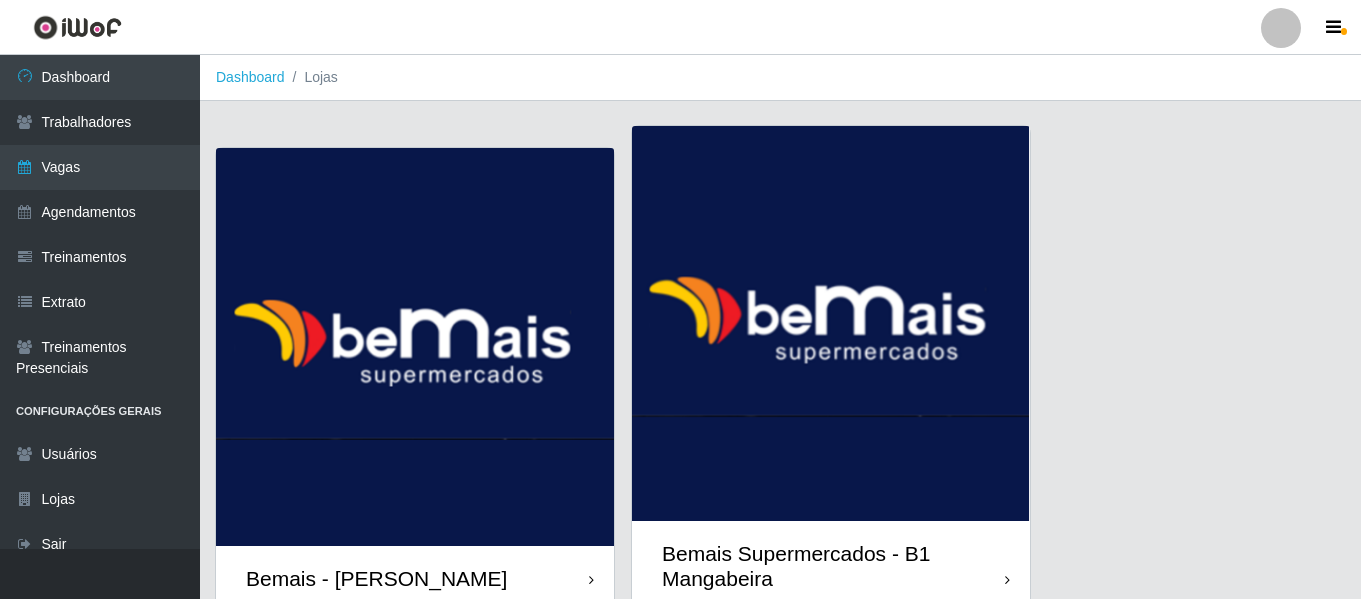 click at bounding box center [1281, 28] 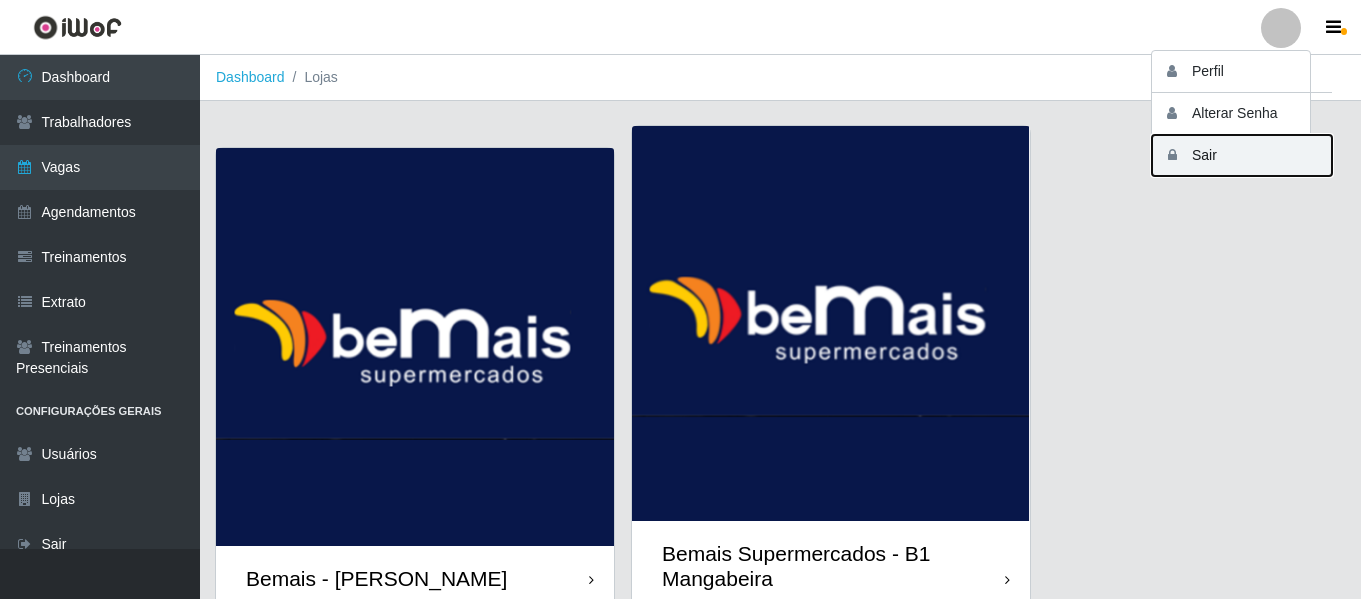 click on "Sair" at bounding box center [1242, 155] 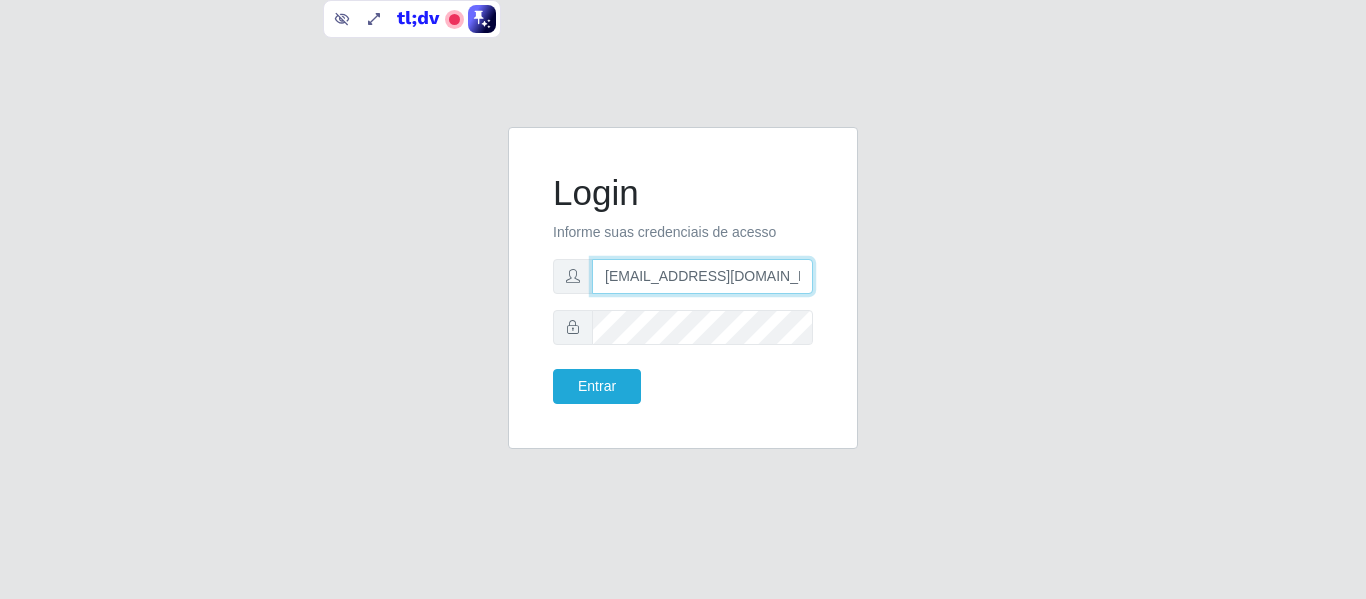 drag, startPoint x: 780, startPoint y: 276, endPoint x: 389, endPoint y: 244, distance: 392.30728 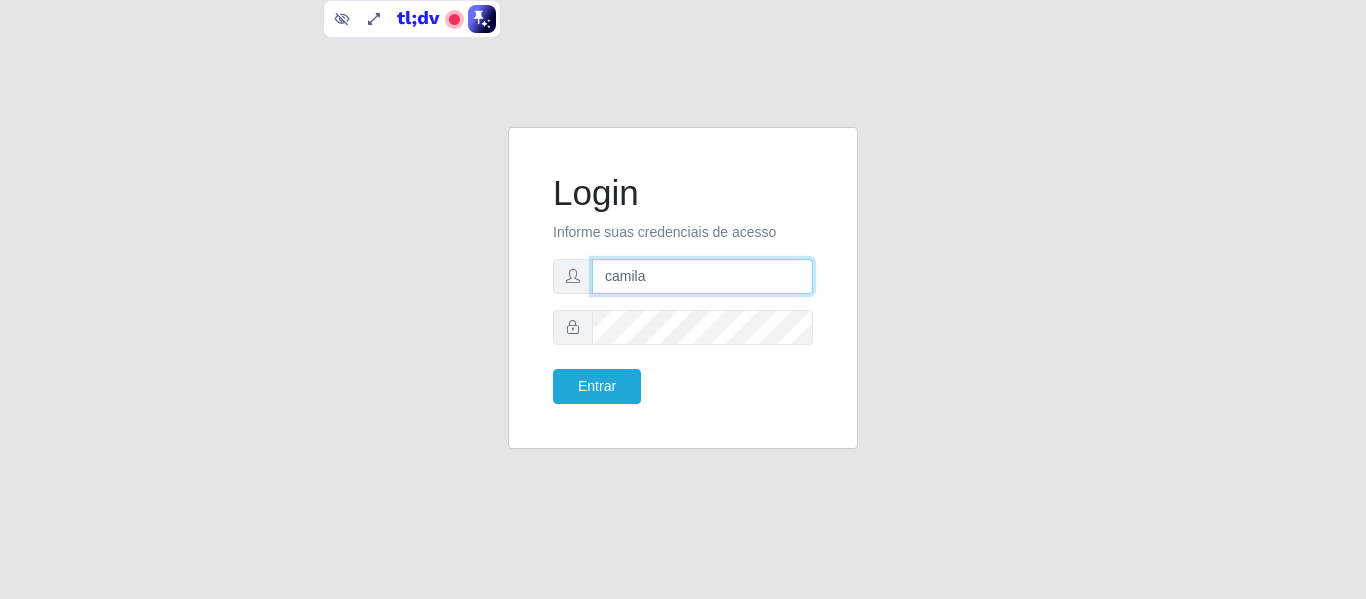drag, startPoint x: 714, startPoint y: 262, endPoint x: 513, endPoint y: 261, distance: 201.00249 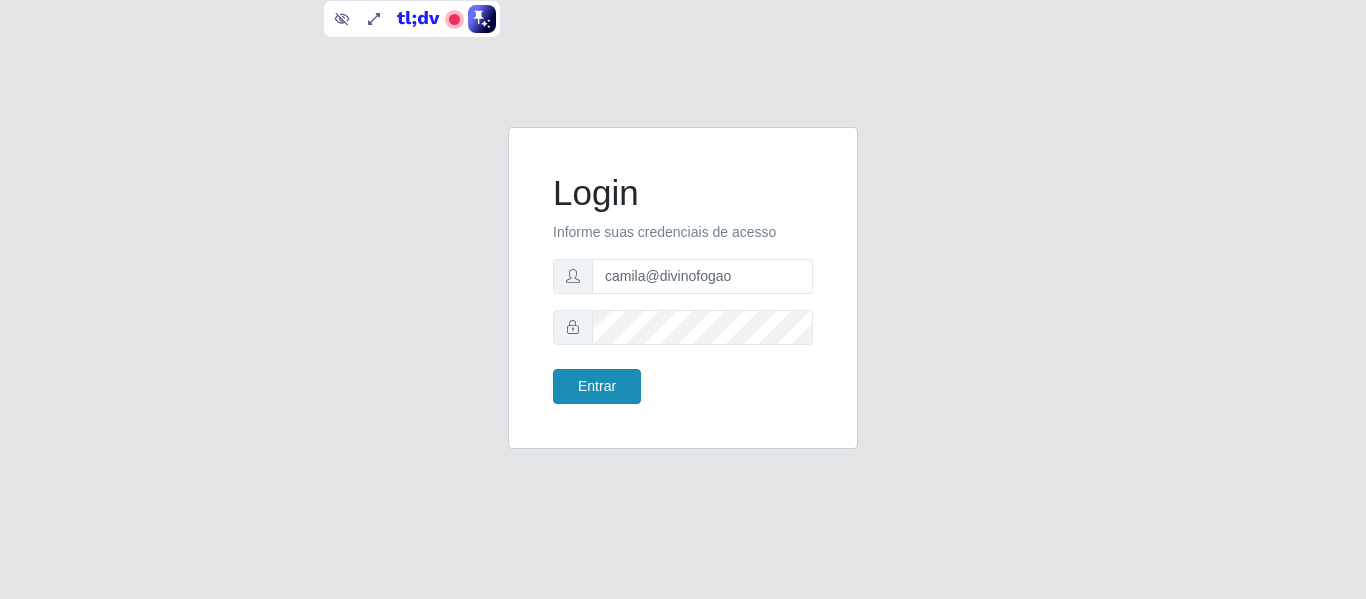 type on "camila@divinofogao" 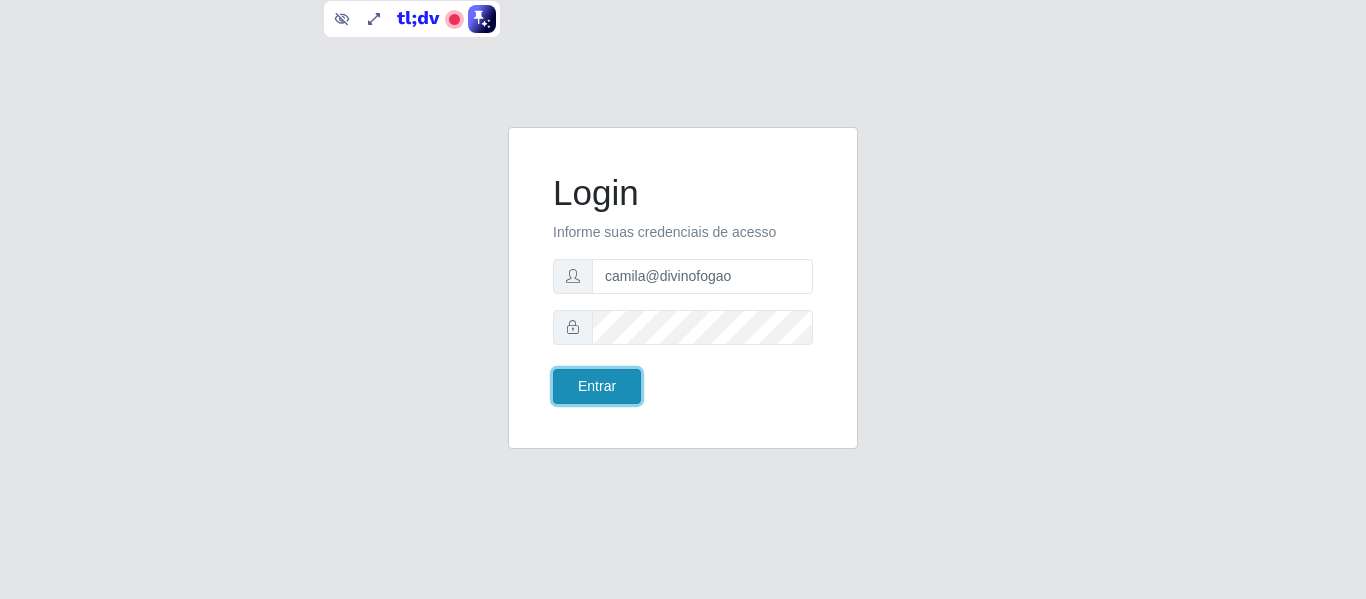 click on "Entrar" at bounding box center [597, 386] 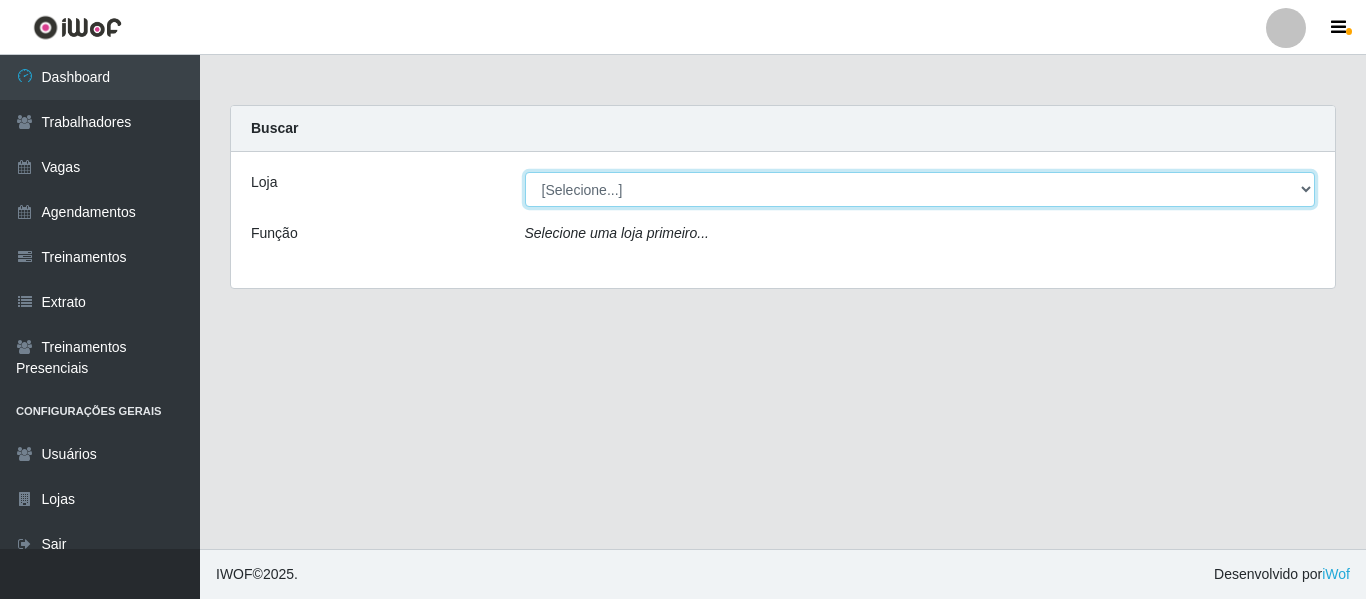 click on "[Selecione...] Divino Fogão" at bounding box center (920, 189) 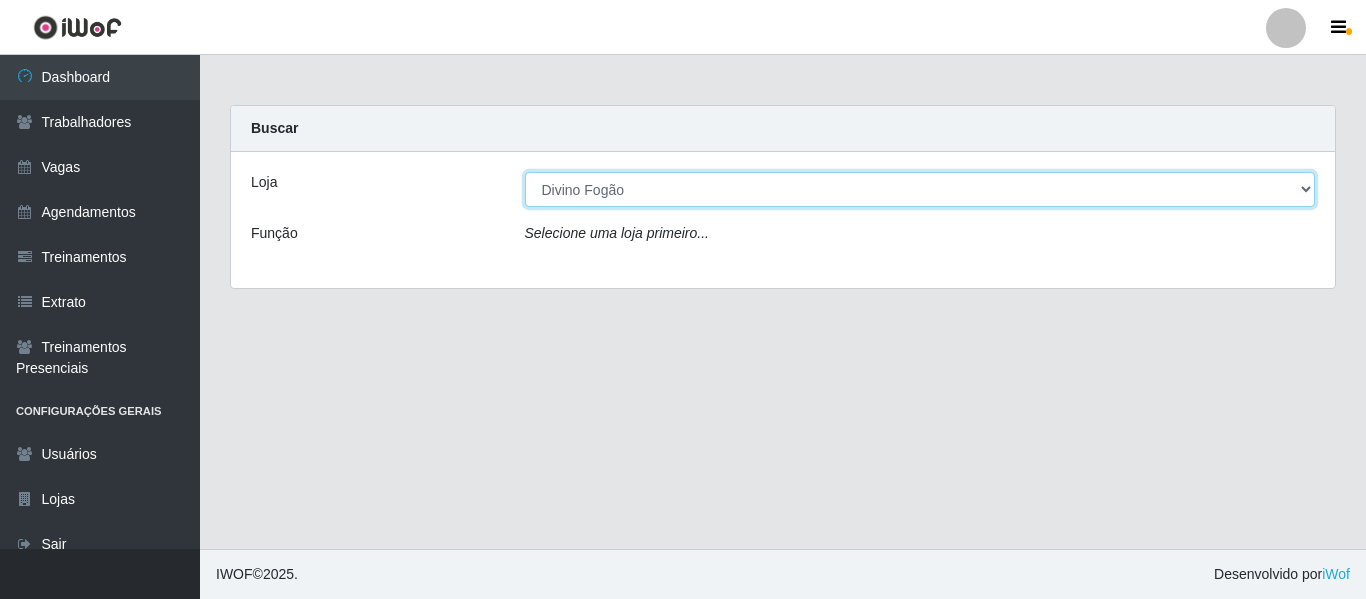 click on "[Selecione...] Divino Fogão" at bounding box center [920, 189] 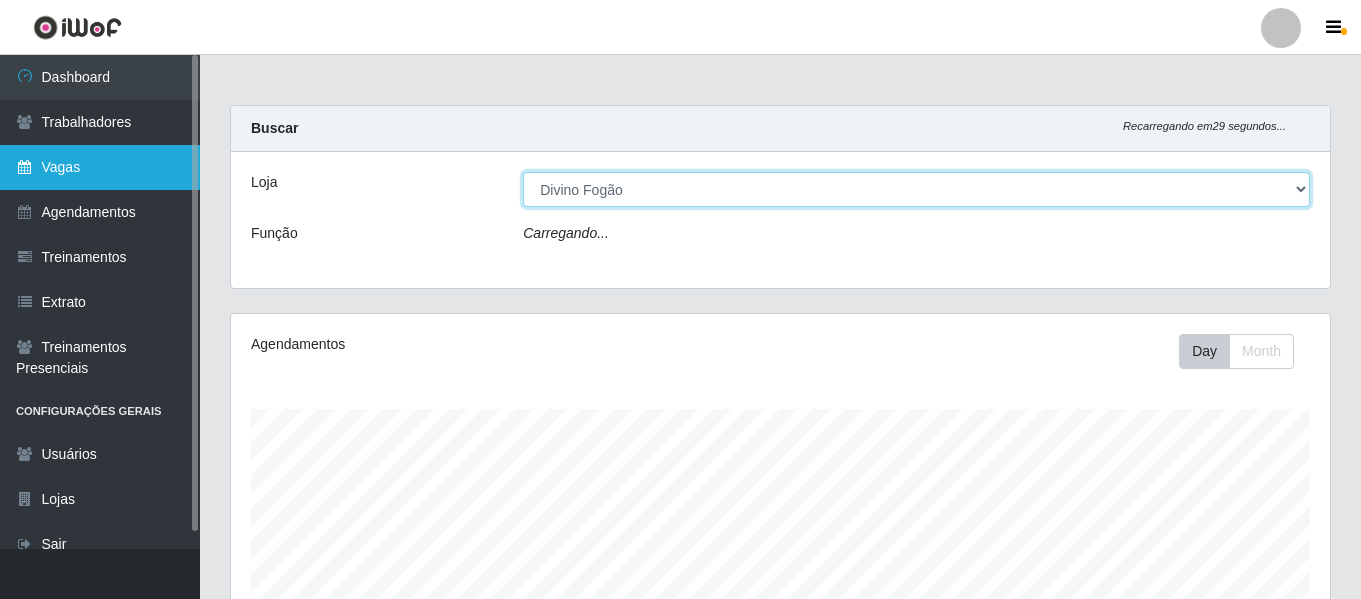 scroll, scrollTop: 999585, scrollLeft: 998901, axis: both 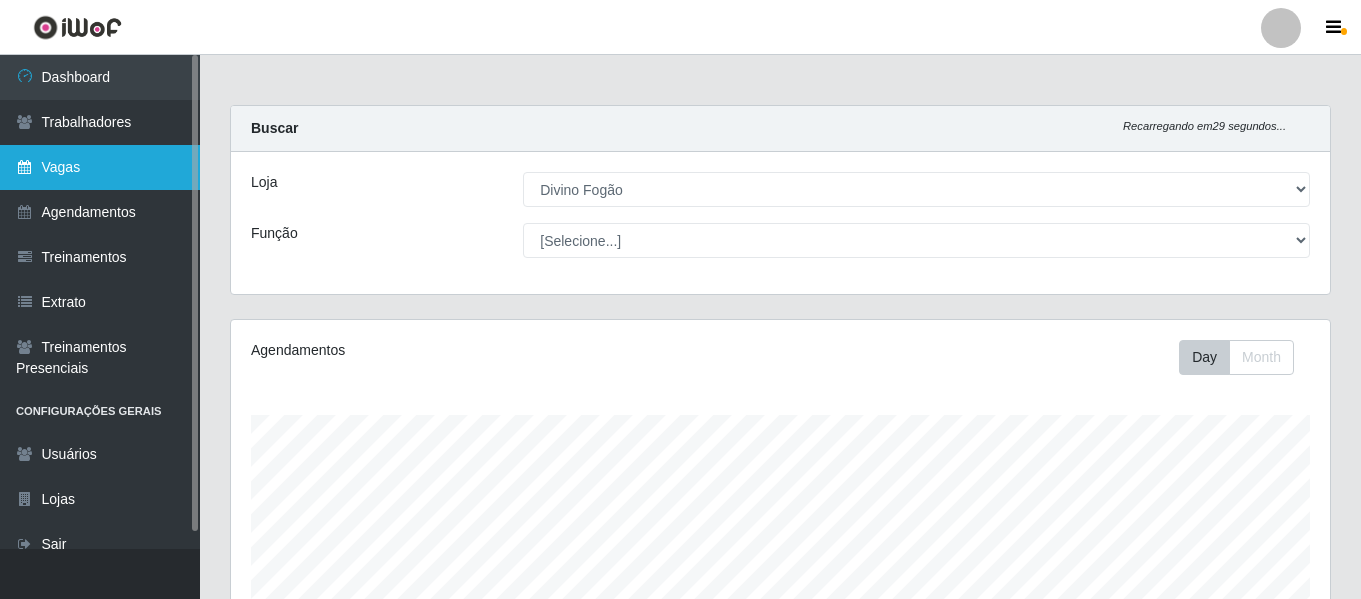 click on "Vagas" at bounding box center [100, 167] 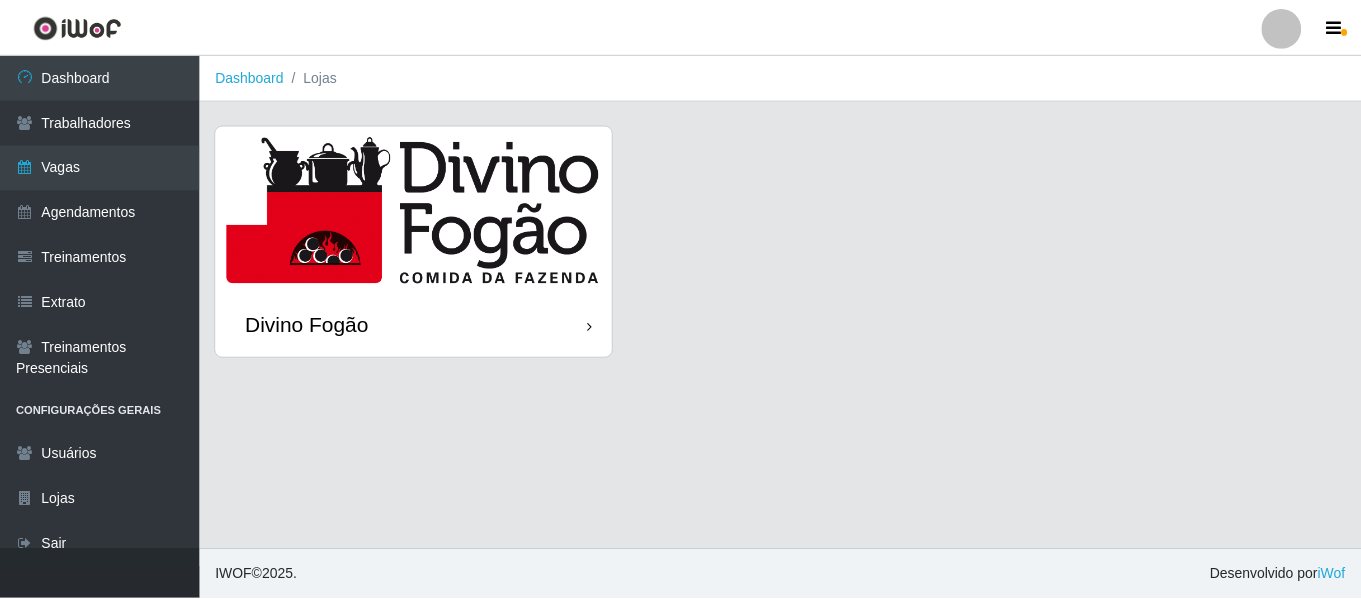 scroll, scrollTop: 0, scrollLeft: 0, axis: both 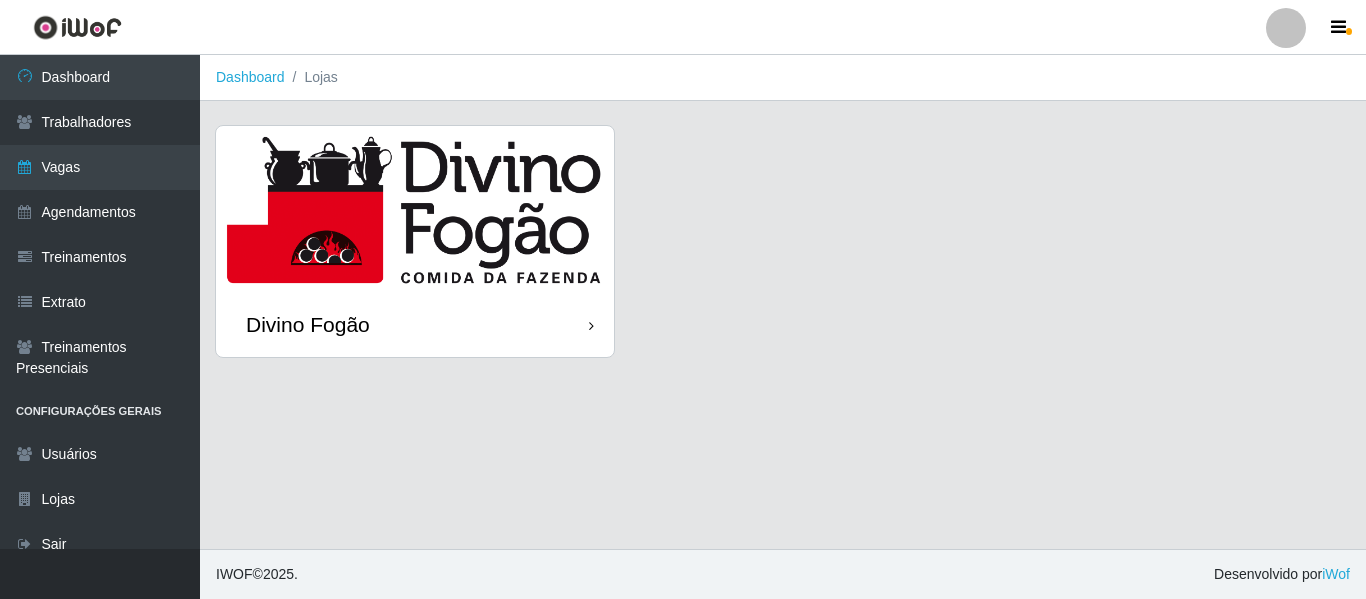 click at bounding box center (415, 209) 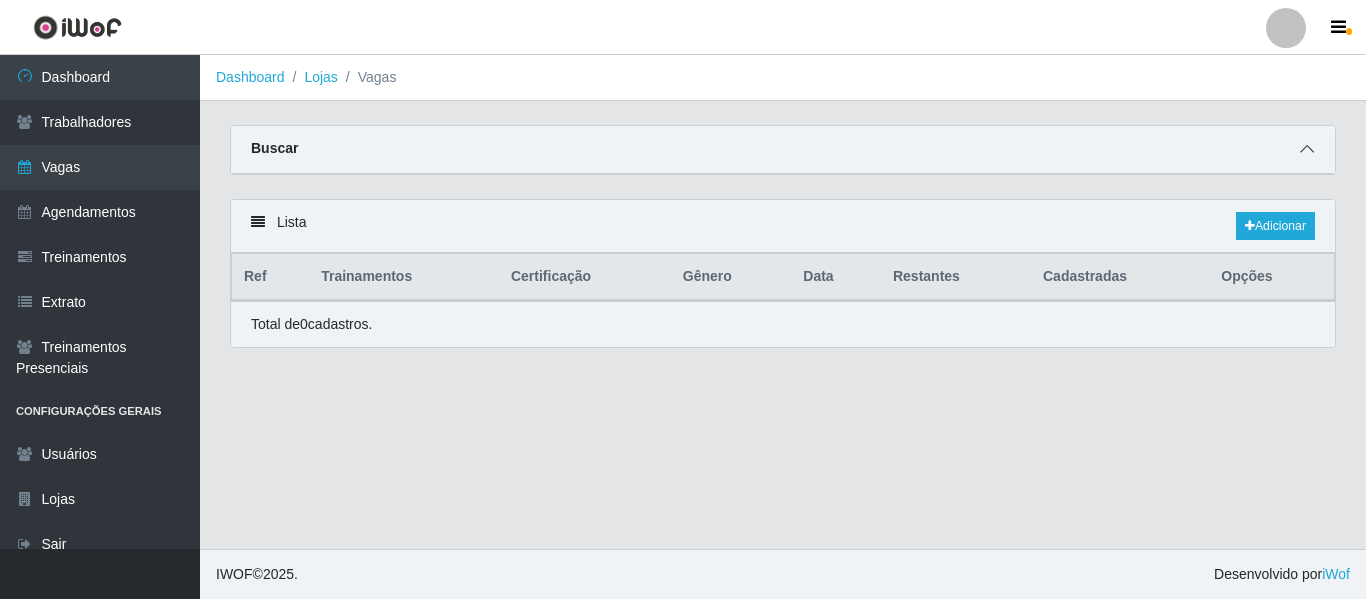 click at bounding box center [1307, 149] 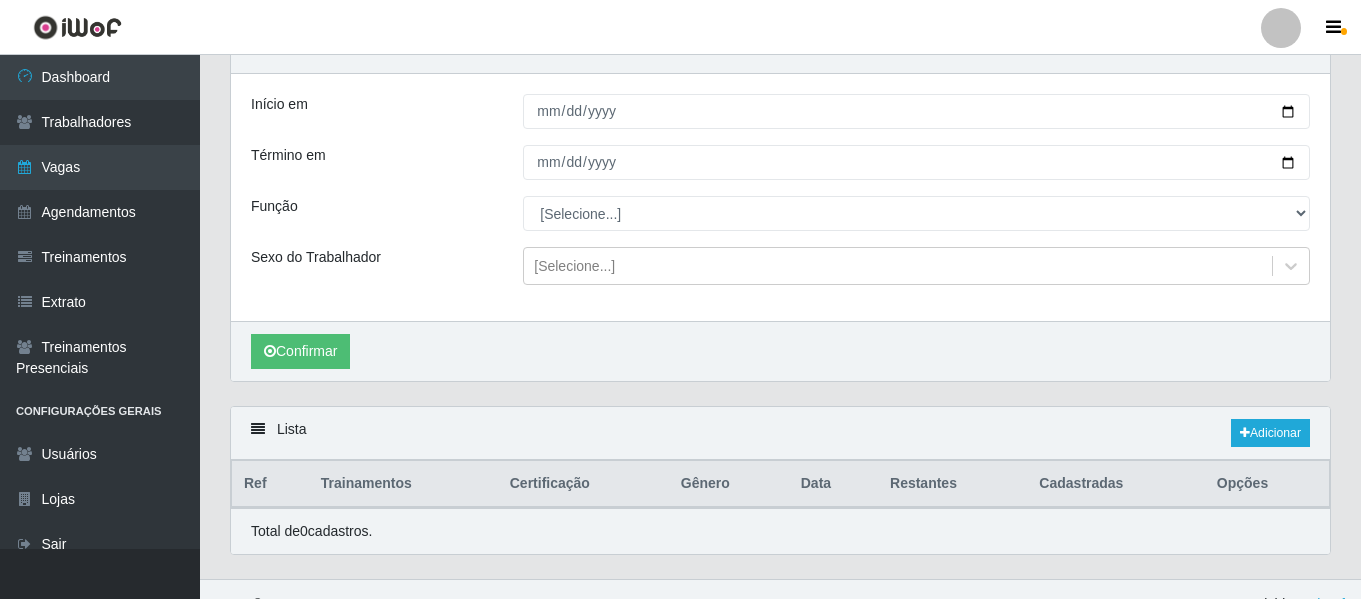 scroll, scrollTop: 0, scrollLeft: 0, axis: both 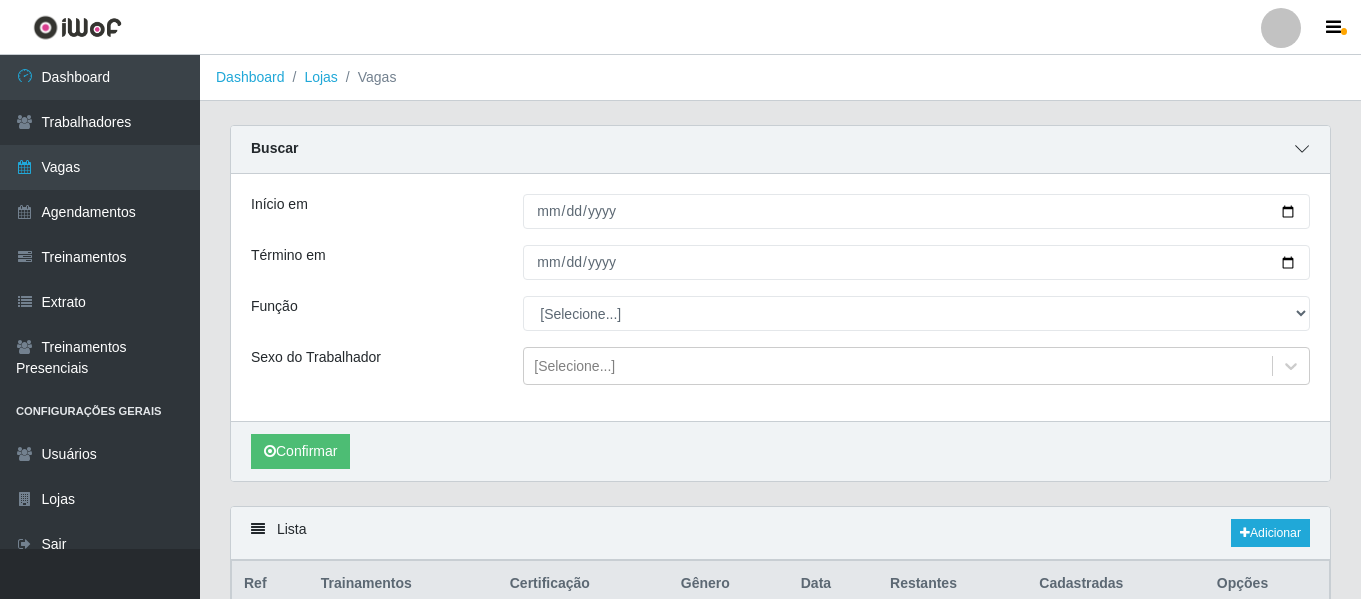 click at bounding box center (1302, 149) 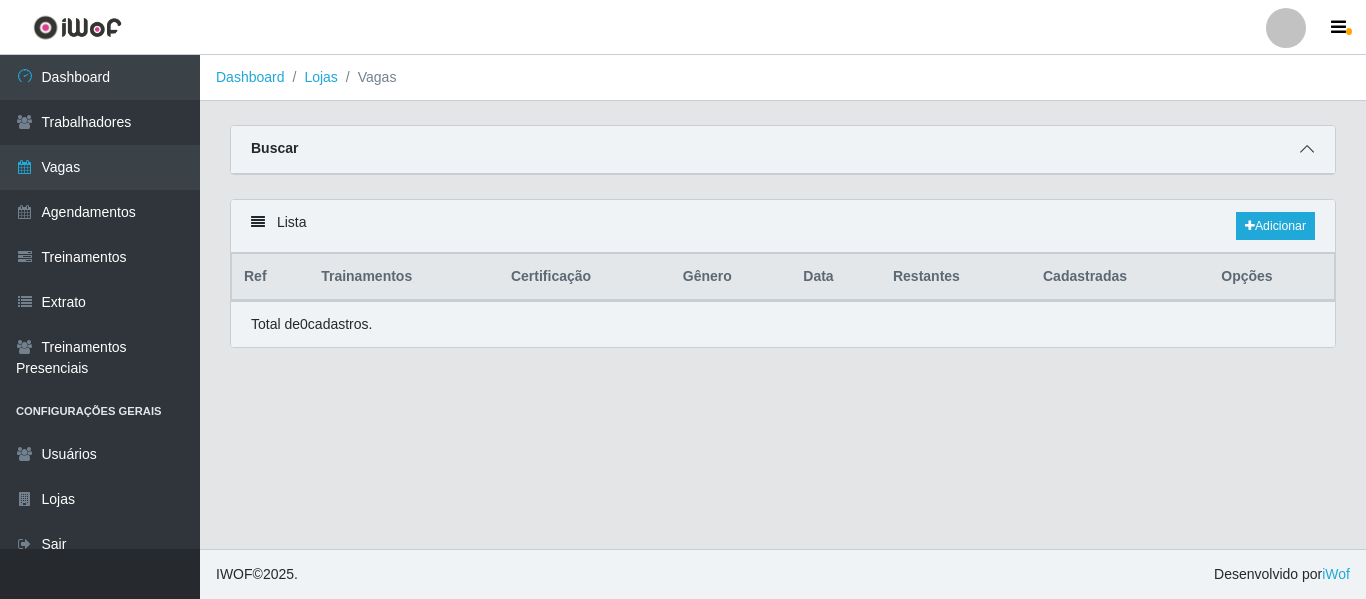 click at bounding box center (1307, 149) 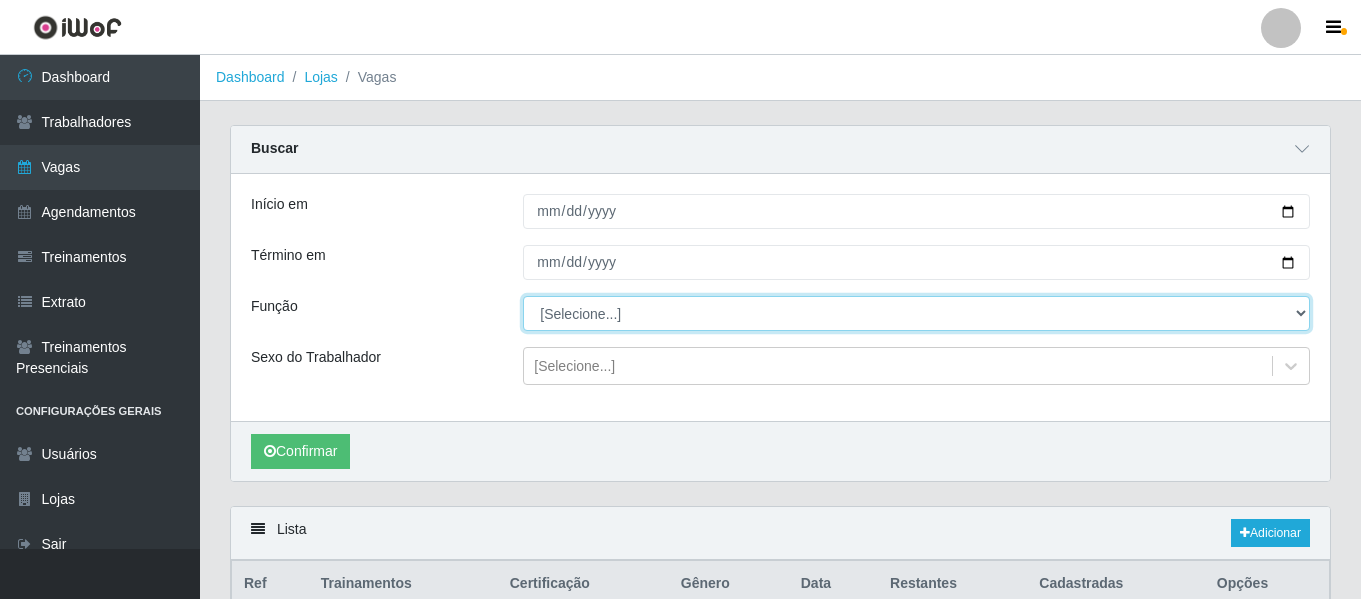 click on "[Selecione...] ASG ASG + ASG ++ Auxiliar de Cozinha Auxiliar de Cozinha + Auxiliar de Cozinha ++" at bounding box center [916, 313] 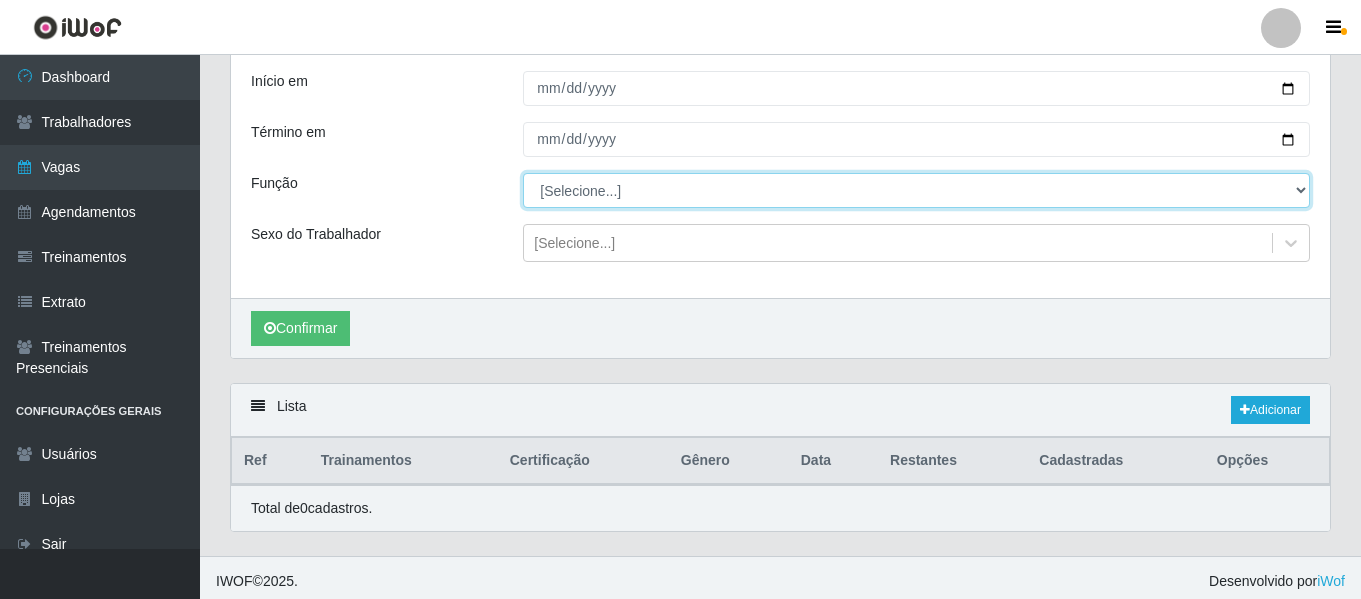 scroll, scrollTop: 131, scrollLeft: 0, axis: vertical 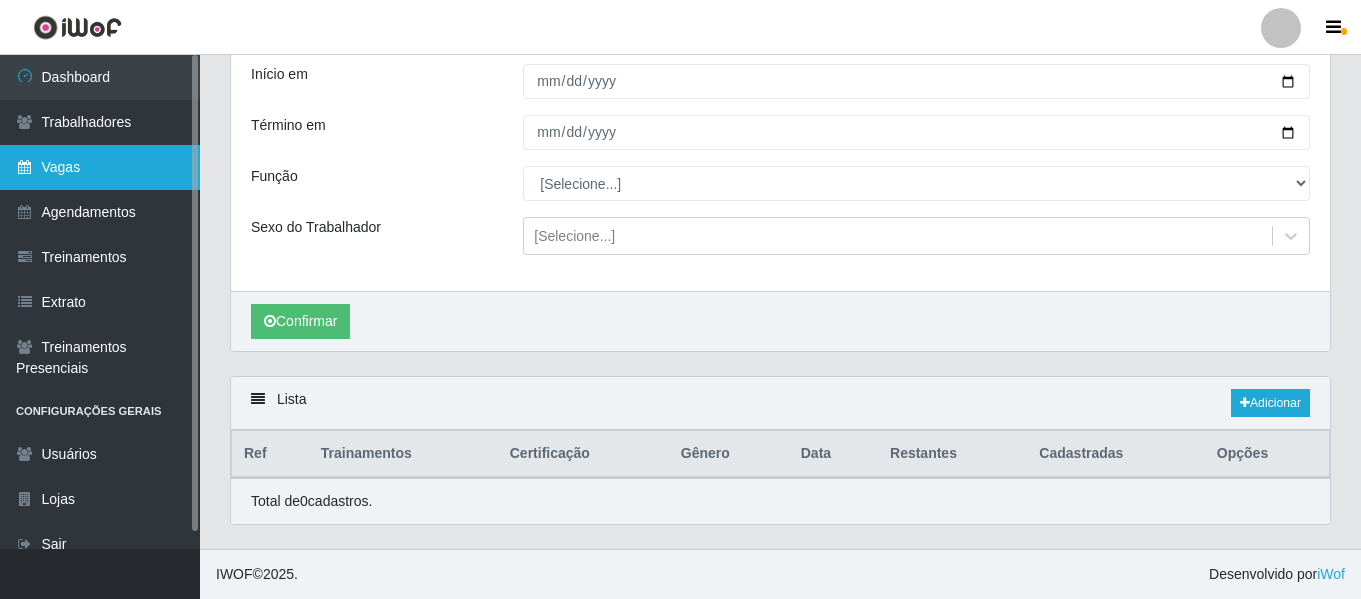 click on "Vagas" at bounding box center (100, 167) 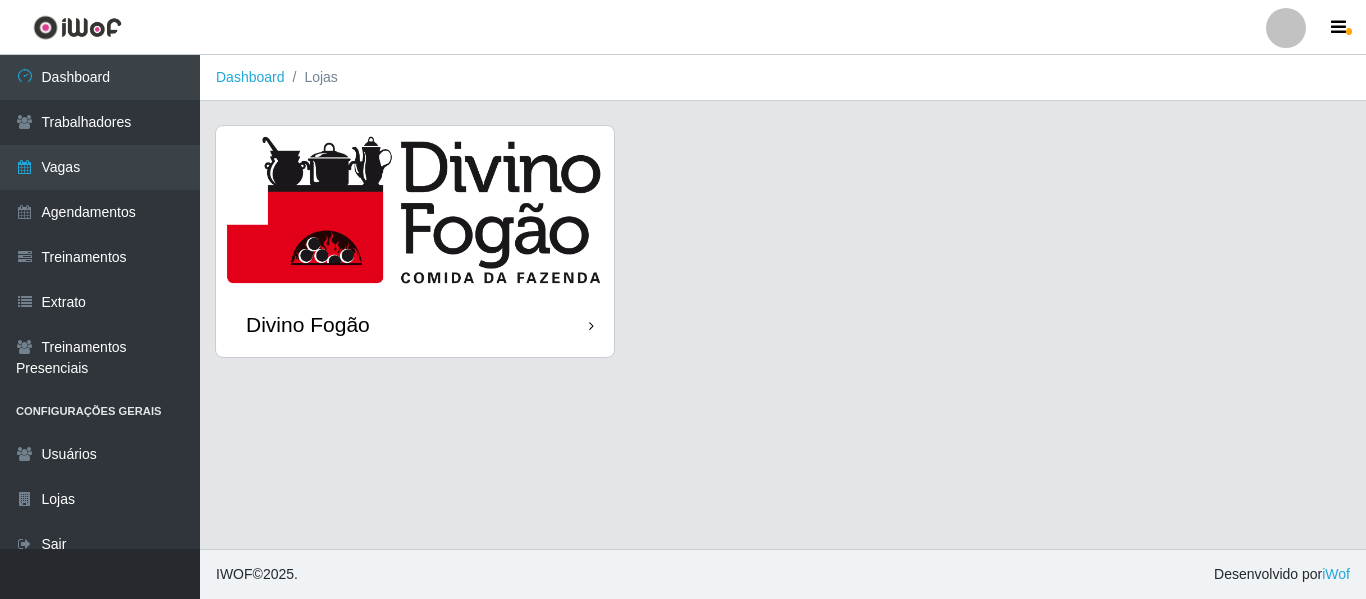 click at bounding box center (415, 209) 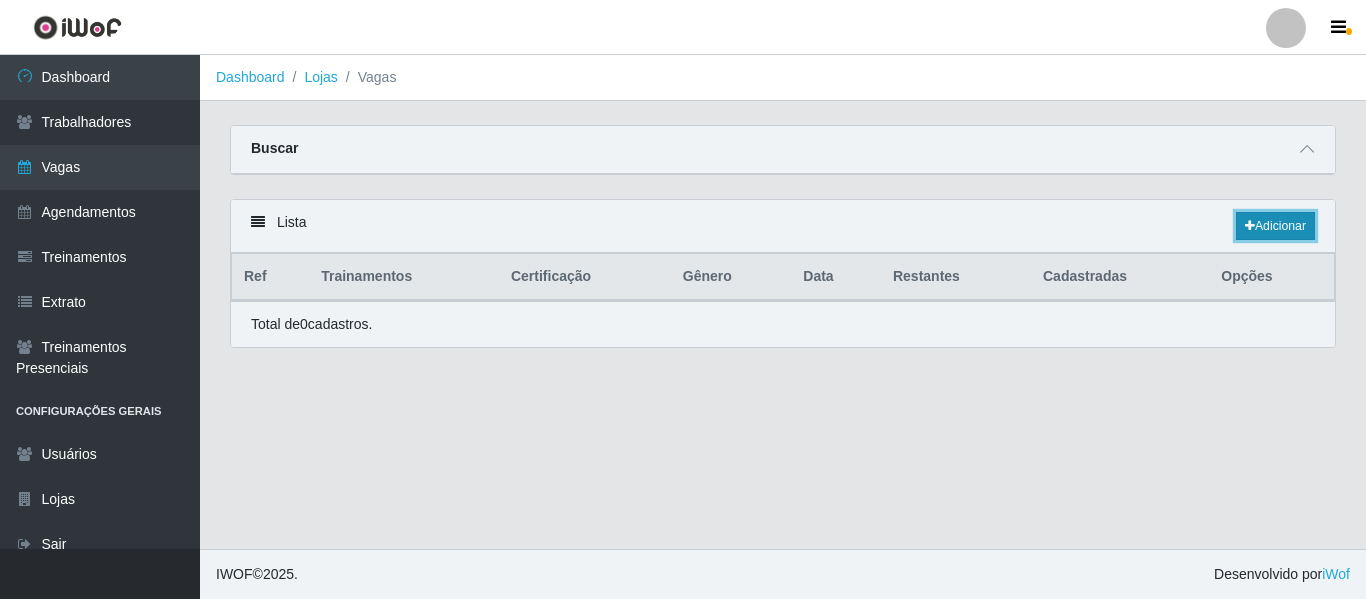 click on "Adicionar" at bounding box center (1275, 226) 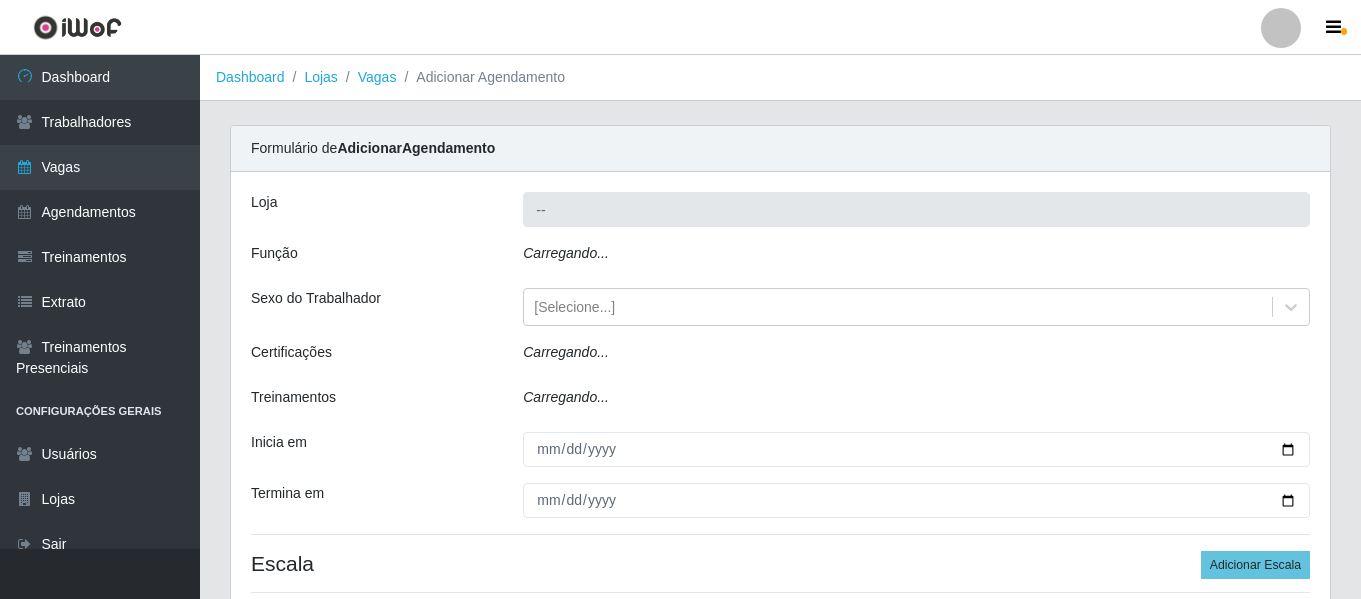 type on "Divino Fogão" 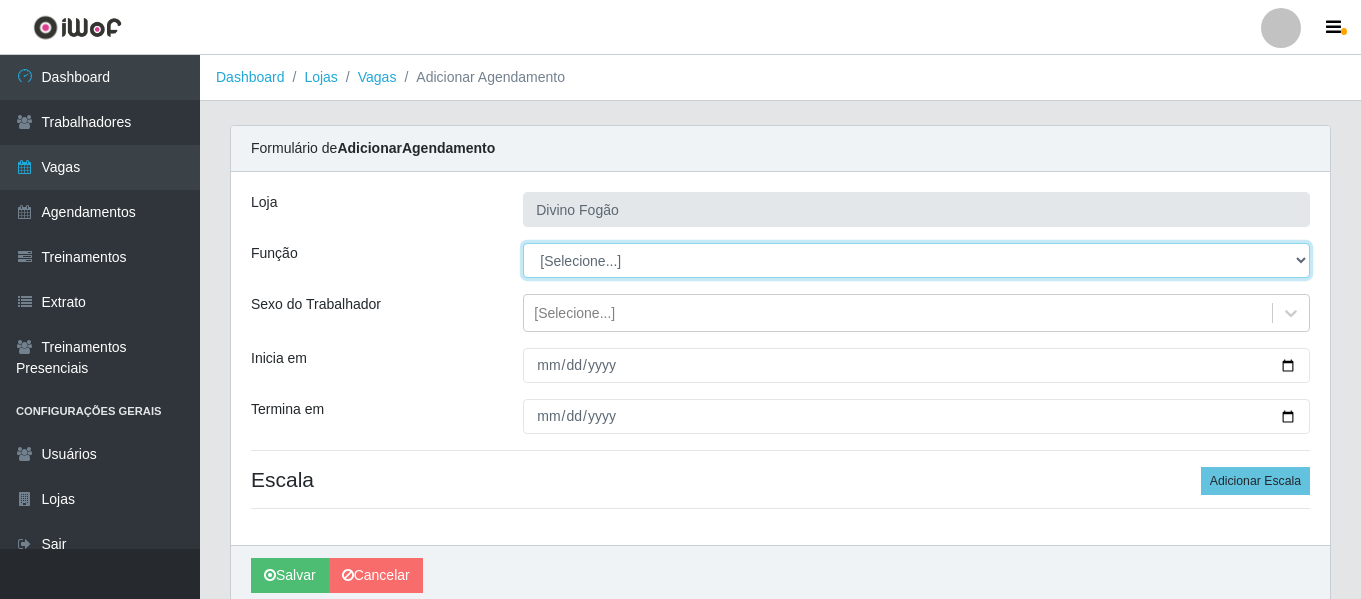 click on "[Selecione...] ASG ASG + ASG ++ Auxiliar de Cozinha Auxiliar de Cozinha + Auxiliar de Cozinha ++" at bounding box center [916, 260] 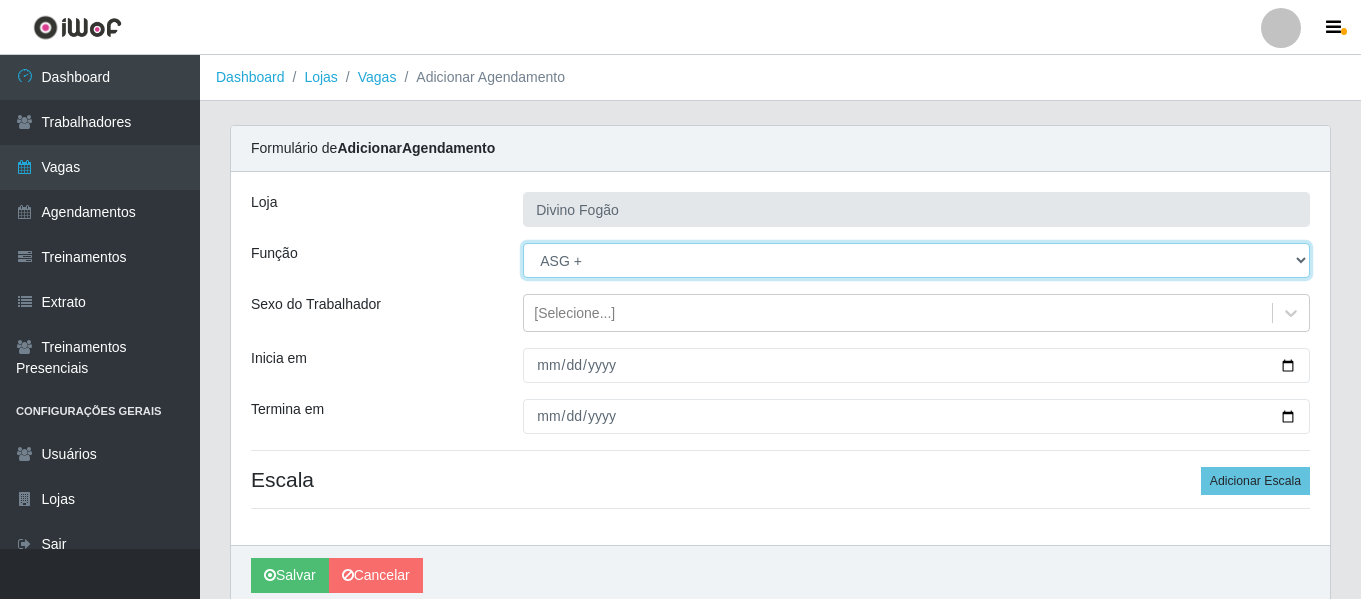 click on "[Selecione...] ASG ASG + ASG ++ Auxiliar de Cozinha Auxiliar de Cozinha + Auxiliar de Cozinha ++" at bounding box center (916, 260) 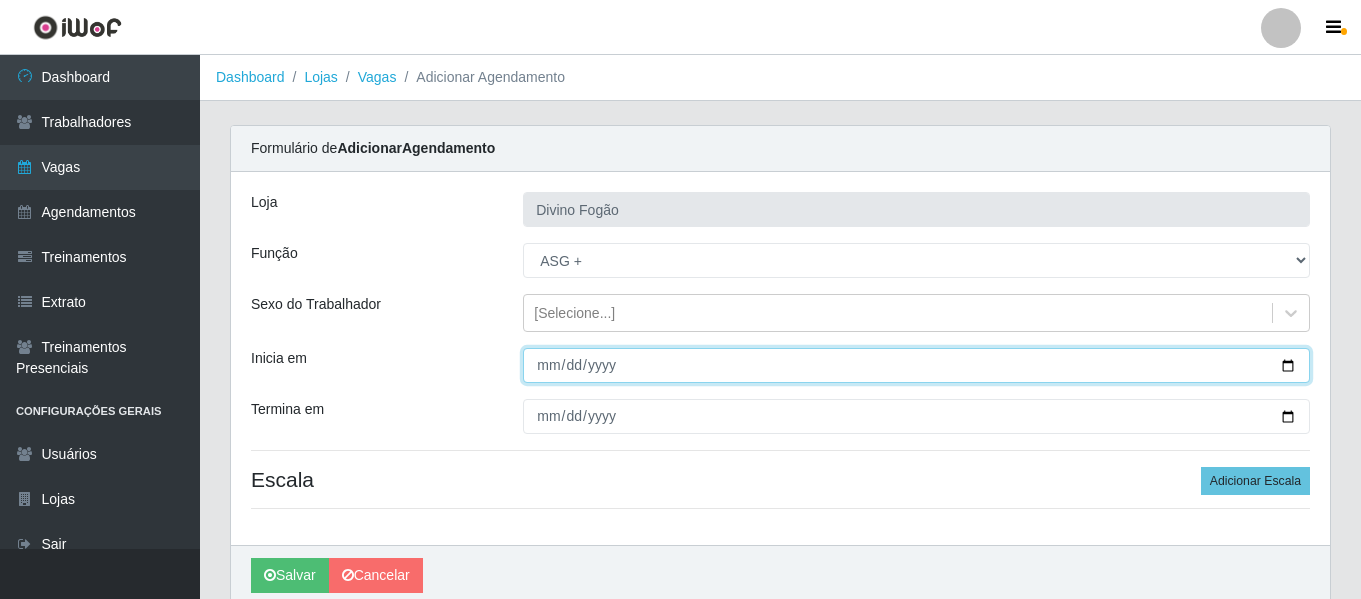 click on "Inicia em" at bounding box center (916, 365) 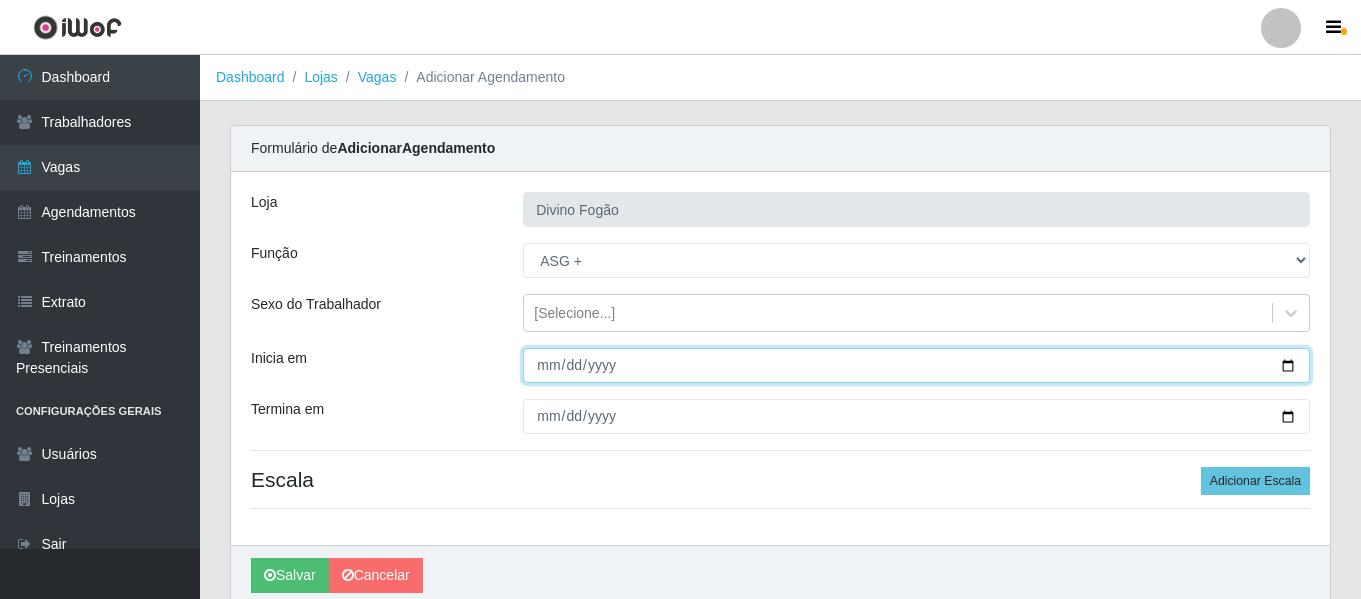 click on "Inicia em" at bounding box center [916, 365] 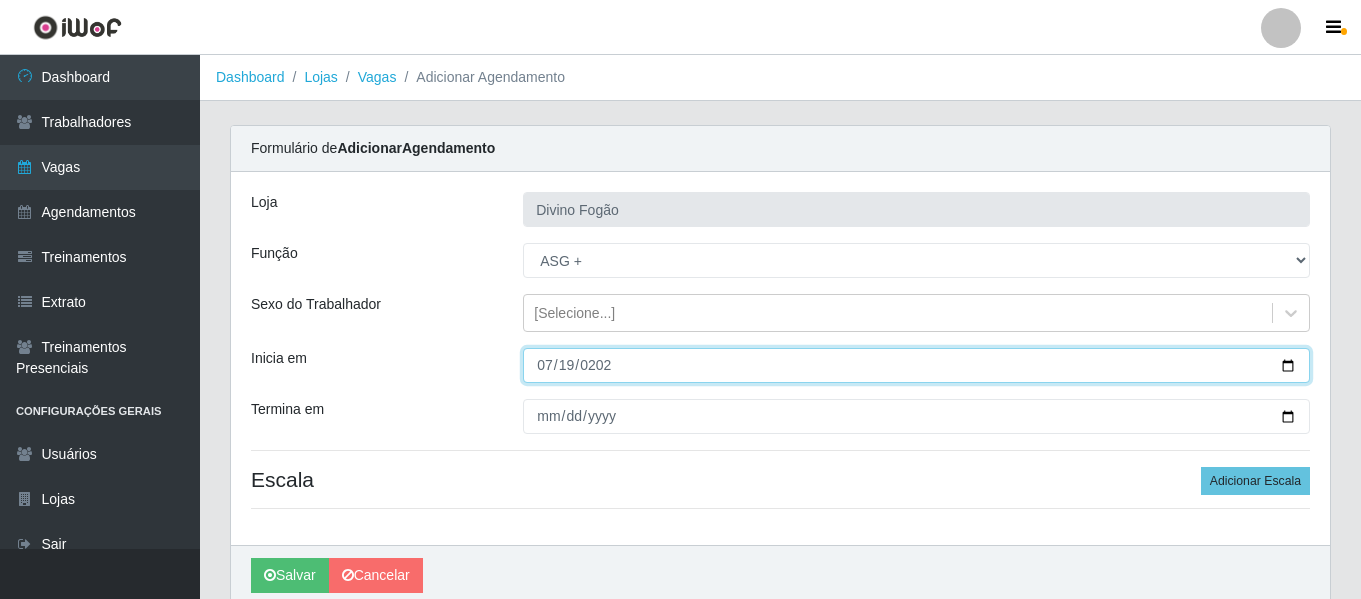 type on "2025-07-19" 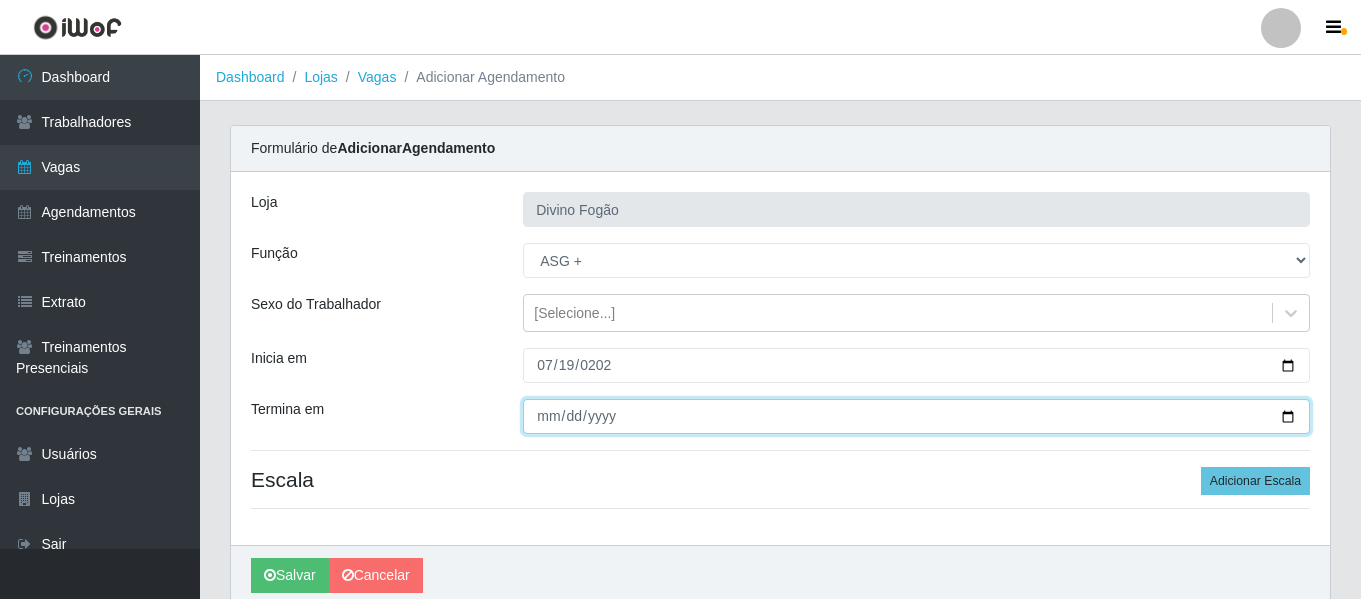 click on "Termina em" at bounding box center [916, 416] 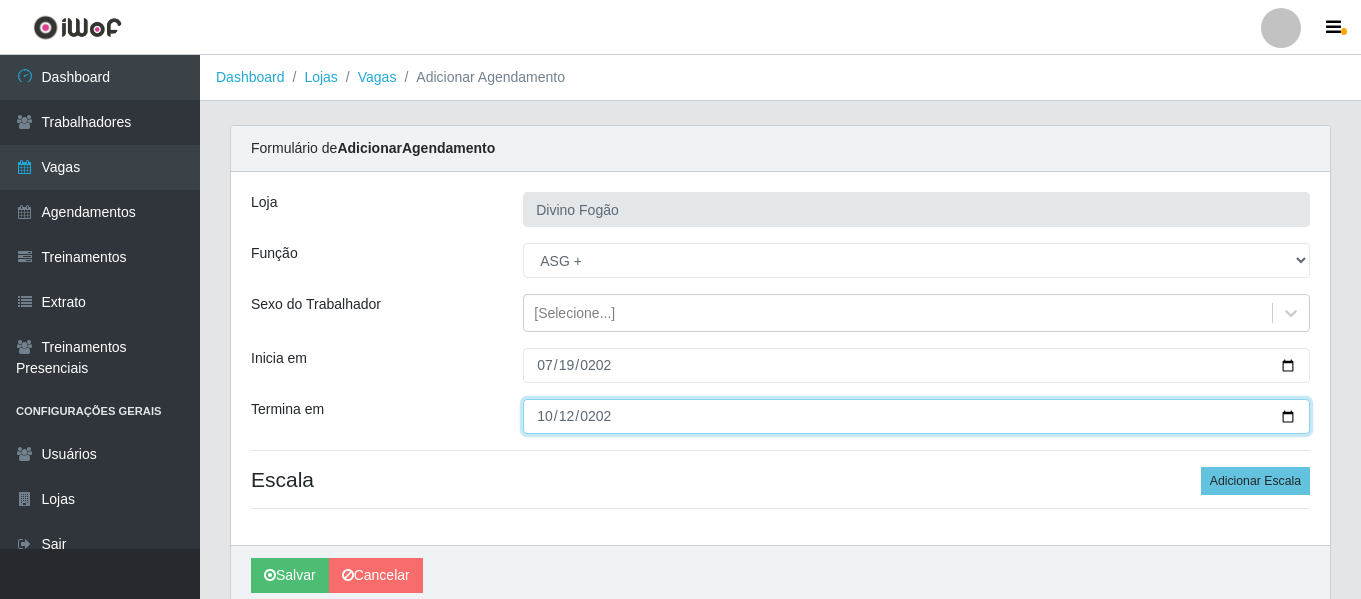 type on "2025-10-12" 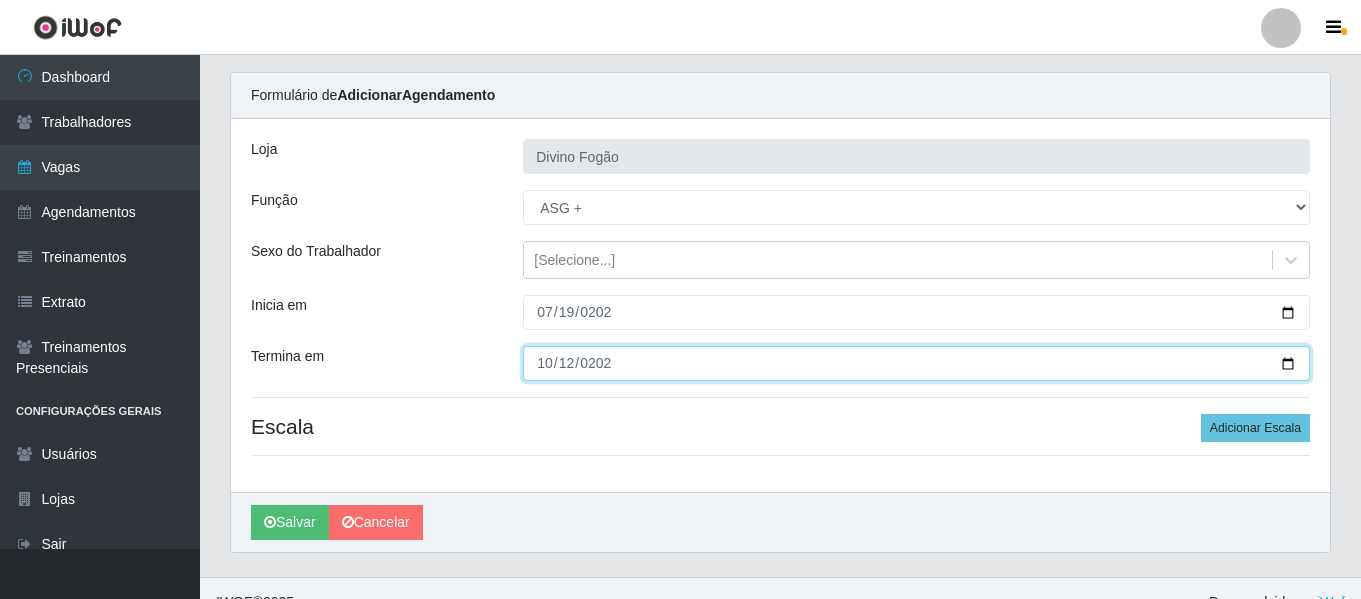 scroll, scrollTop: 81, scrollLeft: 0, axis: vertical 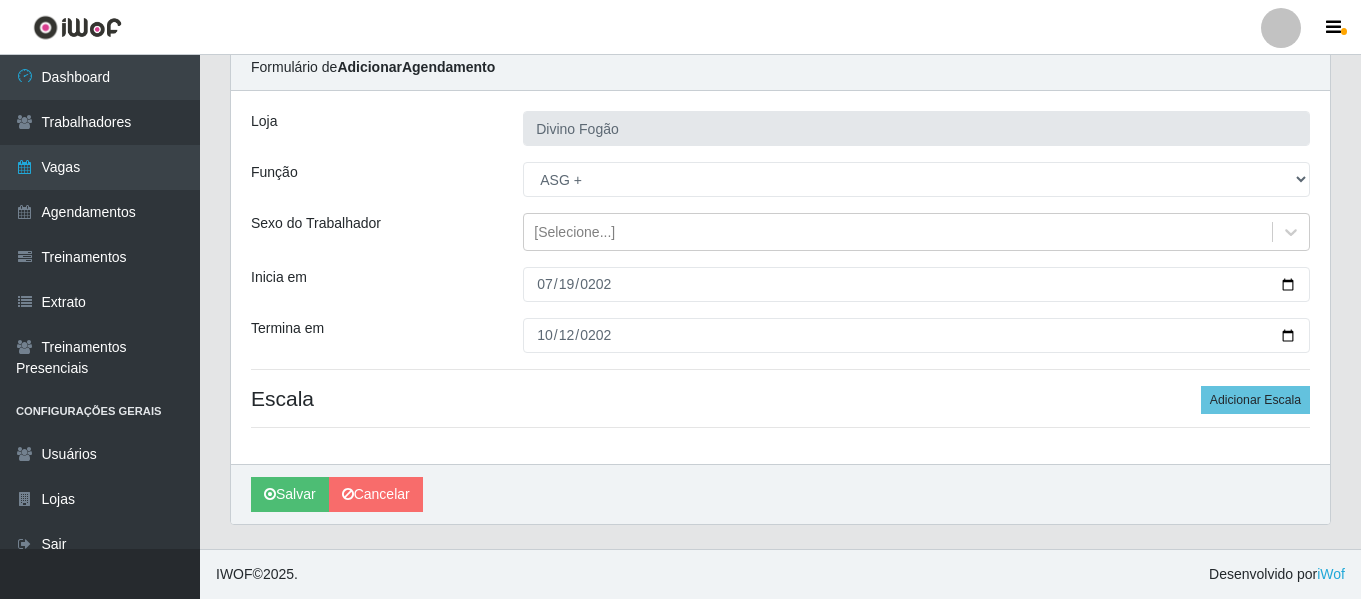 click on "2025-07-19" at bounding box center [916, 284] 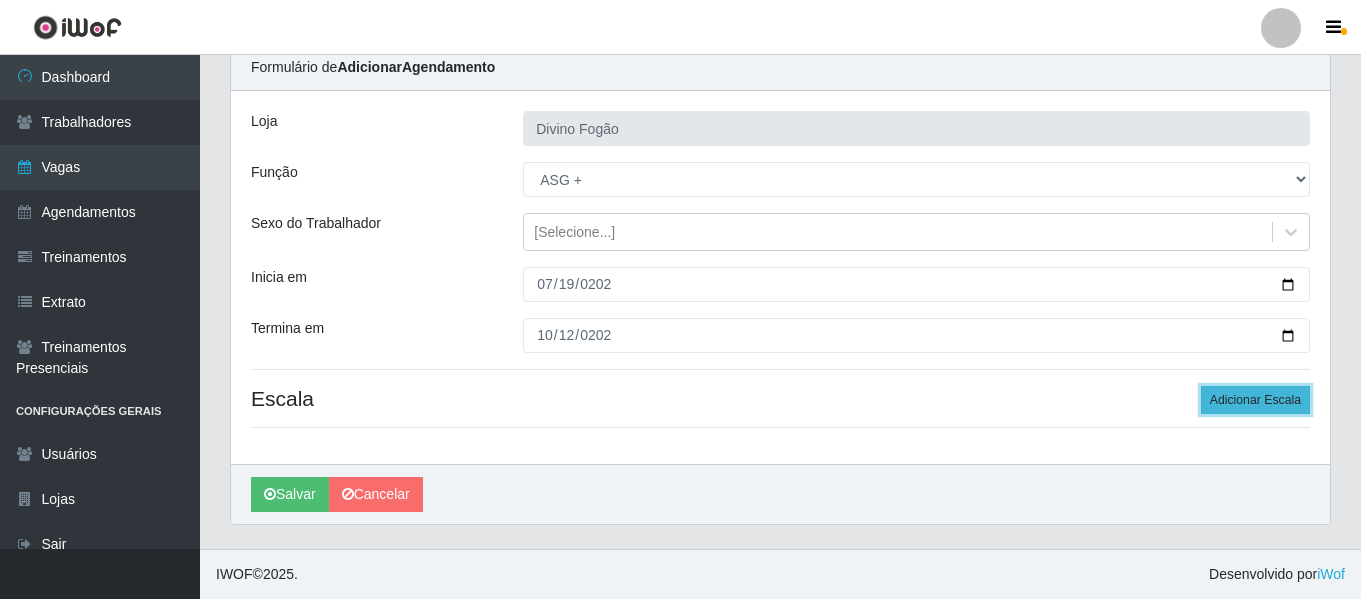 click on "Adicionar Escala" at bounding box center (1255, 400) 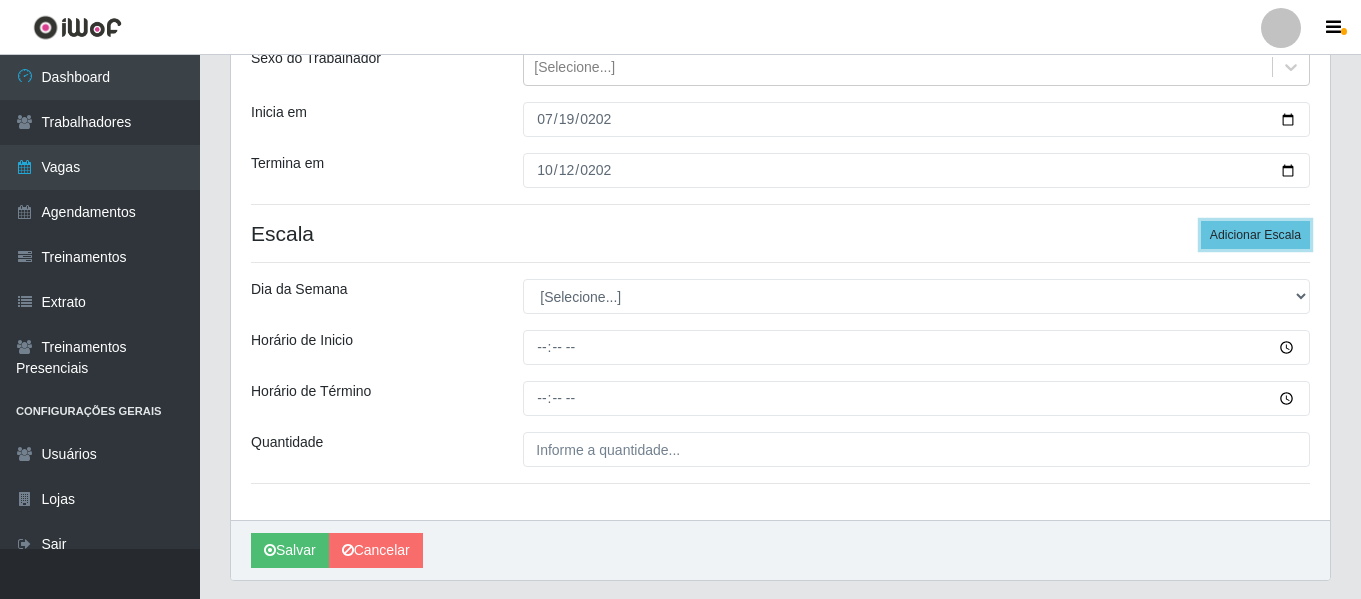 scroll, scrollTop: 281, scrollLeft: 0, axis: vertical 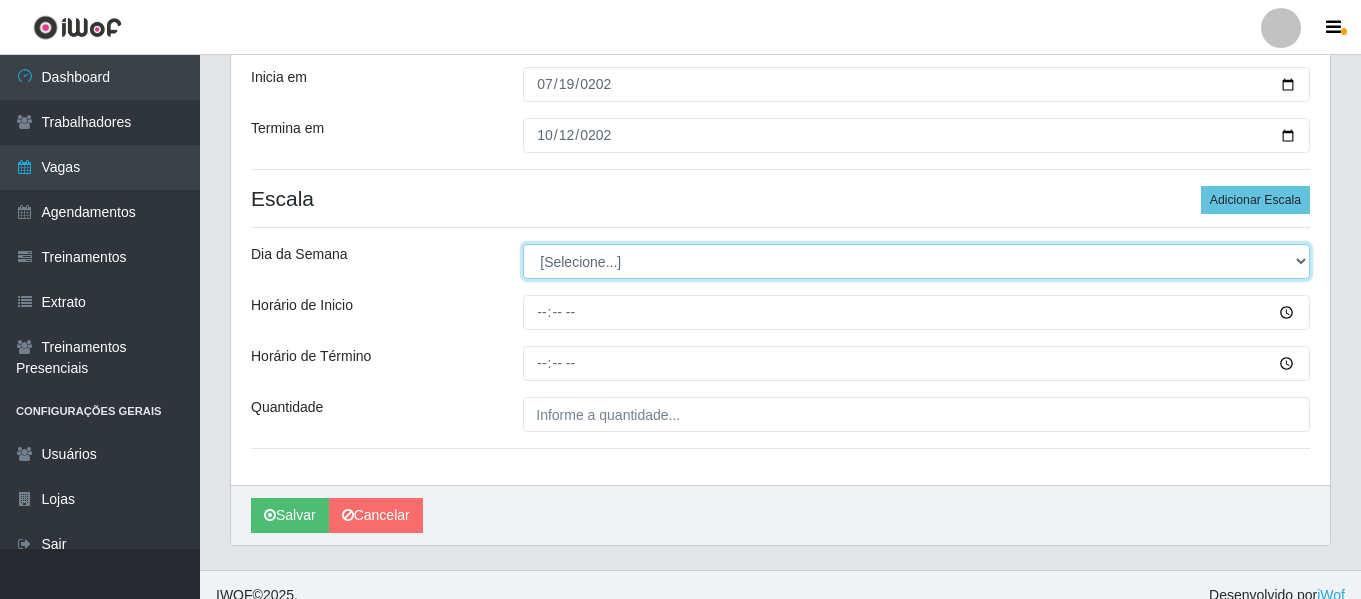 click on "[Selecione...] Segunda Terça Quarta Quinta Sexta Sábado Domingo" at bounding box center (916, 261) 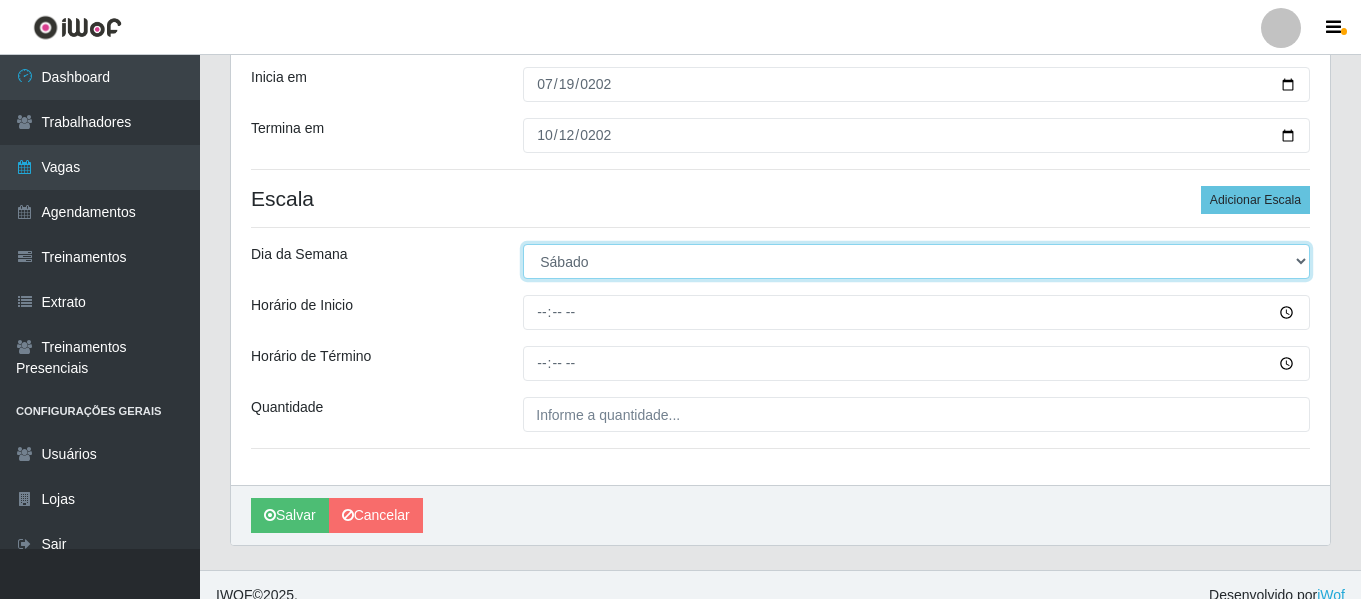 click on "[Selecione...] Segunda Terça Quarta Quinta Sexta Sábado Domingo" at bounding box center [916, 261] 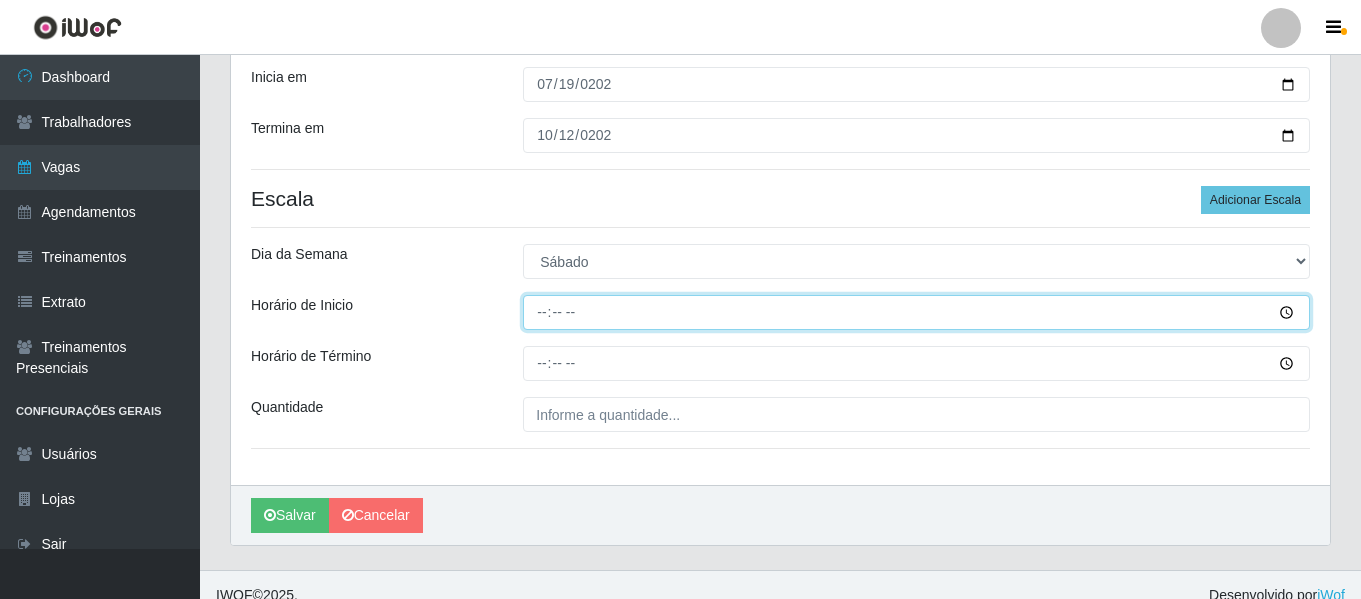 click on "Horário de Inicio" at bounding box center [916, 312] 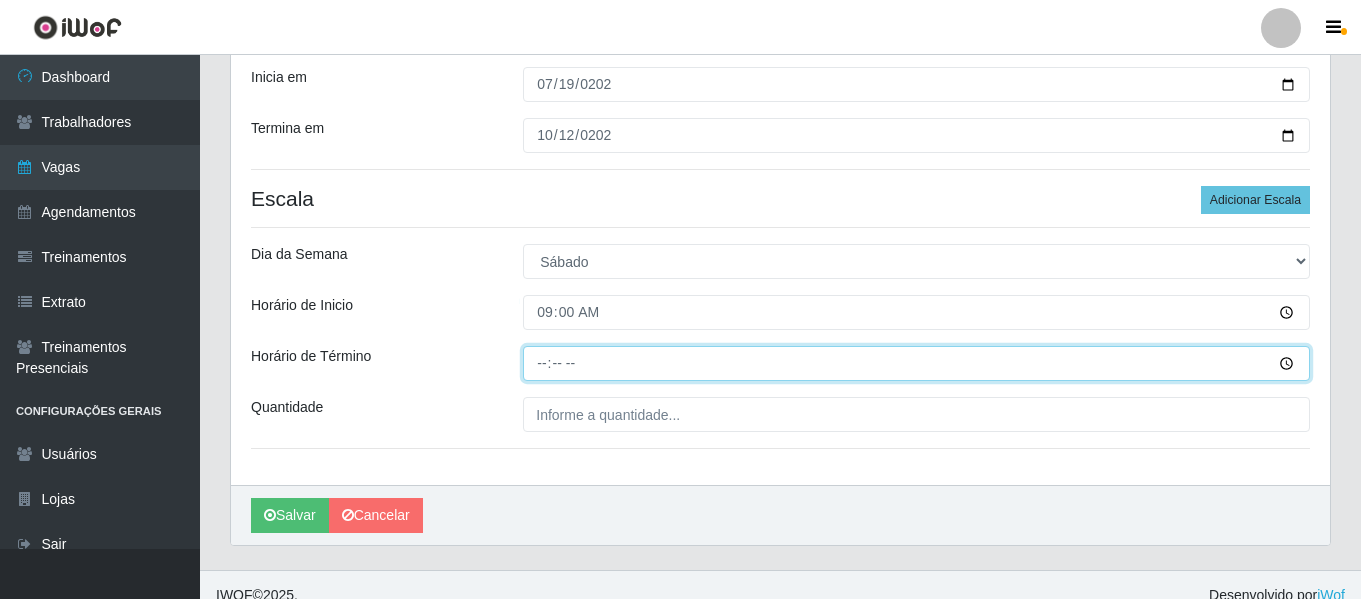 click on "Horário de Término" at bounding box center (916, 363) 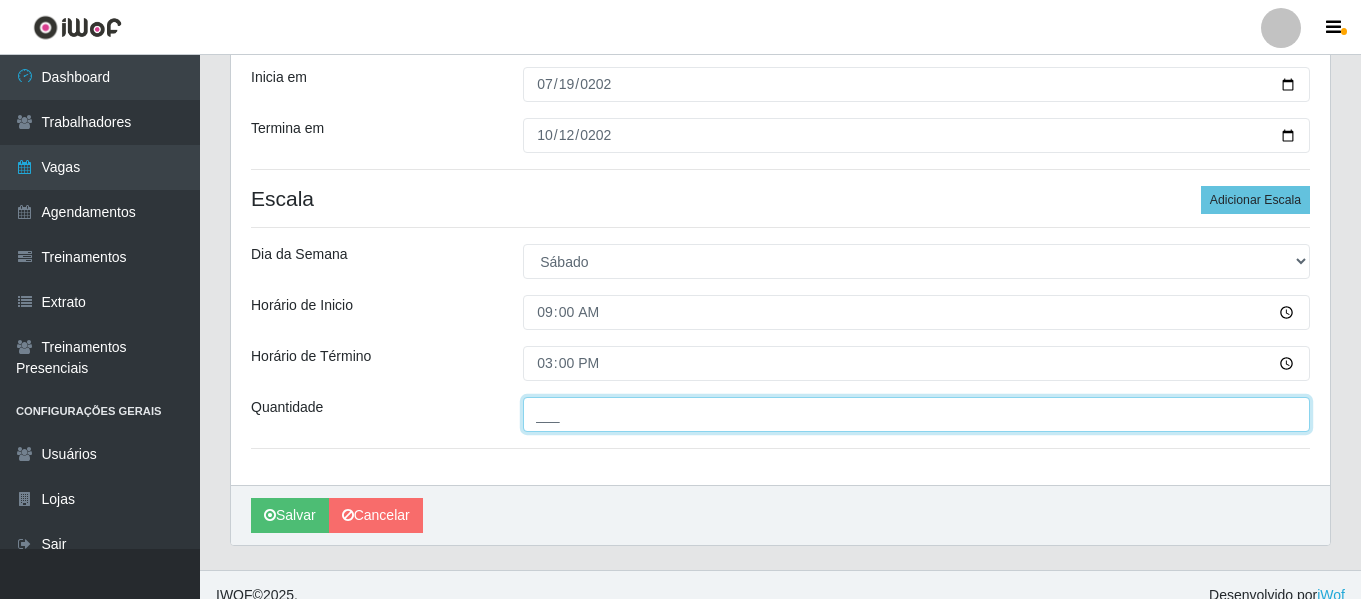 click on "___" at bounding box center [916, 414] 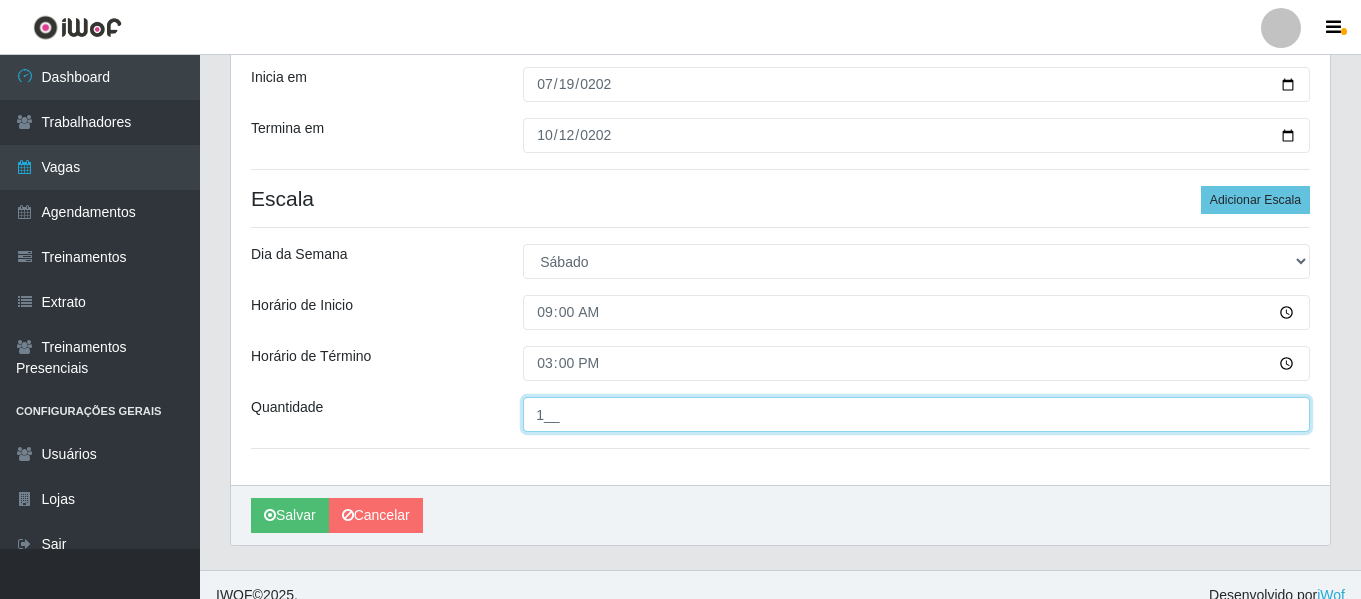 type on "1__" 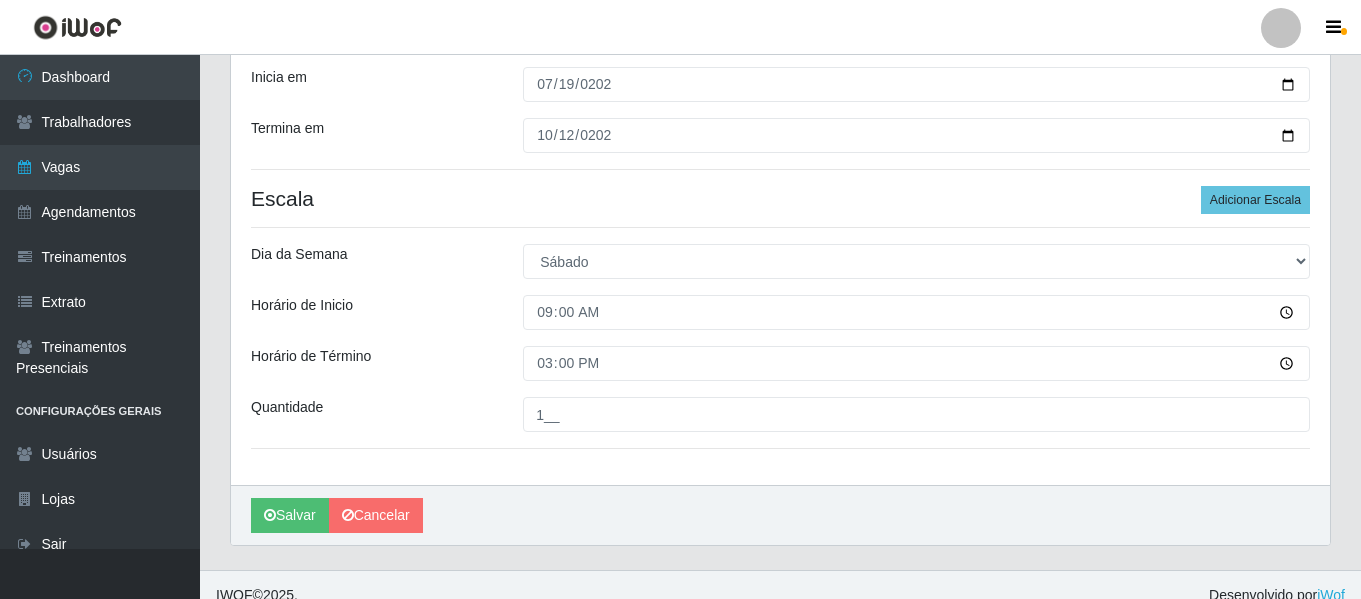 click on "Dia da Semana" at bounding box center [372, 261] 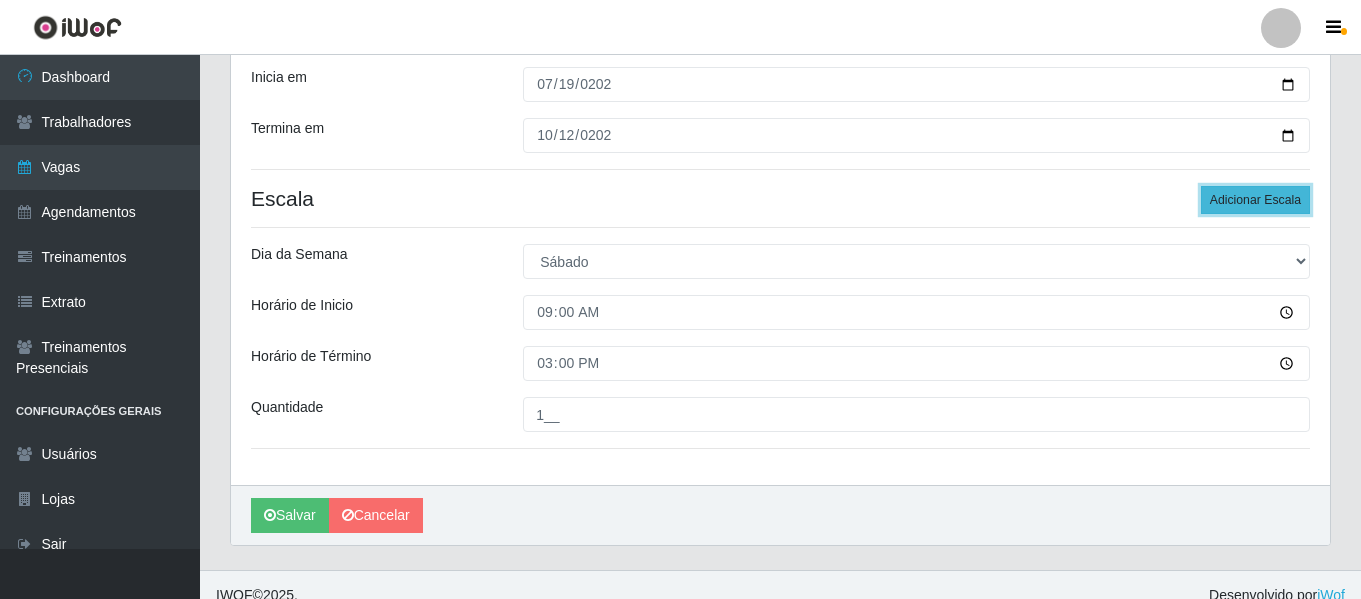 click on "Adicionar Escala" at bounding box center [1255, 200] 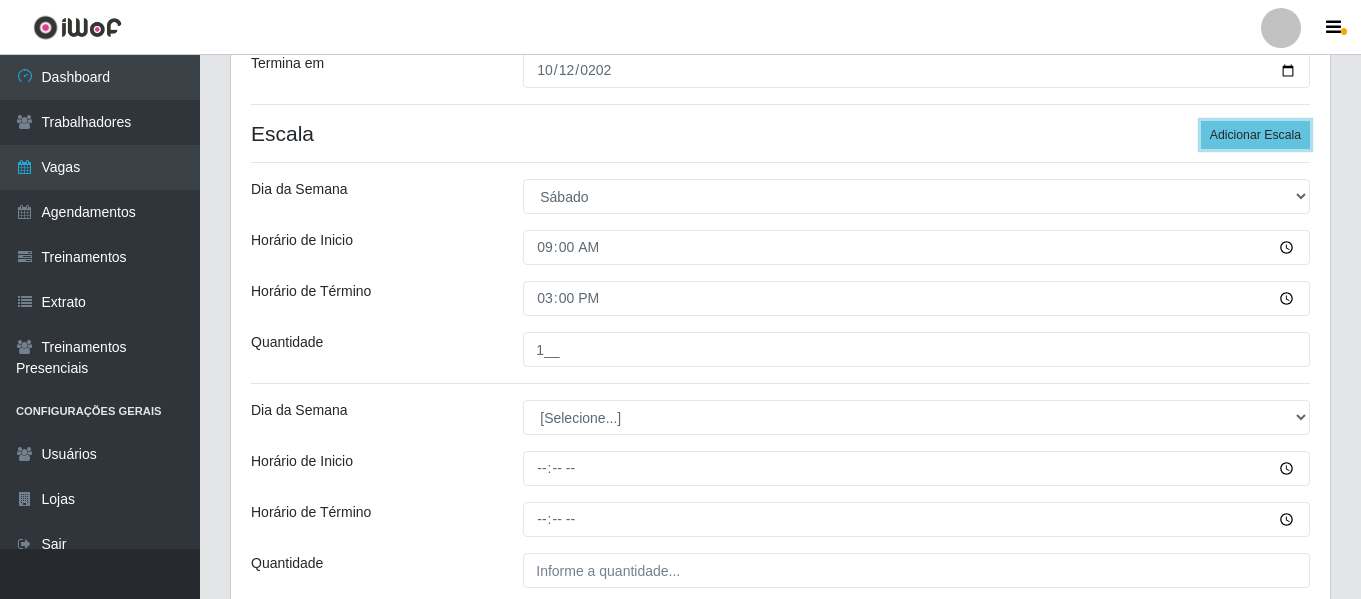 scroll, scrollTop: 381, scrollLeft: 0, axis: vertical 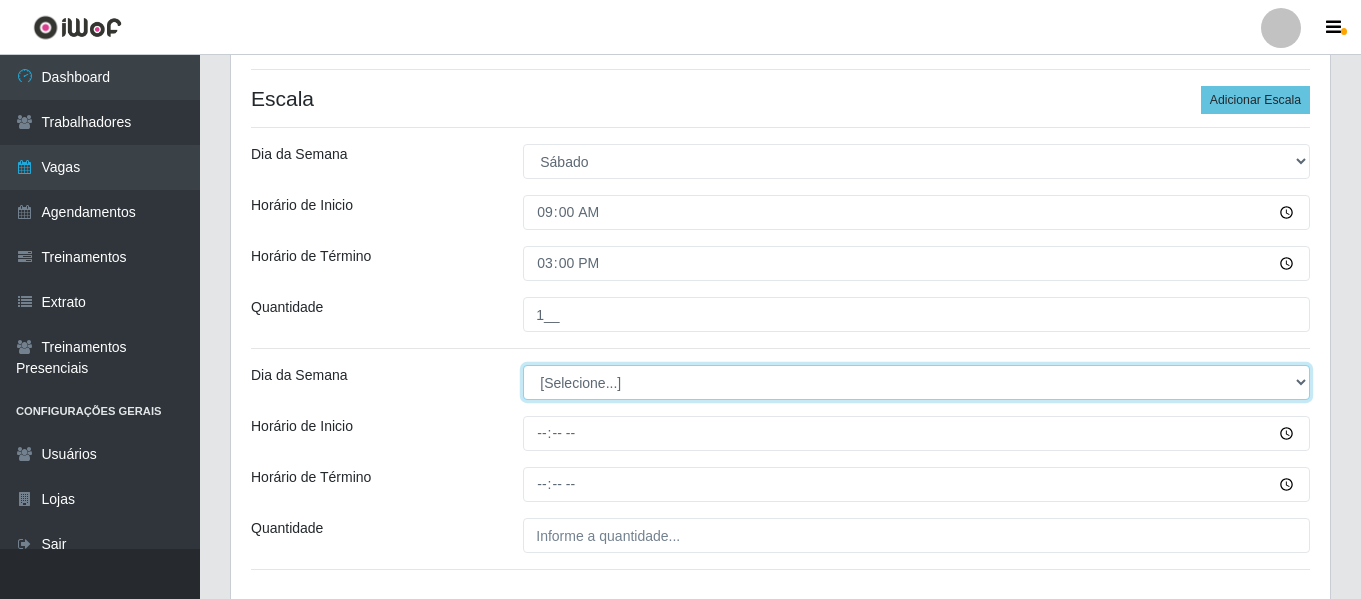 click on "[Selecione...] Segunda Terça Quarta Quinta Sexta Sábado Domingo" at bounding box center [916, 382] 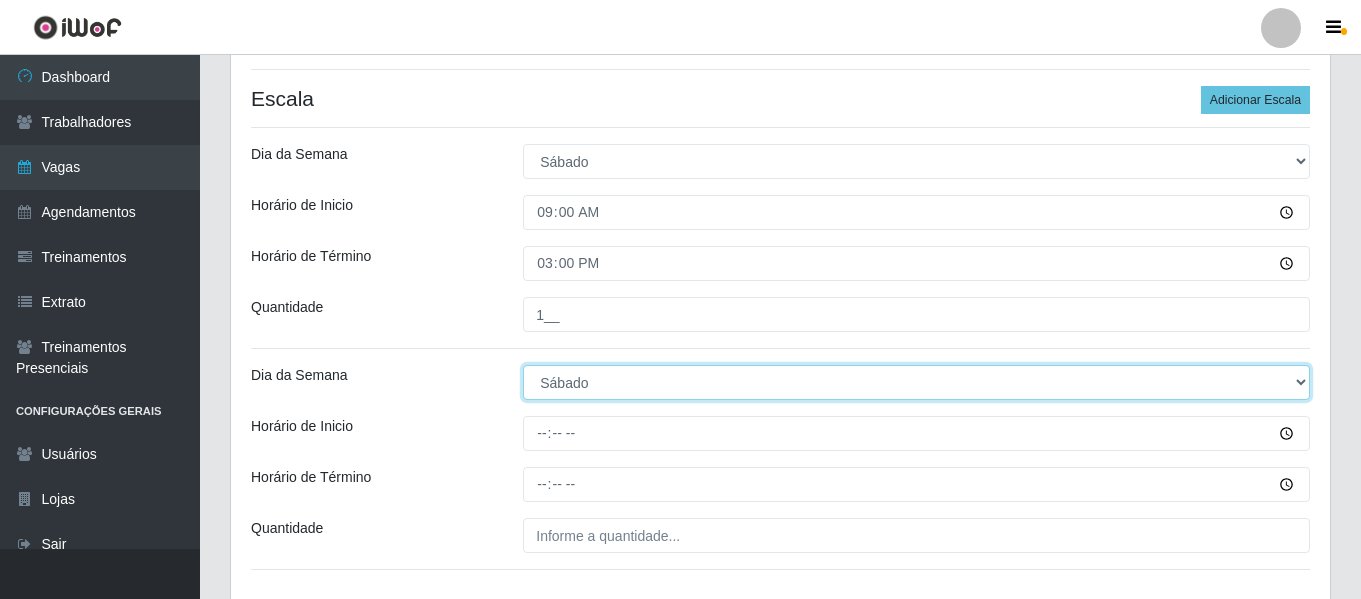 click on "[Selecione...] Segunda Terça Quarta Quinta Sexta Sábado Domingo" at bounding box center [916, 382] 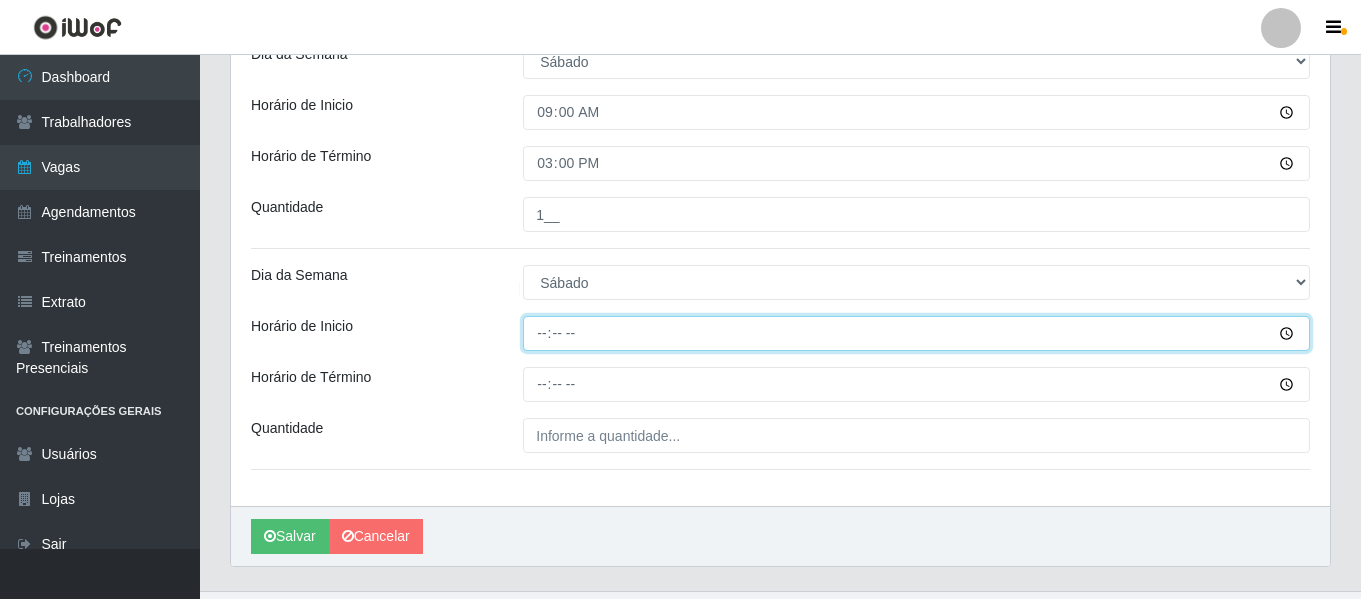 click on "Horário de Inicio" at bounding box center [916, 333] 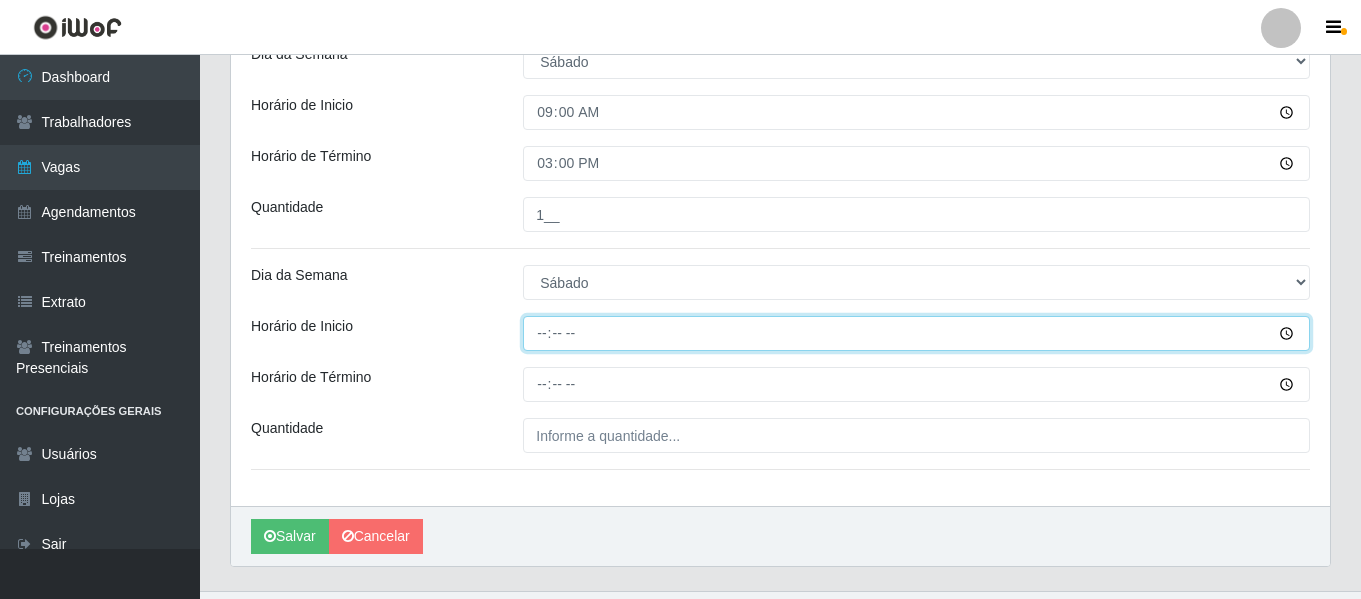 type on "17:00" 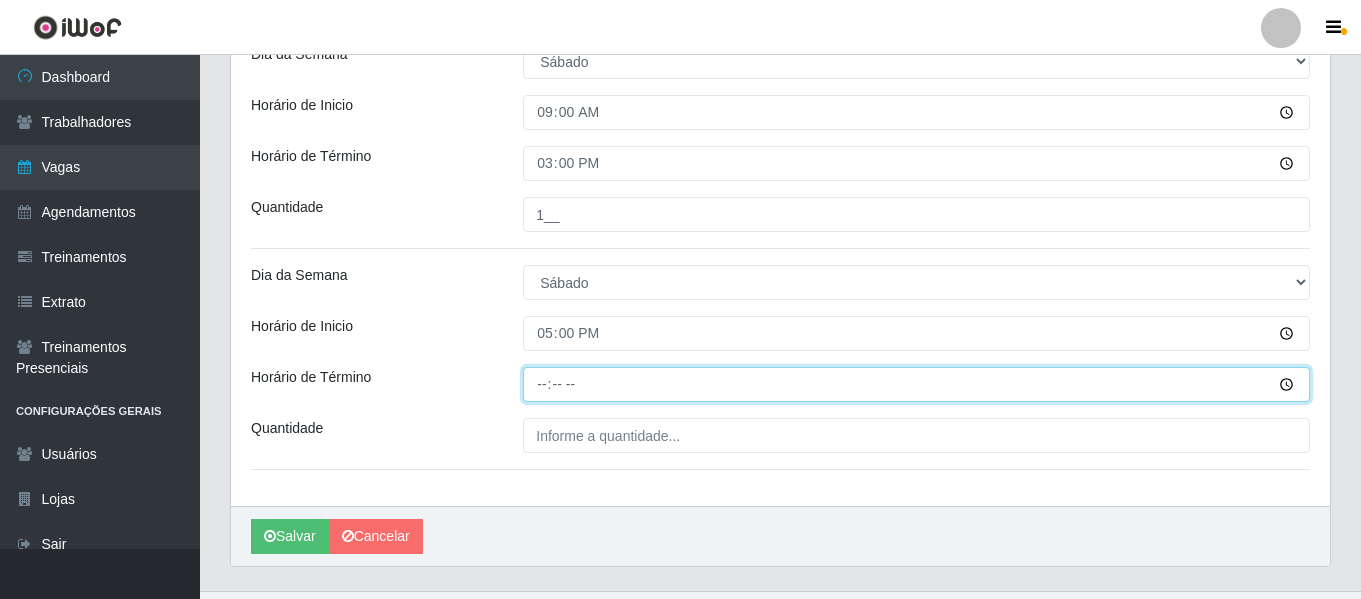 click on "Horário de Término" at bounding box center (916, 384) 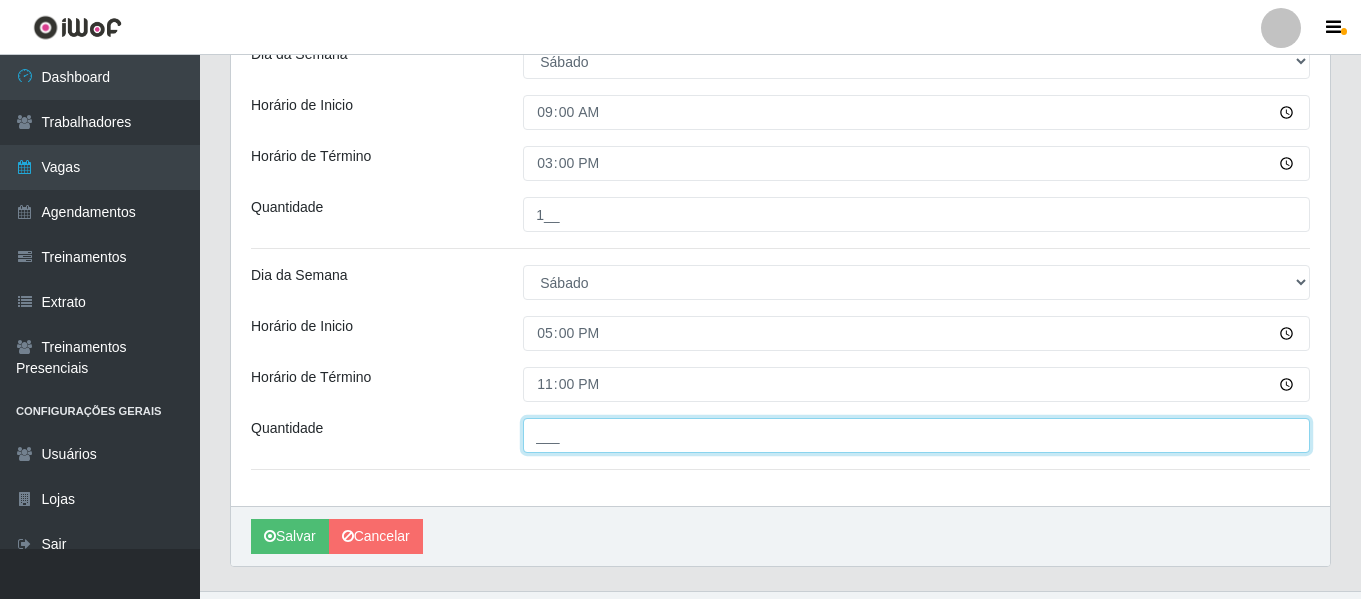 click on "___" at bounding box center (916, 435) 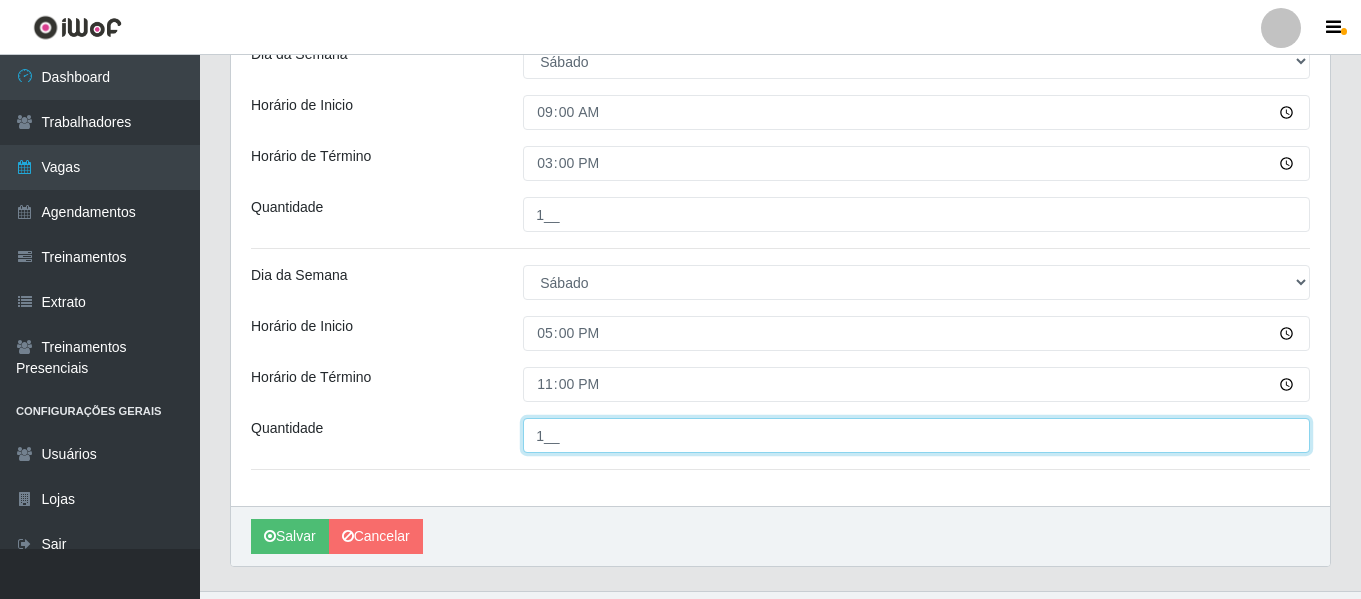 type on "1__" 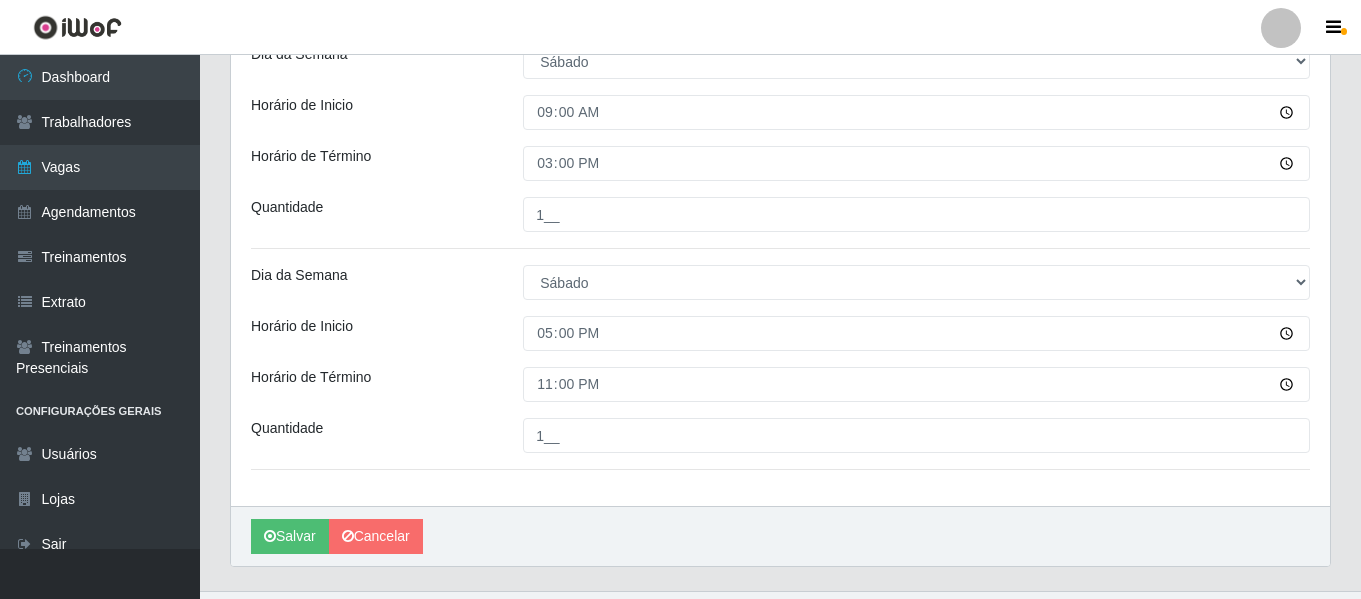 click on "Dia da Semana" at bounding box center (372, 282) 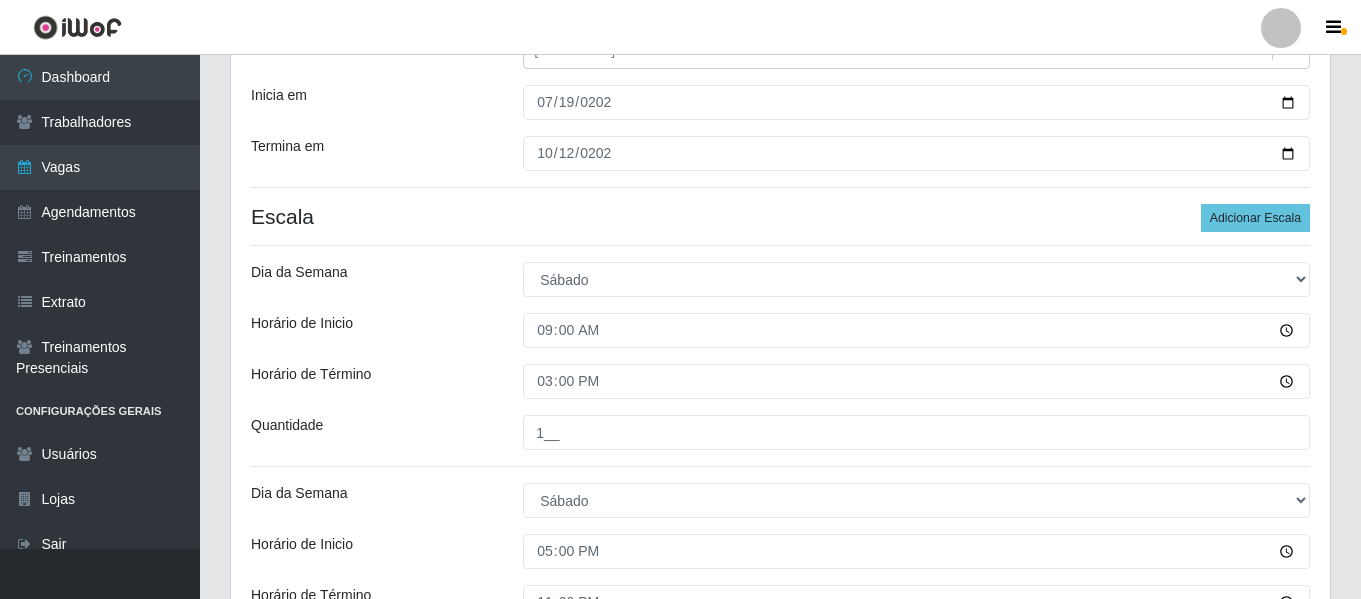 scroll, scrollTop: 281, scrollLeft: 0, axis: vertical 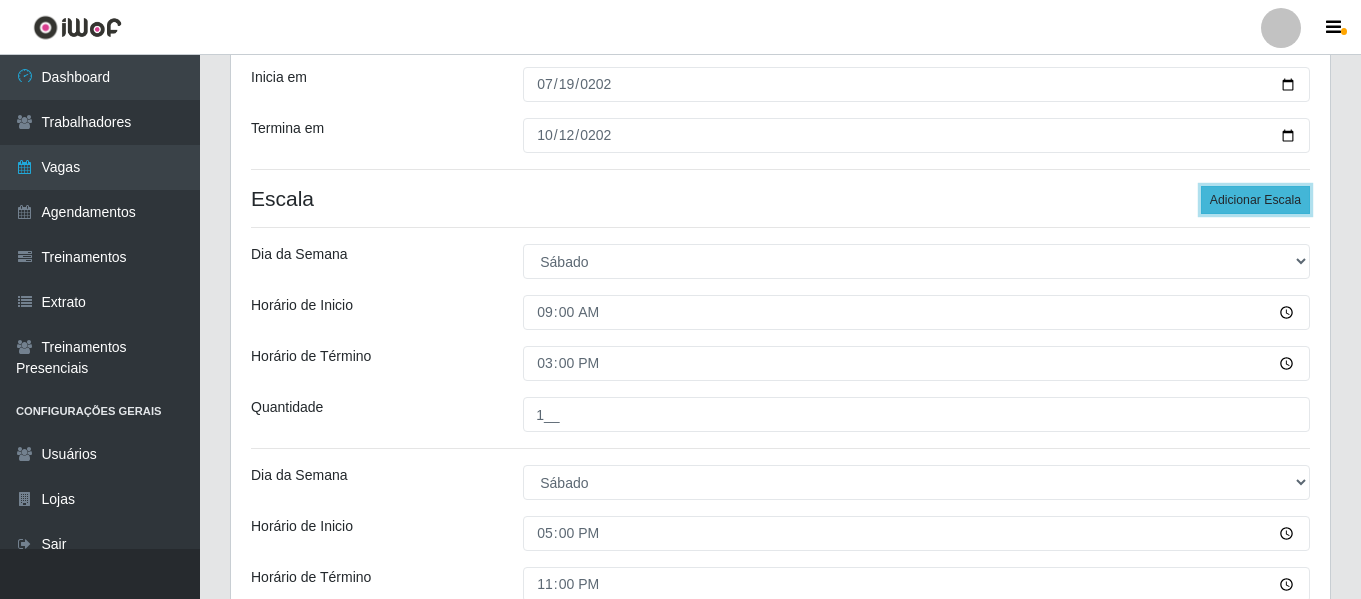 click on "Adicionar Escala" at bounding box center [1255, 200] 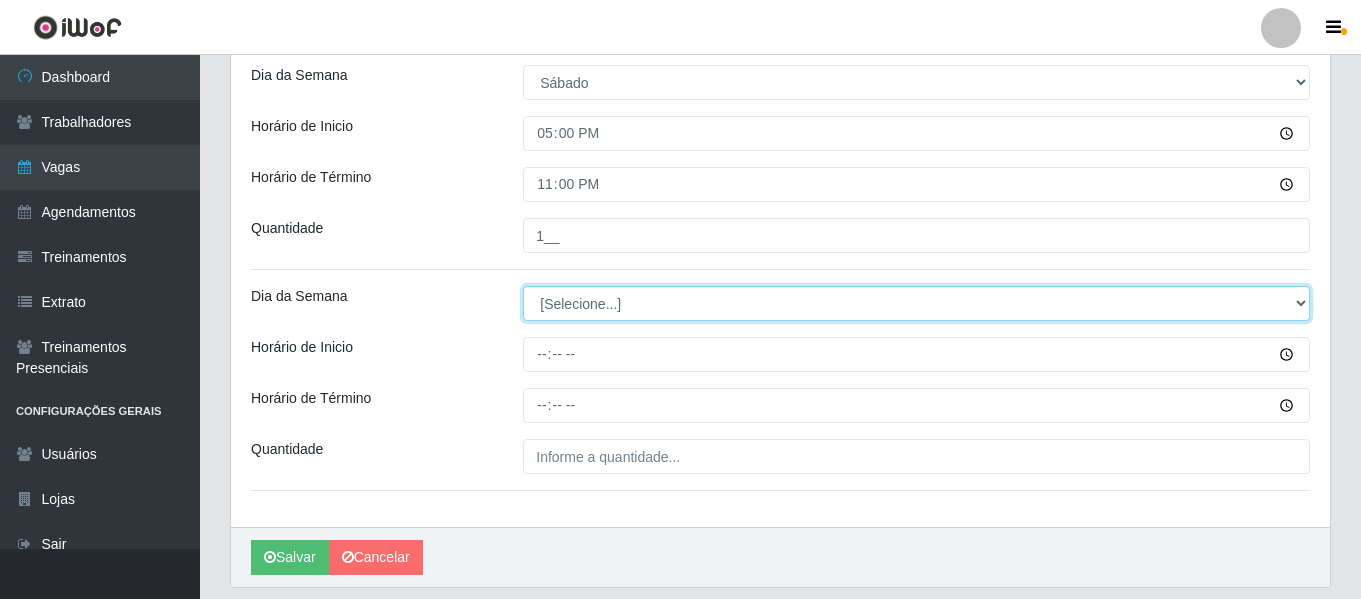 click on "[Selecione...] Segunda Terça Quarta Quinta Sexta Sábado Domingo" at bounding box center [916, 303] 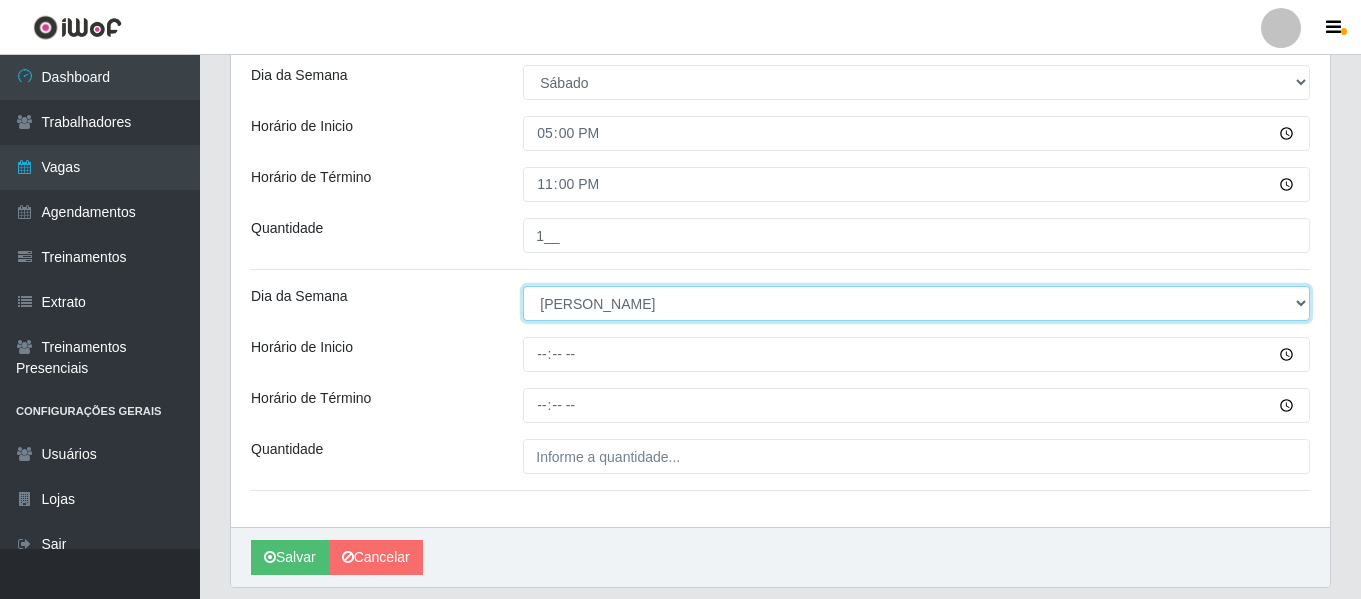 click on "[Selecione...] Segunda Terça Quarta Quinta Sexta Sábado Domingo" at bounding box center (916, 303) 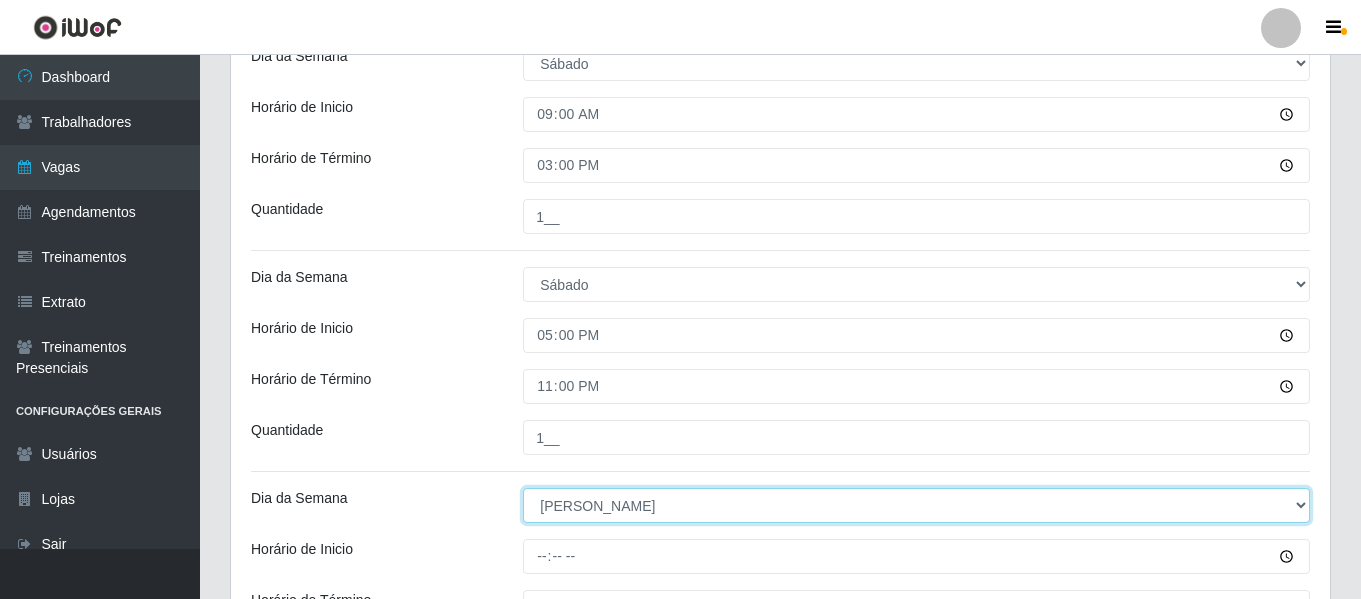 scroll, scrollTop: 681, scrollLeft: 0, axis: vertical 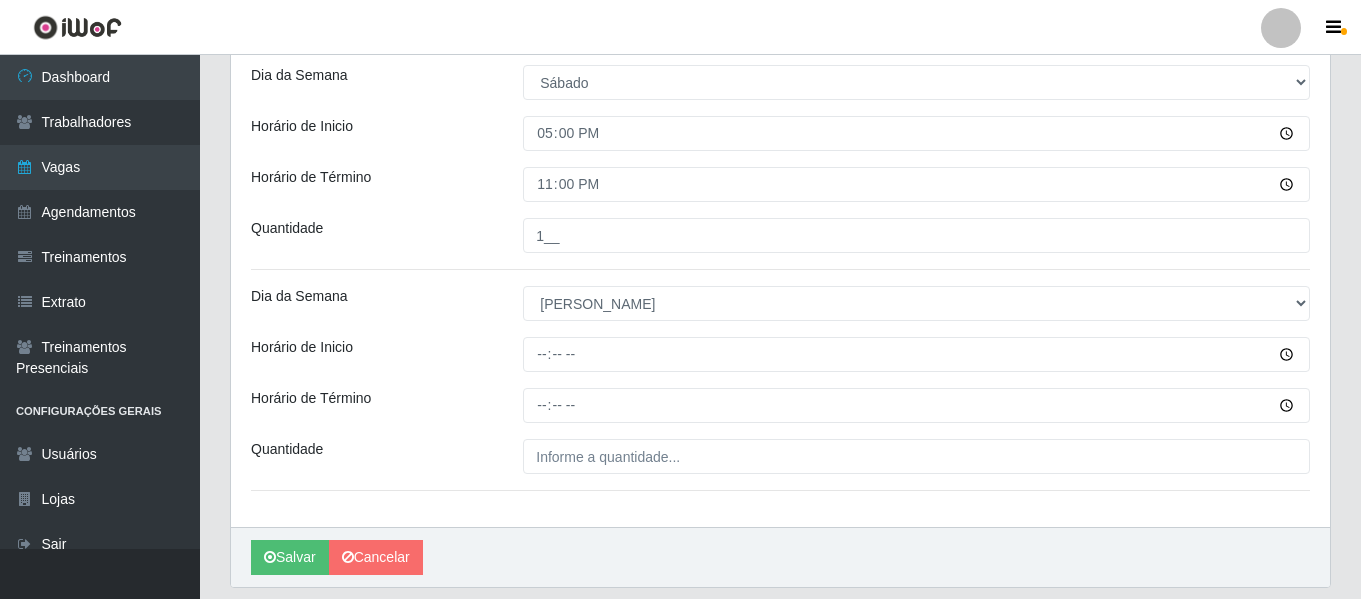 click on "Loja Divino Fogão Função [Selecione...] ASG ASG + ASG ++ Auxiliar de Cozinha Auxiliar de Cozinha + Auxiliar de Cozinha ++ Sexo do Trabalhador [Selecione...] Inicia em 2025-07-19 Termina em 2025-10-12 Escala Adicionar Escala Dia da Semana [Selecione...] Segunda Terça Quarta Quinta Sexta Sábado Domingo Horário de Inicio 09:00 Horário de Término 15:00 Quantidade 1__ Dia da Semana [Selecione...] Segunda Terça Quarta Quinta Sexta Sábado Domingo Horário de Inicio 17:00 Horário de Término 23:00 Quantidade 1__ Dia da Semana [Selecione...] Segunda Terça Quarta Quinta Sexta Sábado Domingo Horário de Inicio Horário de Término Quantidade" at bounding box center [780, 9] 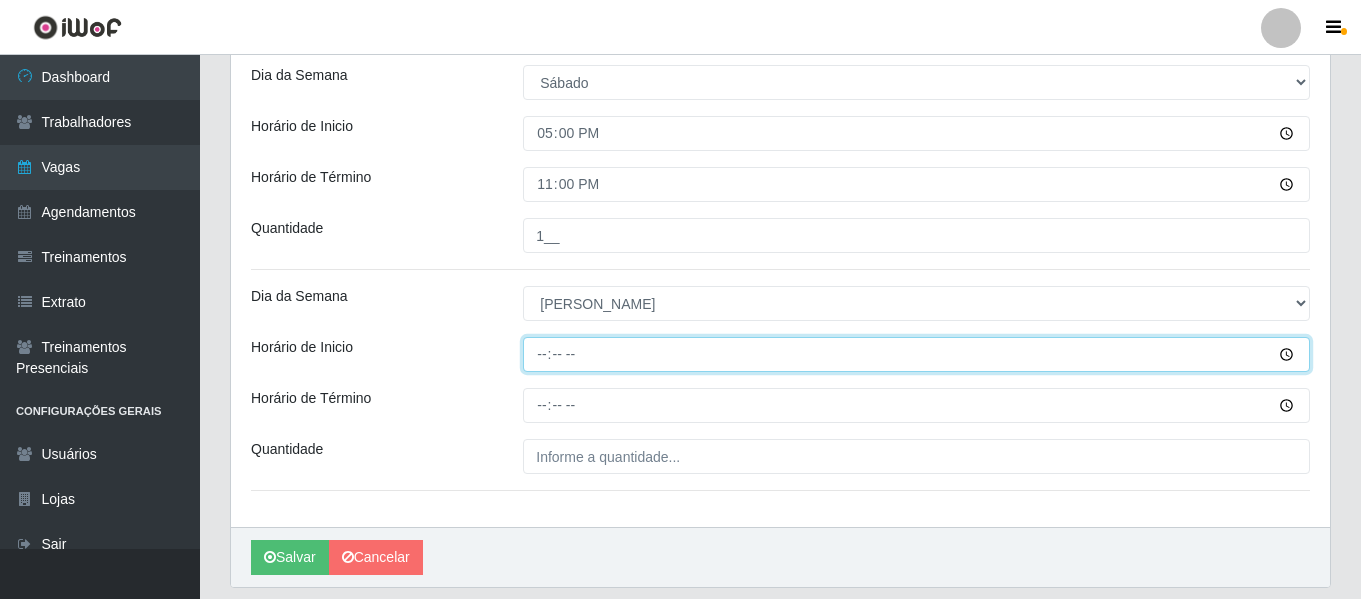 click on "Horário de Inicio" at bounding box center (916, 354) 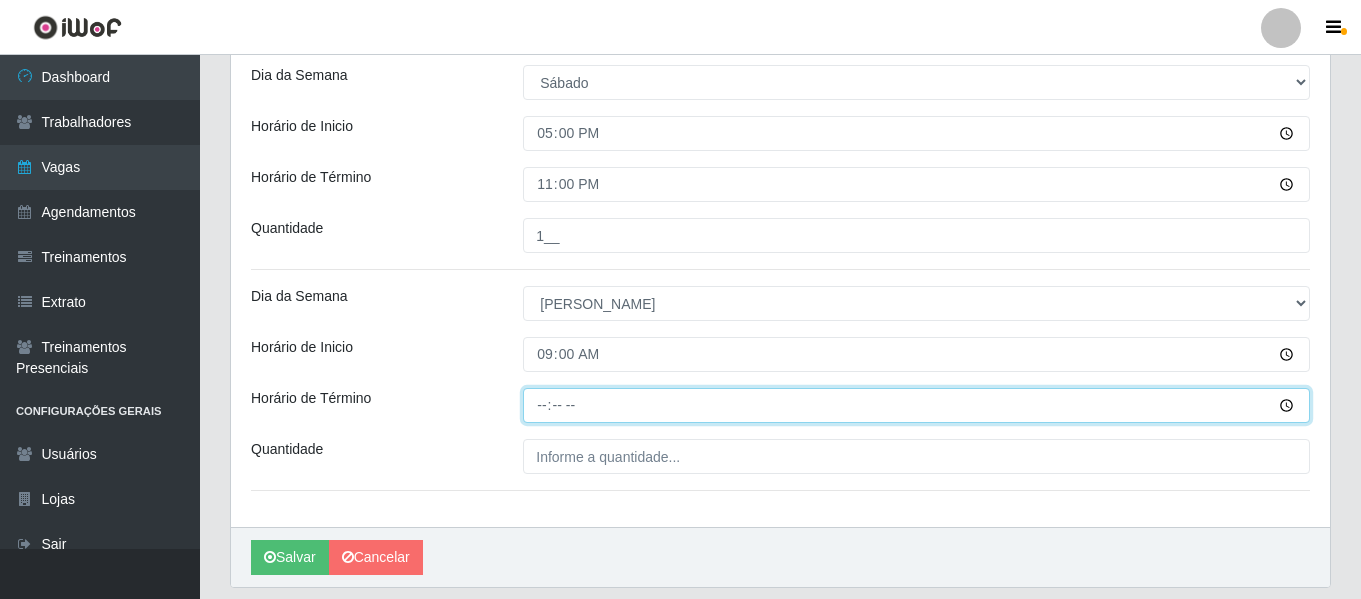 click on "Horário de Término" at bounding box center [916, 405] 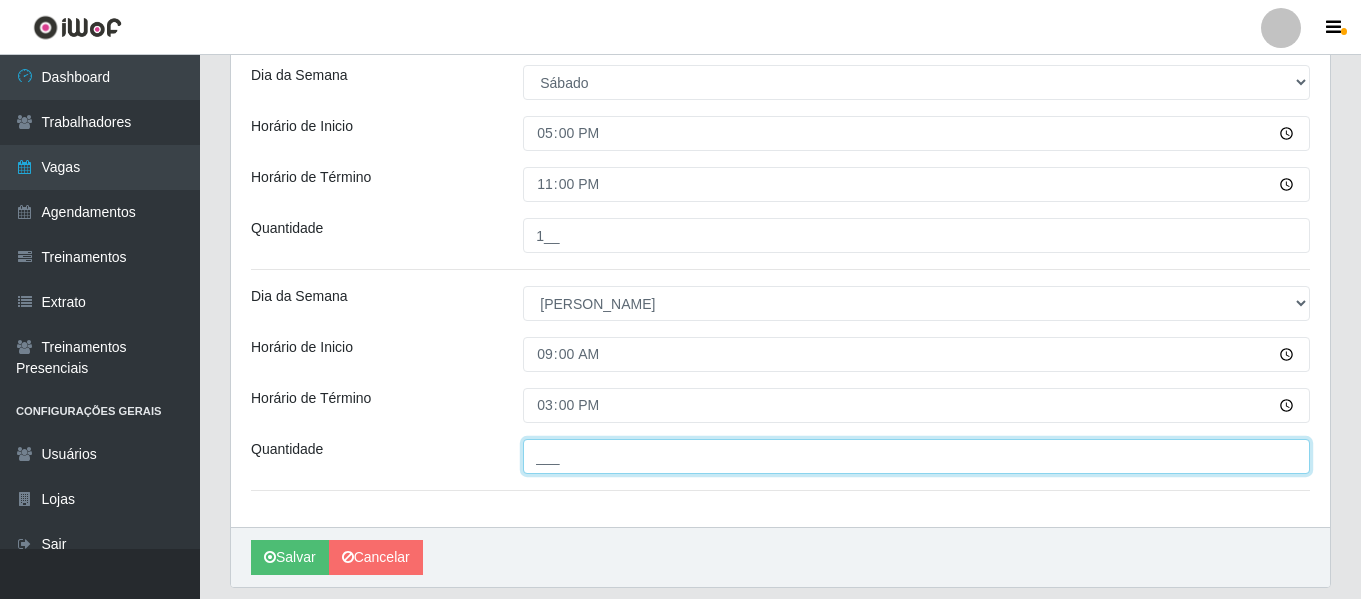 click on "___" at bounding box center (916, 456) 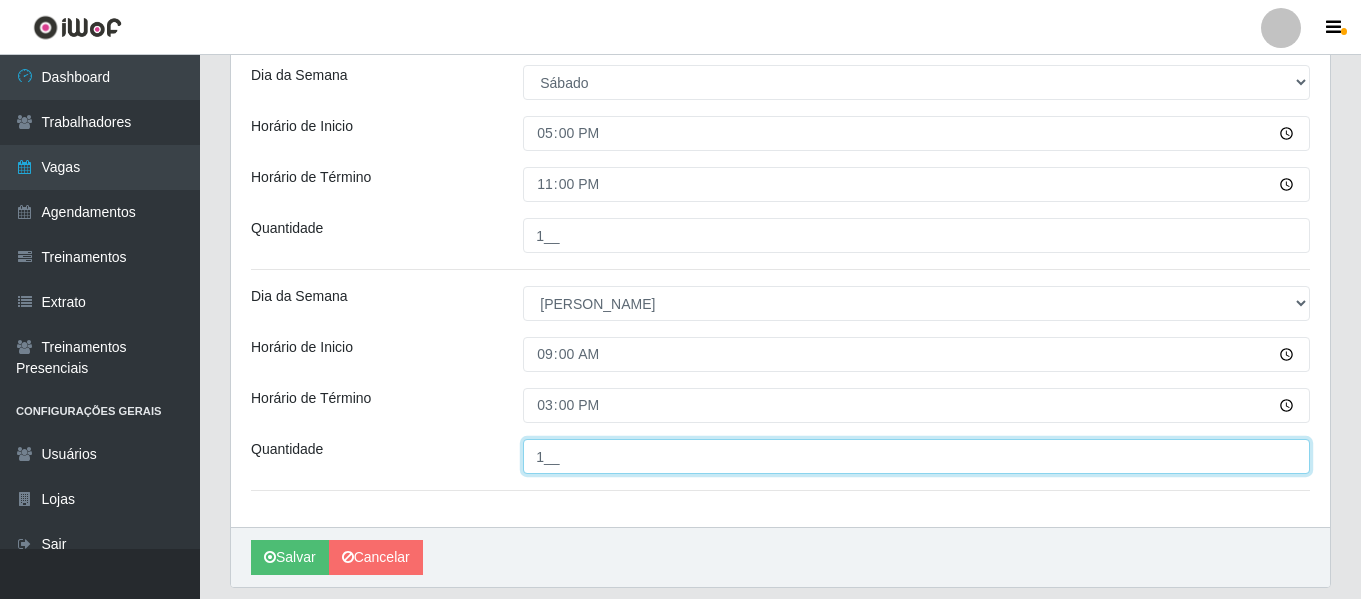 type on "1__" 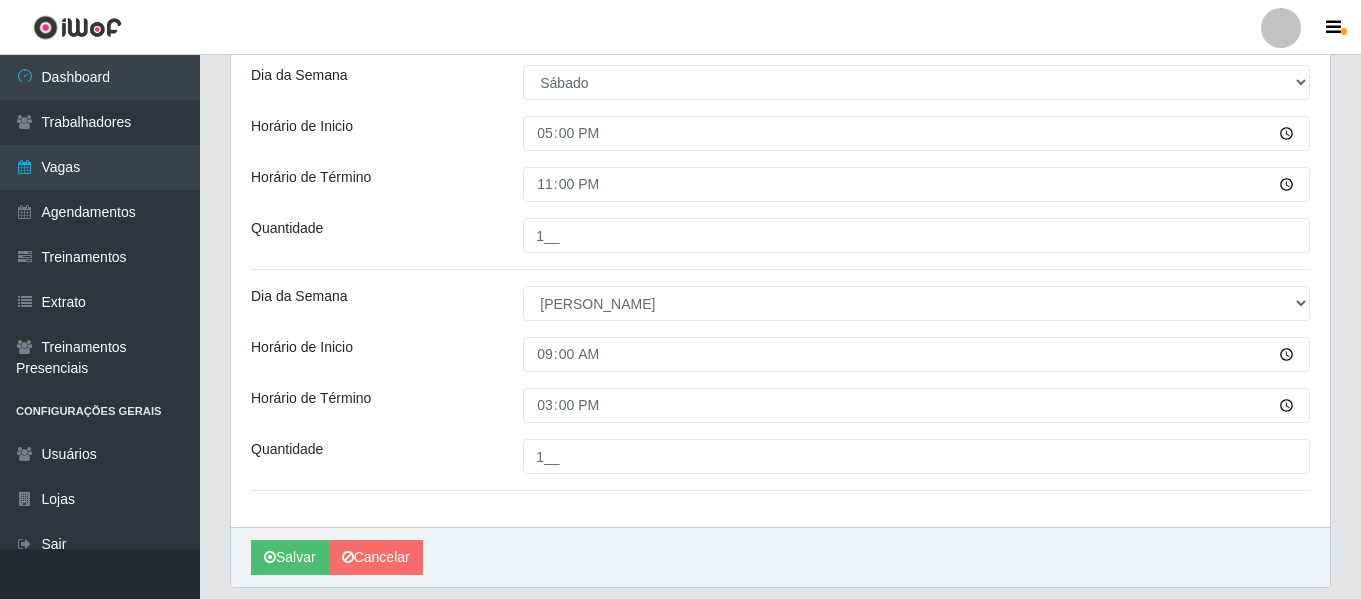 click on "Horário de Inicio" at bounding box center [372, 354] 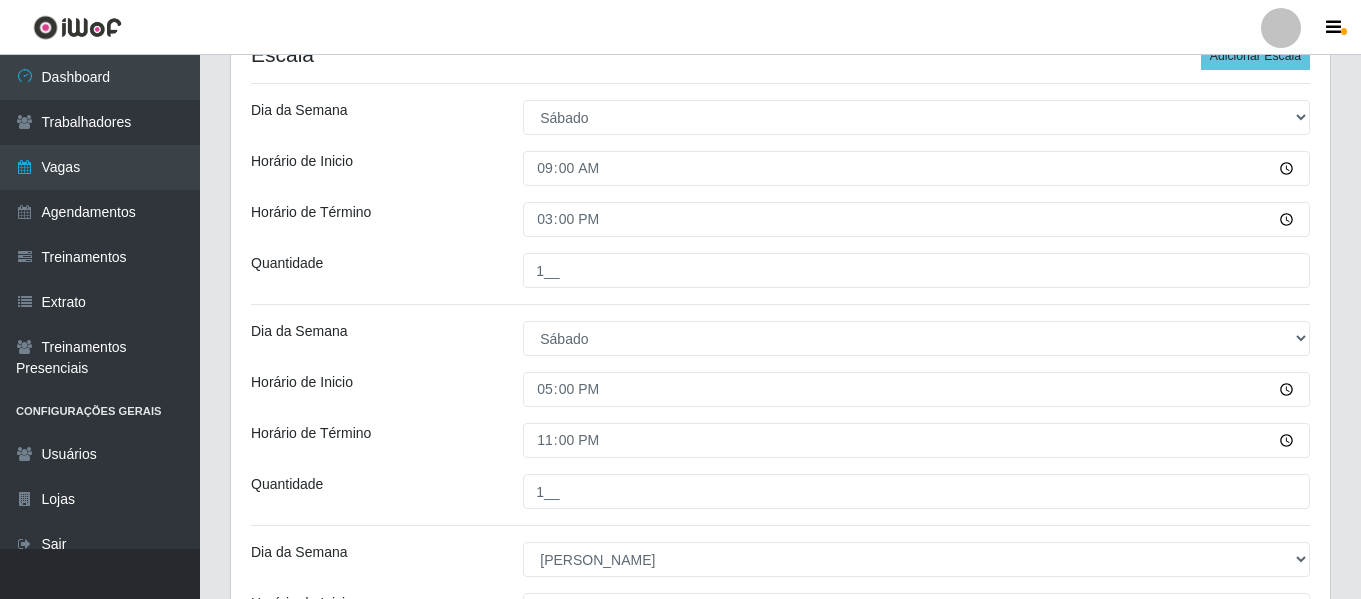 scroll, scrollTop: 381, scrollLeft: 0, axis: vertical 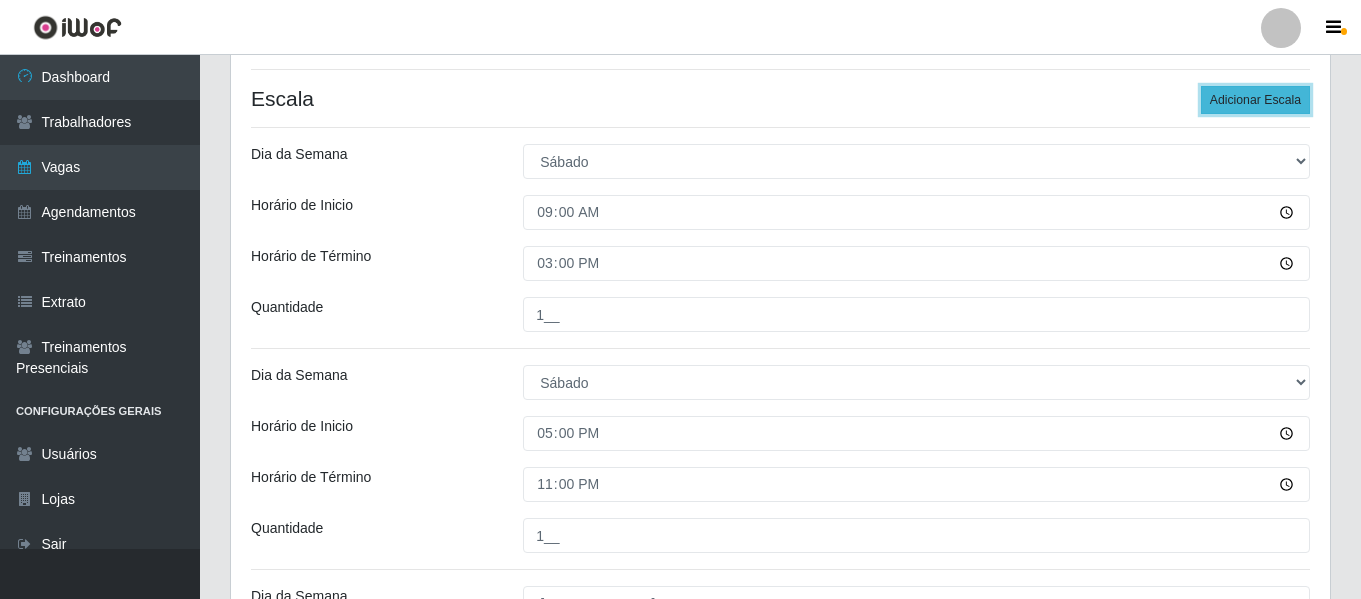click on "Adicionar Escala" at bounding box center (1255, 100) 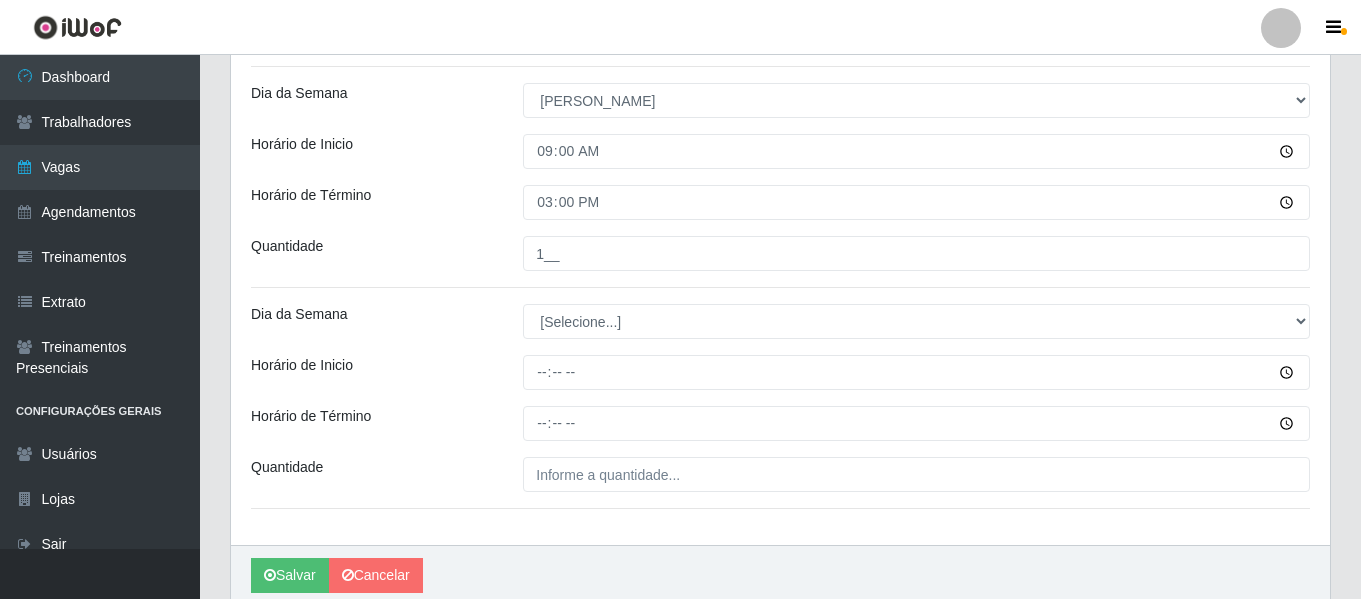 scroll, scrollTop: 965, scrollLeft: 0, axis: vertical 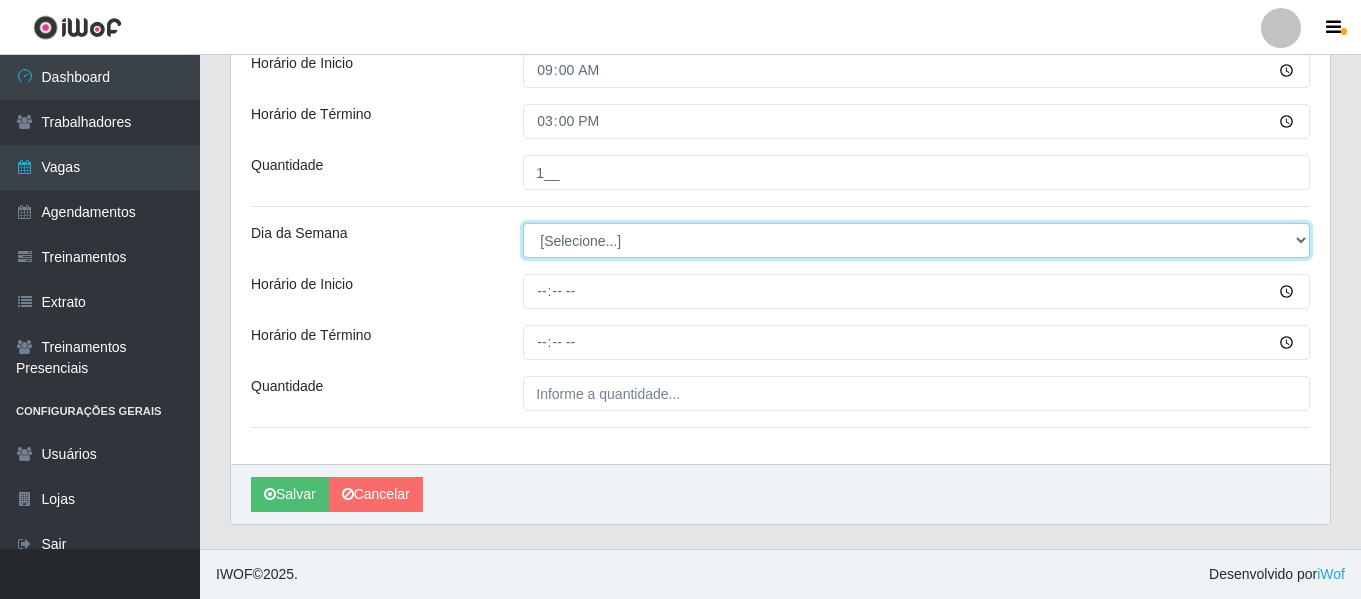 click on "[Selecione...] Segunda Terça Quarta Quinta Sexta Sábado Domingo" at bounding box center (916, 240) 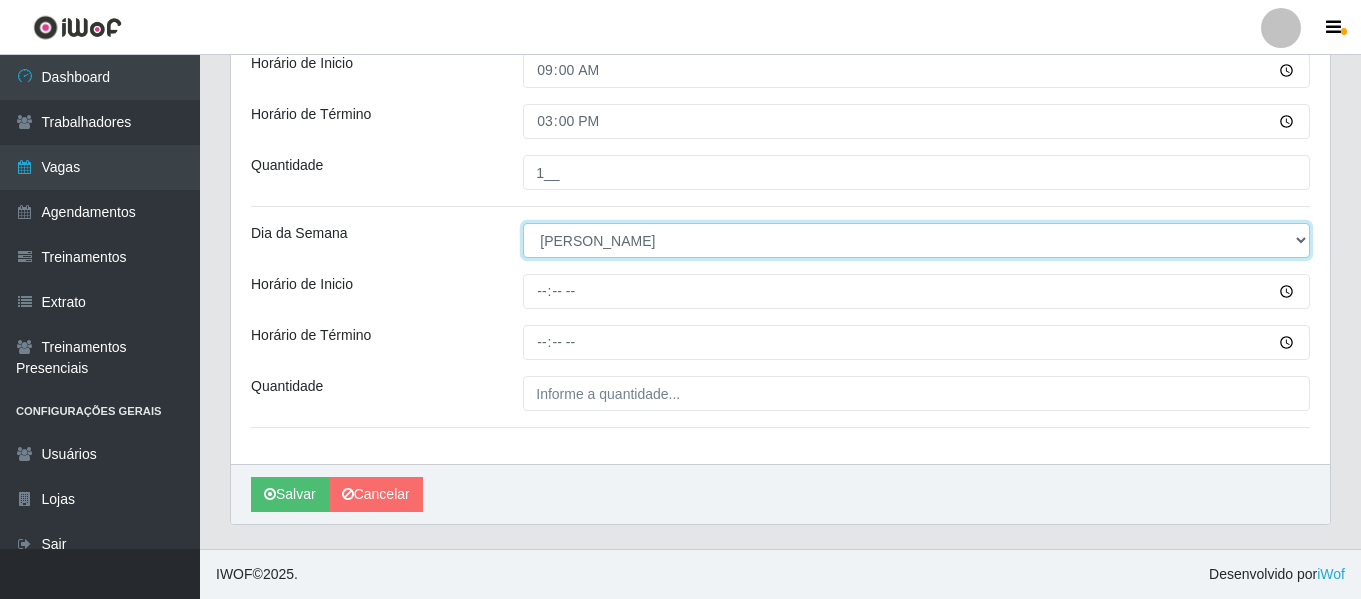 click on "[Selecione...] Segunda Terça Quarta Quinta Sexta Sábado Domingo" at bounding box center [916, 240] 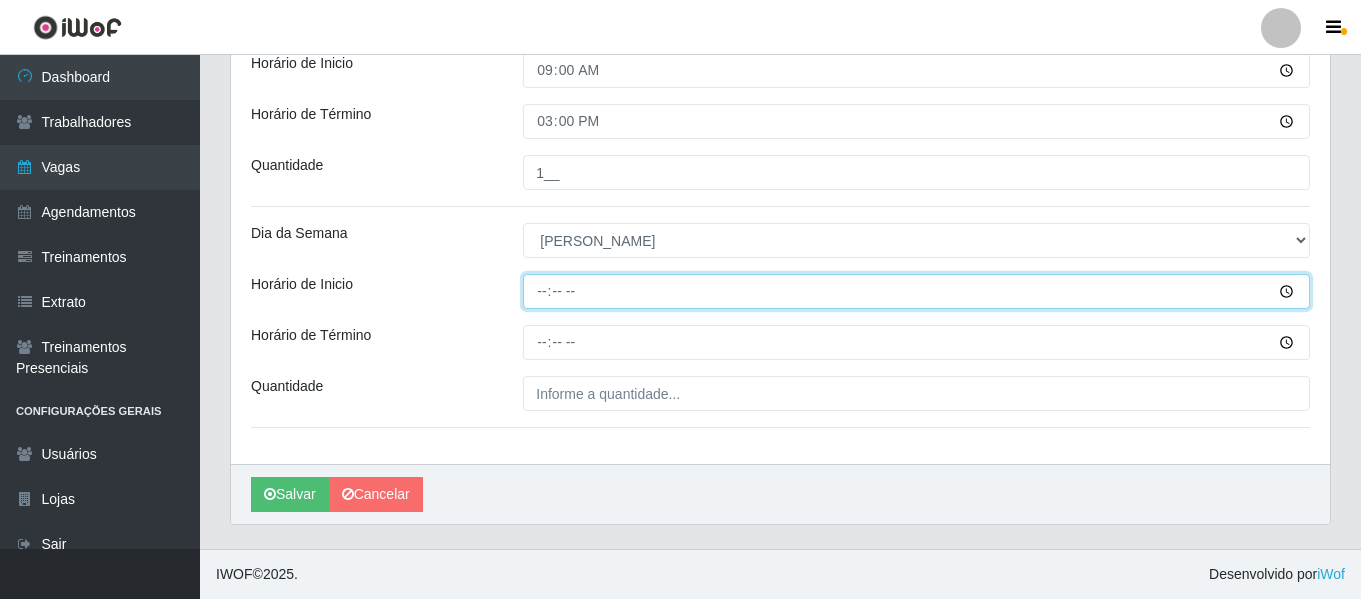 click on "Horário de Inicio" at bounding box center [916, 291] 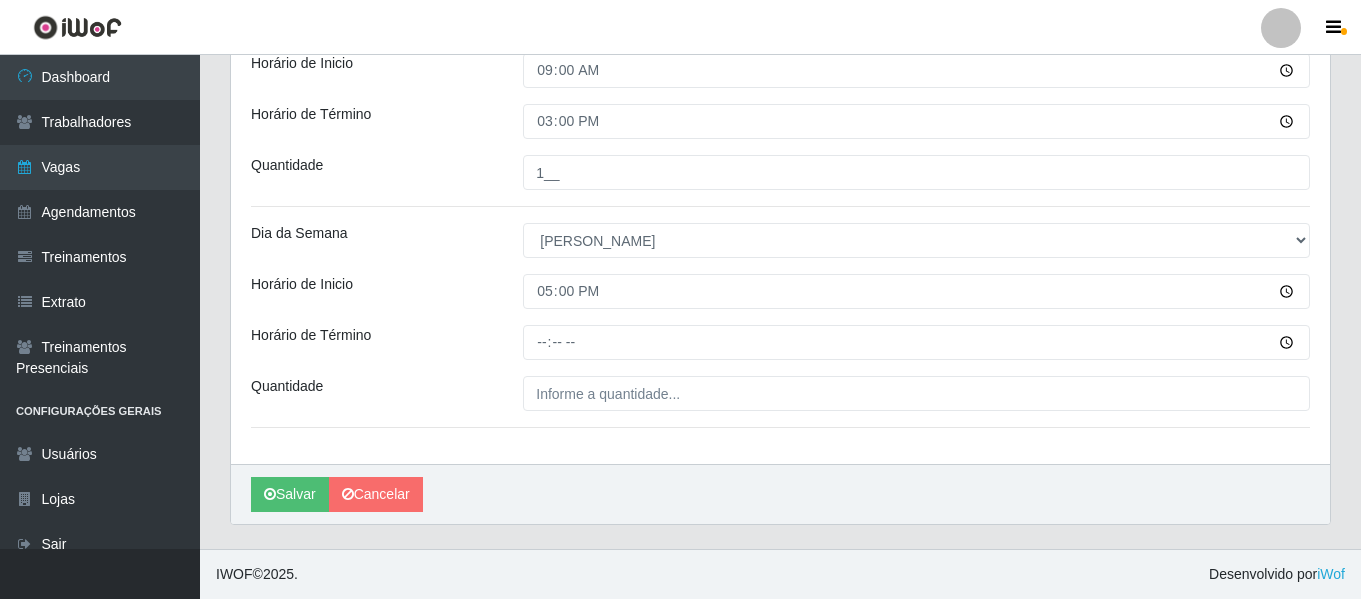 click at bounding box center [916, 342] 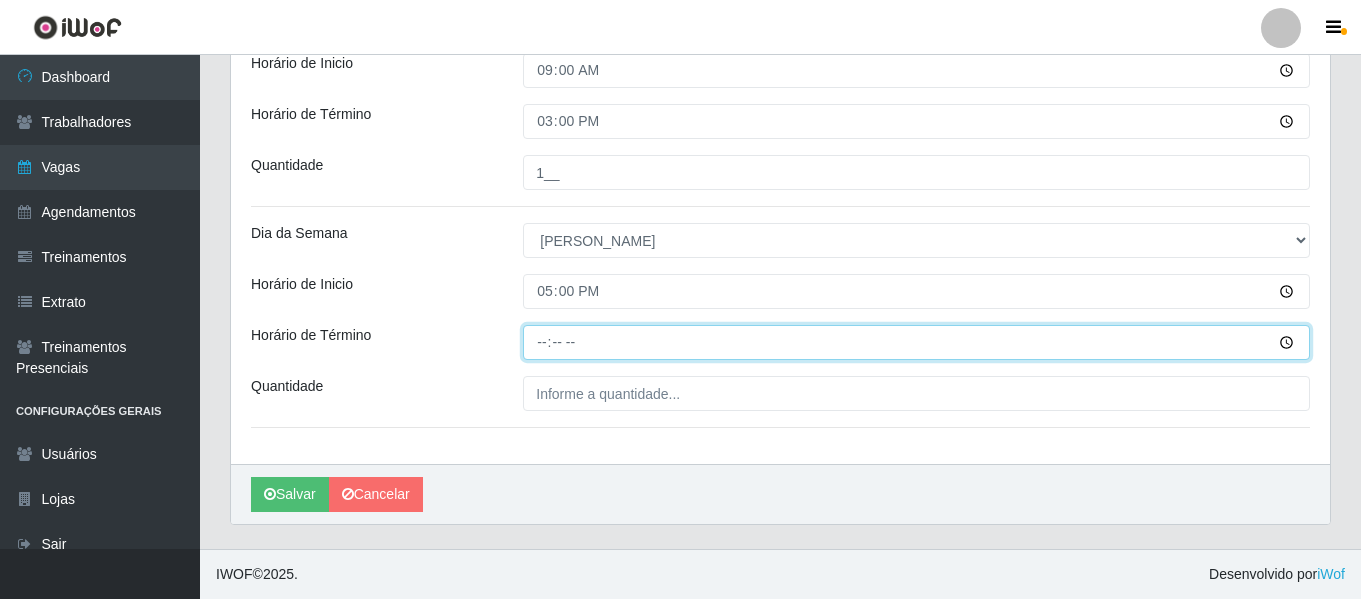 click on "Horário de Término" at bounding box center (916, 342) 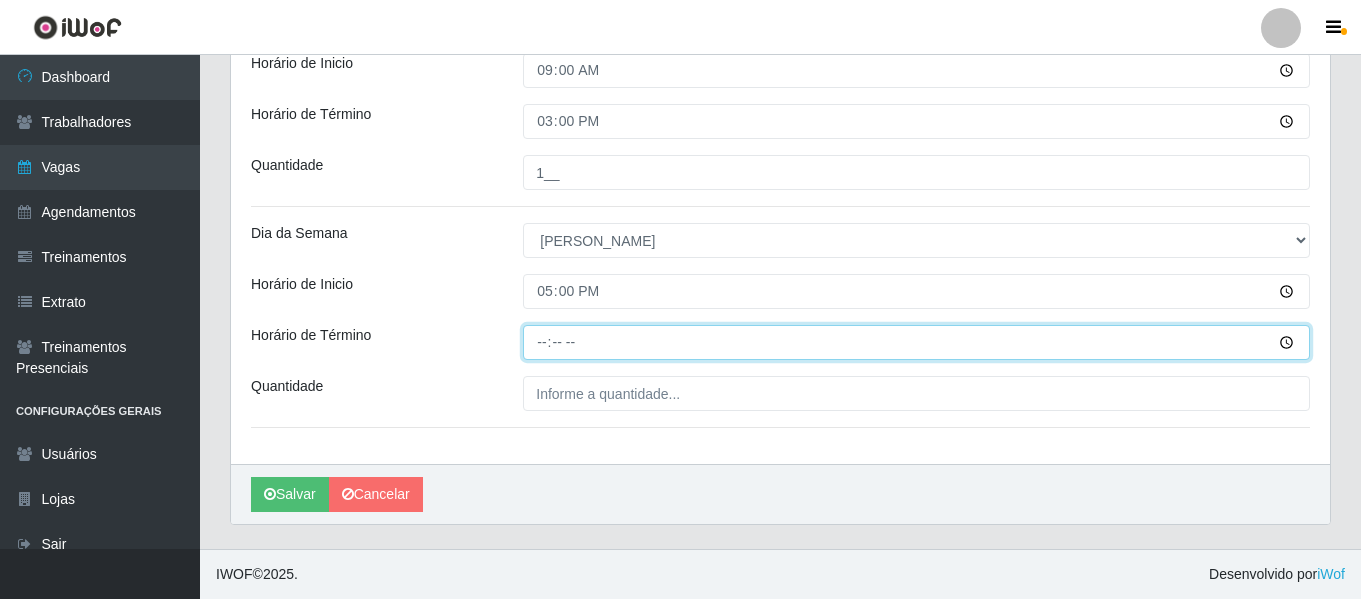 type on "23:00" 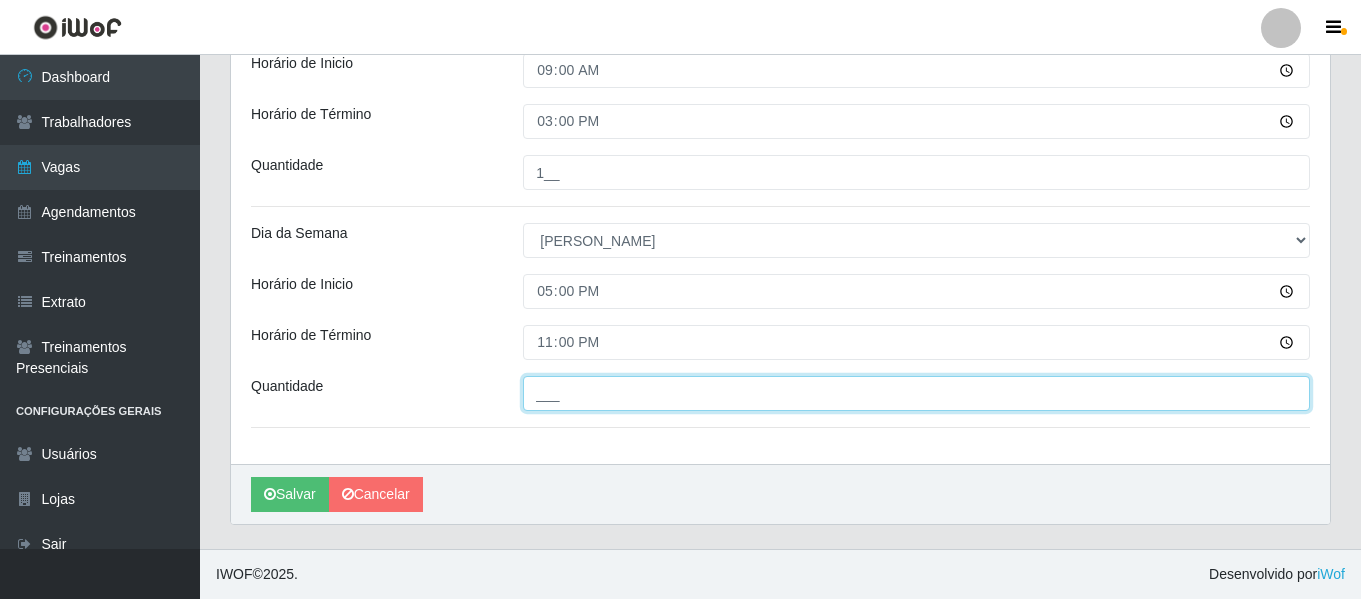 click on "___" at bounding box center (916, 393) 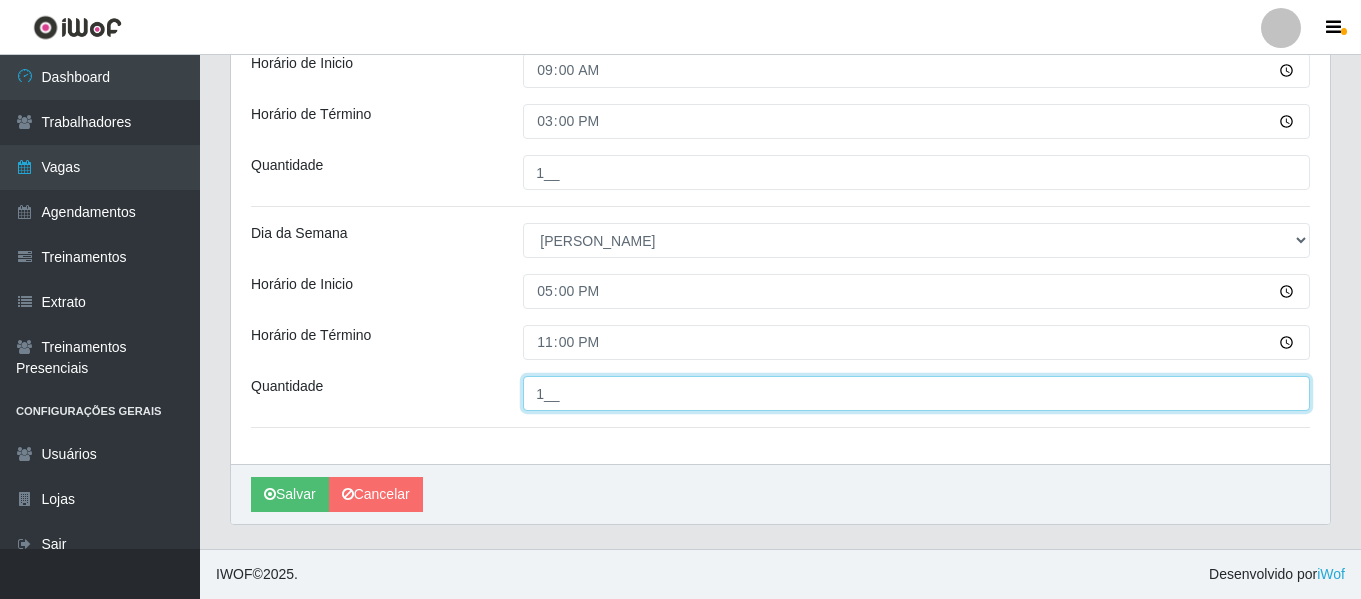 type on "1__" 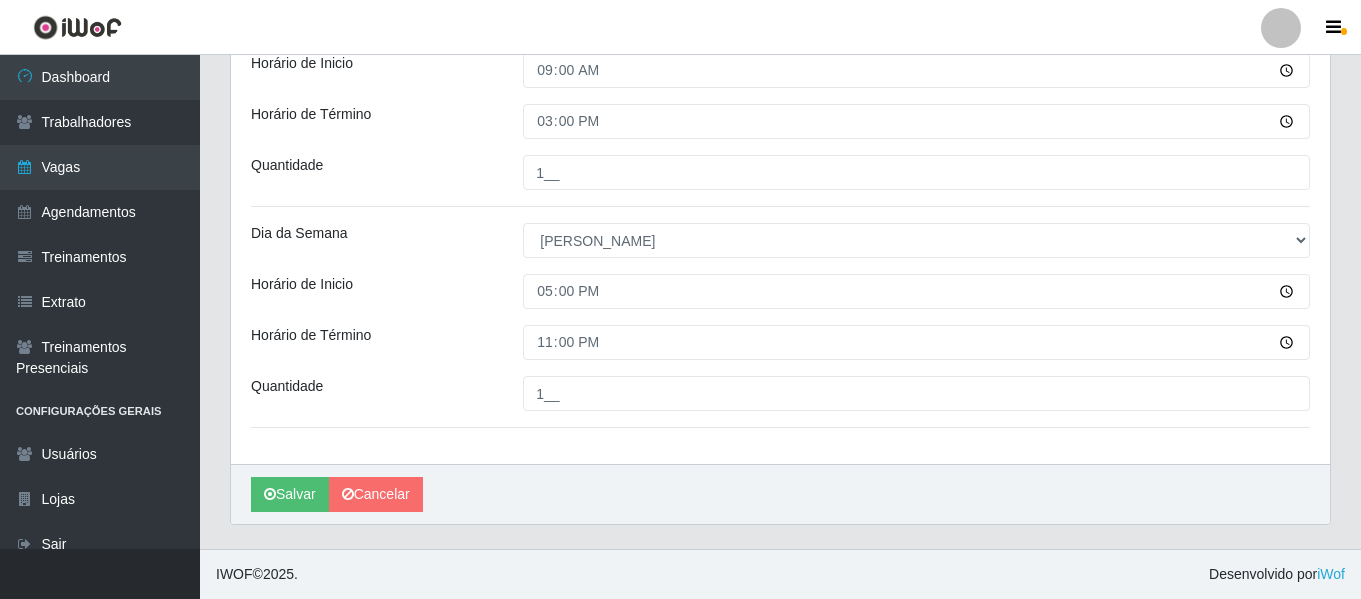 click on "Horário de Inicio" at bounding box center (372, 291) 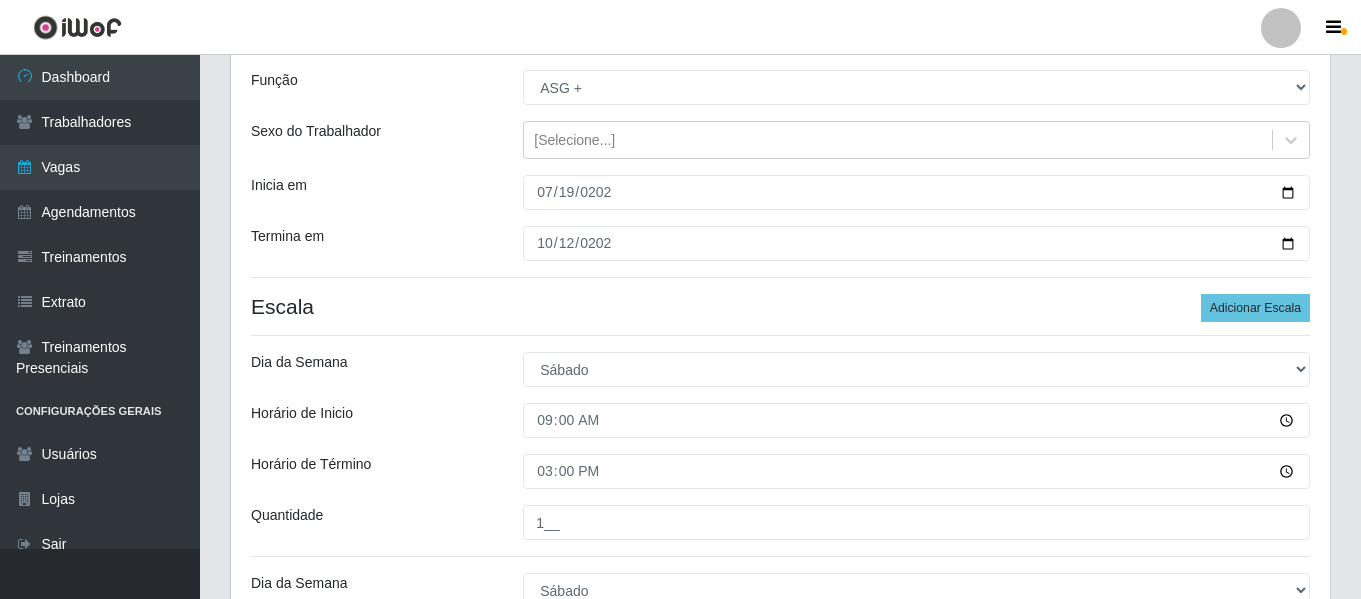 scroll, scrollTop: 65, scrollLeft: 0, axis: vertical 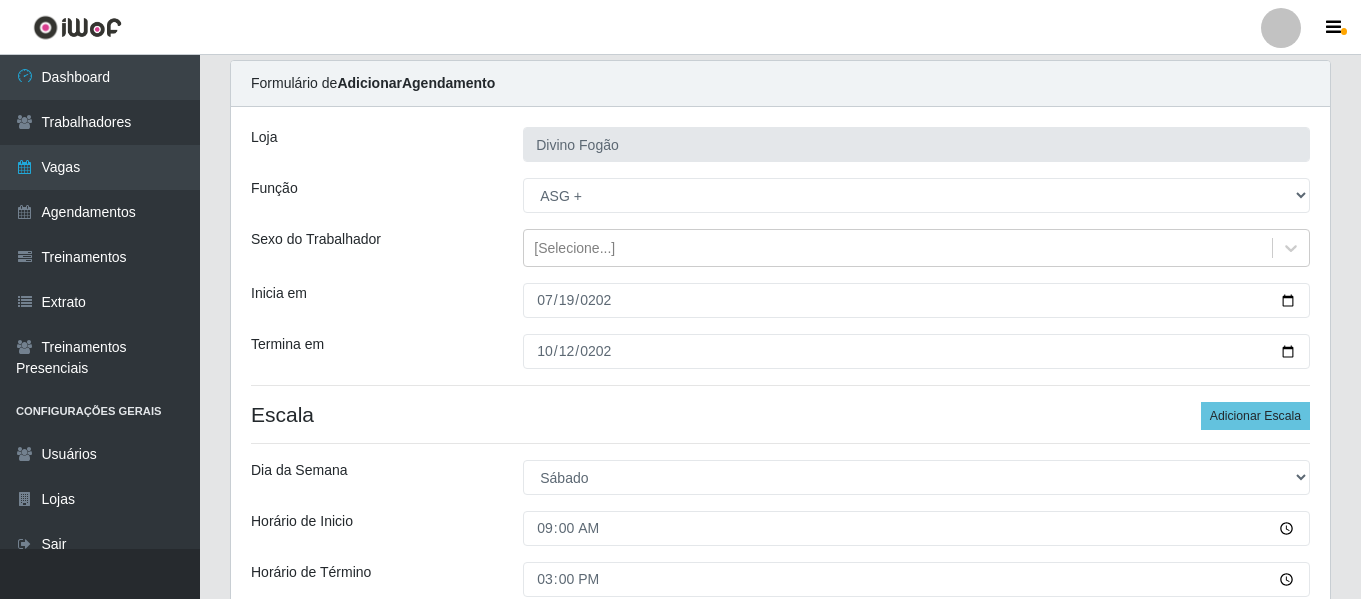 click on "Termina em" at bounding box center [372, 351] 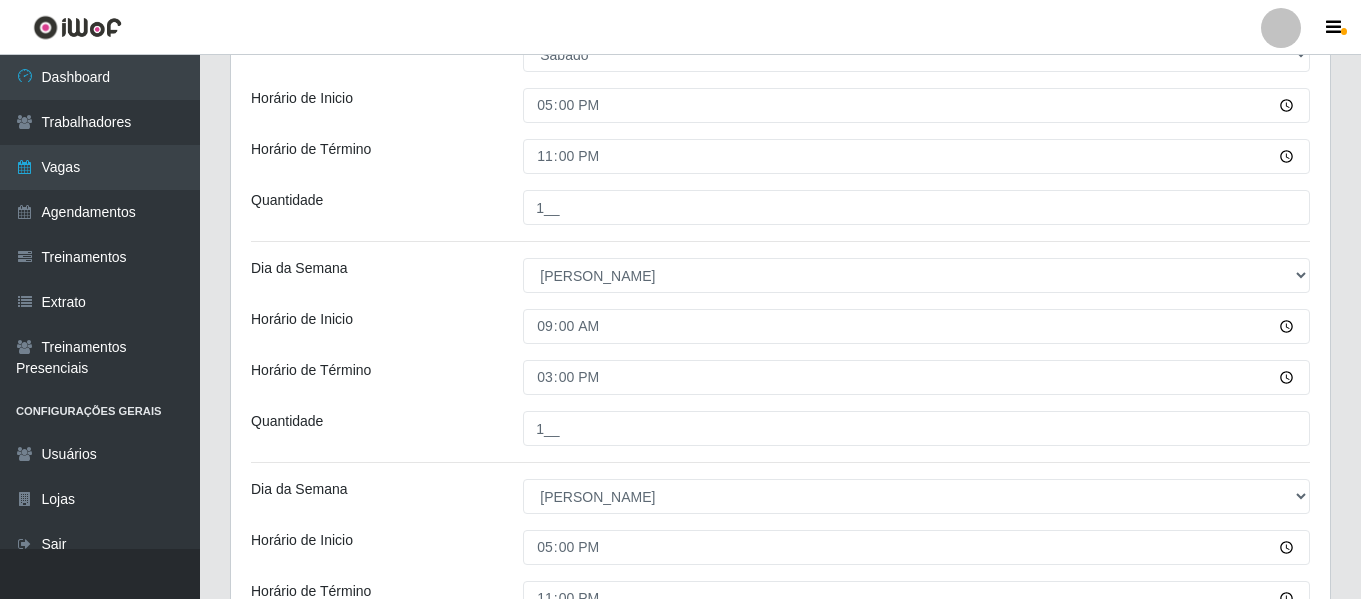 scroll, scrollTop: 965, scrollLeft: 0, axis: vertical 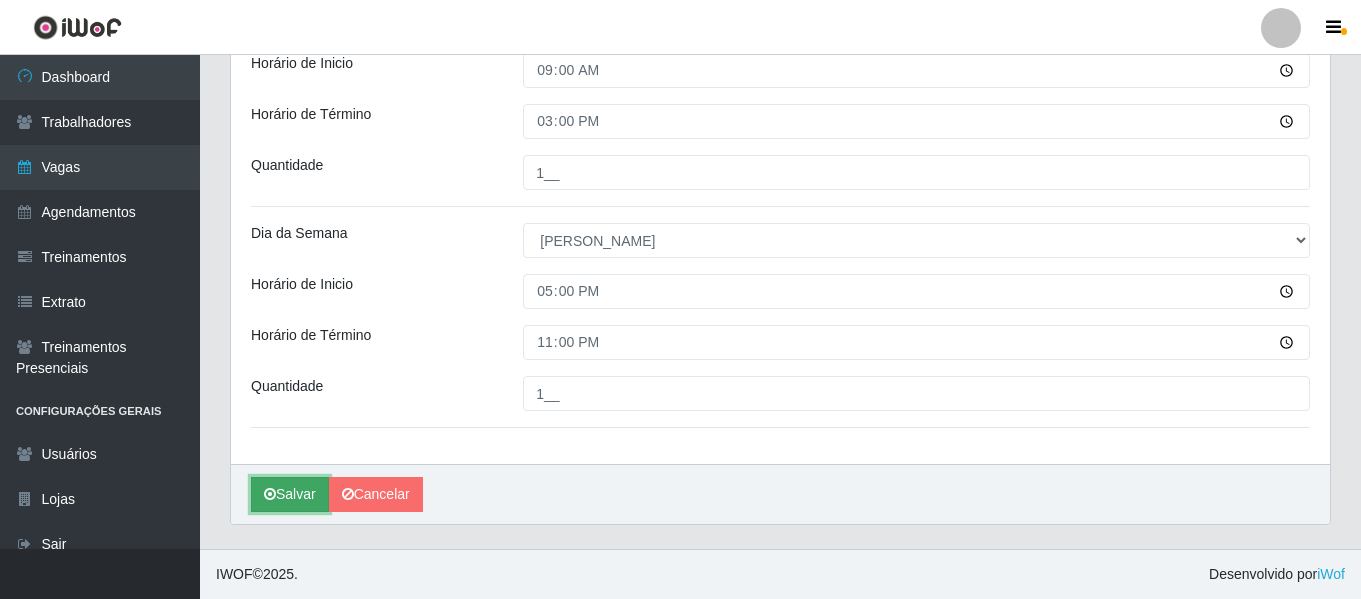 click on "Salvar" at bounding box center (290, 494) 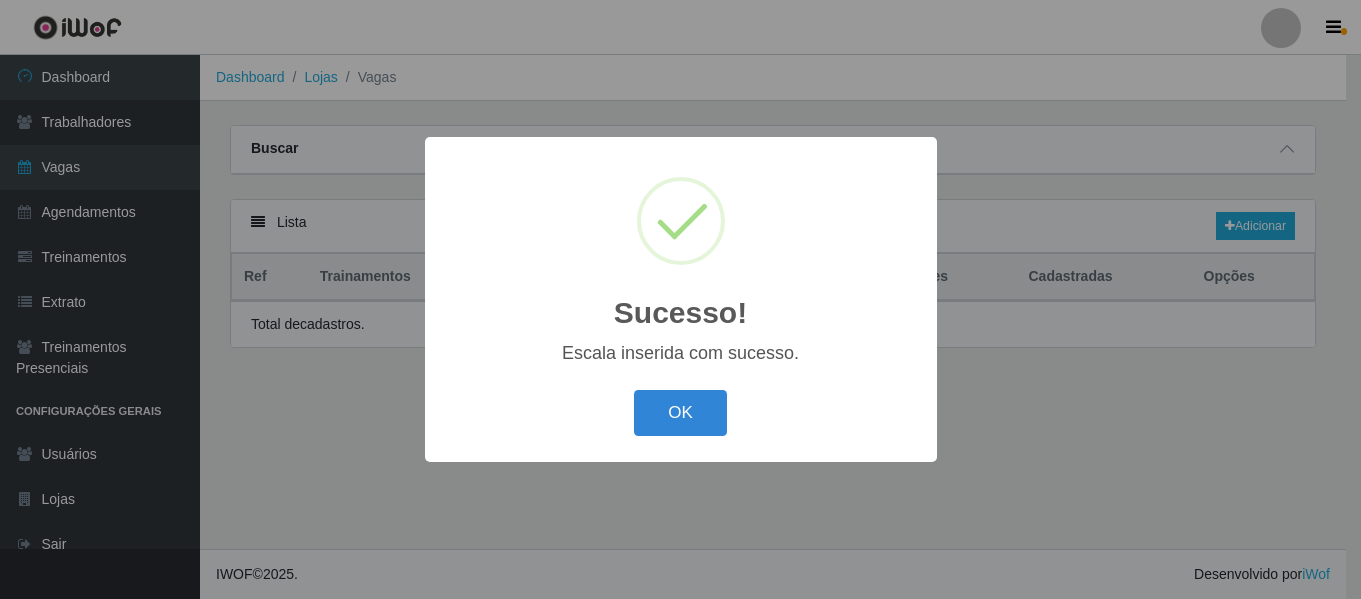 scroll, scrollTop: 0, scrollLeft: 0, axis: both 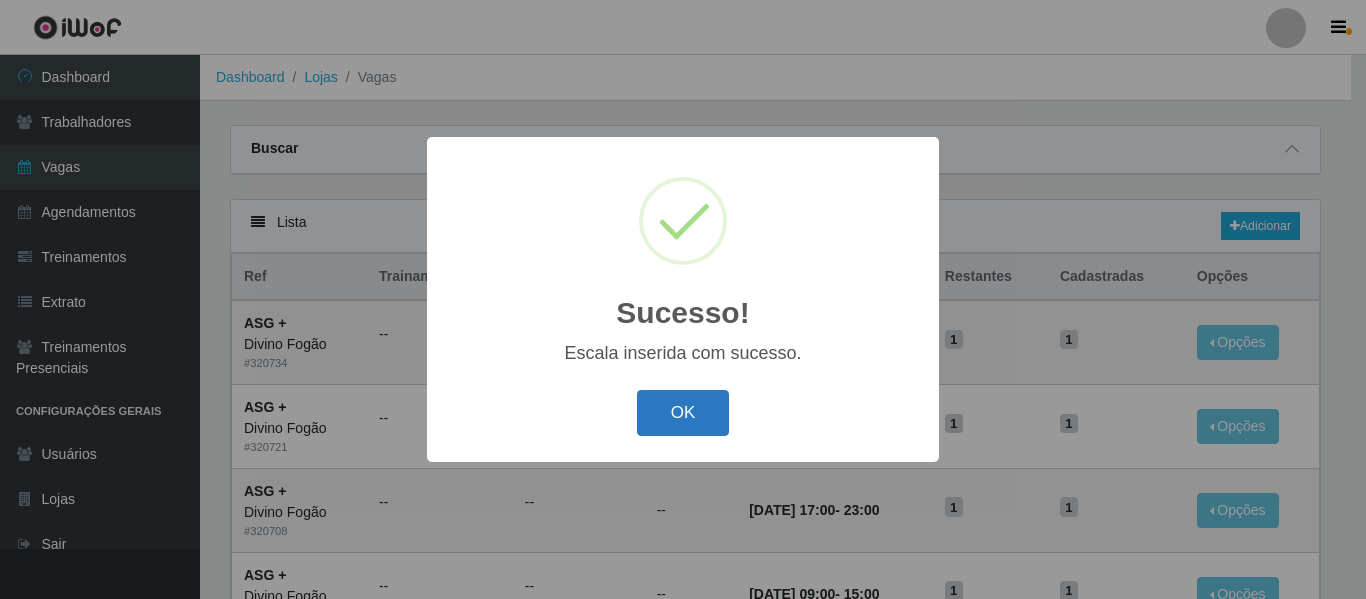click on "OK" at bounding box center (683, 413) 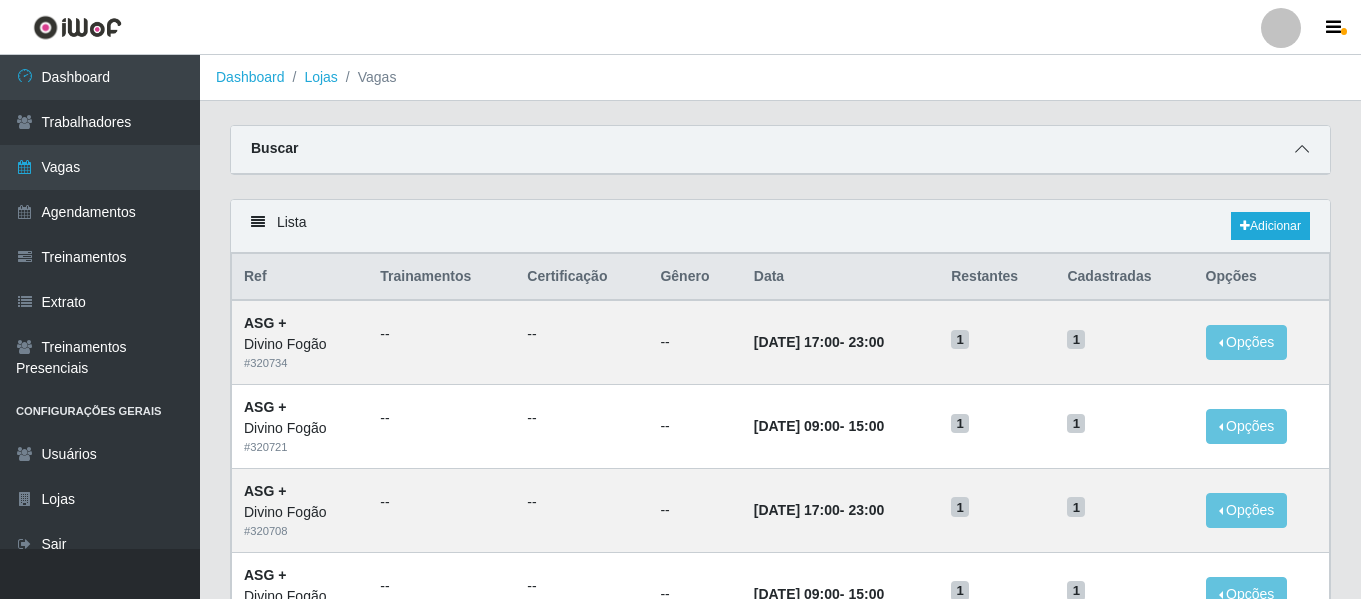 click at bounding box center [1302, 149] 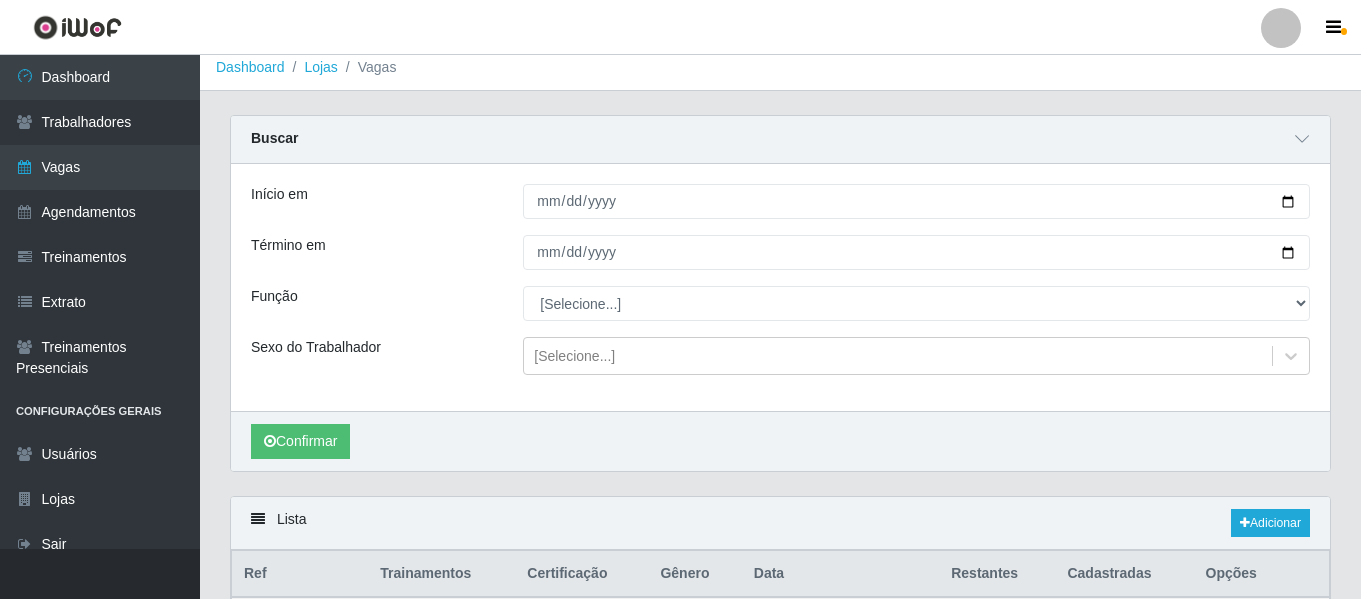 scroll, scrollTop: 0, scrollLeft: 0, axis: both 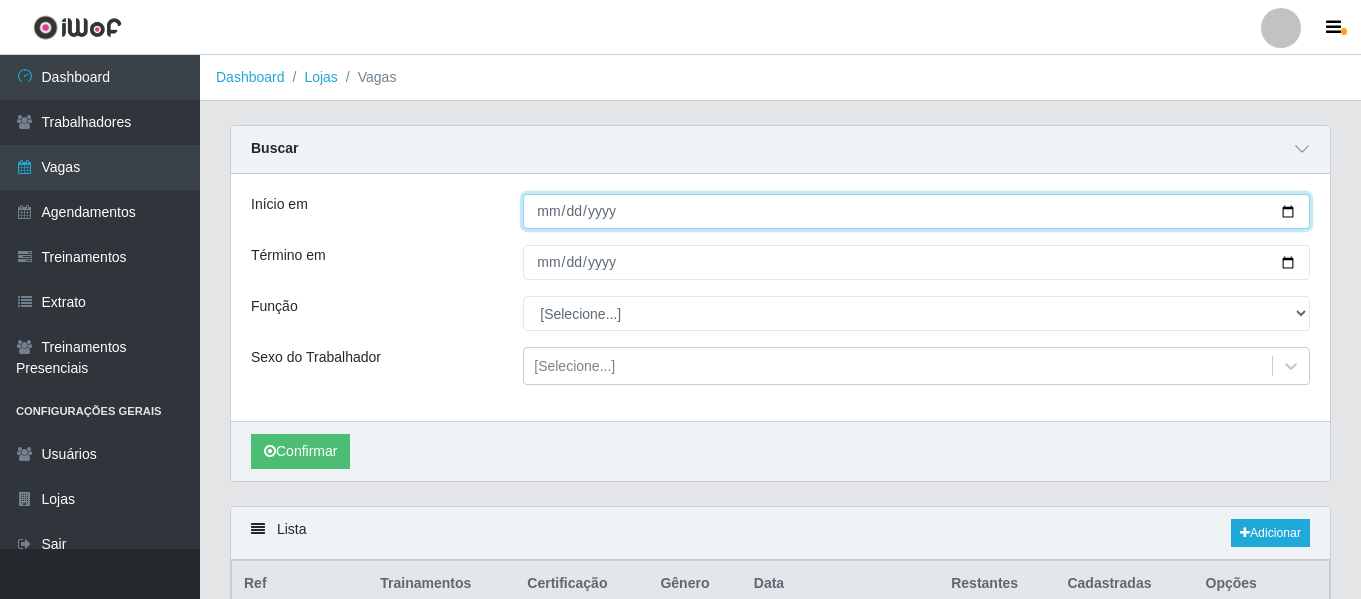 click on "Início em" at bounding box center [916, 211] 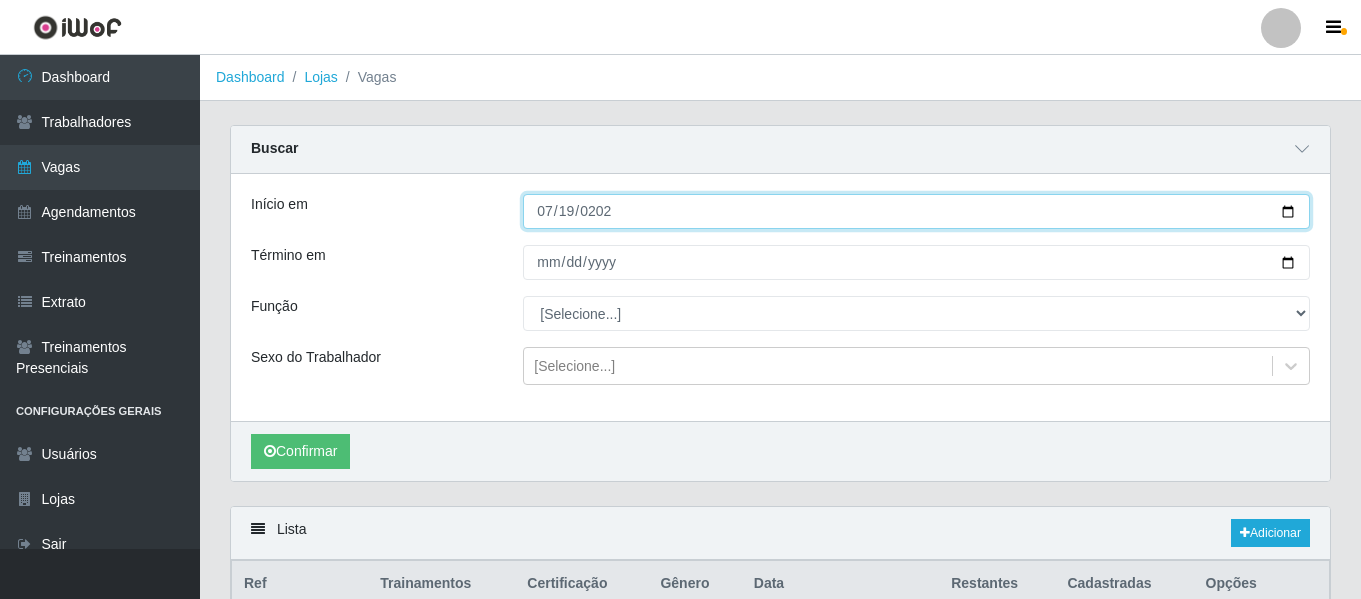 type on "2025-07-19" 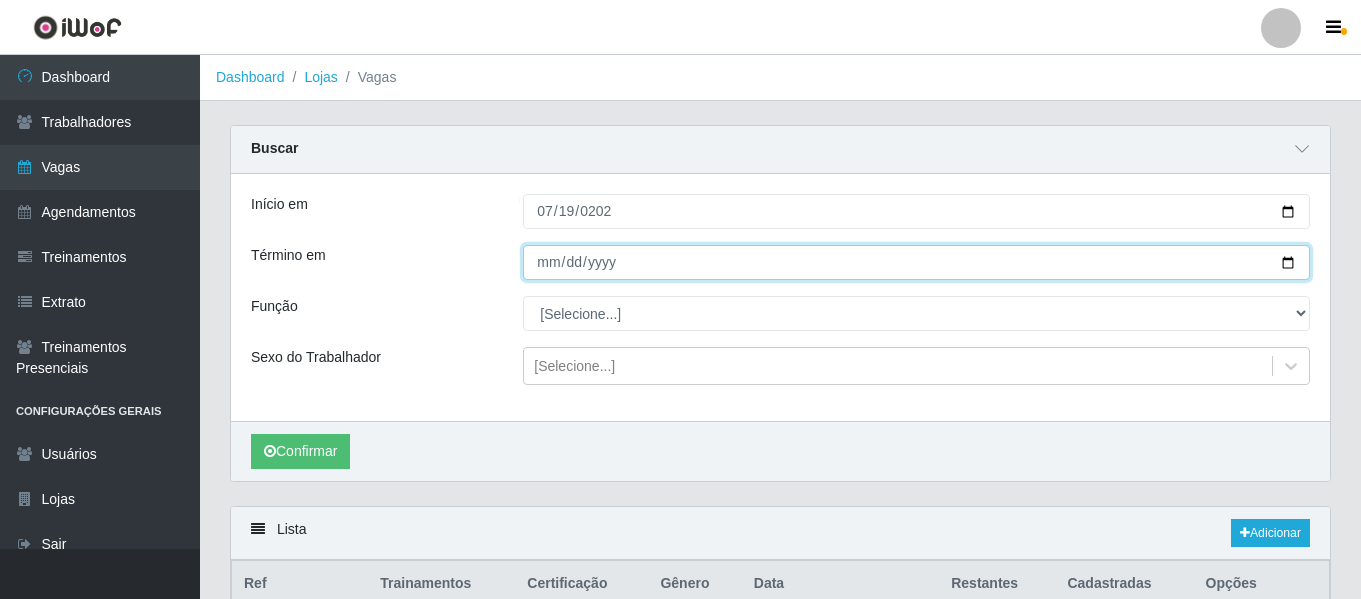 click on "Término em" at bounding box center (916, 262) 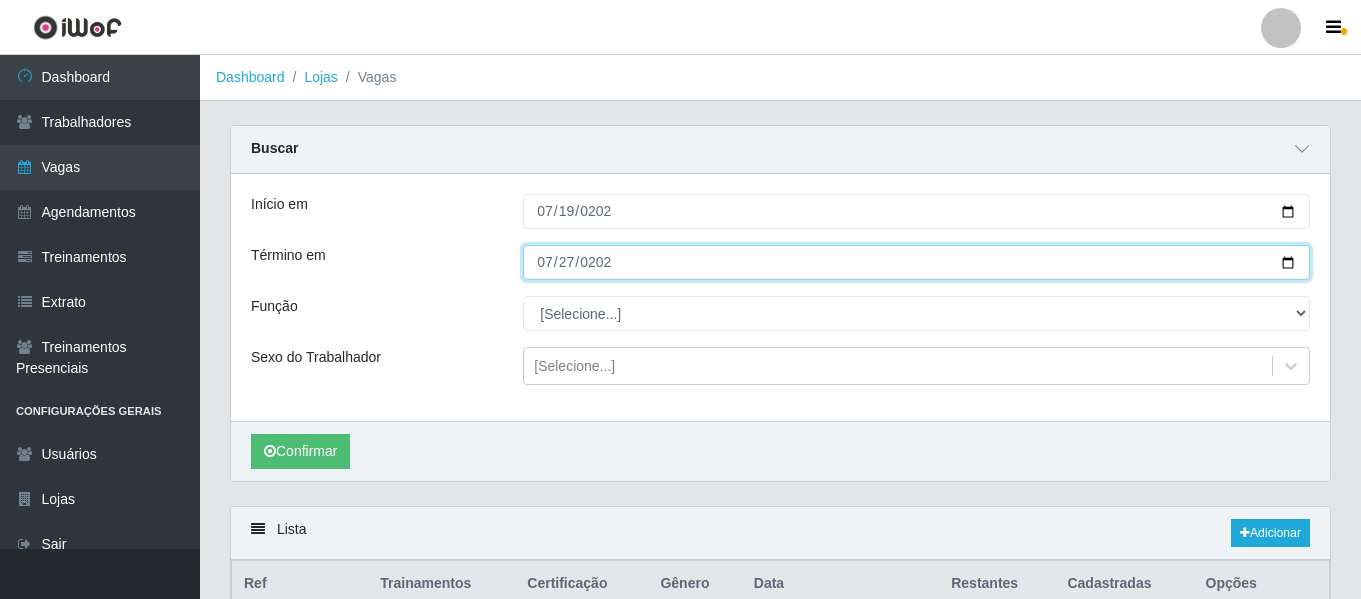 type on "2025-07-27" 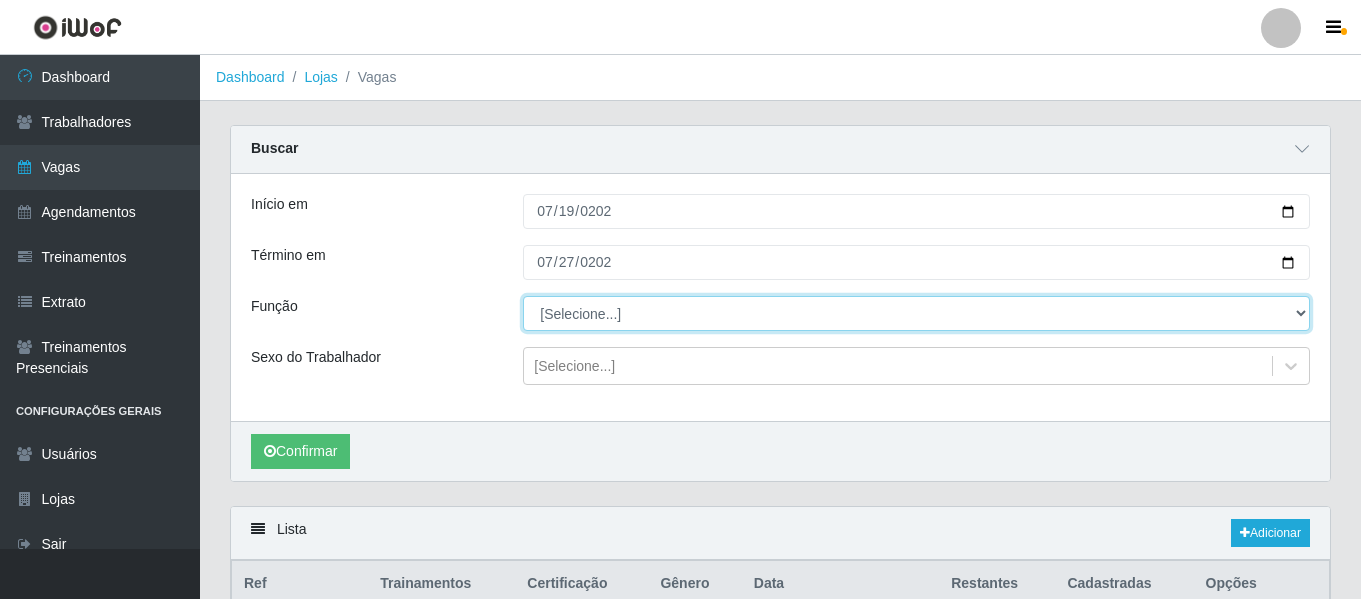 click on "[Selecione...] ASG ASG + ASG ++ Auxiliar de Cozinha Auxiliar de Cozinha + Auxiliar de Cozinha ++" at bounding box center [916, 313] 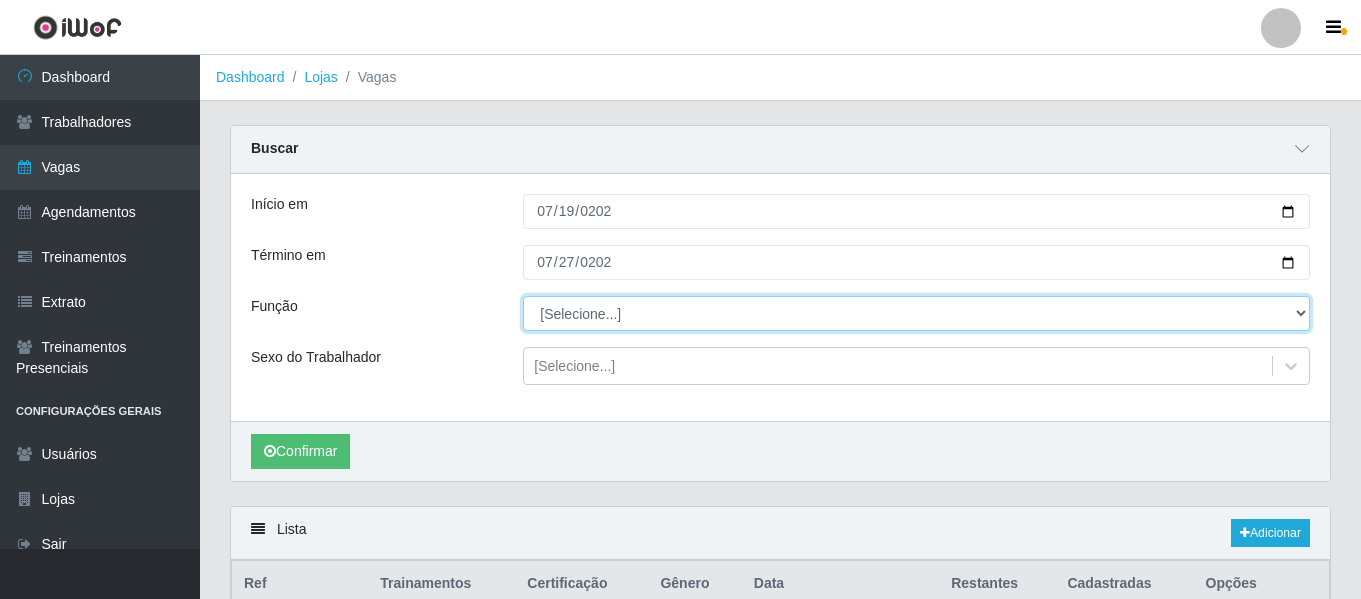 select on "79" 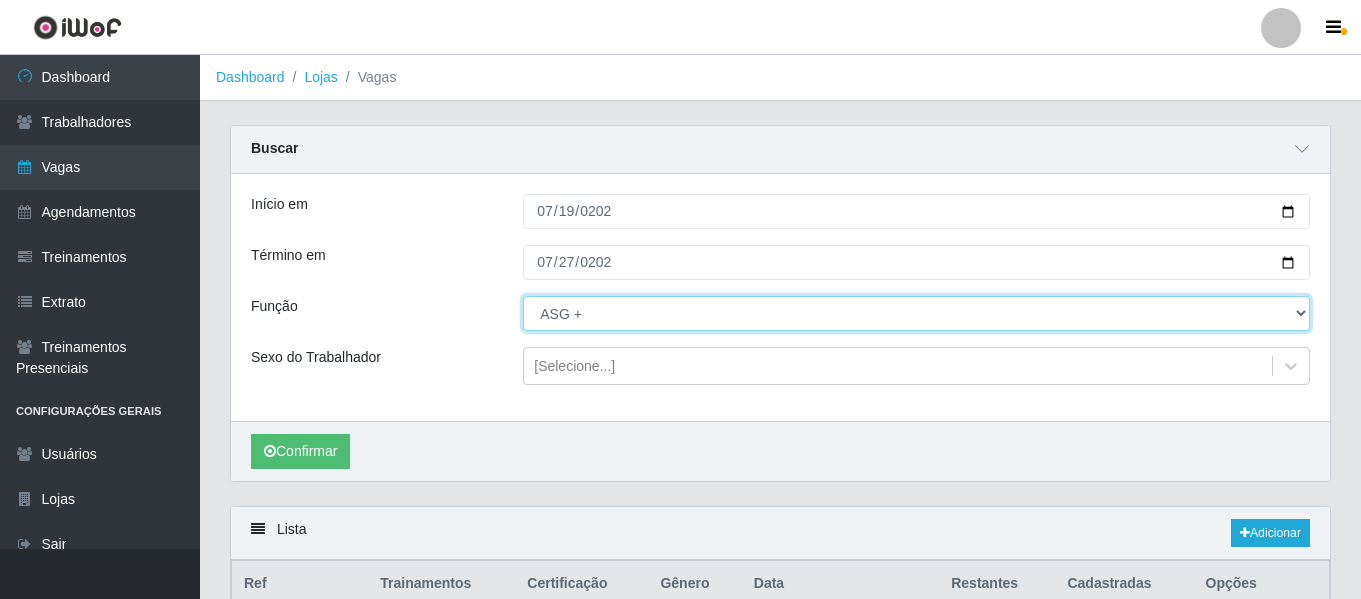 click on "[Selecione...] ASG ASG + ASG ++ Auxiliar de Cozinha Auxiliar de Cozinha + Auxiliar de Cozinha ++" at bounding box center [916, 313] 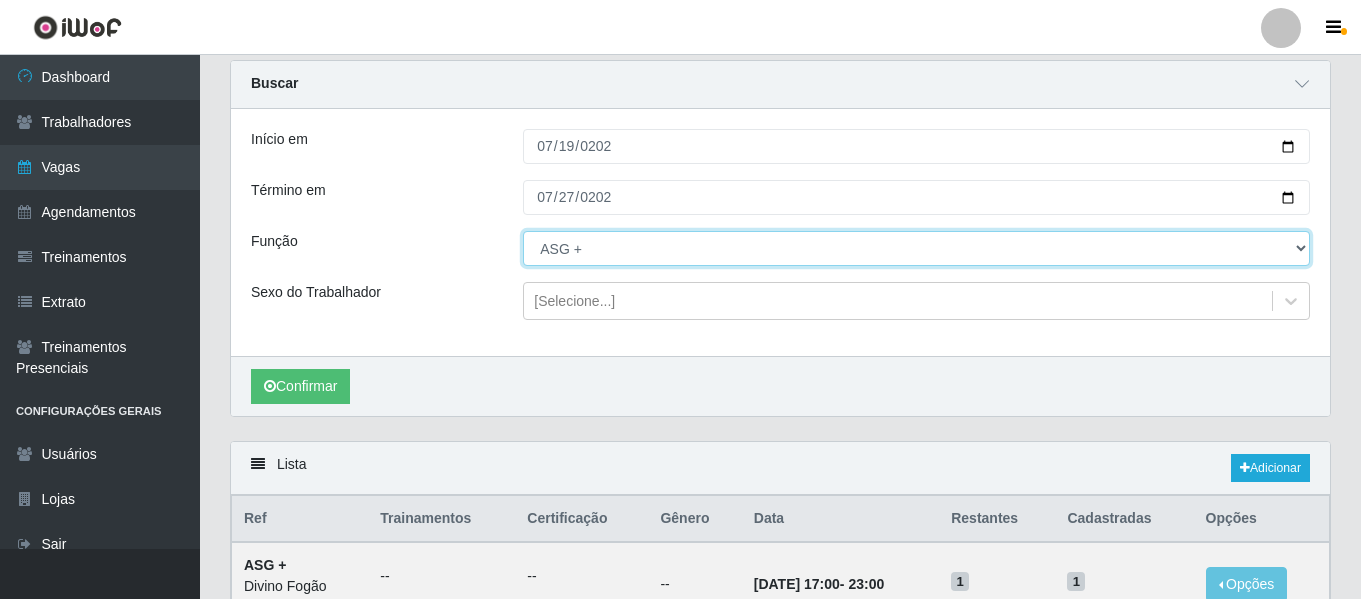 scroll, scrollTop: 100, scrollLeft: 0, axis: vertical 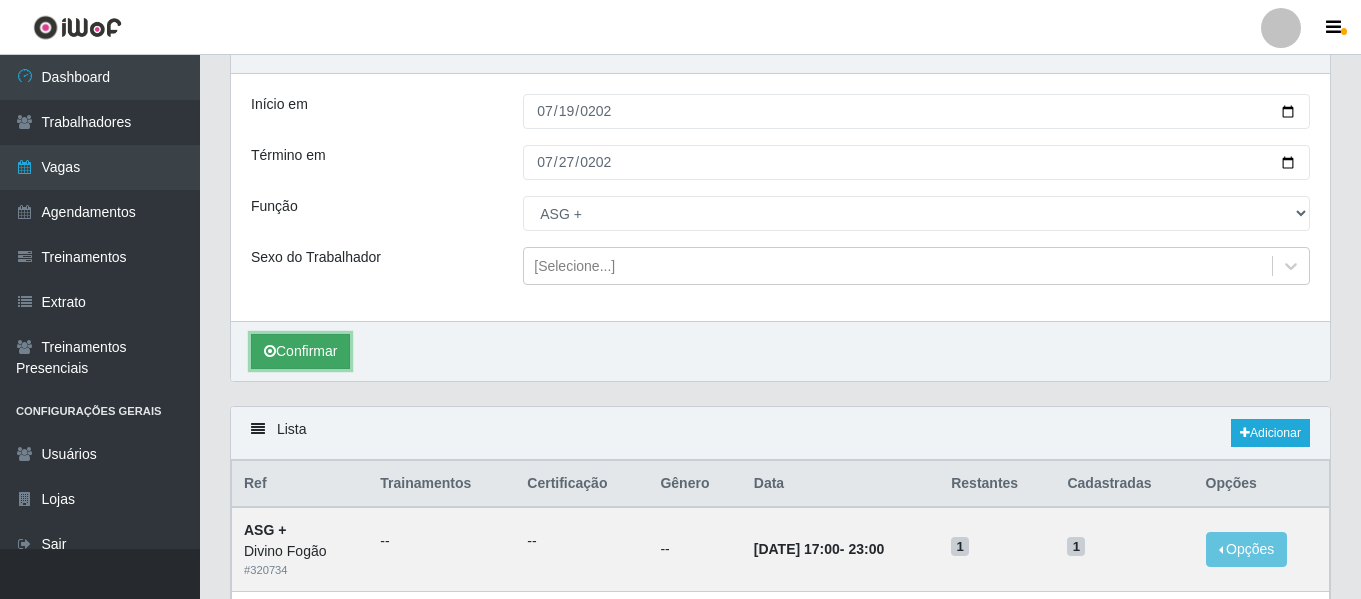 click on "Confirmar" at bounding box center [300, 351] 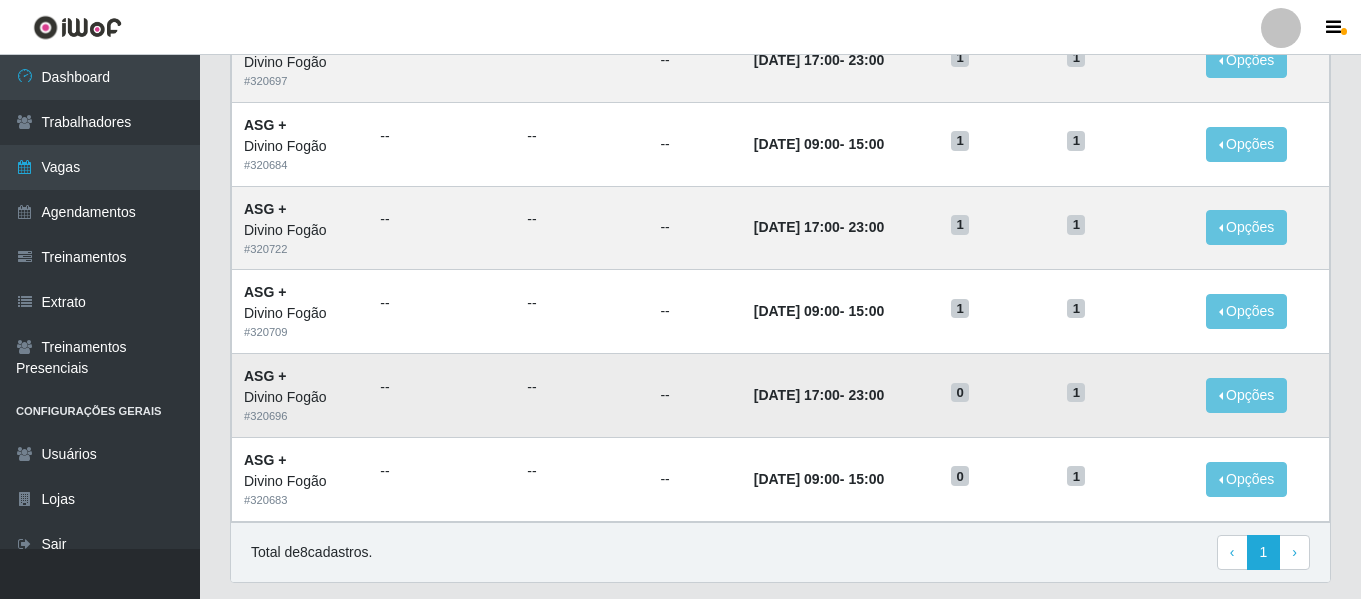 scroll, scrollTop: 816, scrollLeft: 0, axis: vertical 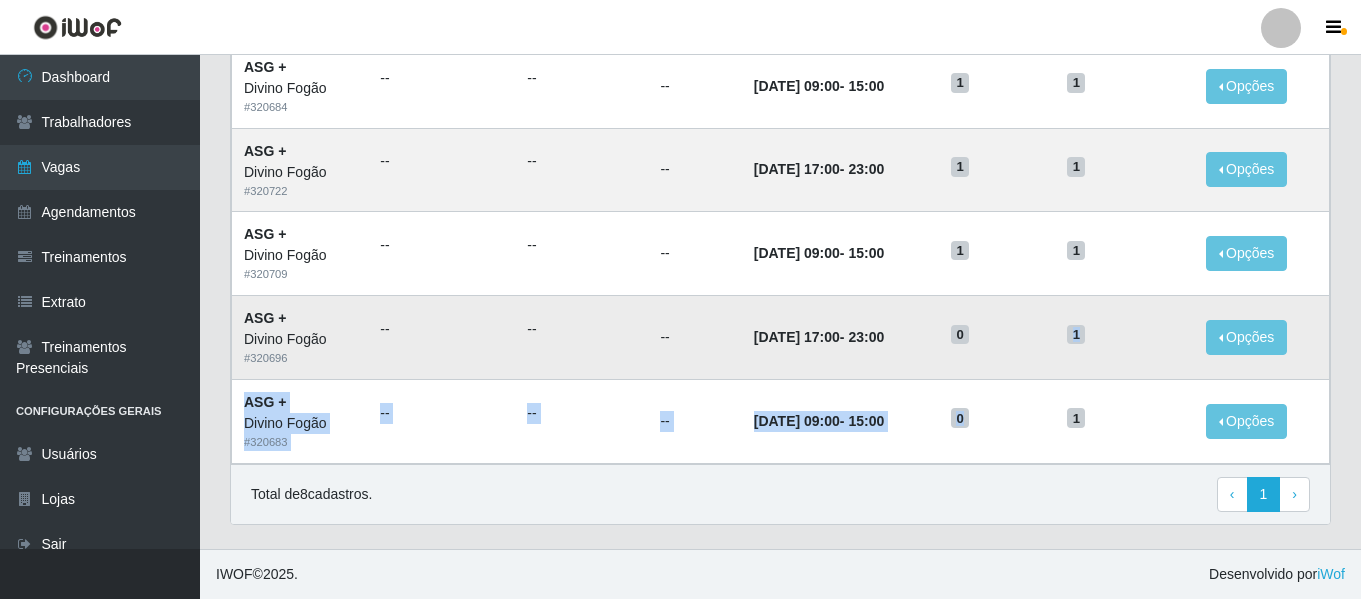 click on "ASG + Divino Fogão # 320723 -- -- -- 27/07/2025, 17:00  -   23:00 1 1 Opções  Editar  Deletar ASG + Divino Fogão # 320710 -- -- -- 27/07/2025, 09:00  -   15:00 1 1 Opções  Editar  Deletar ASG + Divino Fogão # 320697 -- -- -- 26/07/2025, 17:00  -   23:00 1 1 Opções  Editar  Deletar ASG + Divino Fogão # 320684 -- -- -- 26/07/2025, 09:00  -   15:00 1 1 Opções  Editar  Deletar ASG + Divino Fogão # 320722 -- -- -- 20/07/2025, 17:00  -   23:00 1 1 Opções  Editar  Deletar ASG + Divino Fogão # 320709 -- -- -- 20/07/2025, 09:00  -   15:00 1 1 Opções  Editar  Deletar ASG + Divino Fogão # 320696 -- -- -- 19/07/2025, 17:00  -   23:00 0 1 Opções  Editar ASG + Divino Fogão # 320683 -- -- -- 19/07/2025, 09:00  -   15:00 0 1 Opções  Editar" at bounding box center [781, 127] 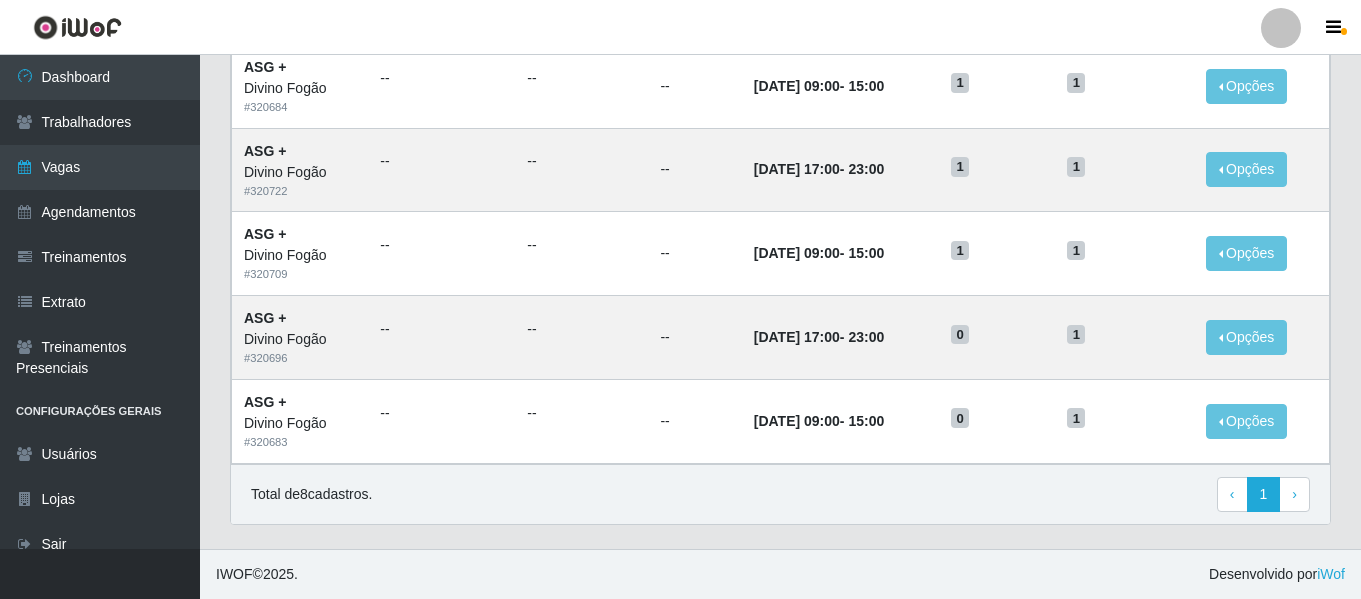 click on "Total de  8  cadastros. ‹ Previous 1 › Next" at bounding box center (780, 494) 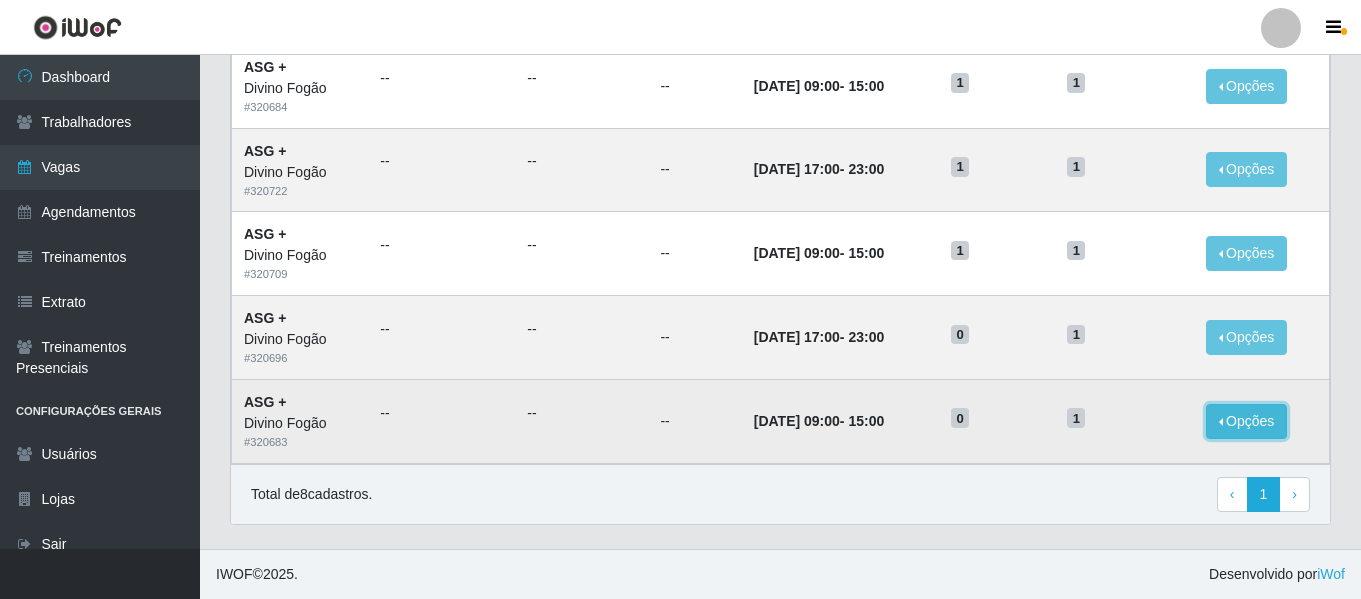 click on "Opções" at bounding box center [1247, 421] 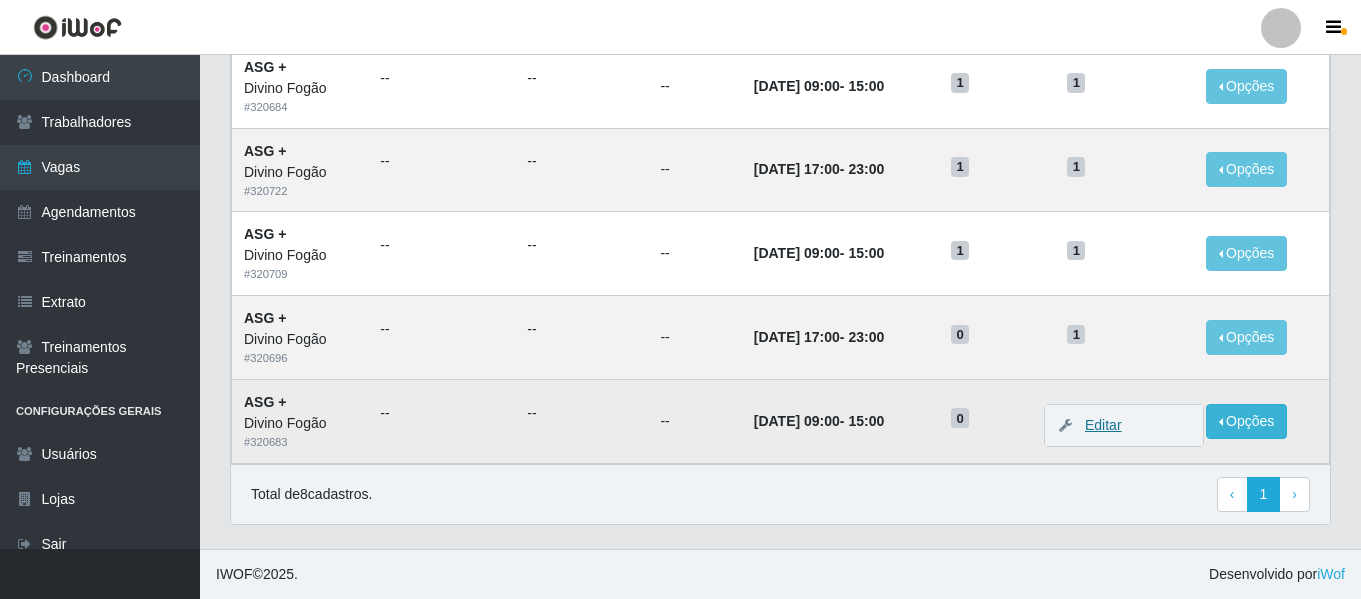 click on "Editar" at bounding box center (1093, 425) 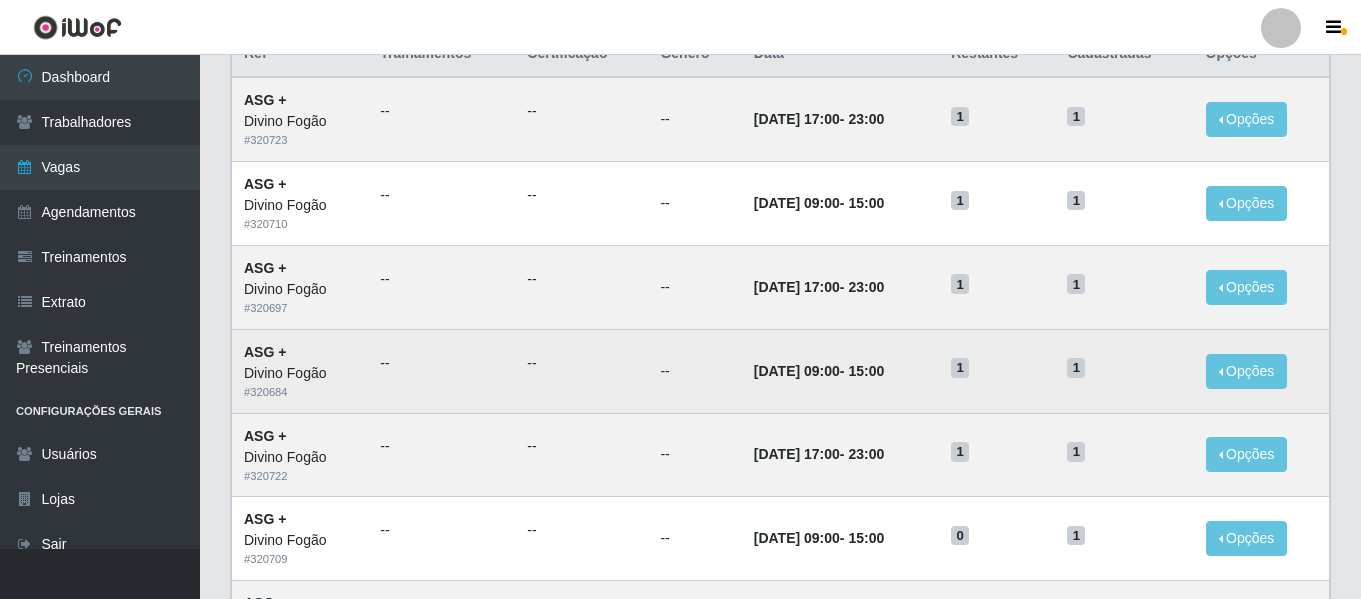 scroll, scrollTop: 209, scrollLeft: 0, axis: vertical 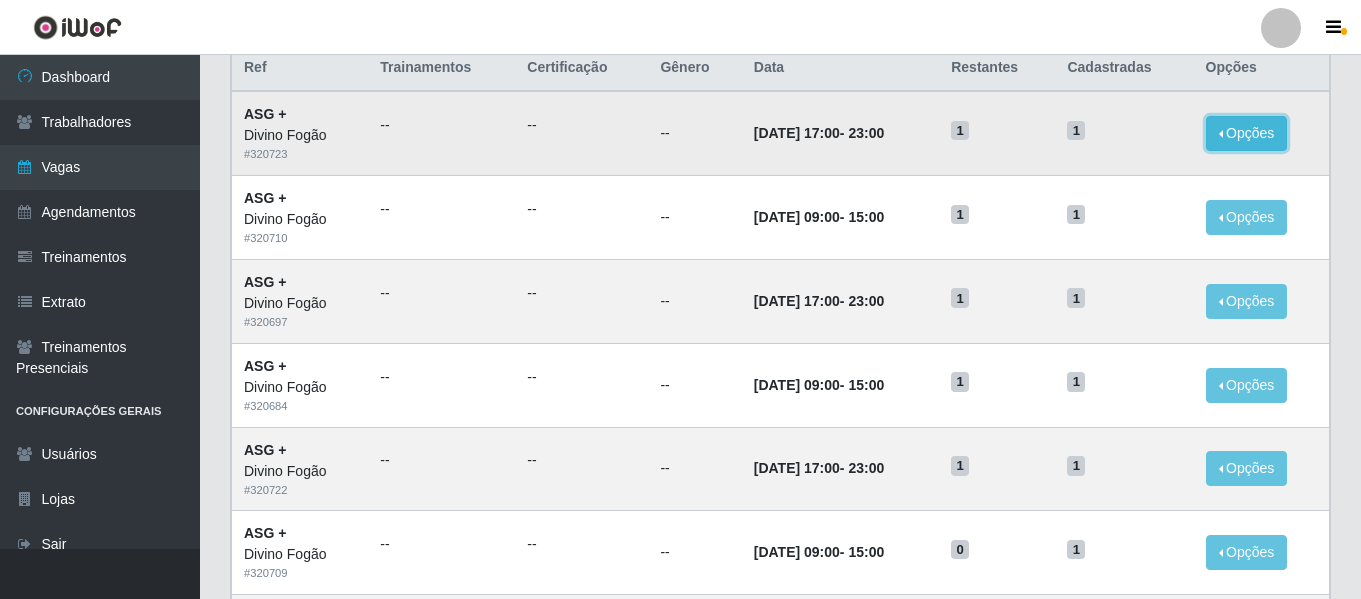 click on "Opções" at bounding box center (1247, 133) 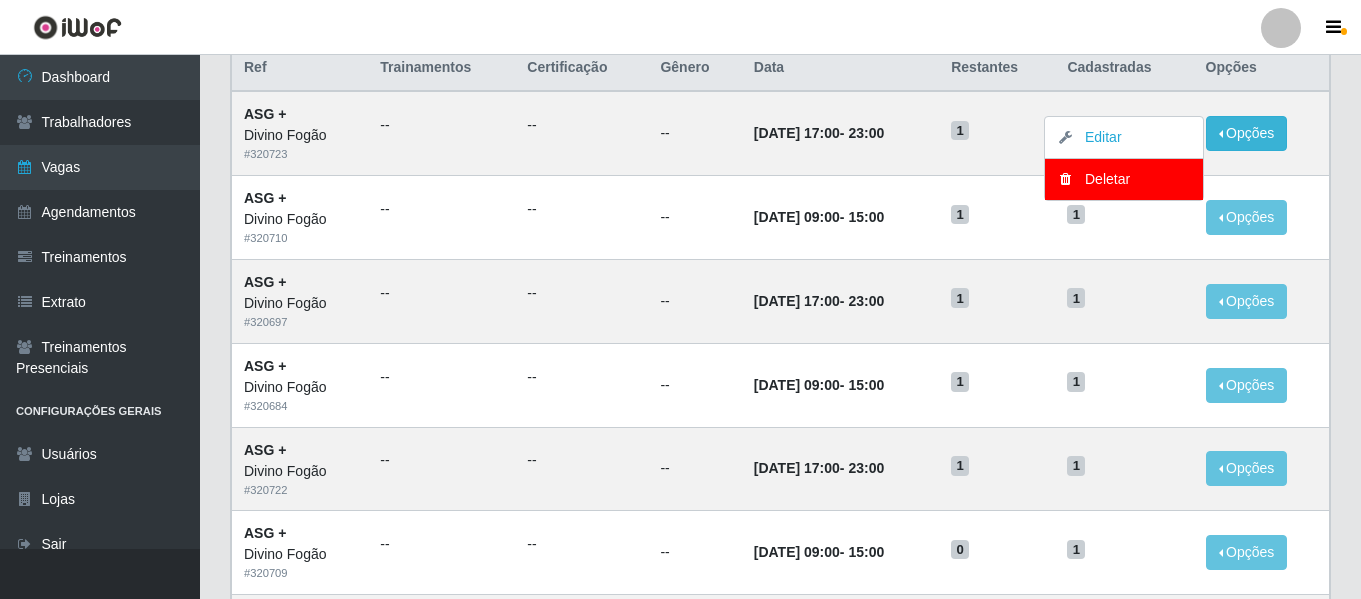 click on "Lista  Adicionar Ref Trainamentos Certificação Gênero Data Restantes Cadastradas Opções ASG + Divino Fogão # 320723 -- -- -- 27/07/2025, 17:00  -   23:00 1 1 Opções  Editar  Deletar ASG + Divino Fogão # 320710 -- -- -- 27/07/2025, 09:00  -   15:00 1 1 Opções  Editar  Deletar ASG + Divino Fogão # 320697 -- -- -- 26/07/2025, 17:00  -   23:00 1 1 Opções  Editar  Deletar ASG + Divino Fogão # 320684 -- -- -- 26/07/2025, 09:00  -   15:00 1 1 Opções  Editar  Deletar ASG + Divino Fogão # 320722 -- -- -- 20/07/2025, 17:00  -   23:00 1 1 Opções  Editar  Deletar ASG + Divino Fogão # 320709 -- -- -- 20/07/2025, 09:00  -   15:00 0 1 Opções  Editar ASG + Divino Fogão # 320696 -- -- -- 19/07/2025, 17:00  -   23:00 0 1 Opções  Editar ASG + Divino Fogão # 320683 -- -- -- 19/07/2025, 09:00  -   15:00 0 1 Opções  Editar Total de  8  cadastros. ‹ Previous 1 › Next" at bounding box center [780, 419] 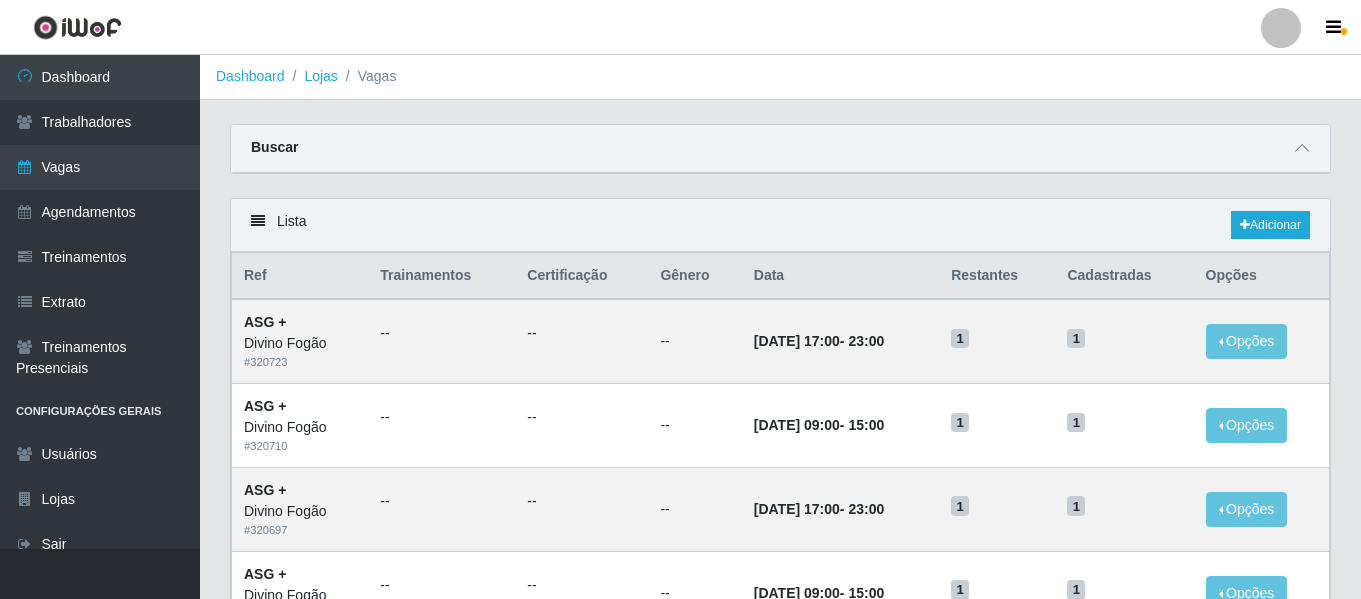 scroll, scrollTop: 0, scrollLeft: 0, axis: both 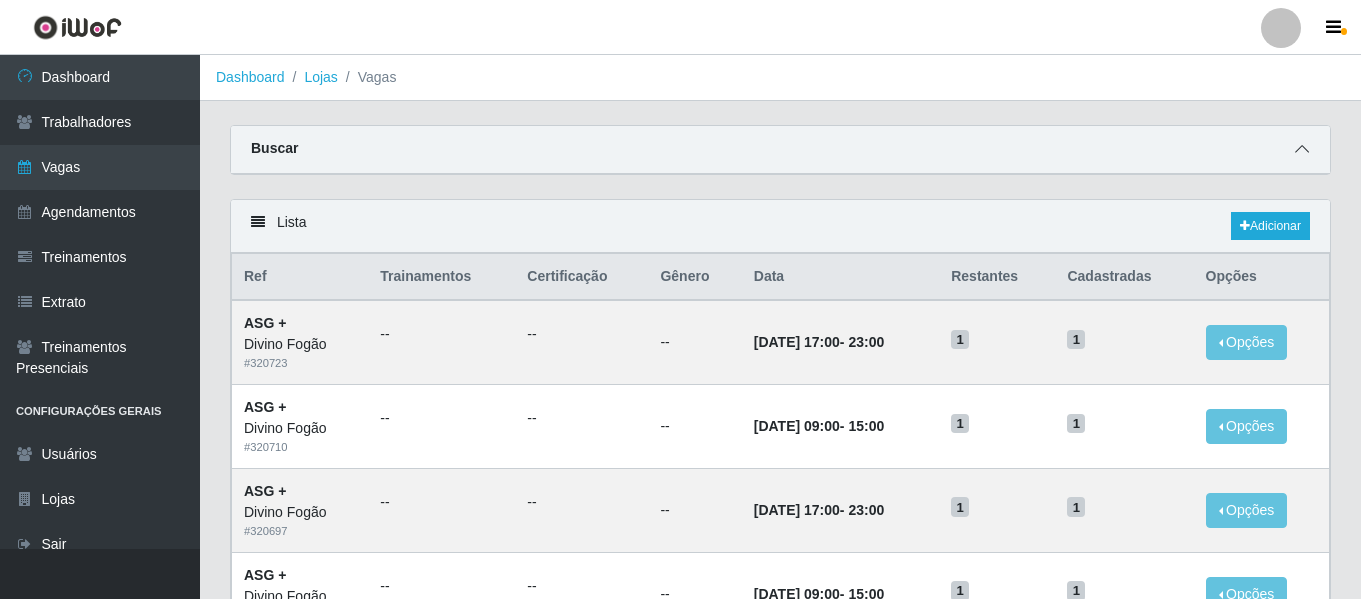 click at bounding box center (1302, 149) 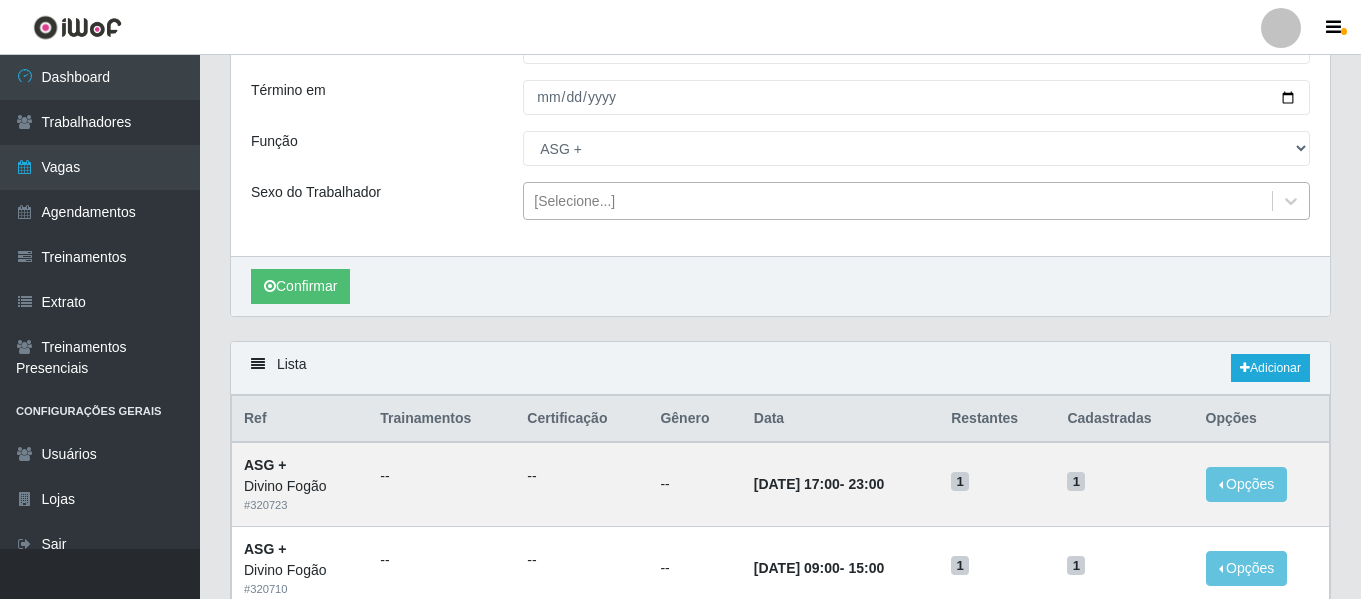 scroll, scrollTop: 200, scrollLeft: 0, axis: vertical 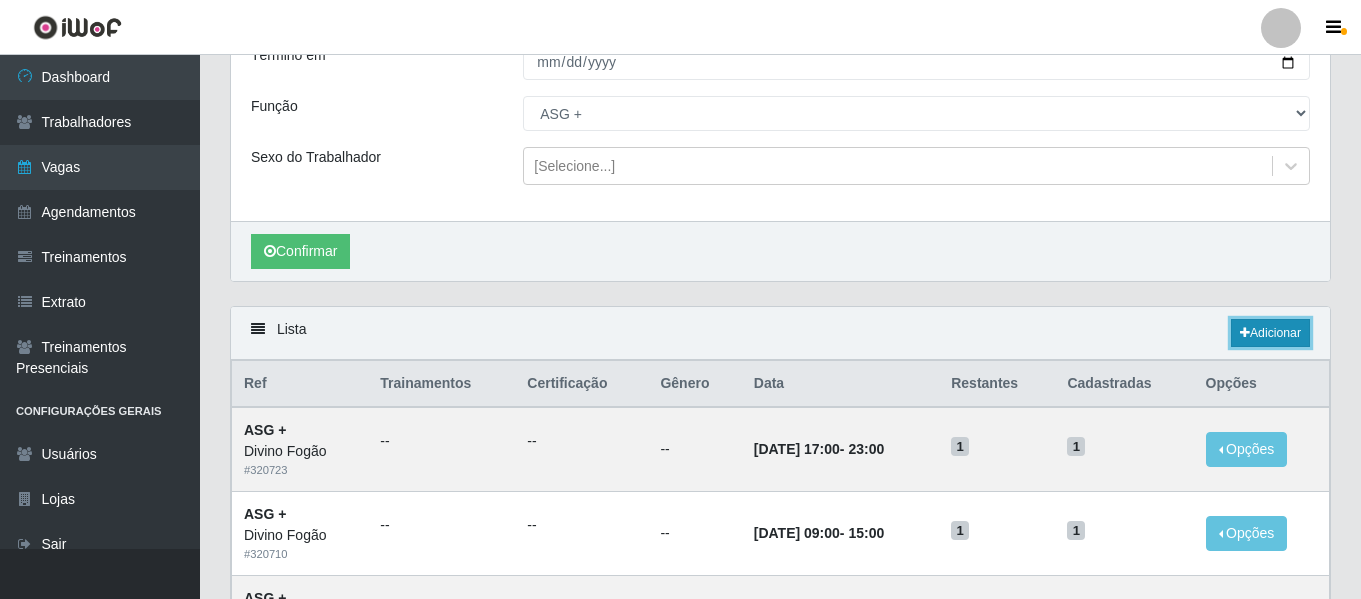 click on "Adicionar" at bounding box center (1270, 333) 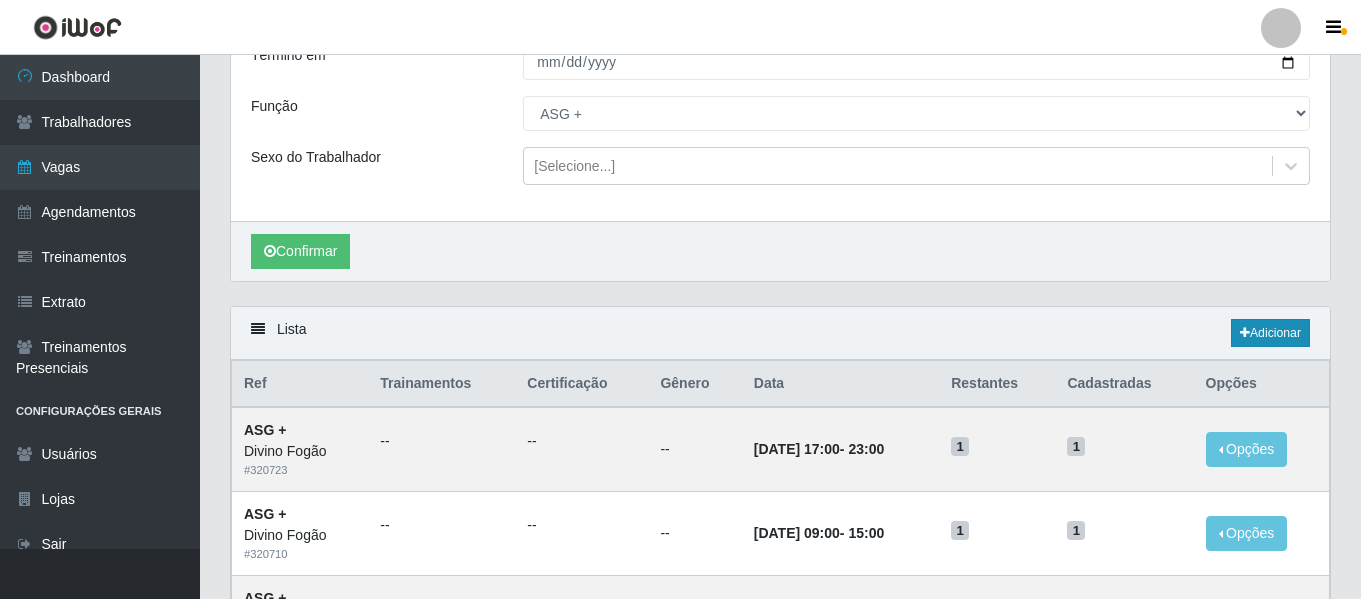 scroll, scrollTop: 0, scrollLeft: 0, axis: both 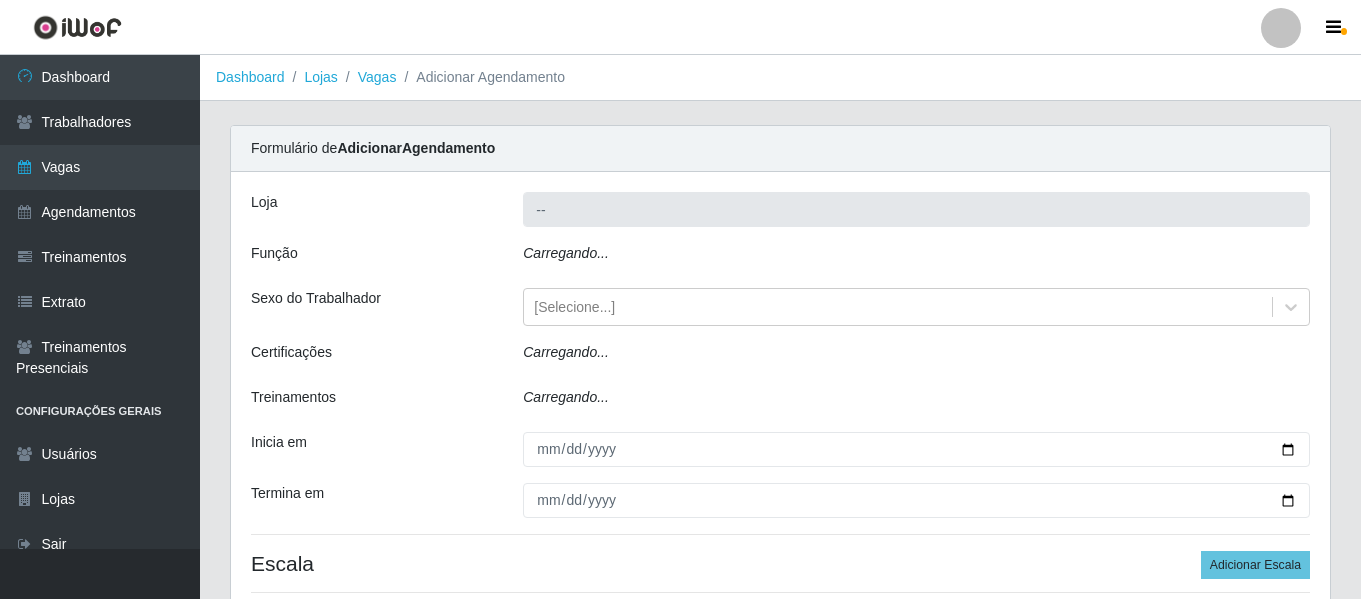 type on "Divino Fogão" 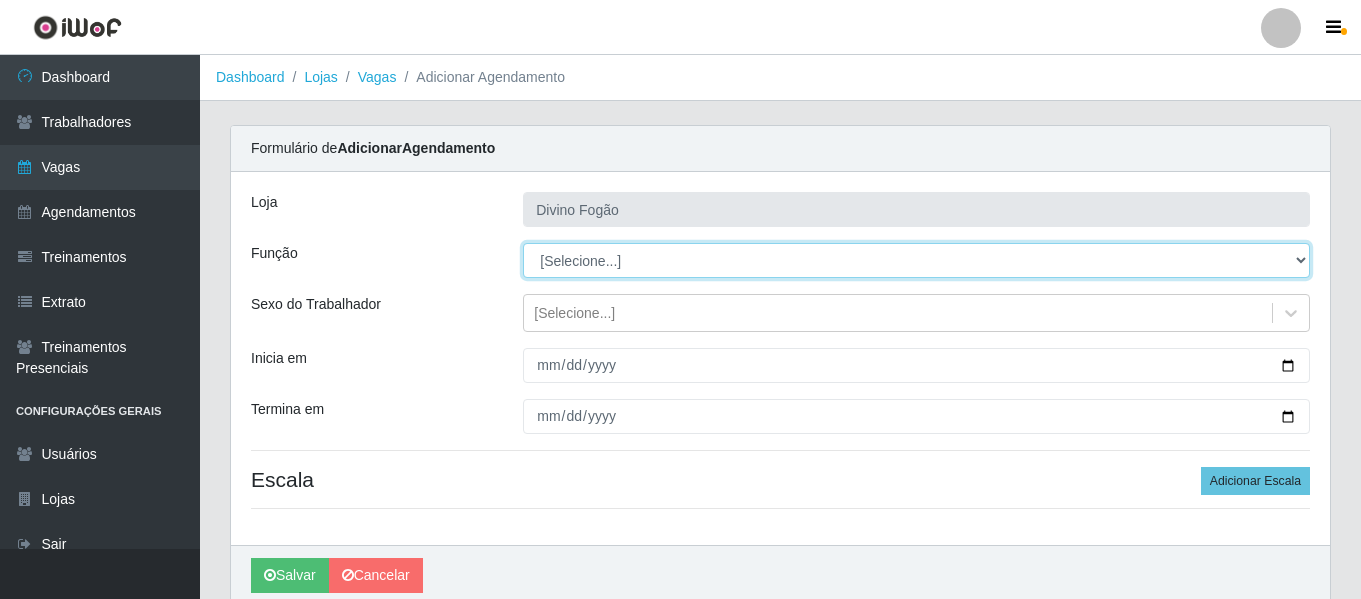 click on "[Selecione...] ASG ASG + ASG ++ Auxiliar de Cozinha Auxiliar de Cozinha + Auxiliar de Cozinha ++" at bounding box center [916, 260] 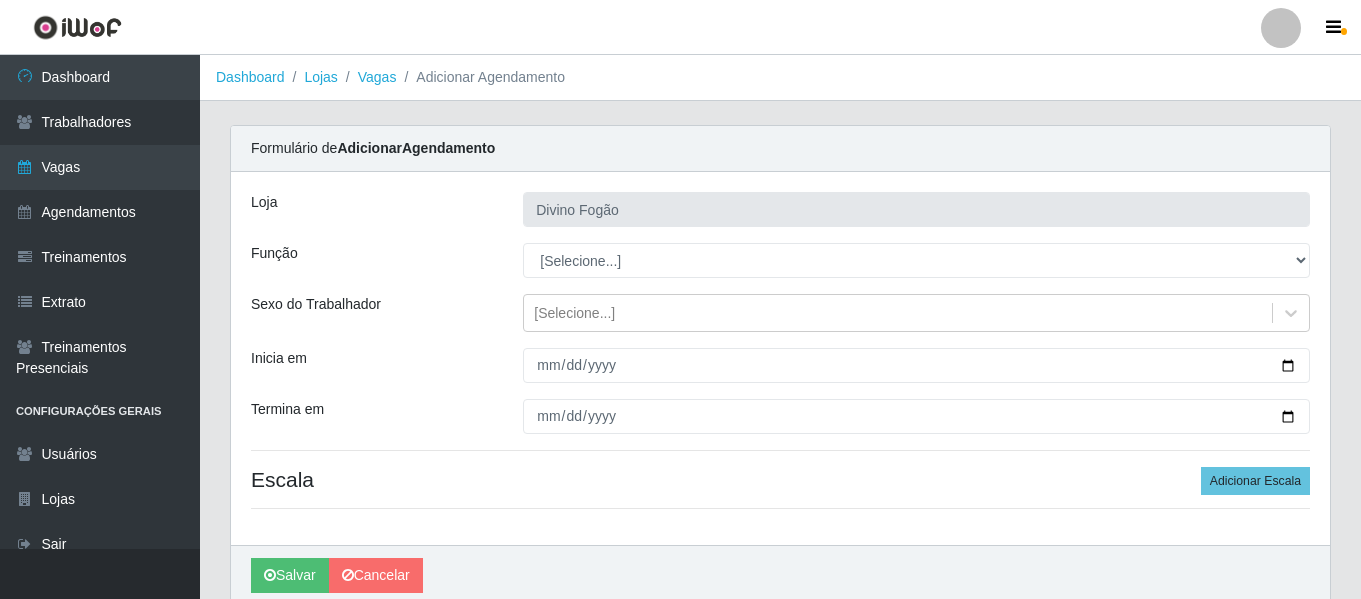 click on "Função" at bounding box center [372, 260] 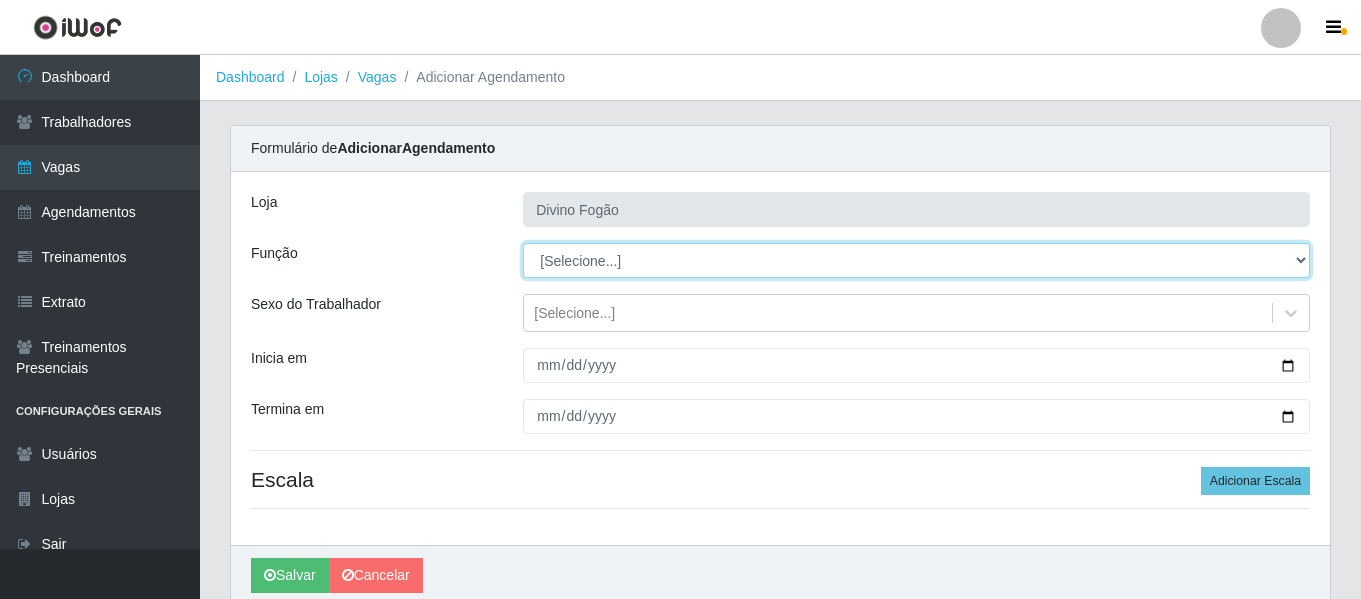 click on "[Selecione...] ASG ASG + ASG ++ Auxiliar de Cozinha Auxiliar de Cozinha + Auxiliar de Cozinha ++" at bounding box center [916, 260] 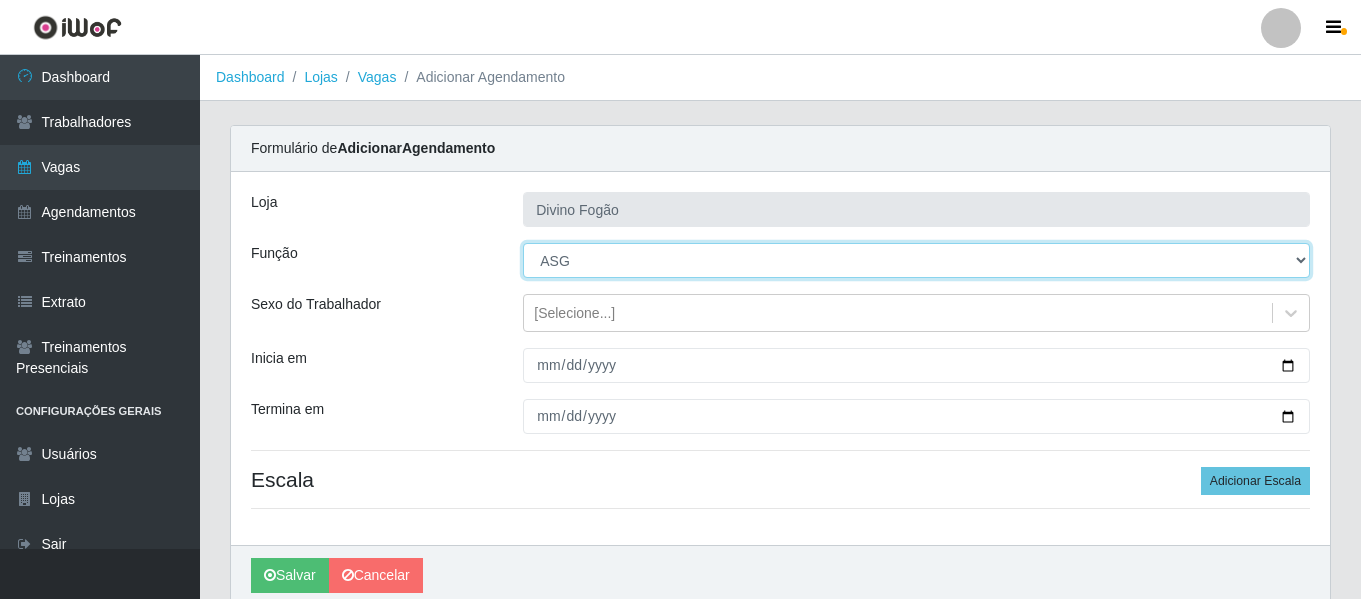 click on "[Selecione...] ASG ASG + ASG ++ Auxiliar de Cozinha Auxiliar de Cozinha + Auxiliar de Cozinha ++" at bounding box center [916, 260] 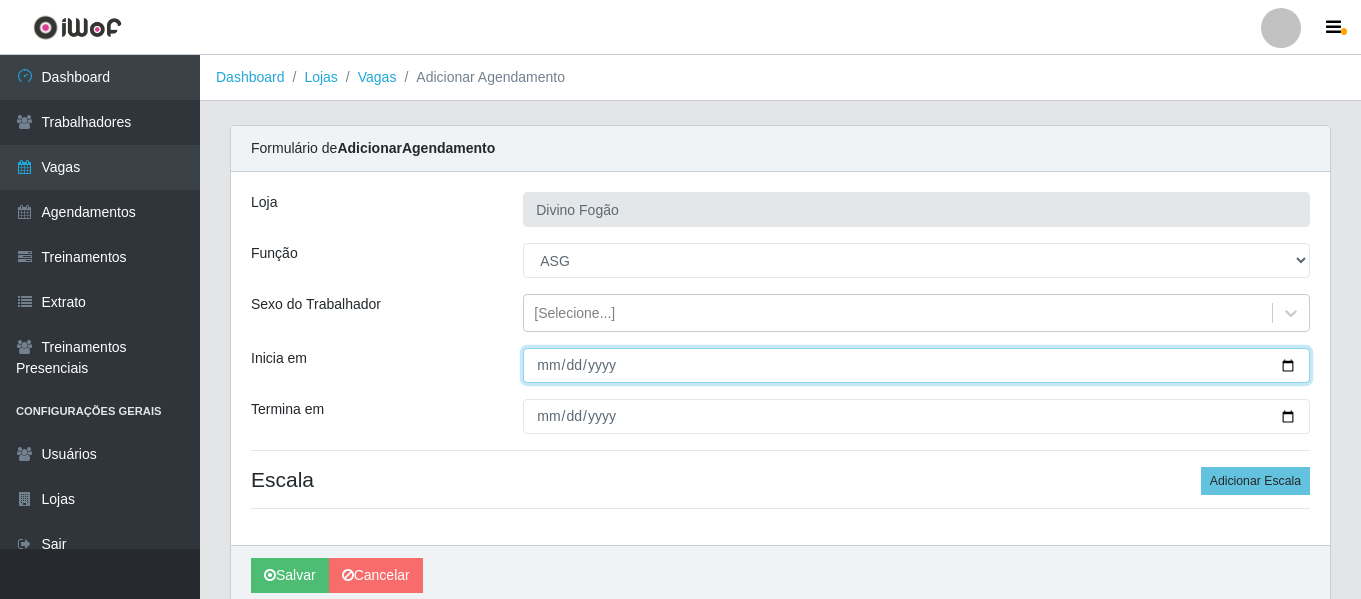 click on "Inicia em" at bounding box center [916, 365] 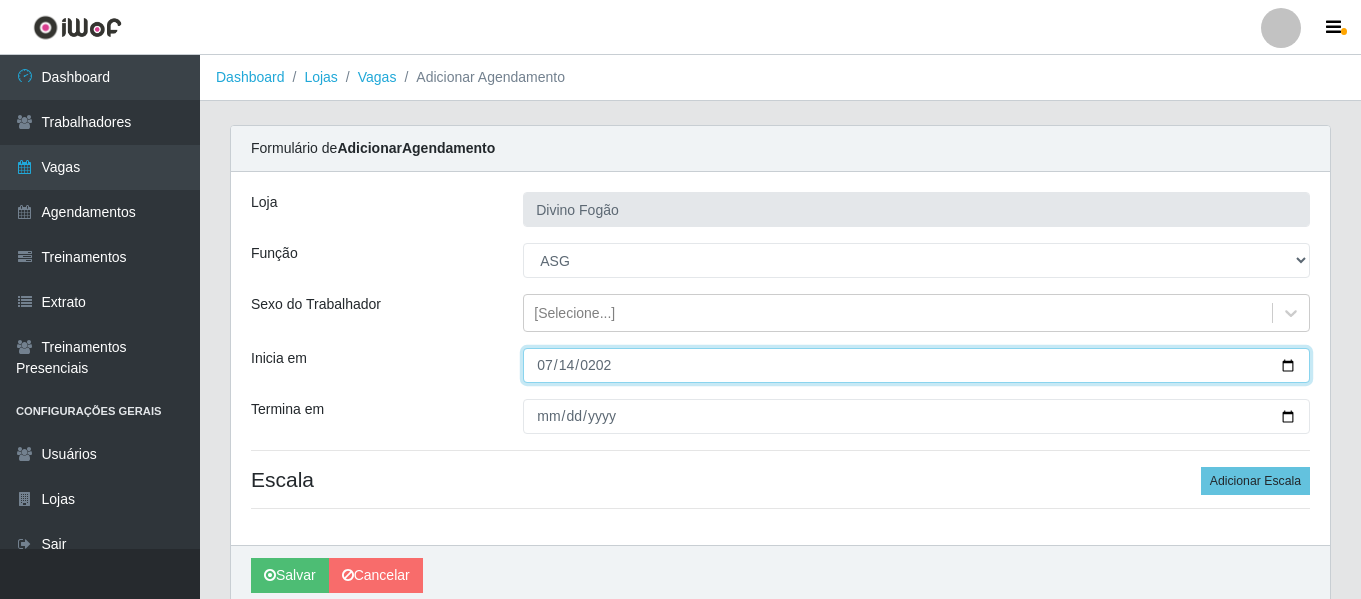type on "2025-07-14" 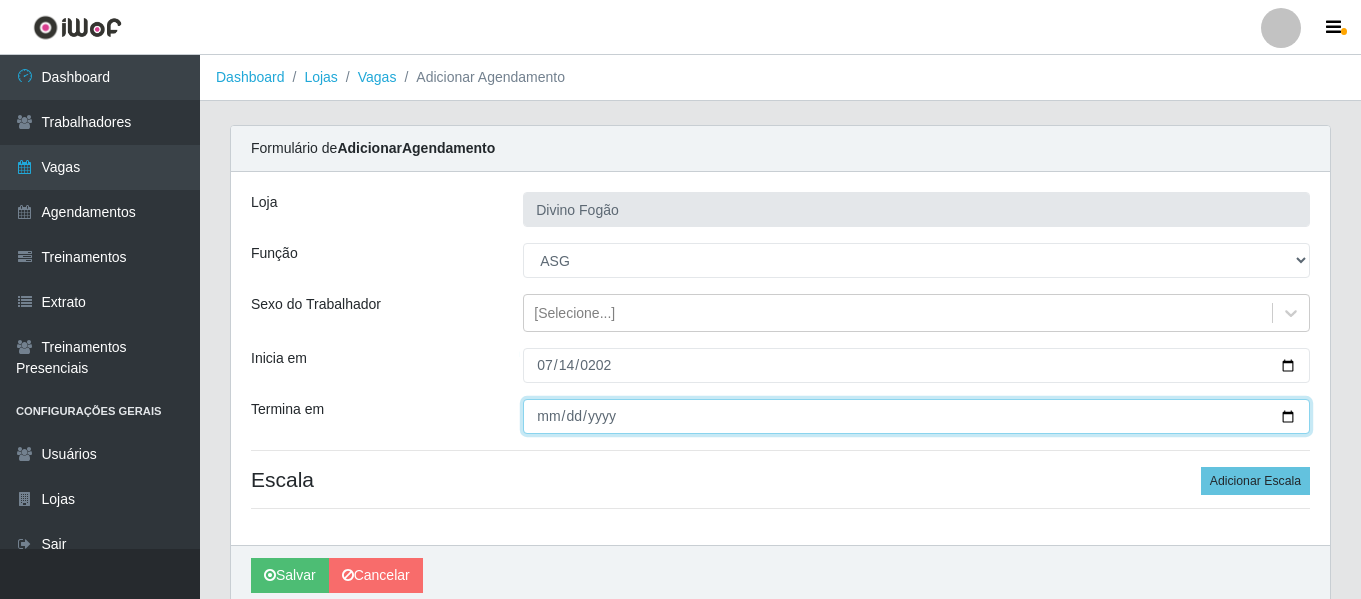 click on "Termina em" at bounding box center [916, 416] 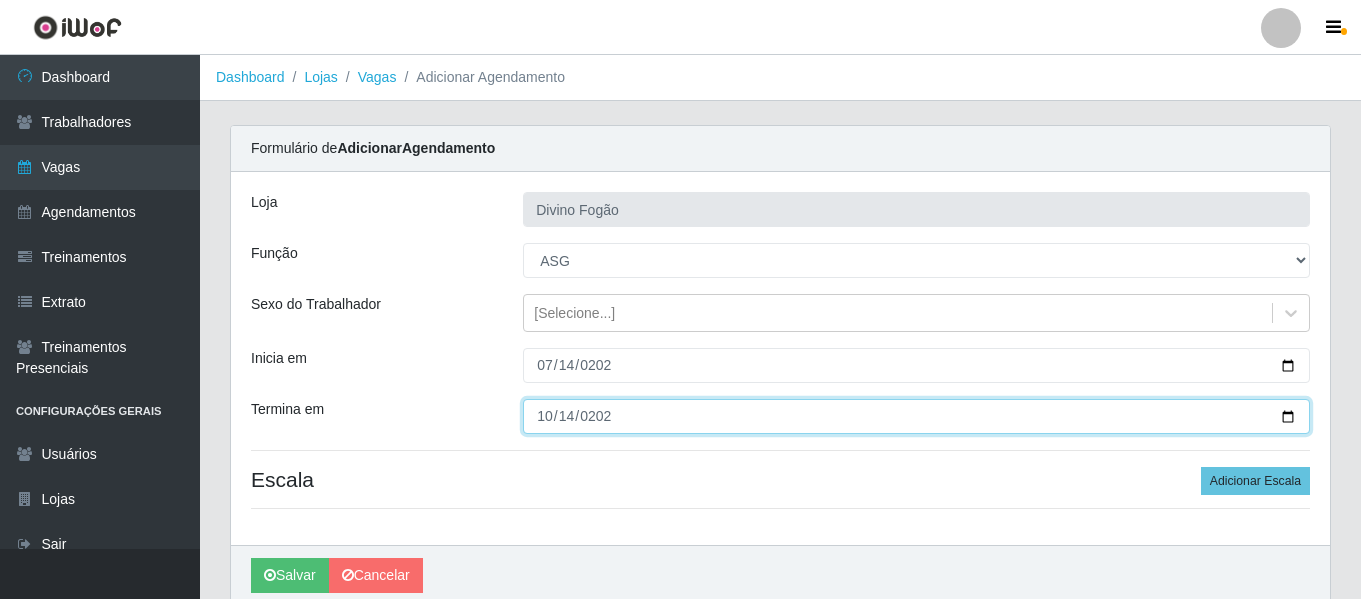 type on "2025-10-14" 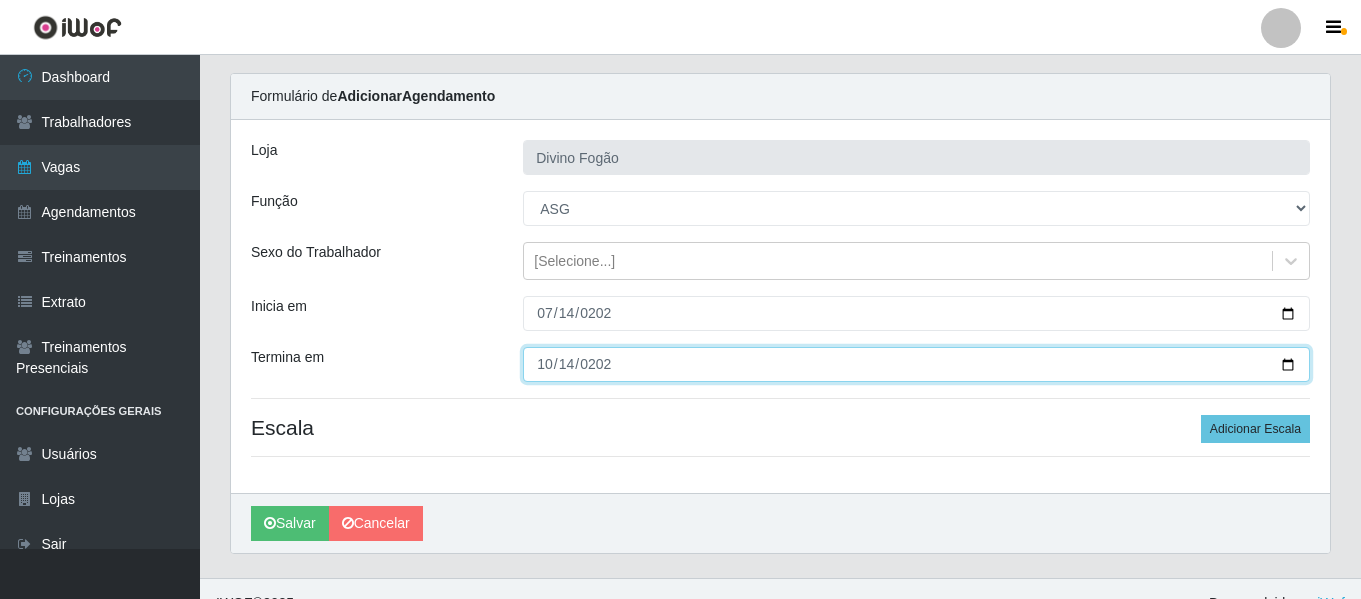 scroll, scrollTop: 81, scrollLeft: 0, axis: vertical 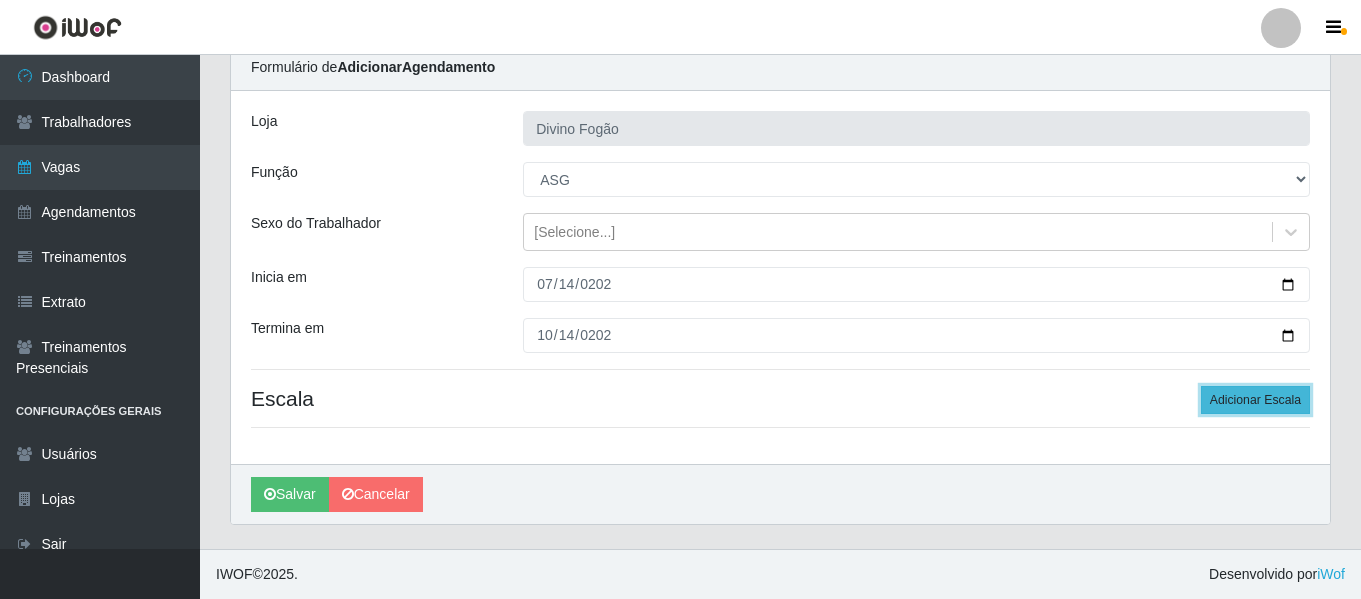click on "Adicionar Escala" at bounding box center (1255, 400) 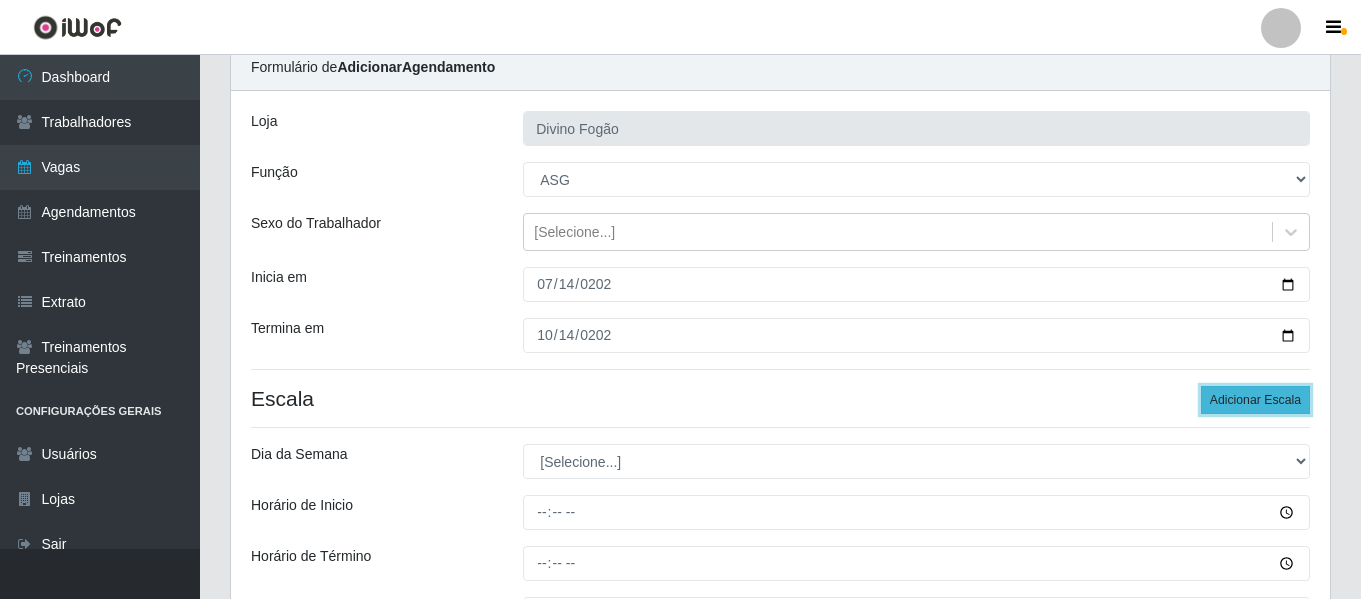 click on "Adicionar Escala" at bounding box center [1255, 400] 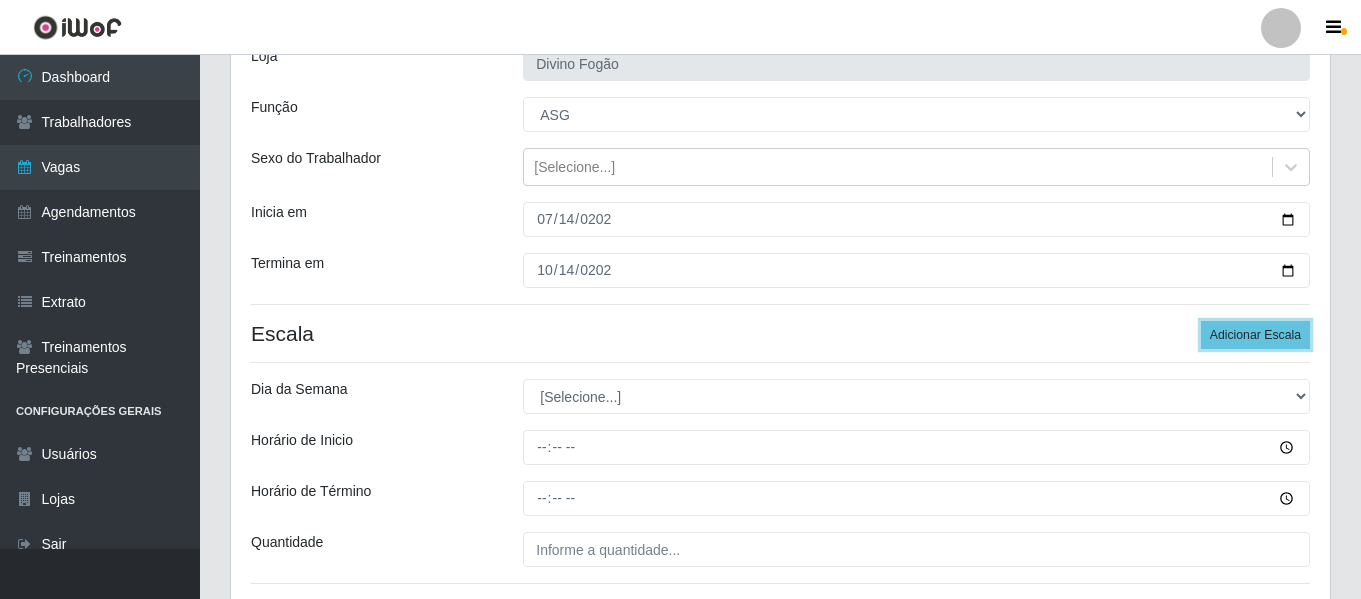 scroll, scrollTop: 181, scrollLeft: 0, axis: vertical 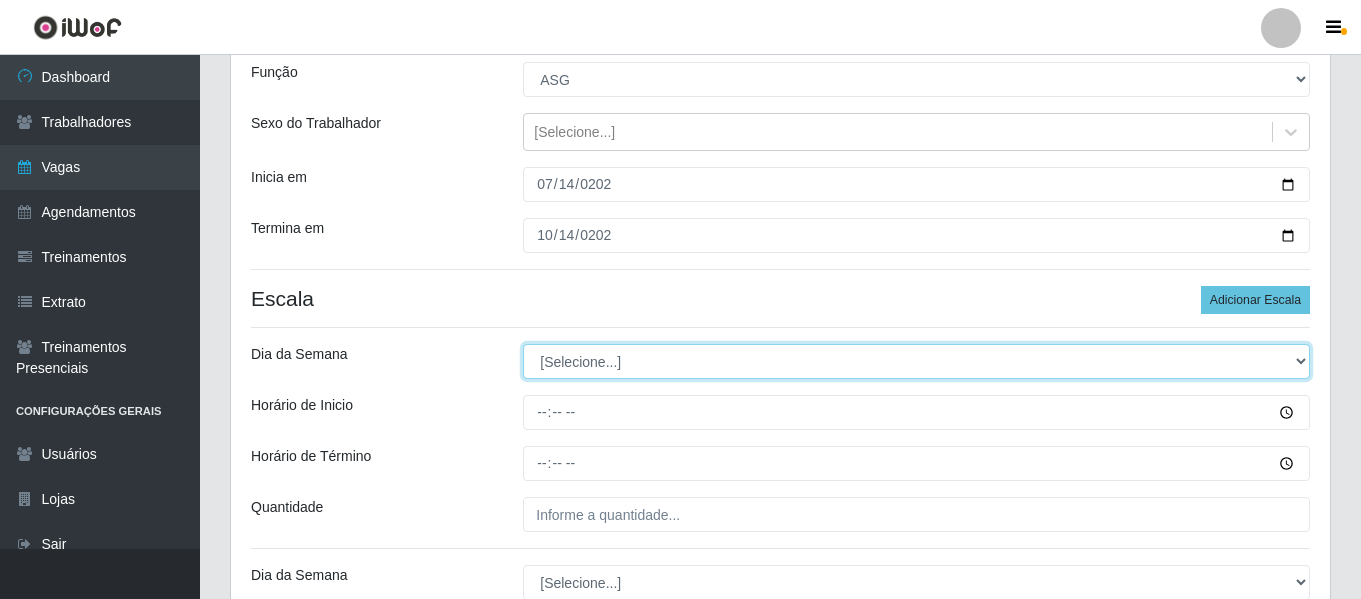 click on "[Selecione...] Segunda Terça Quarta Quinta Sexta Sábado Domingo" at bounding box center (916, 361) 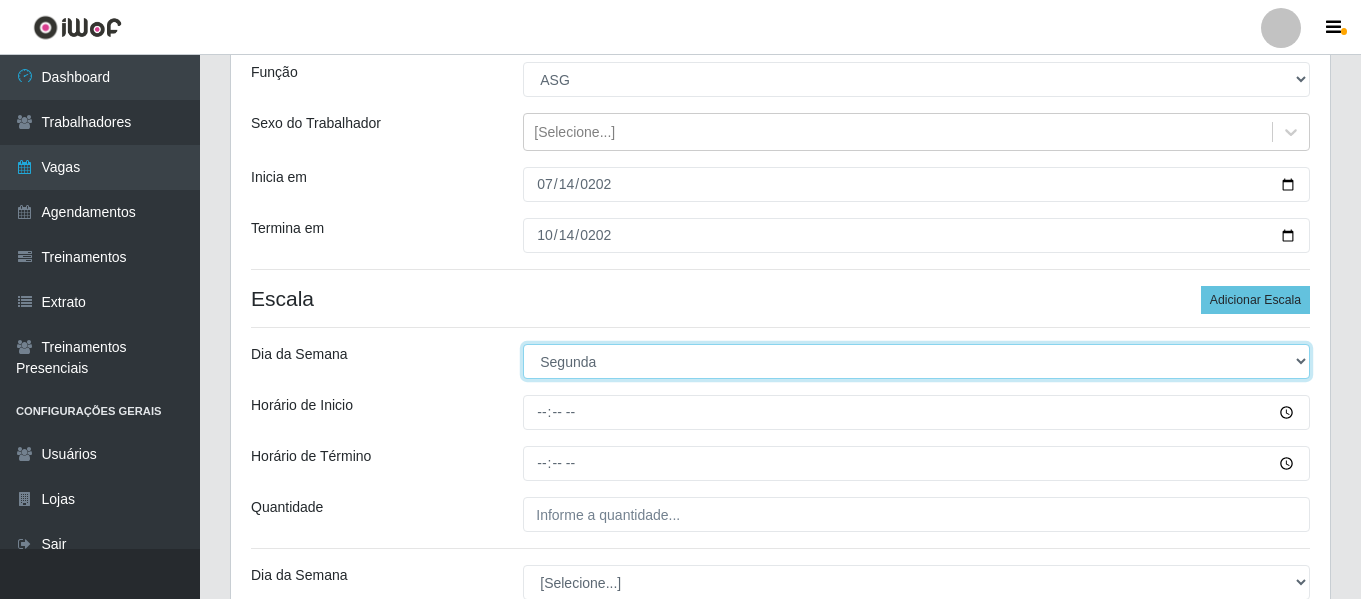 click on "[Selecione...] Segunda Terça Quarta Quinta Sexta Sábado Domingo" at bounding box center (916, 361) 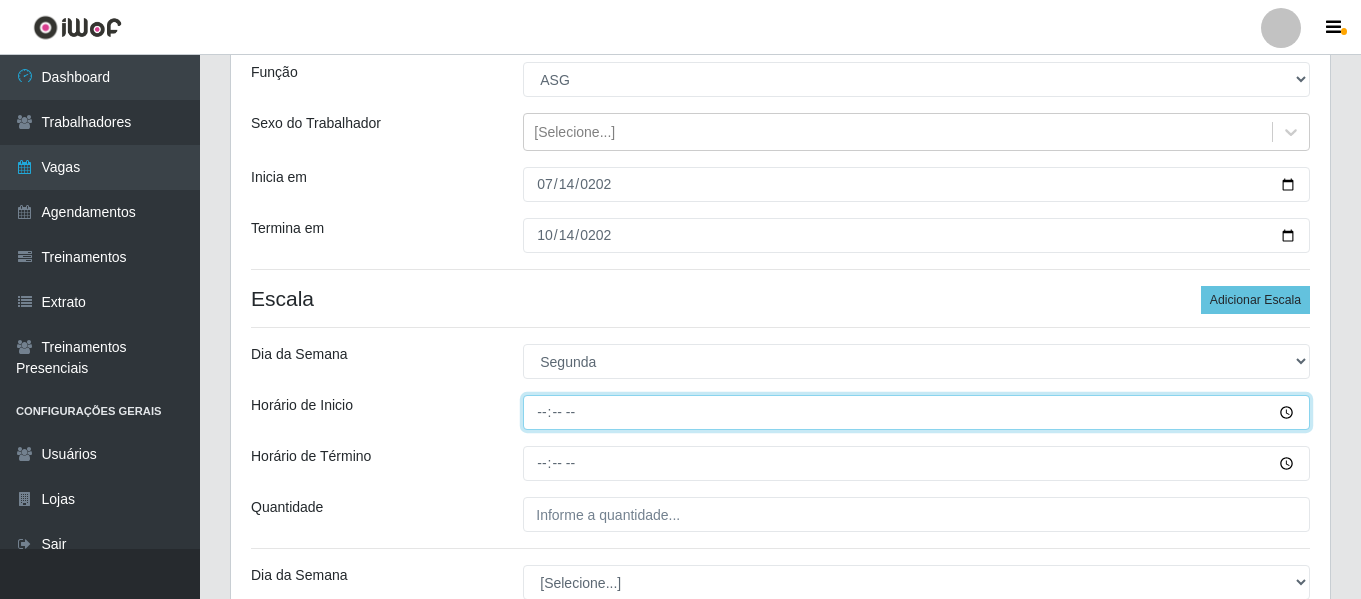 click on "Horário de Inicio" at bounding box center (916, 412) 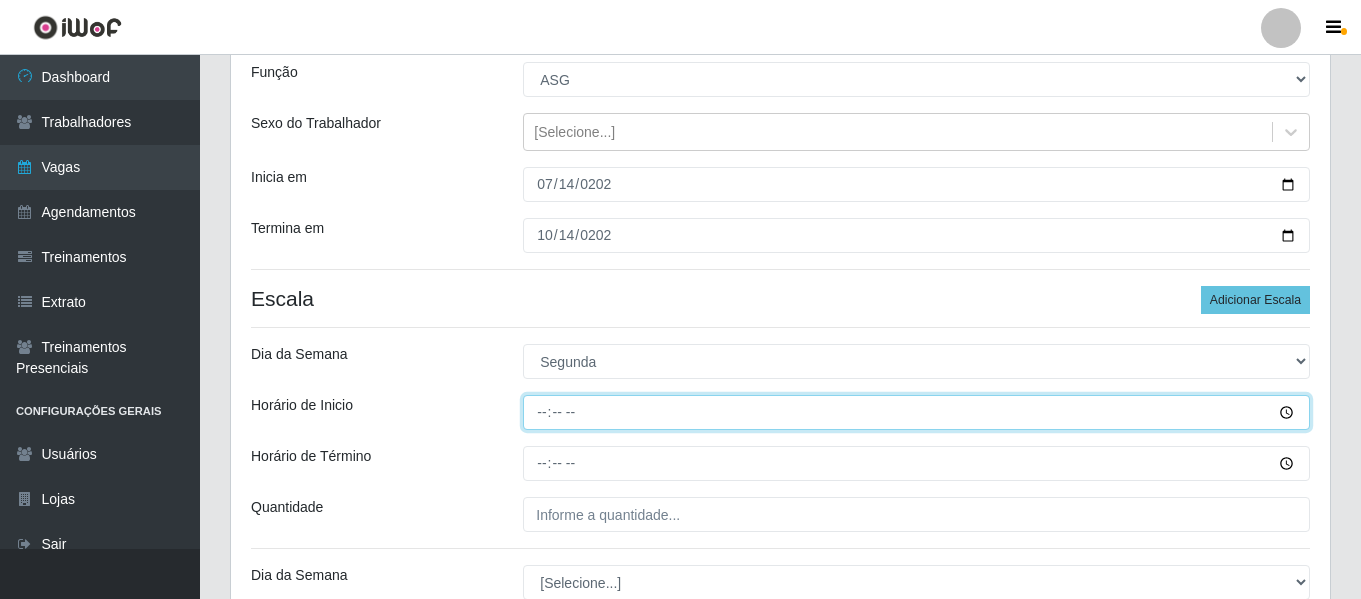 type on "09:00" 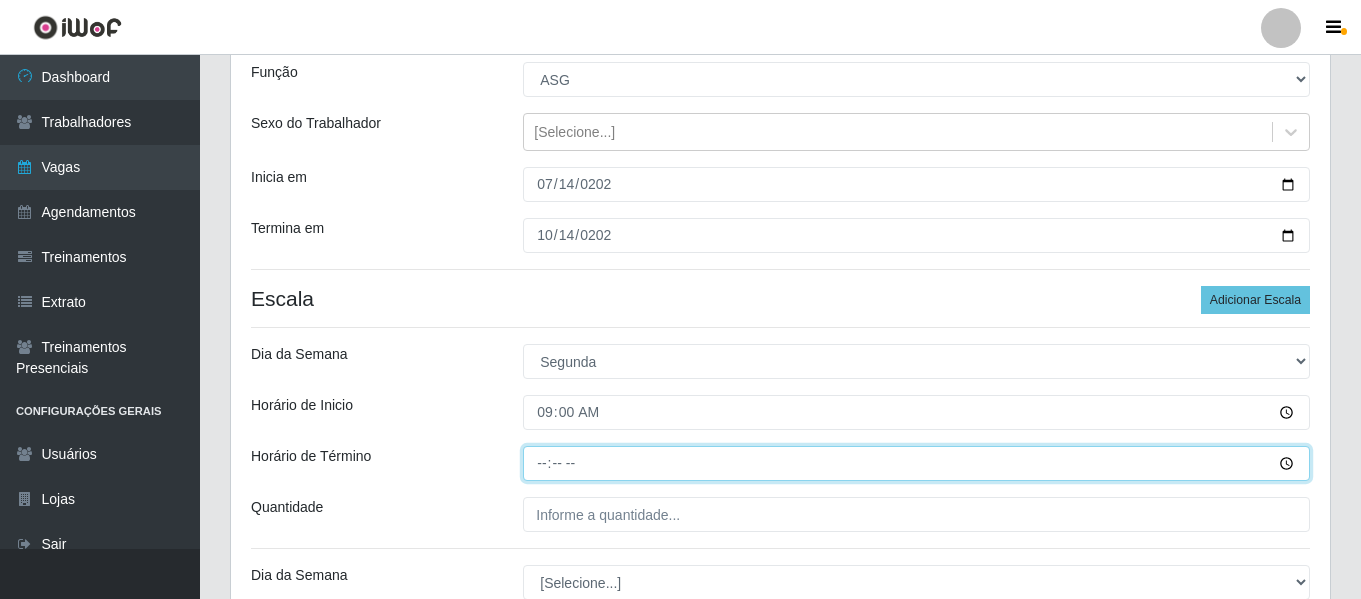 click on "Horário de Término" at bounding box center [916, 463] 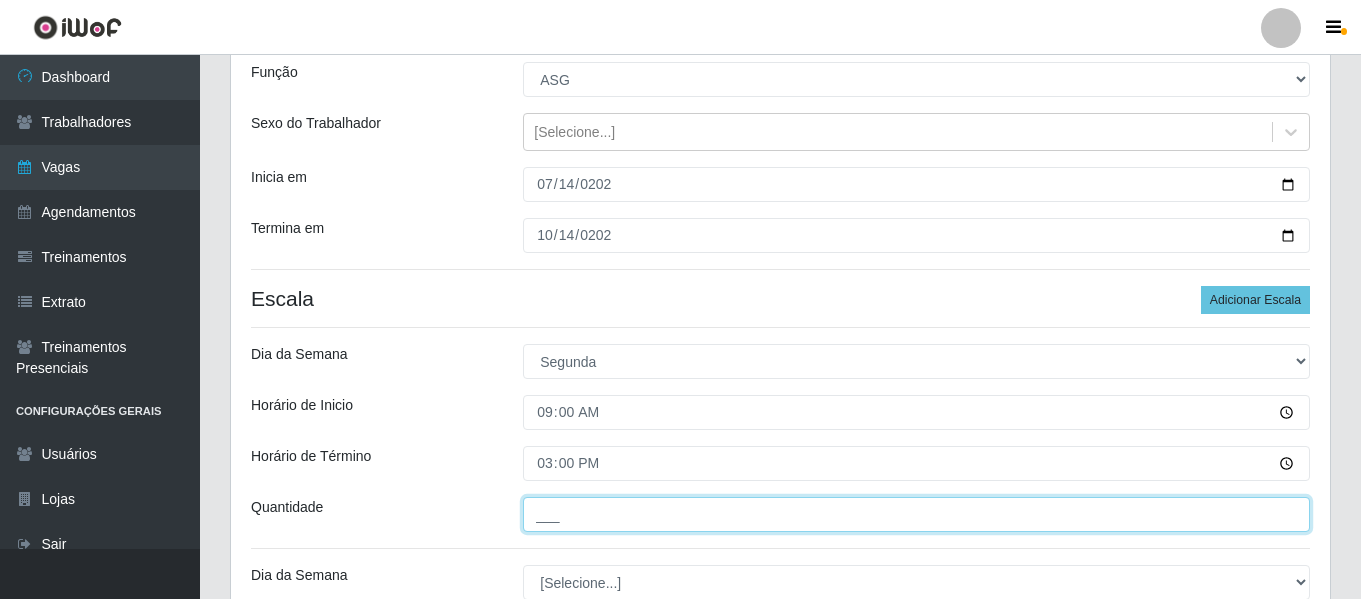 click on "___" at bounding box center (916, 514) 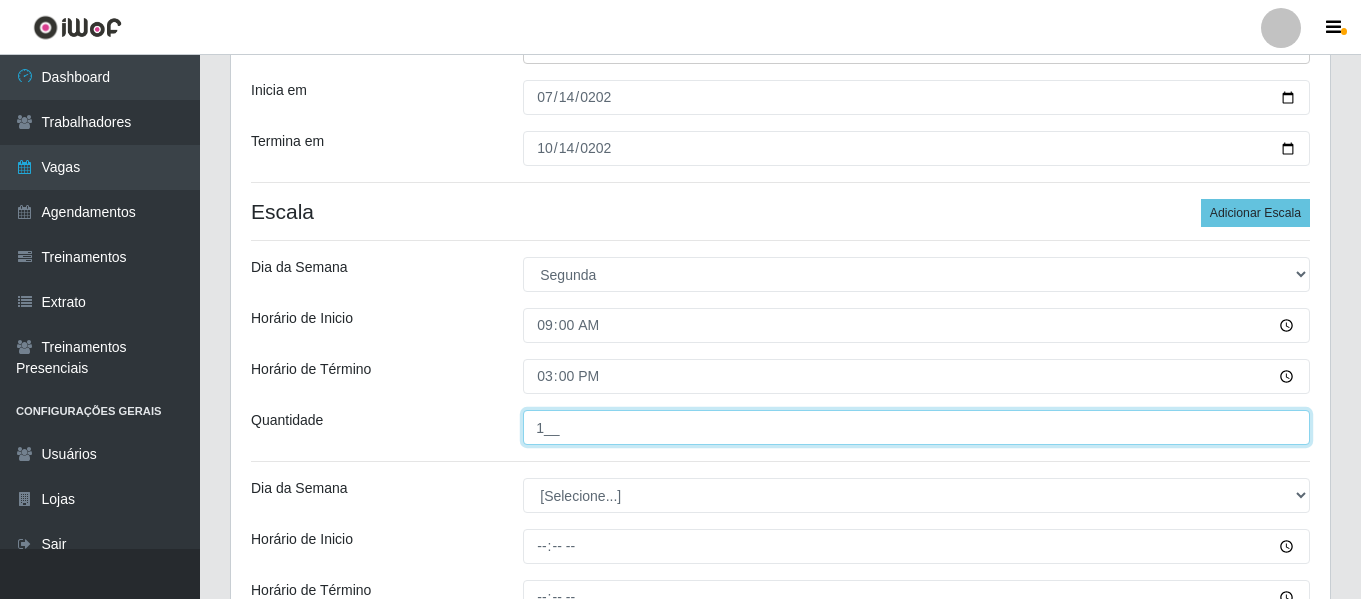 scroll, scrollTop: 381, scrollLeft: 0, axis: vertical 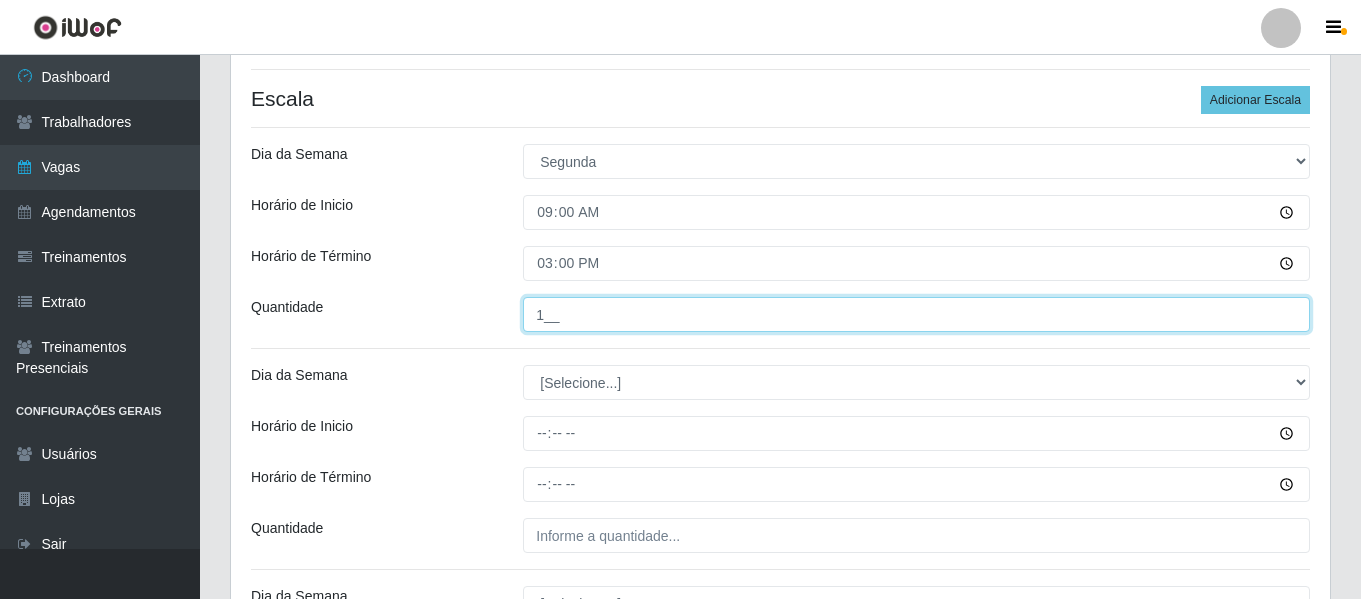 type on "1__" 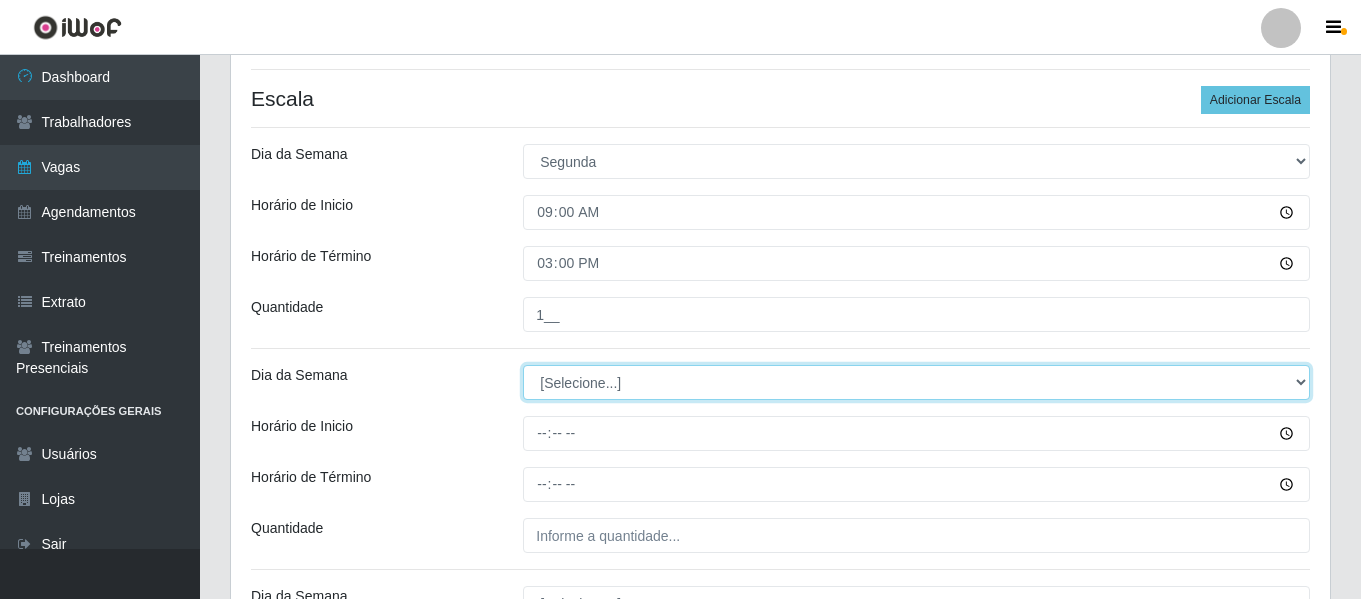 click on "[Selecione...] Segunda Terça Quarta Quinta Sexta Sábado Domingo" at bounding box center (916, 382) 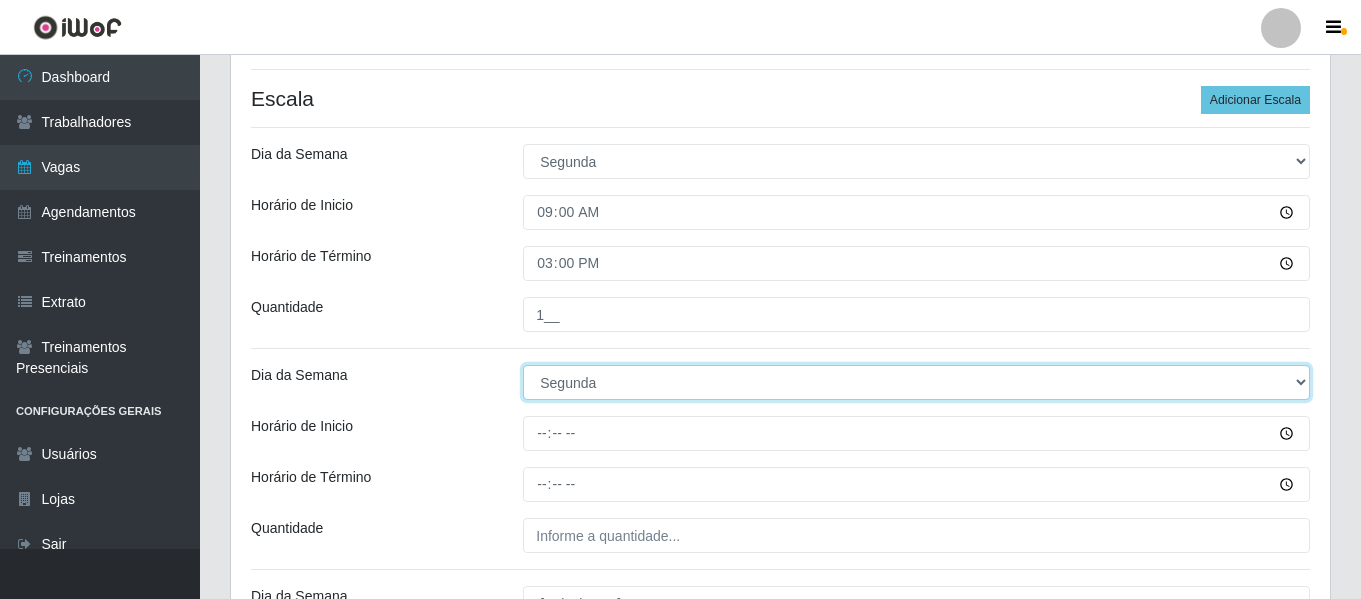 click on "[Selecione...] Segunda Terça Quarta Quinta Sexta Sábado Domingo" at bounding box center (916, 382) 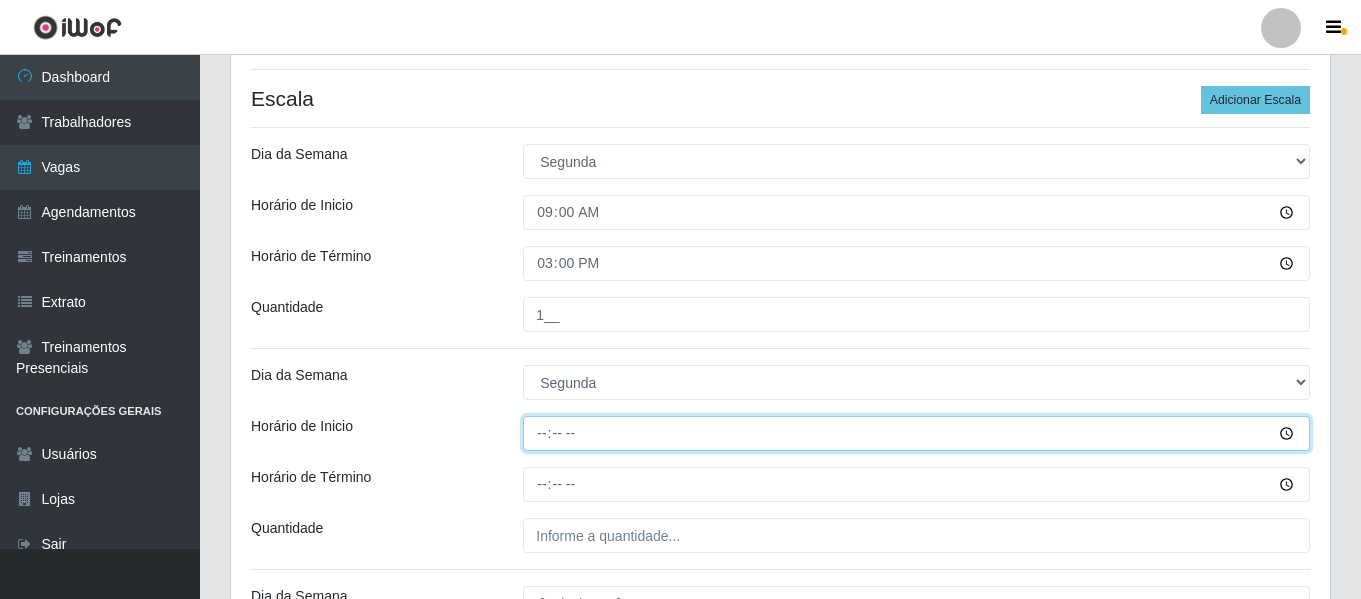 click on "Horário de Inicio" at bounding box center [916, 433] 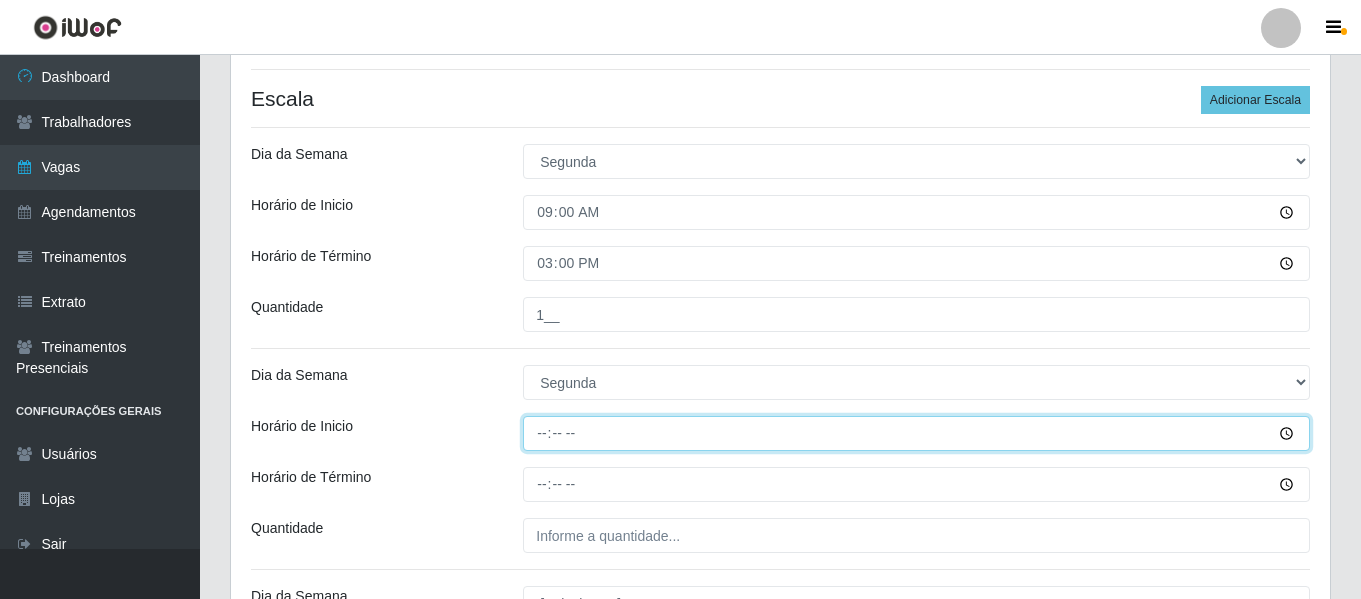 type on "17:00" 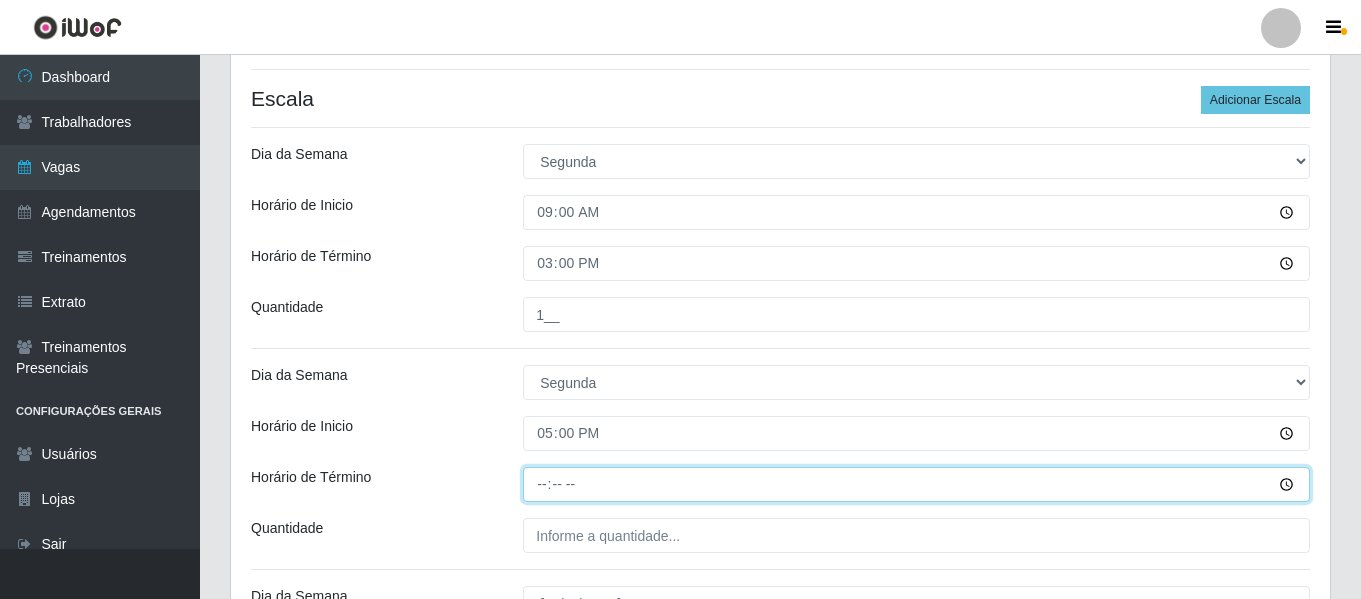 click on "Horário de Término" at bounding box center [916, 484] 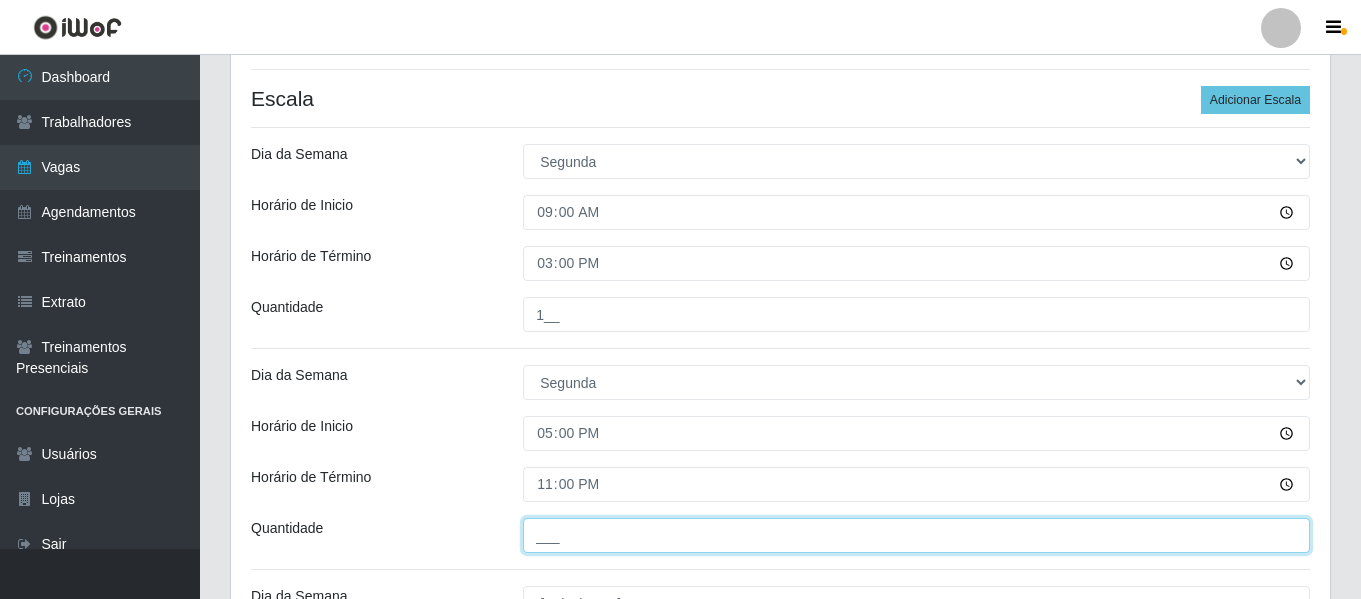 click on "___" at bounding box center [916, 535] 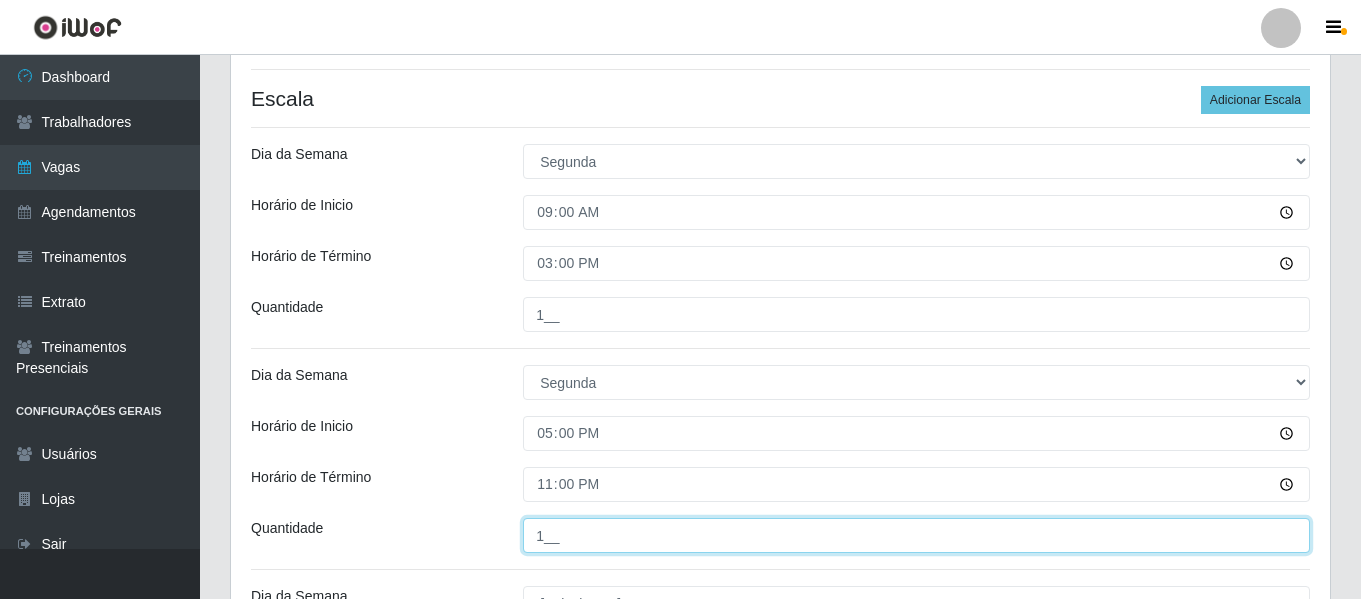type on "1__" 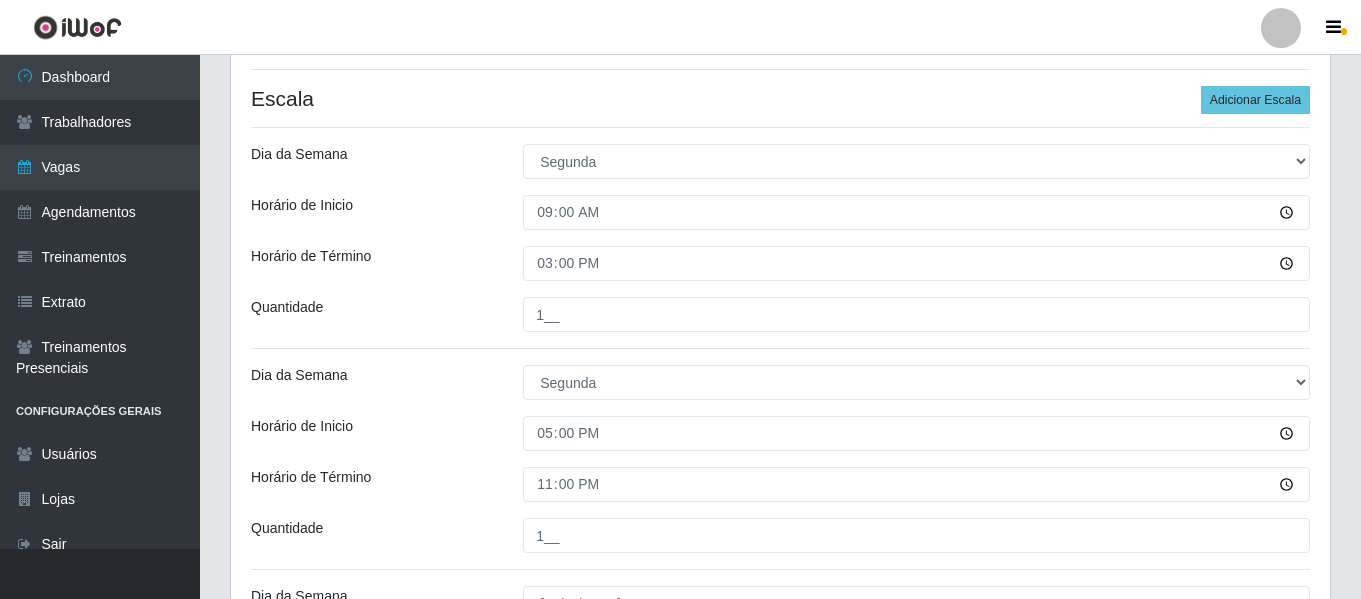 click on "Dia da Semana" at bounding box center (372, 382) 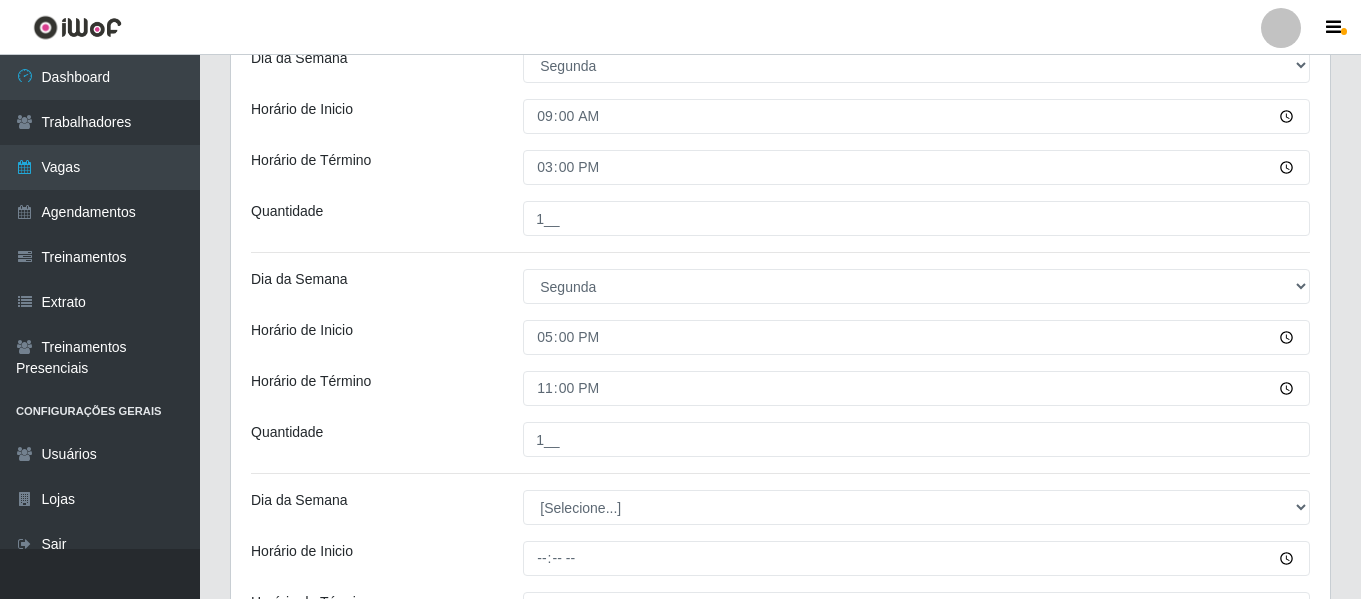 scroll, scrollTop: 581, scrollLeft: 0, axis: vertical 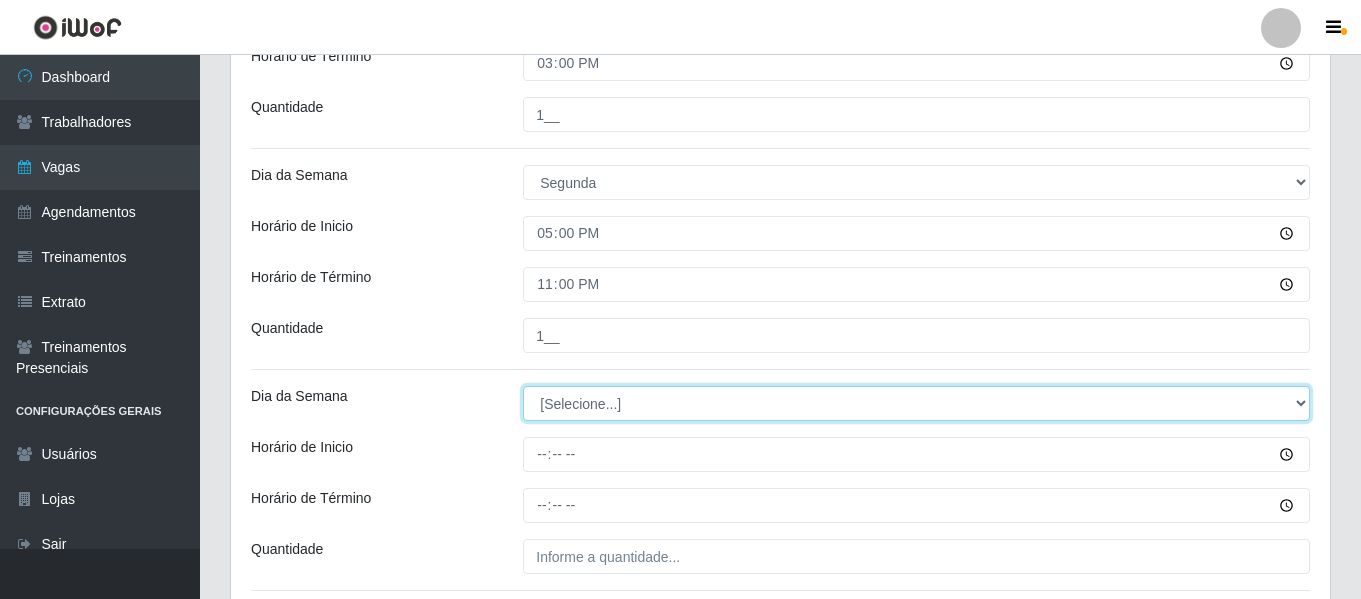 click on "[Selecione...] Segunda Terça Quarta Quinta Sexta Sábado Domingo" at bounding box center (916, 403) 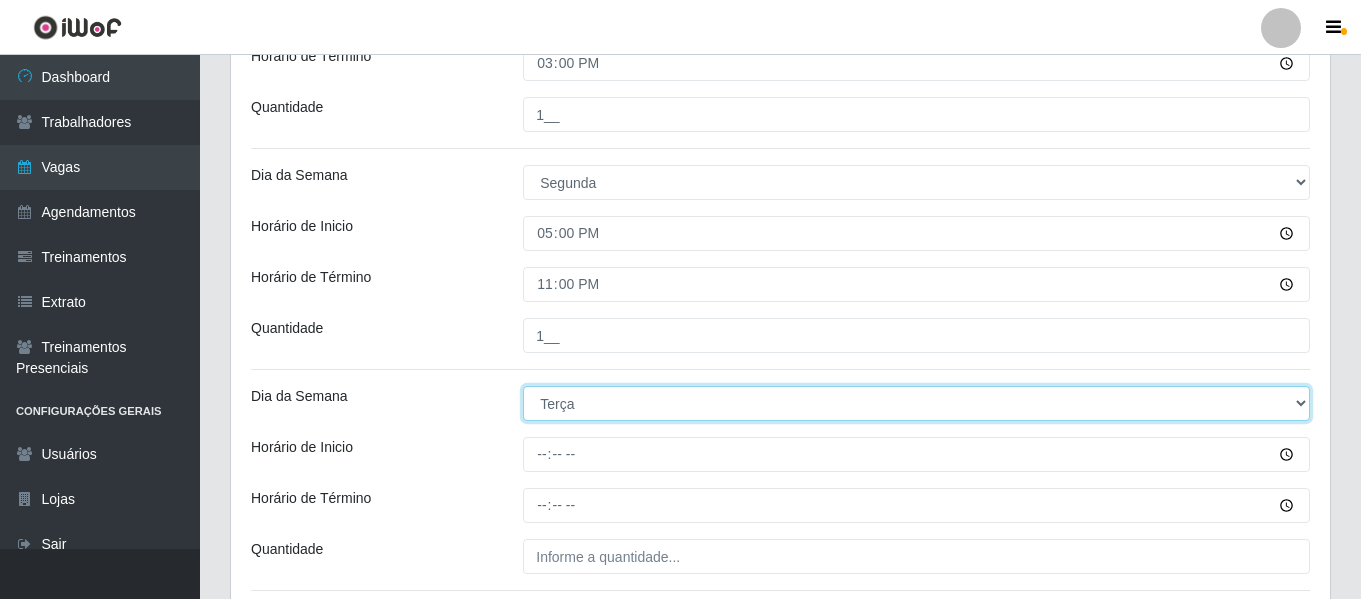 click on "[Selecione...] Segunda Terça Quarta Quinta Sexta Sábado Domingo" at bounding box center (916, 403) 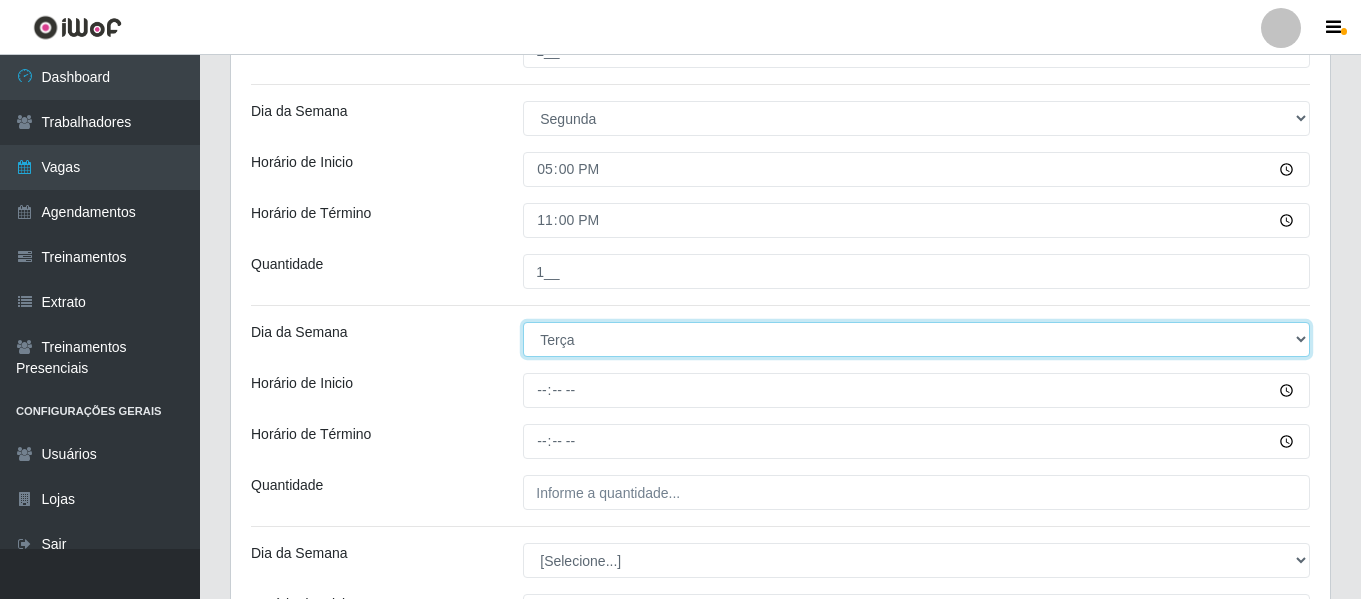 scroll, scrollTop: 681, scrollLeft: 0, axis: vertical 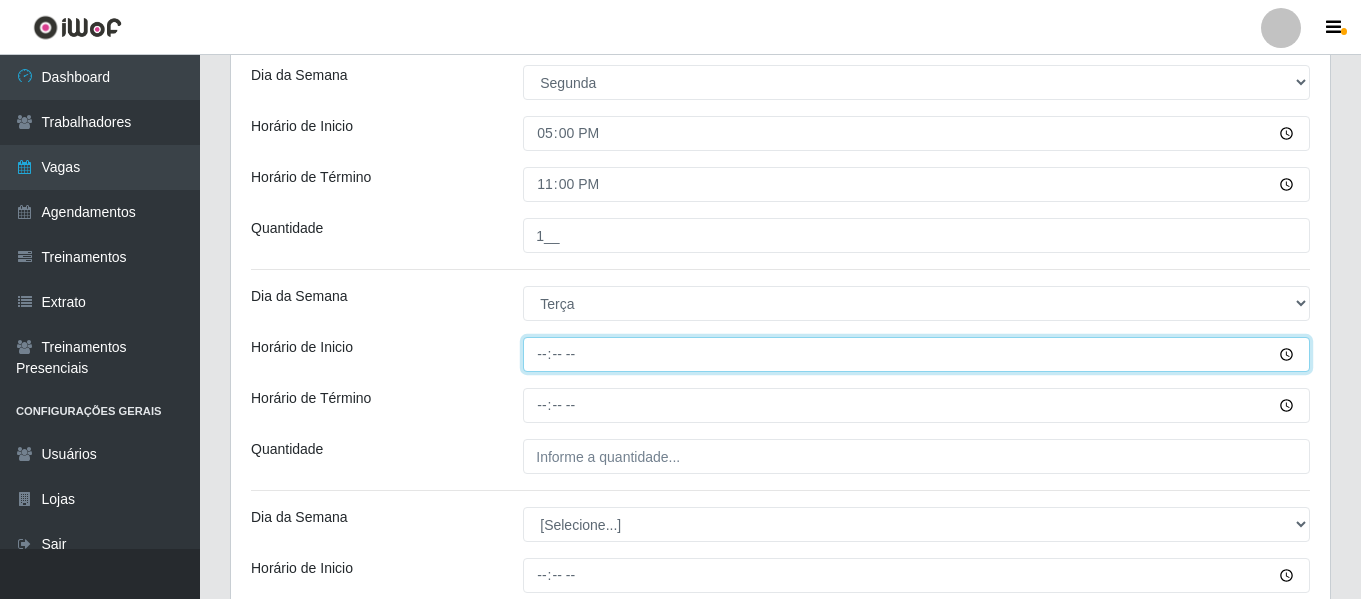 click on "Horário de Inicio" at bounding box center (916, 354) 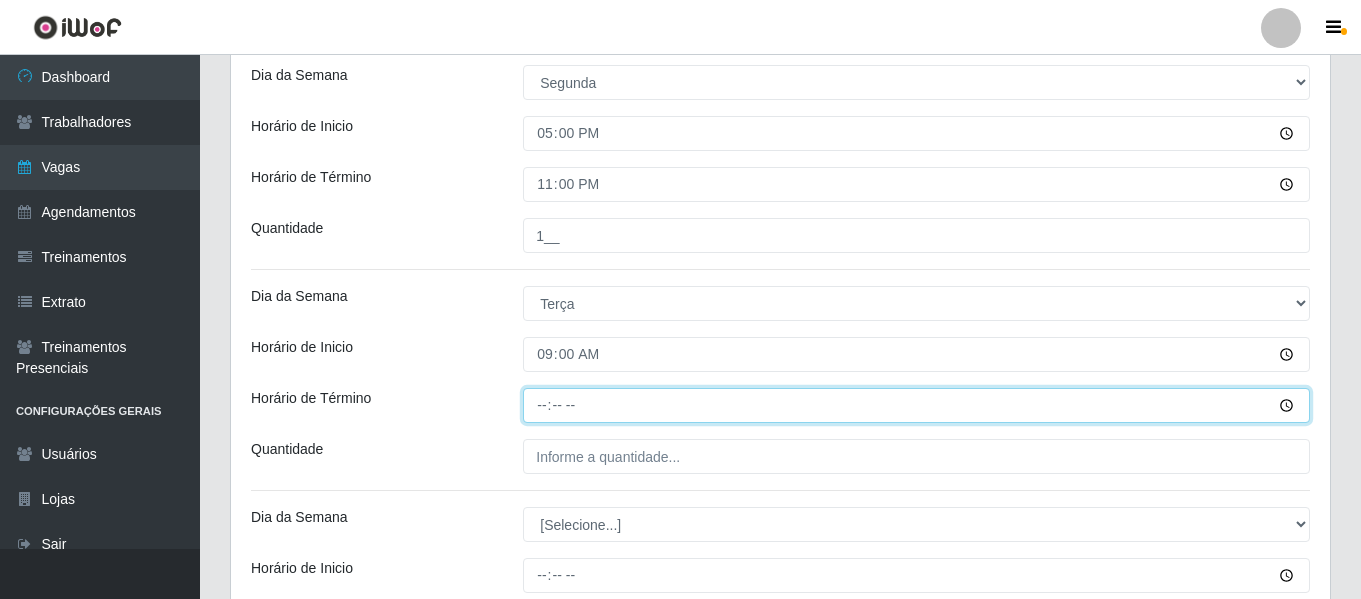 click on "Horário de Término" at bounding box center [916, 405] 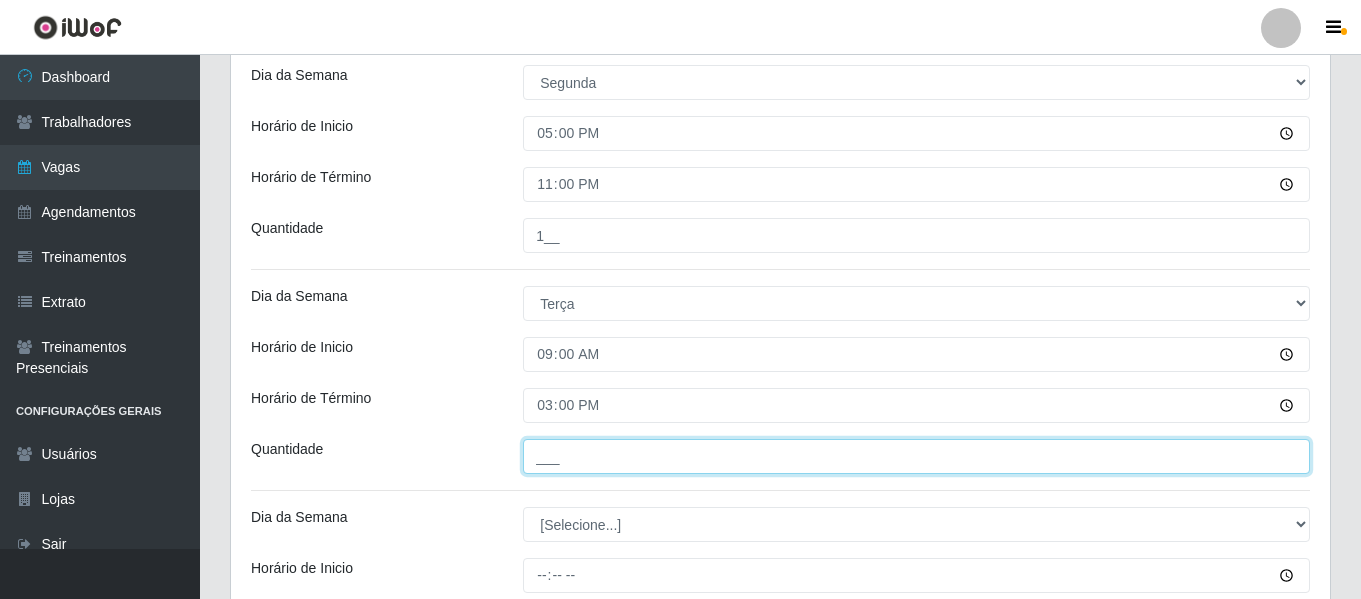 click on "___" at bounding box center (916, 456) 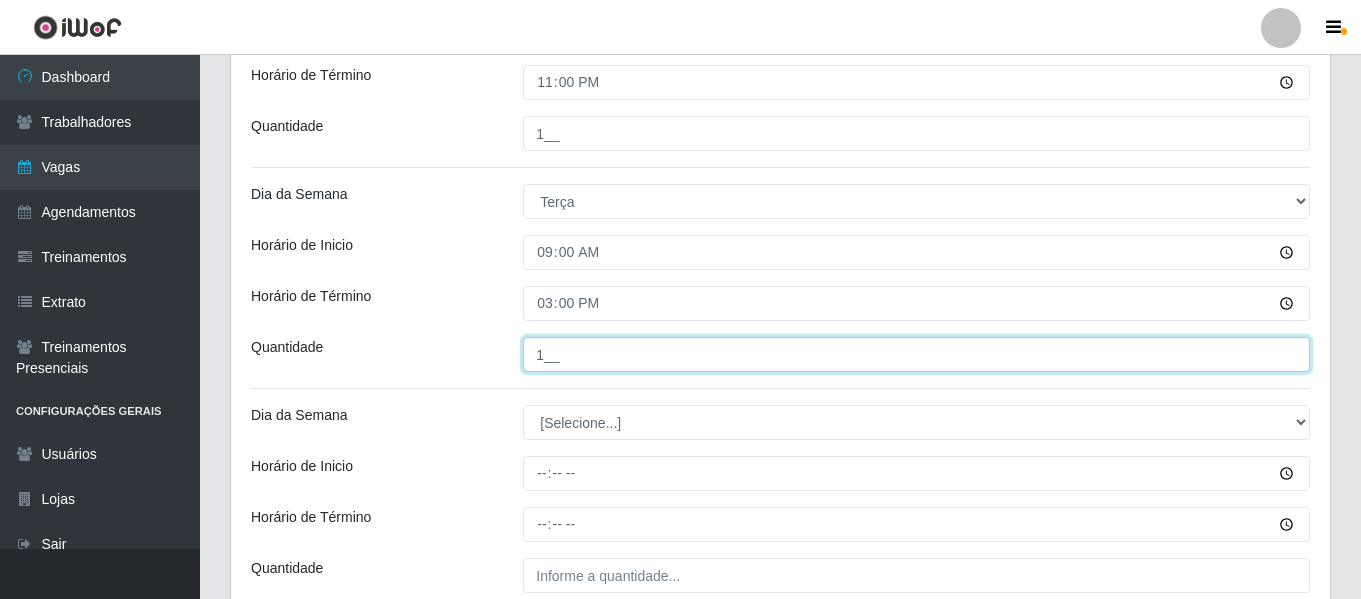 scroll, scrollTop: 881, scrollLeft: 0, axis: vertical 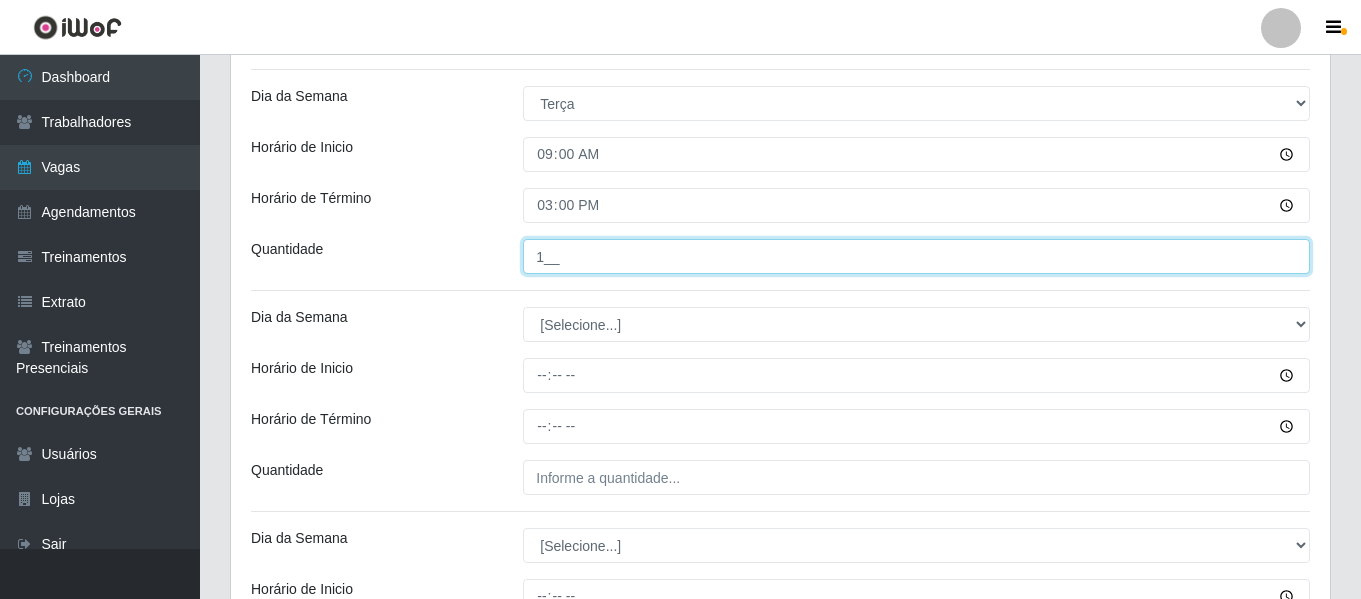 type on "1__" 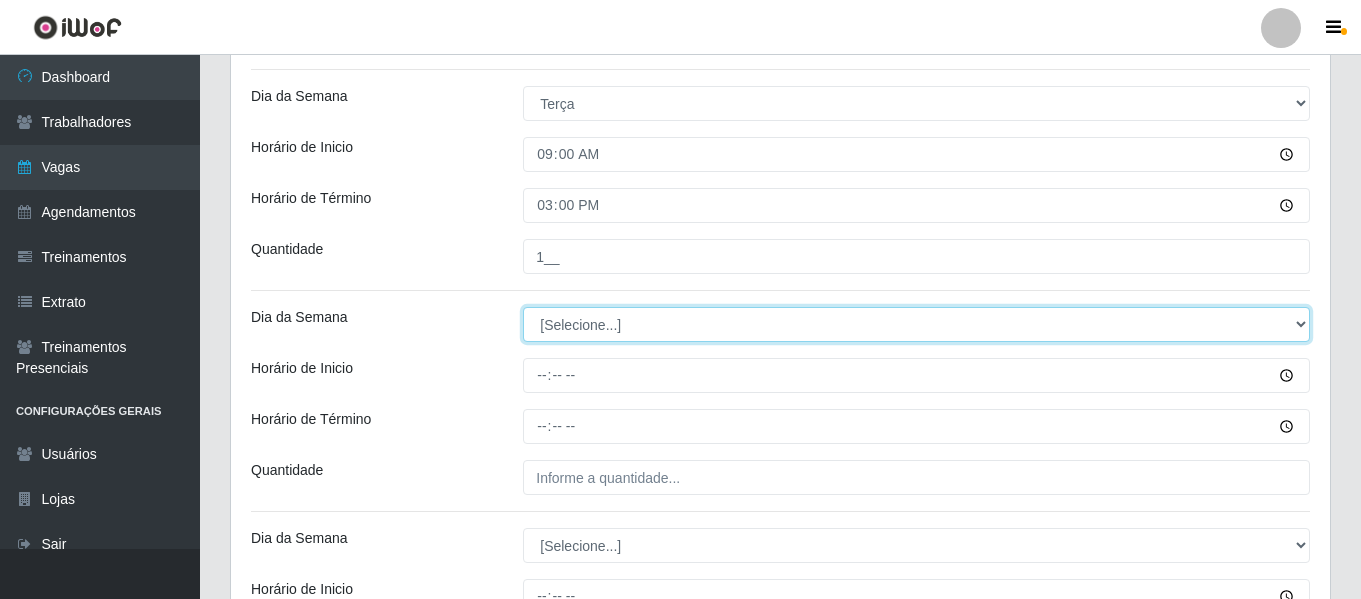 click on "[Selecione...] Segunda Terça Quarta Quinta Sexta Sábado Domingo" at bounding box center (916, 324) 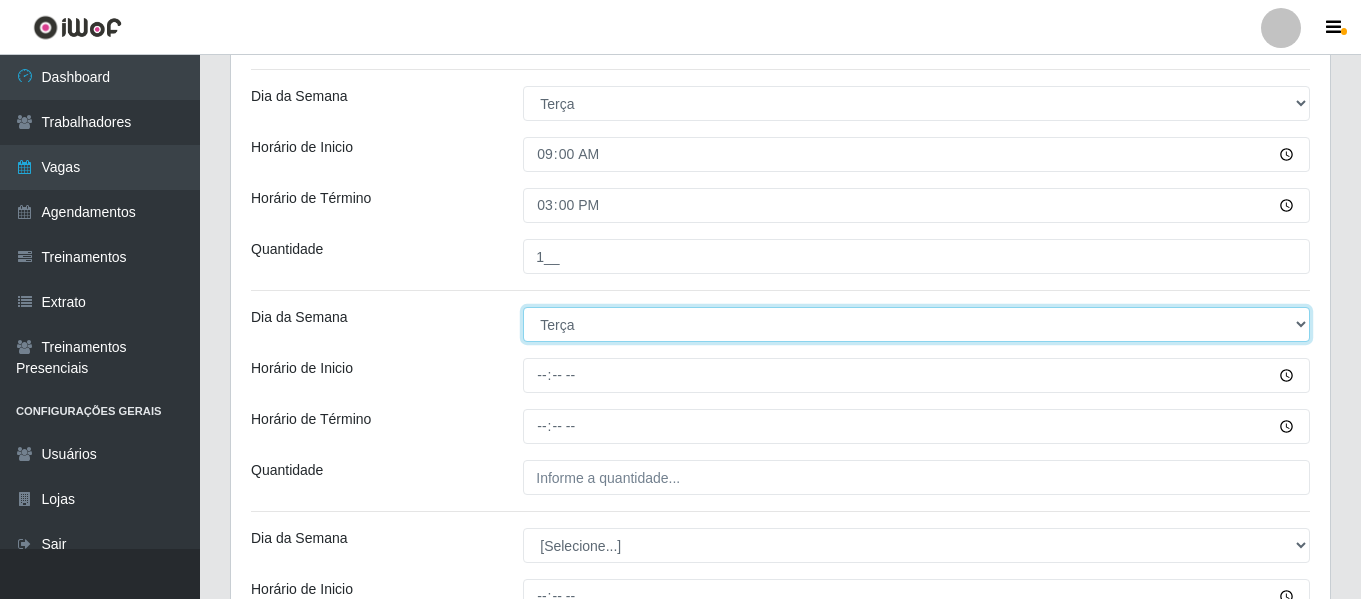 click on "[Selecione...] Segunda Terça Quarta Quinta Sexta Sábado Domingo" at bounding box center (916, 324) 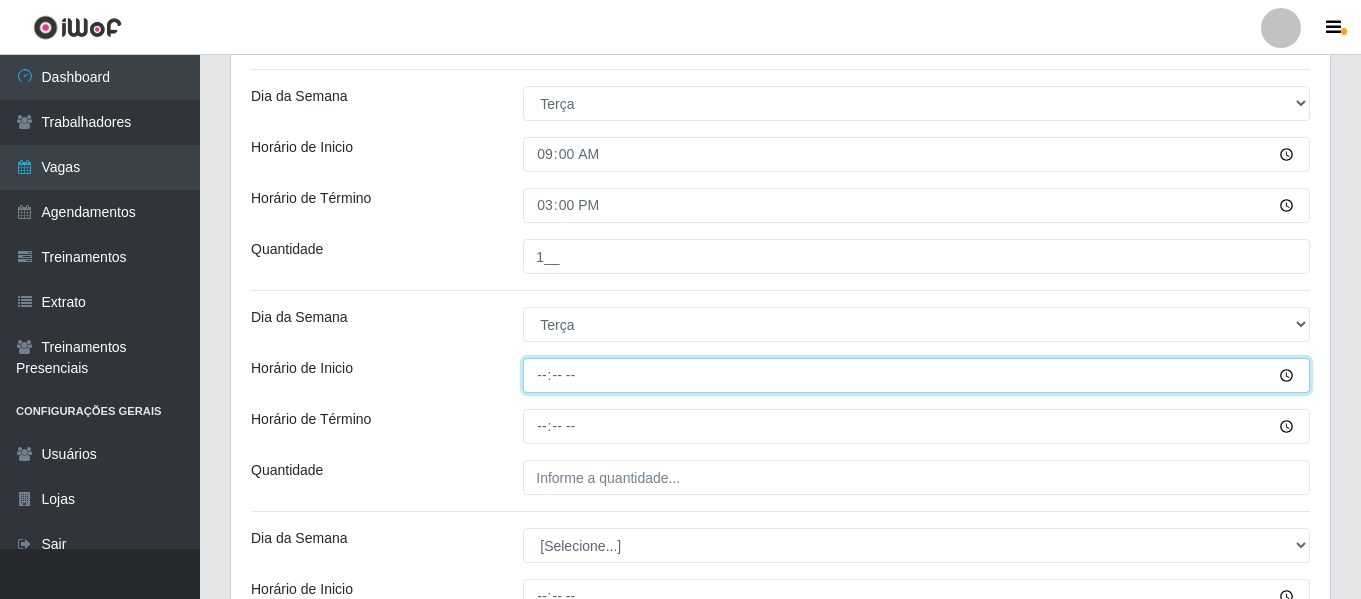 click on "Horário de Inicio" at bounding box center (916, 375) 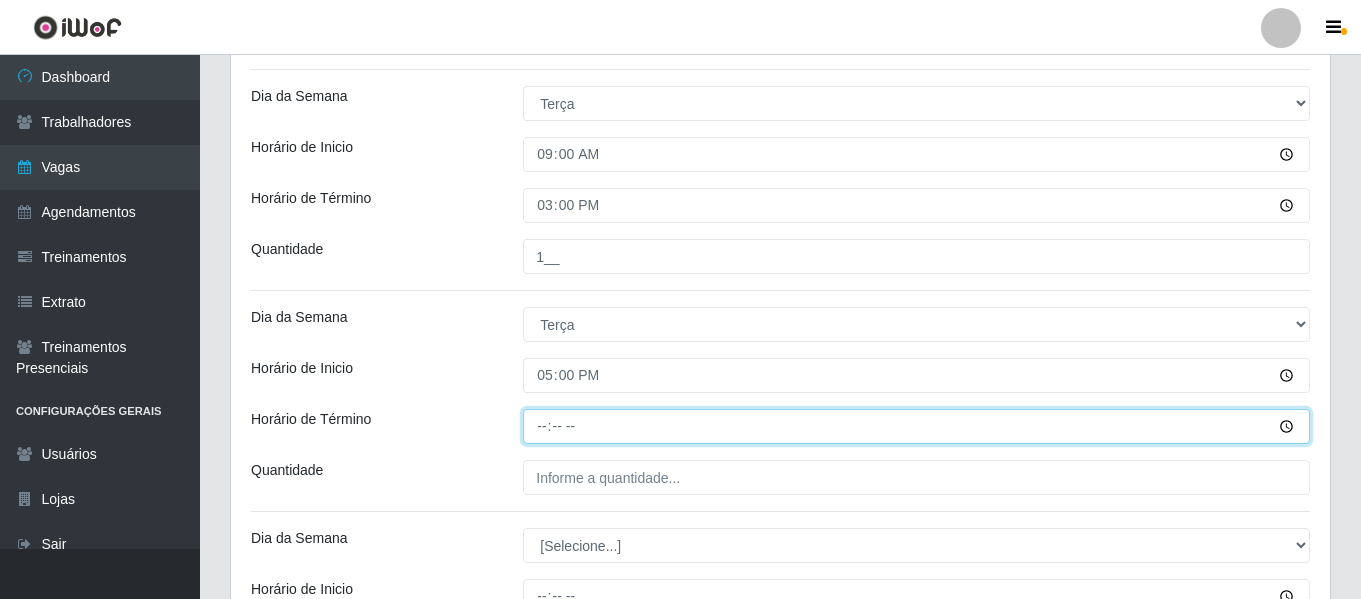 click on "Horário de Término" at bounding box center (916, 426) 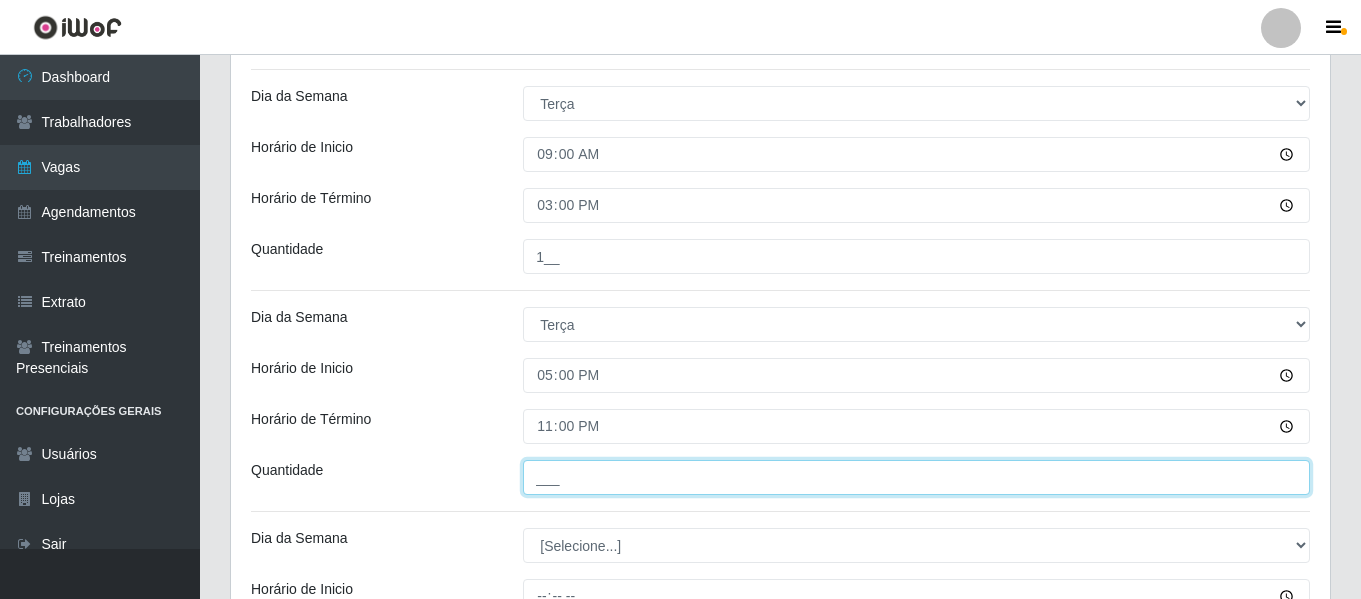 click on "___" at bounding box center (916, 477) 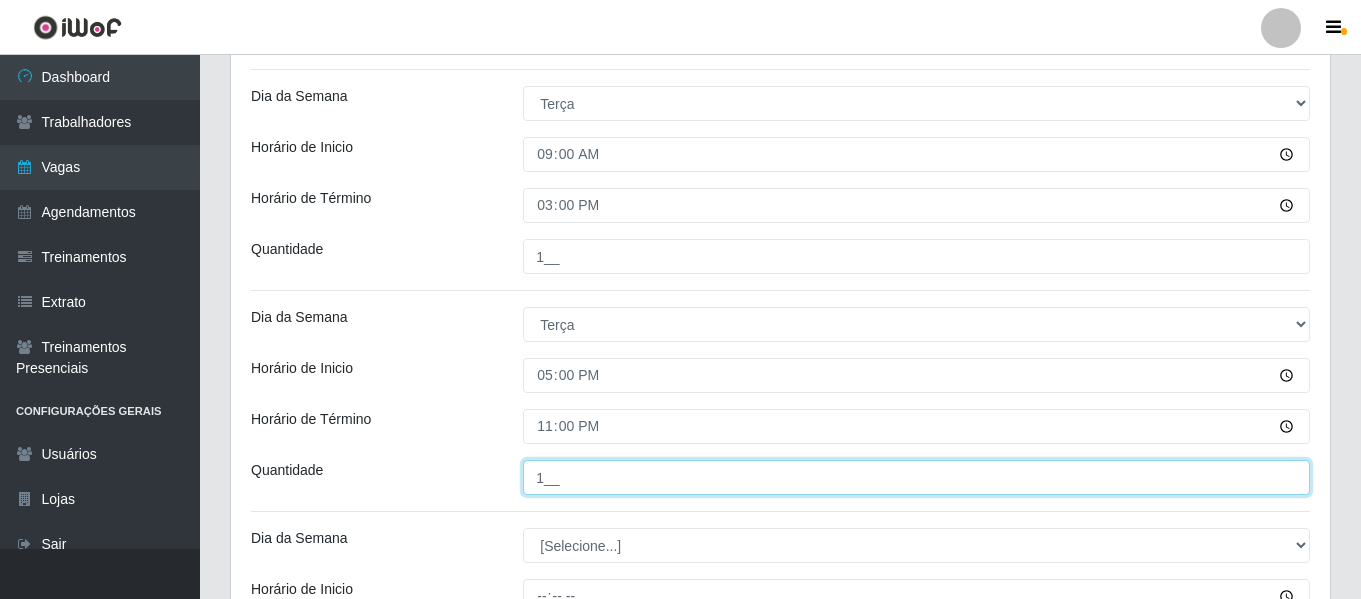 type on "1__" 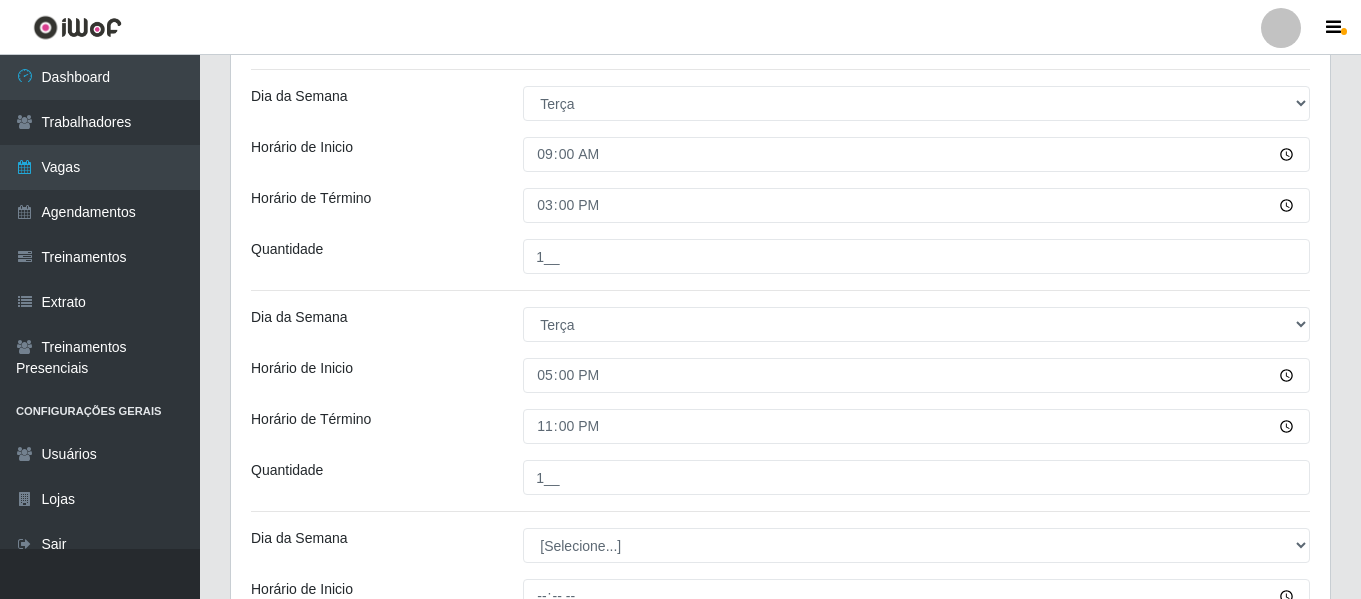 click on "Horário de Término" at bounding box center [372, 426] 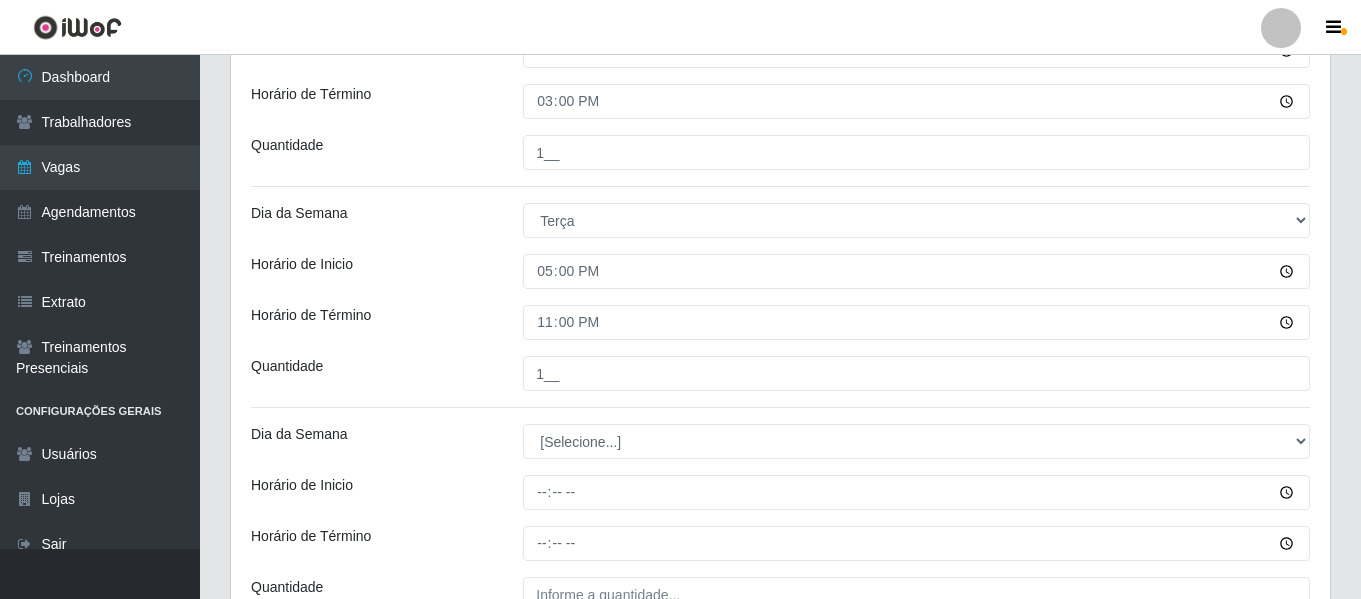 scroll, scrollTop: 1081, scrollLeft: 0, axis: vertical 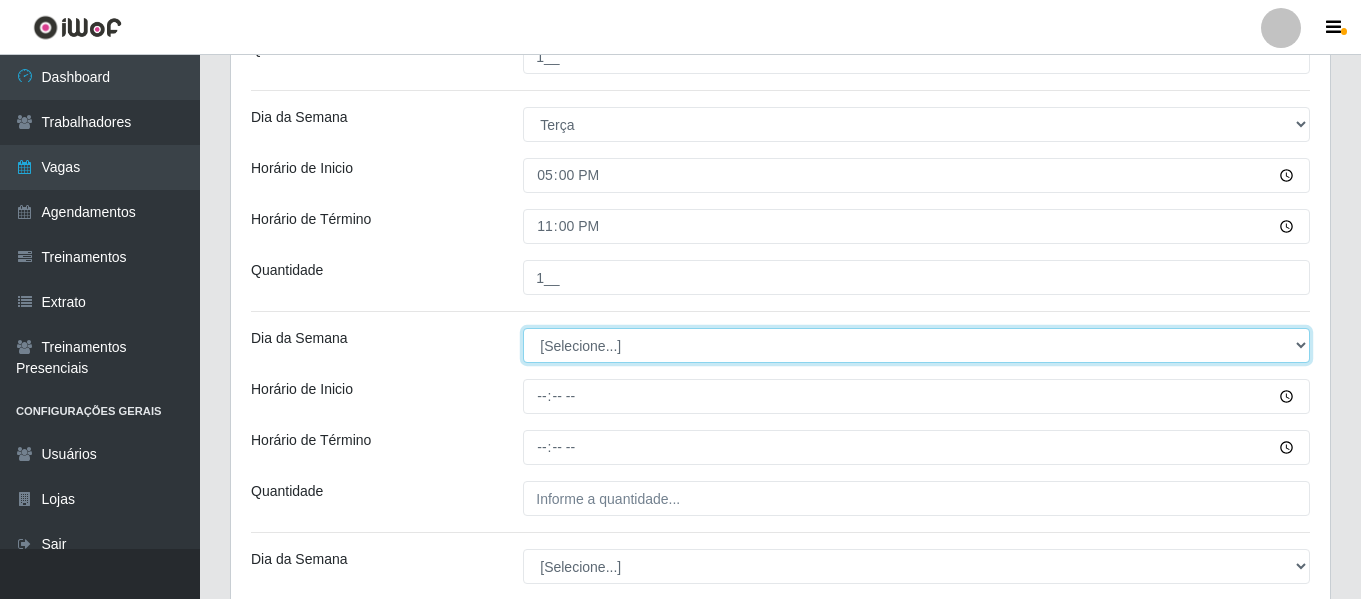 click on "[Selecione...] Segunda Terça Quarta Quinta Sexta Sábado Domingo" at bounding box center [916, 345] 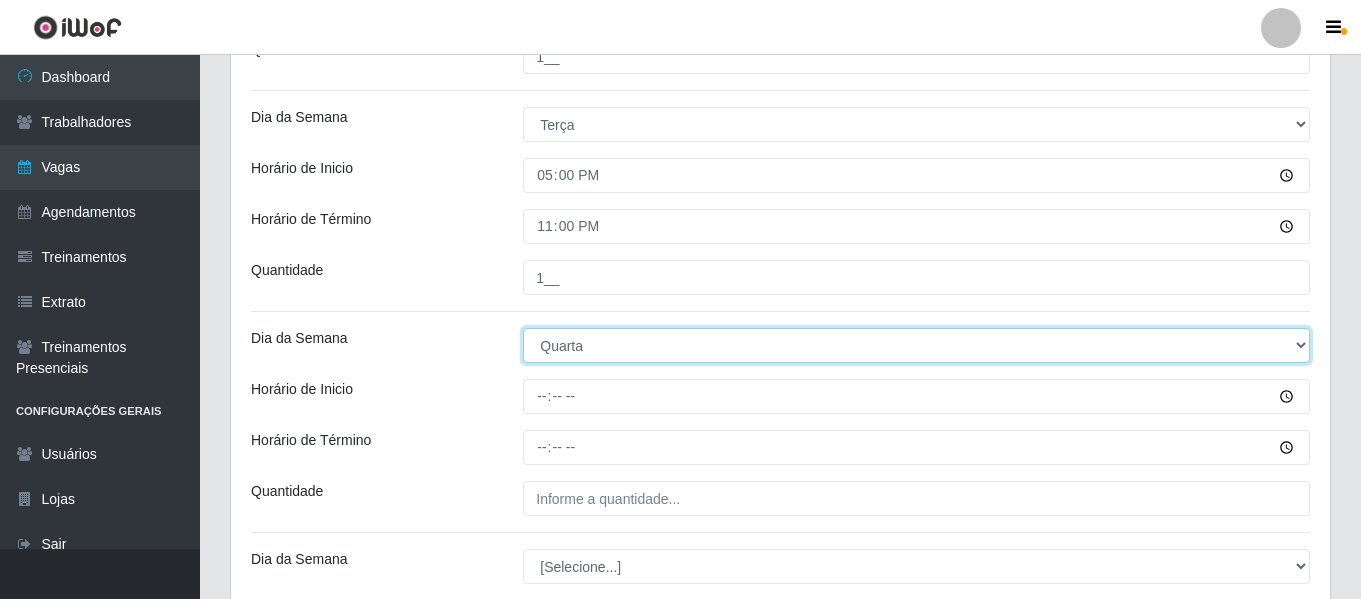 click on "[Selecione...] Segunda Terça Quarta Quinta Sexta Sábado Domingo" at bounding box center [916, 345] 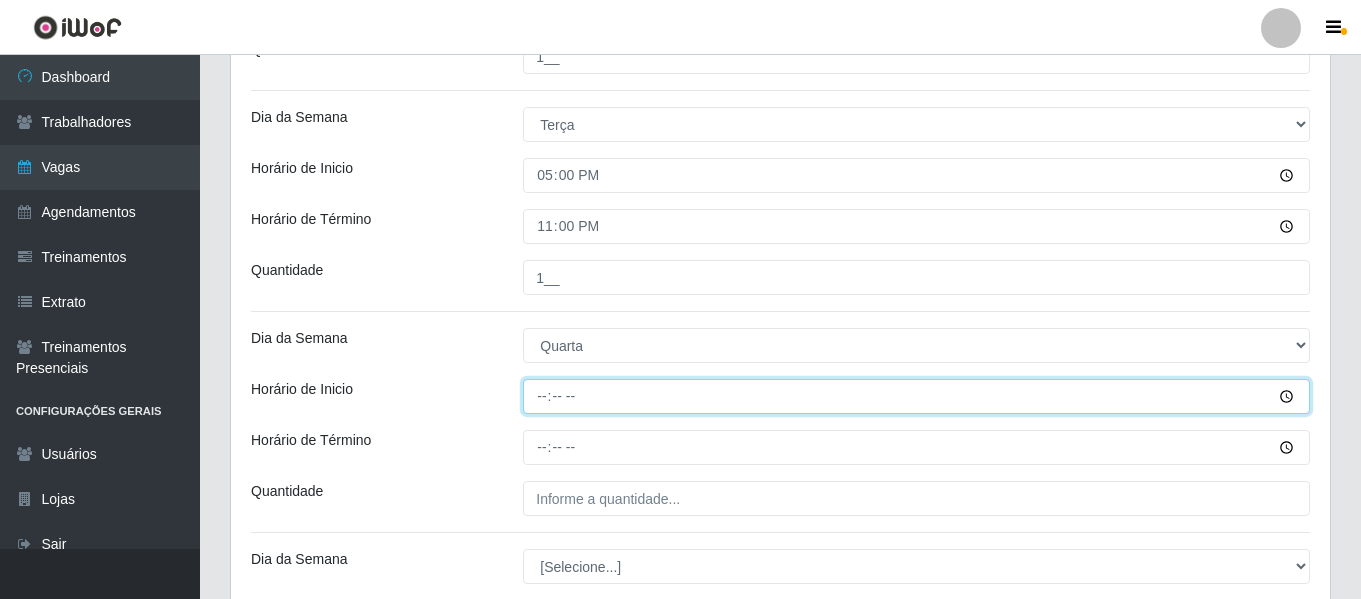 click on "Horário de Inicio" at bounding box center (916, 396) 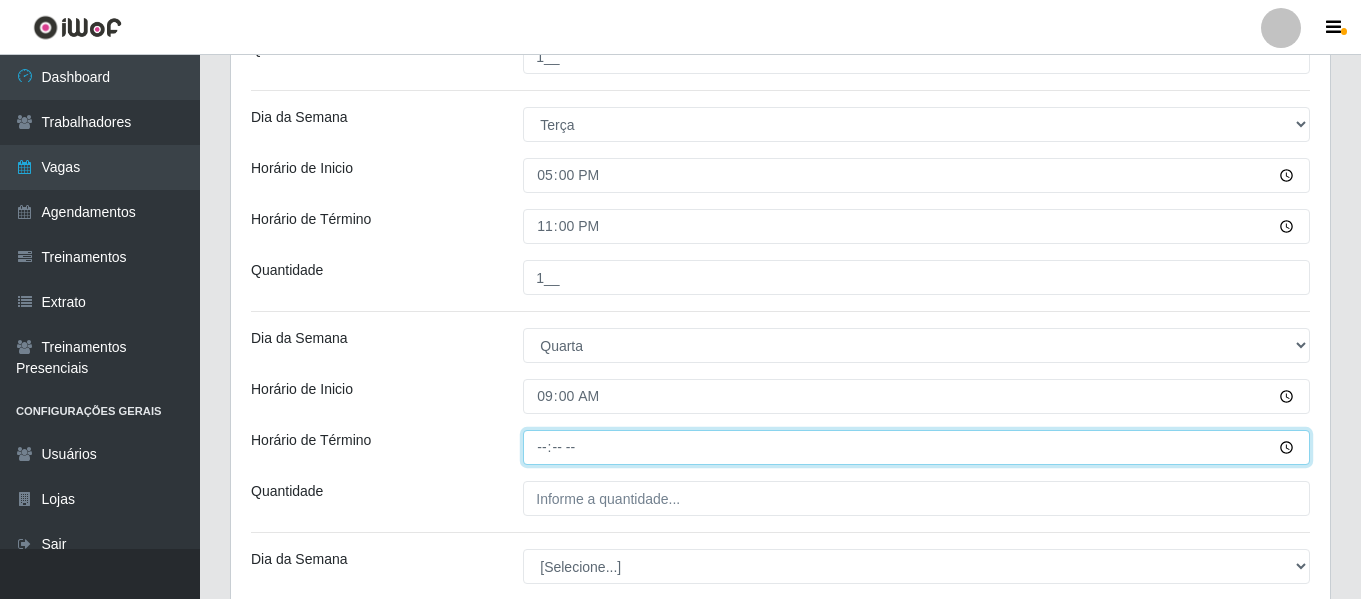 click on "Horário de Término" at bounding box center (916, 447) 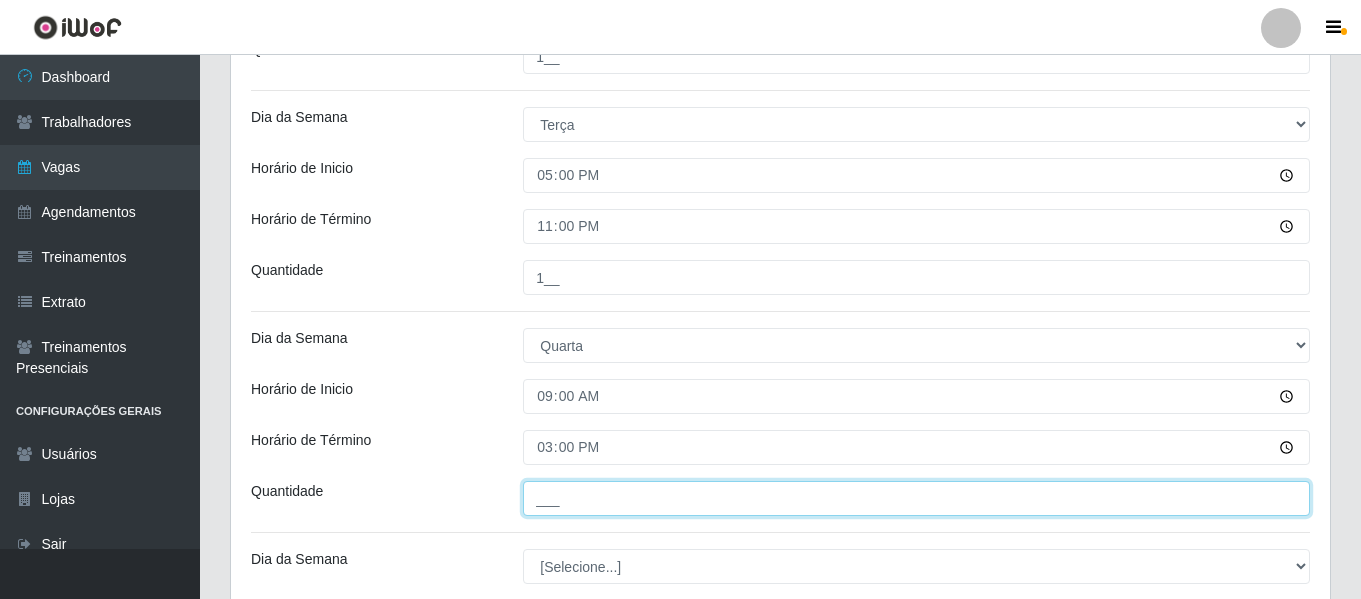 click on "___" at bounding box center [916, 498] 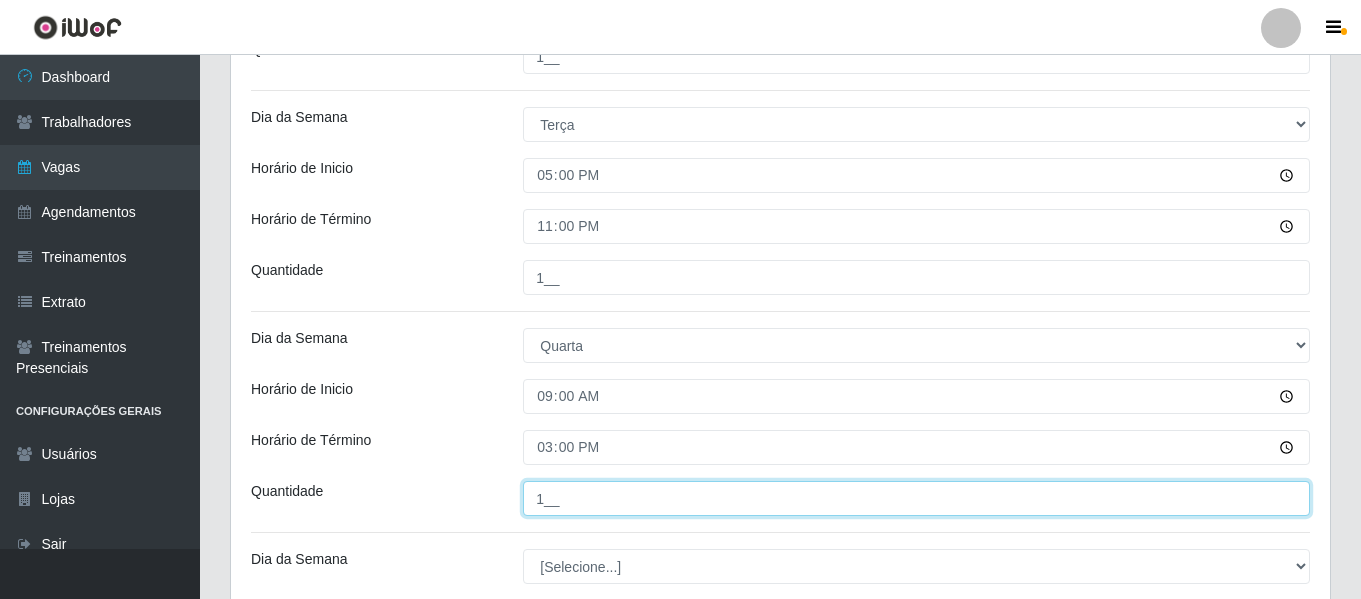 type on "1__" 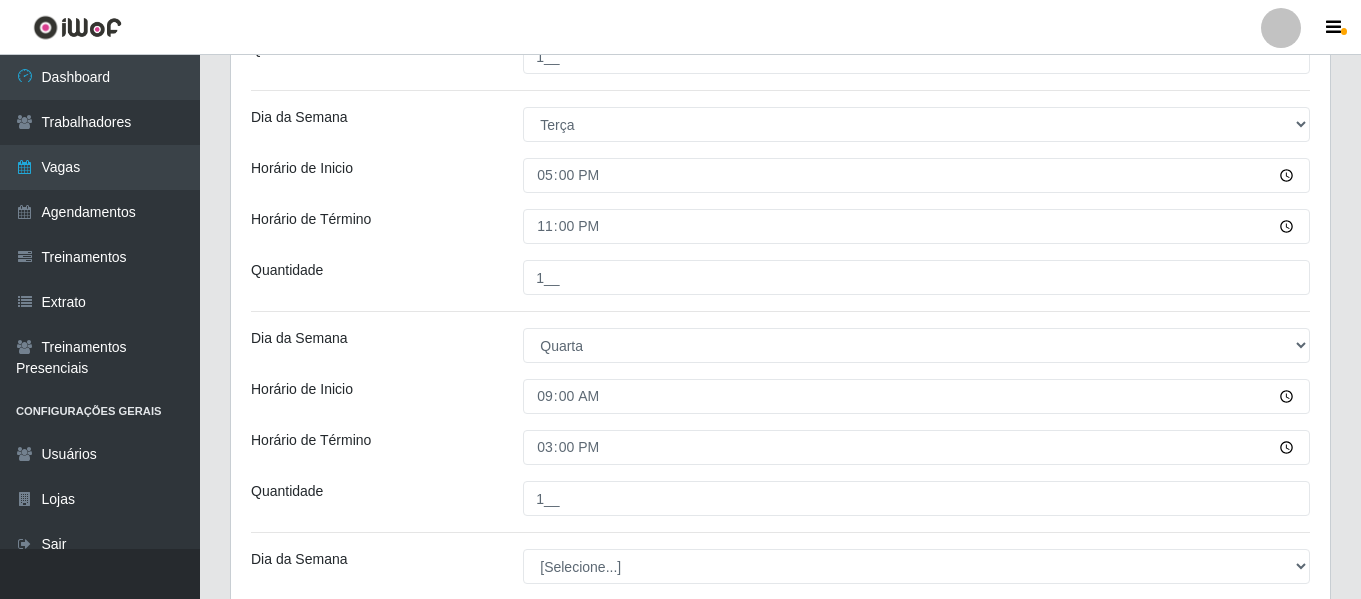 click on "Horário de Término" at bounding box center [372, 447] 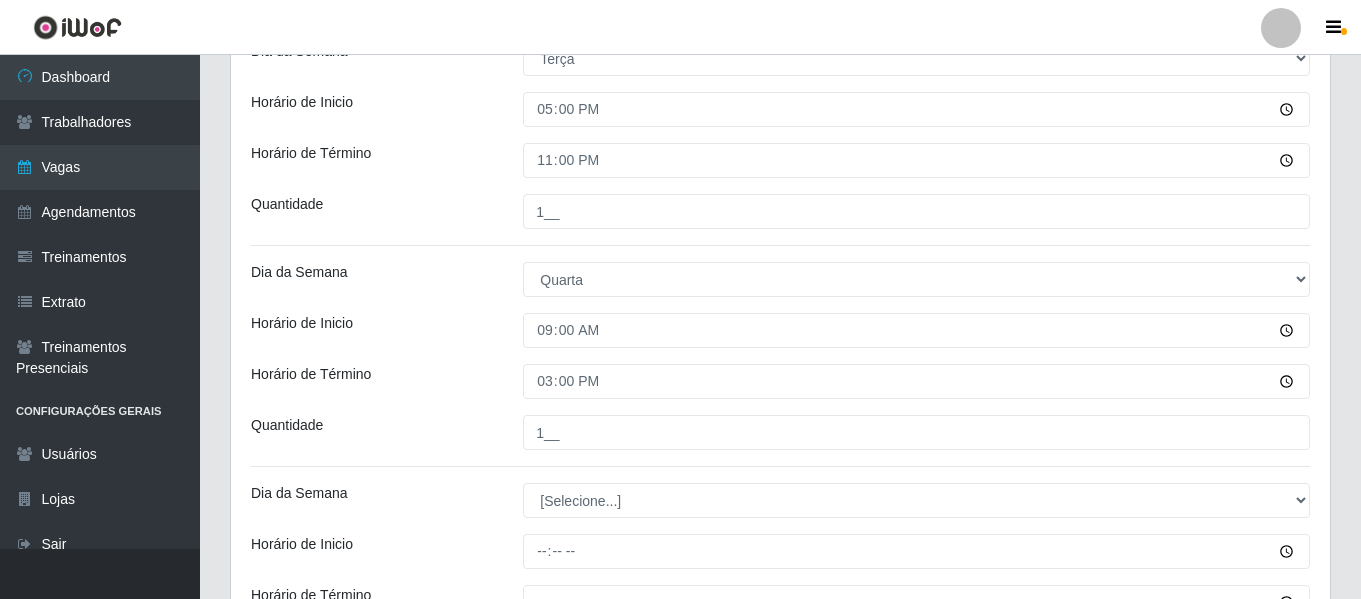 scroll, scrollTop: 1181, scrollLeft: 0, axis: vertical 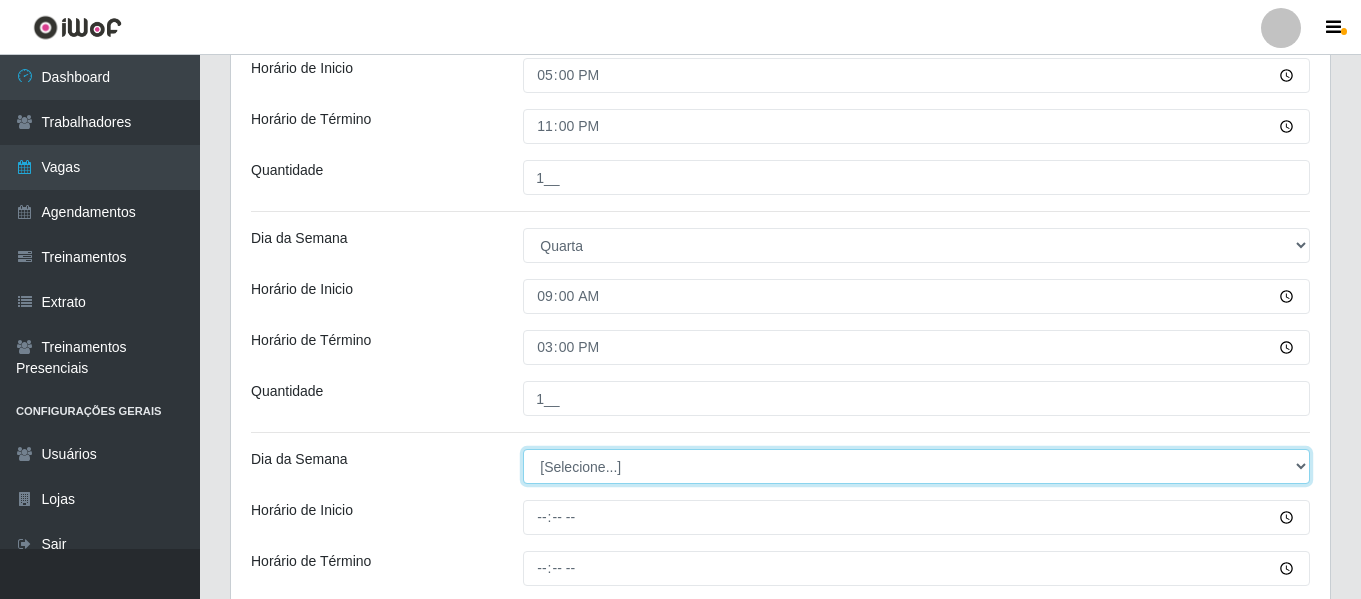 click on "[Selecione...] Segunda Terça Quarta Quinta Sexta Sábado Domingo" at bounding box center (916, 466) 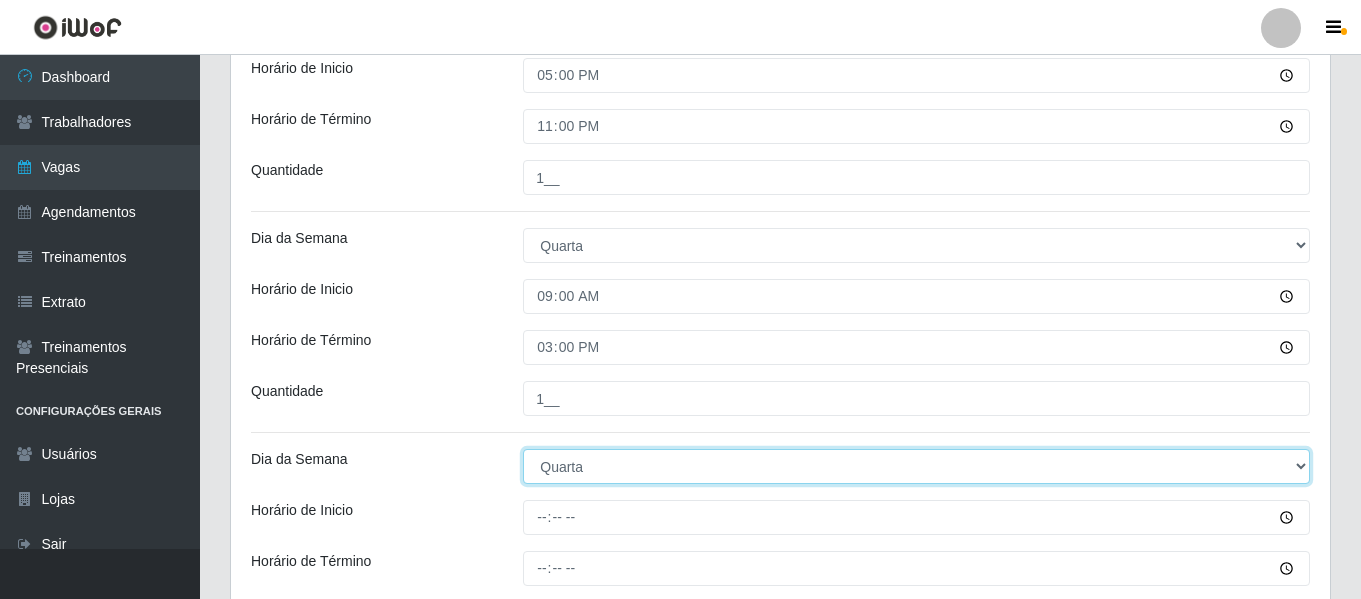 click on "[Selecione...] Segunda Terça Quarta Quinta Sexta Sábado Domingo" at bounding box center (916, 466) 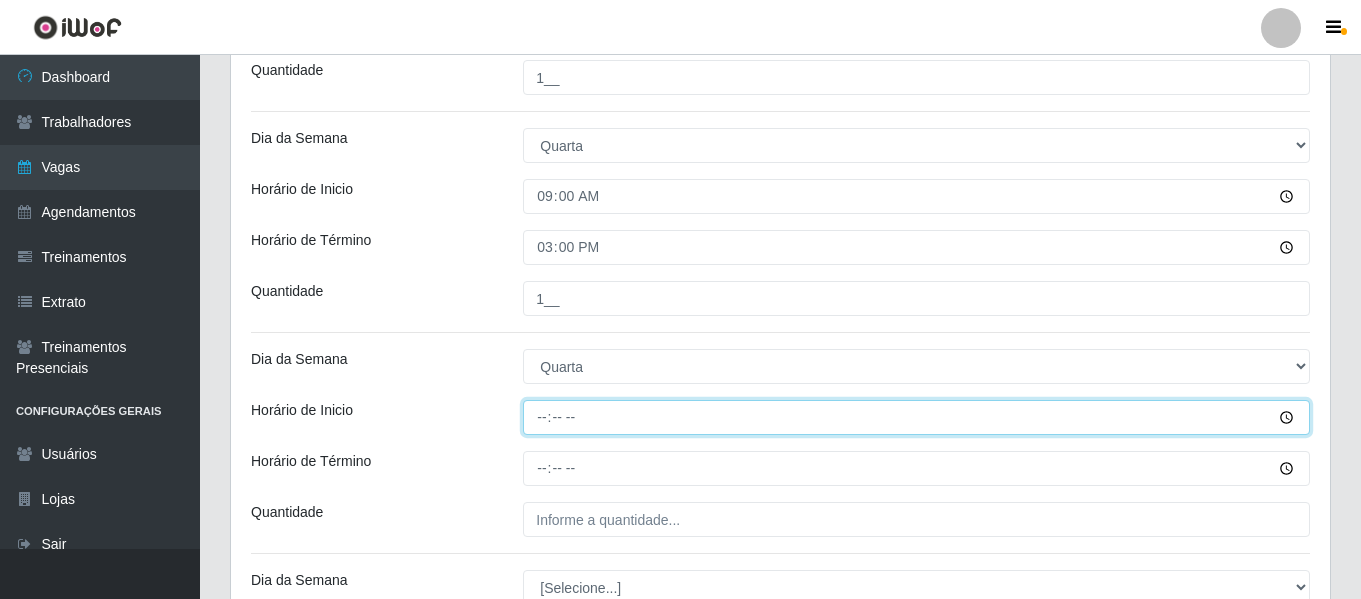 click on "Horário de Inicio" at bounding box center (916, 417) 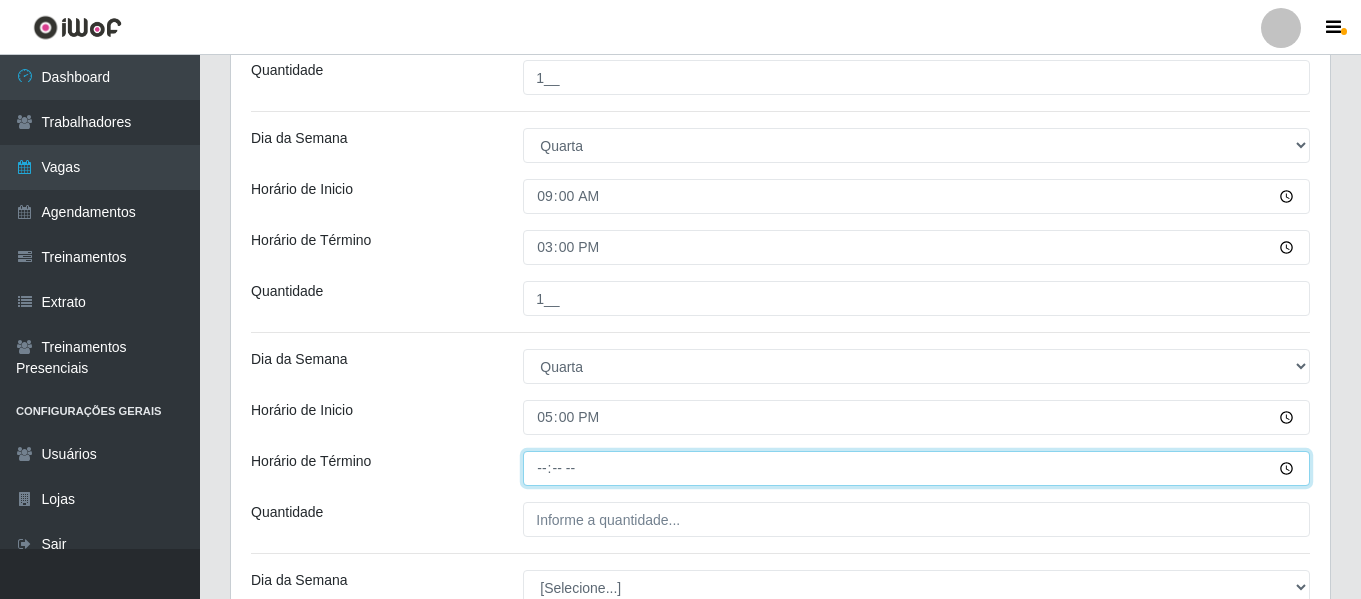 click on "Horário de Término" at bounding box center [916, 468] 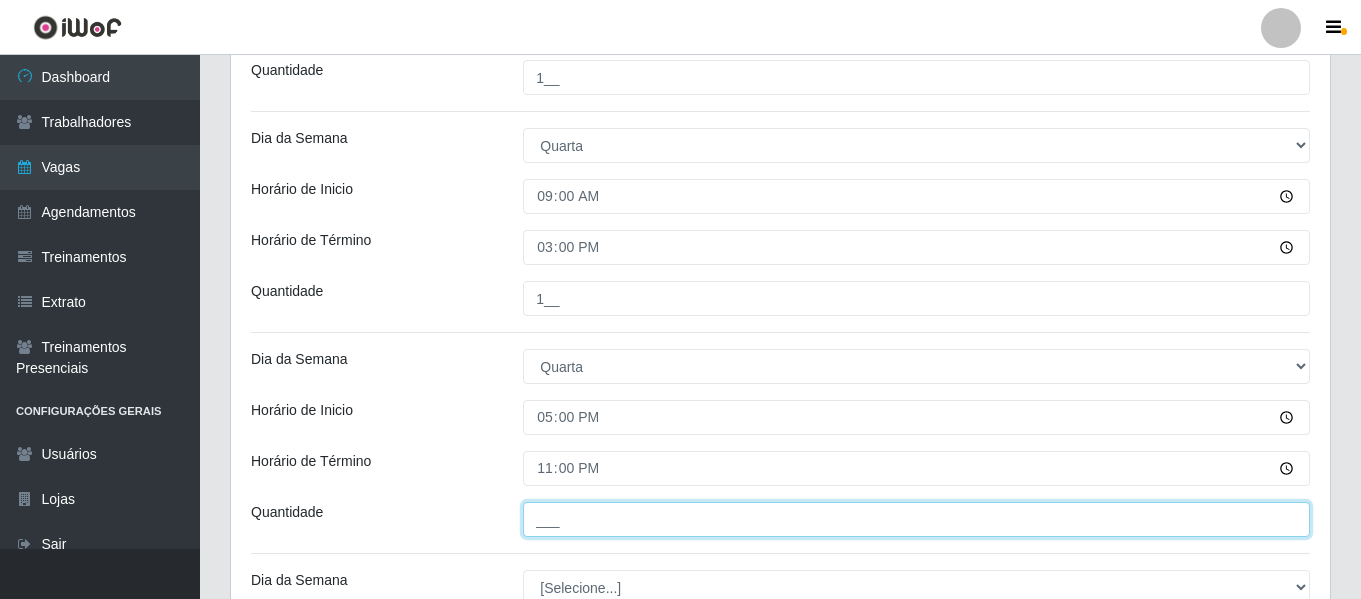 click on "___" at bounding box center [916, 519] 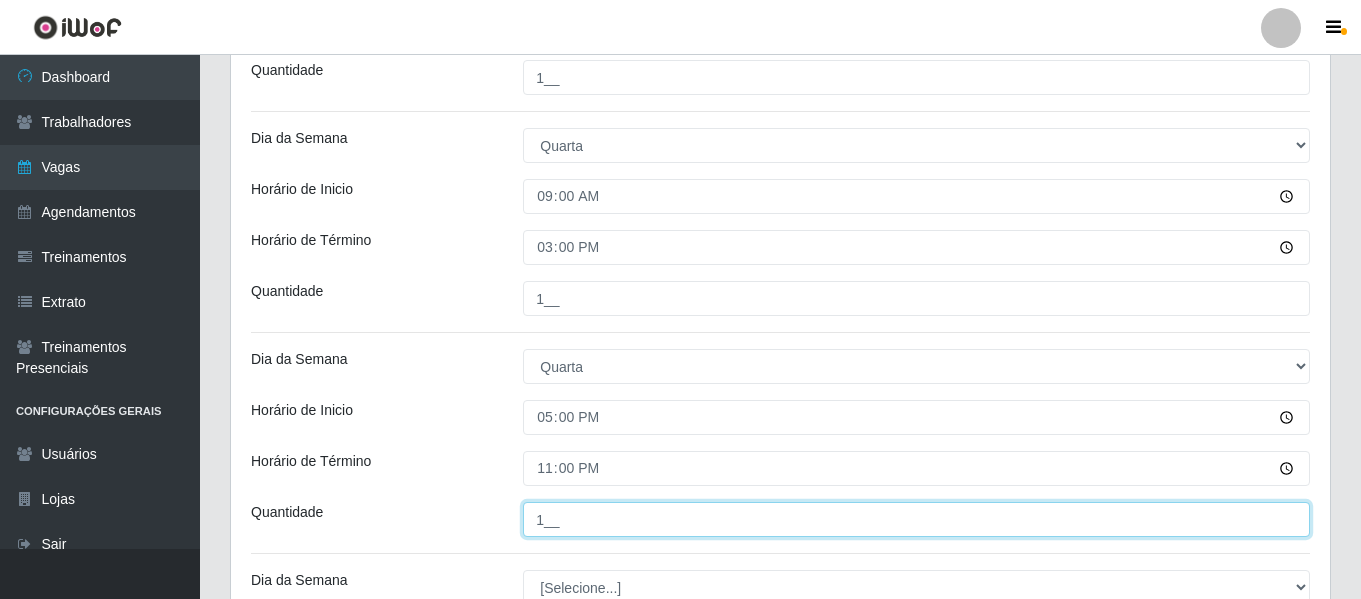 type on "1__" 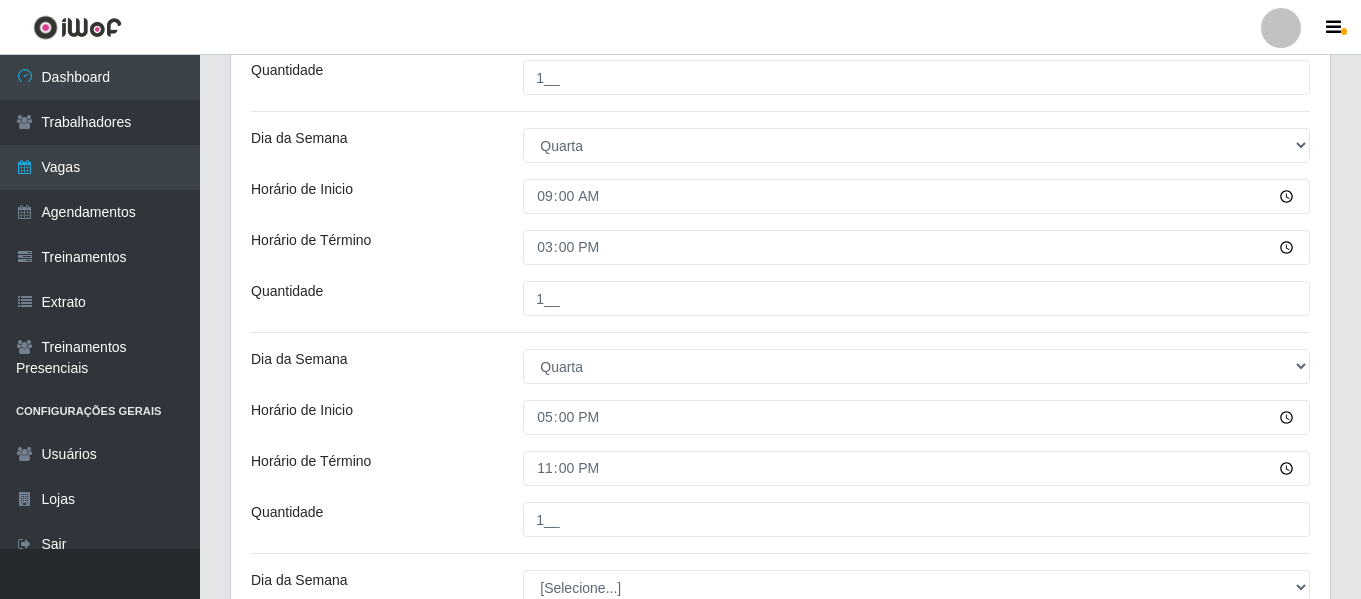 click on "Loja Divino Fogão Função [Selecione...] ASG ASG + ASG ++ Auxiliar de Cozinha Auxiliar de Cozinha + Auxiliar de Cozinha ++ Sexo do Trabalhador [Selecione...] Inicia em 2025-07-14 Termina em 2025-10-14 Escala Adicionar Escala Dia da Semana [Selecione...] Segunda Terça Quarta Quinta Sexta Sábado Domingo Horário de Inicio 09:00 Horário de Término 15:00 Quantidade 1__ Dia da Semana [Selecione...] Segunda Terça Quarta Quinta Sexta Sábado Domingo Horário de Inicio 17:00 Horário de Término 23:00 Quantidade 1__ Dia da Semana [Selecione...] Segunda Terça Quarta Quinta Sexta Sábado Domingo Horário de Inicio 09:00 Horário de Término 15:00 Quantidade 1__ Dia da Semana [Selecione...] Segunda Terça Quarta Quinta Sexta Sábado Domingo Horário de Inicio 17:00 Horário de Término 23:00 Quantidade 1__ Dia da Semana [Selecione...] Segunda Terça Quarta Quinta Sexta Sábado Domingo Horário de Inicio 09:00 Horário de Término 15:00 Quantidade 1__ Dia da Semana [Selecione...] Segunda Terça Quarta Quinta 1__" at bounding box center (780, -149) 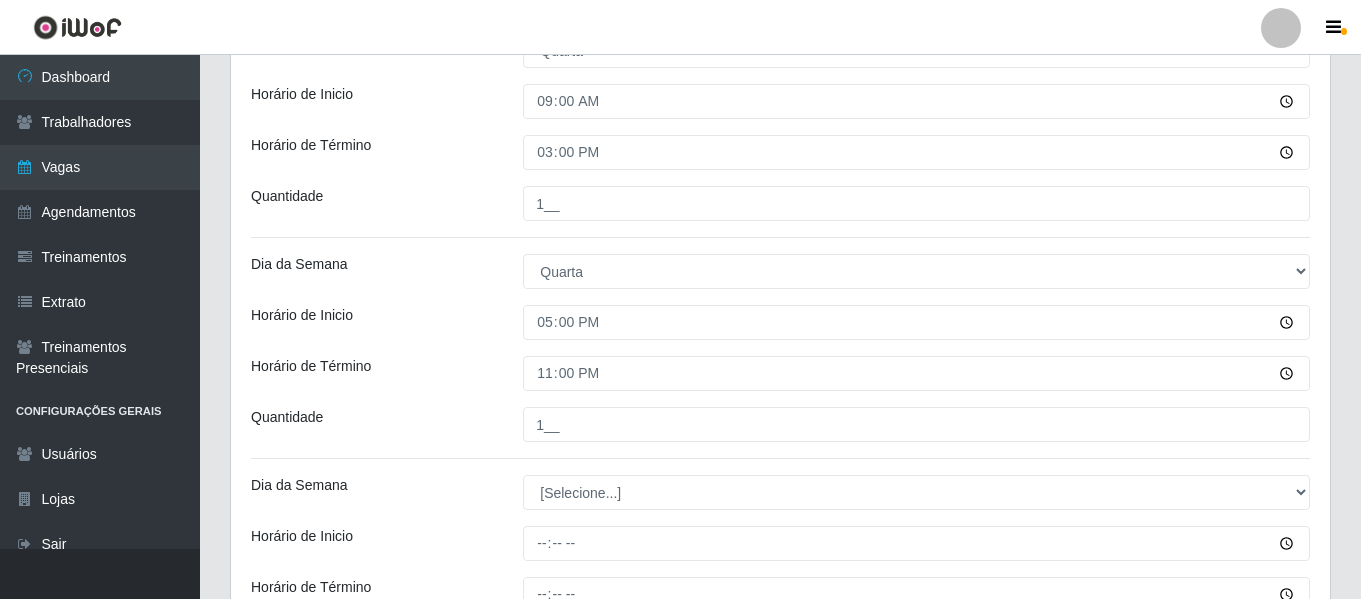 scroll, scrollTop: 1481, scrollLeft: 0, axis: vertical 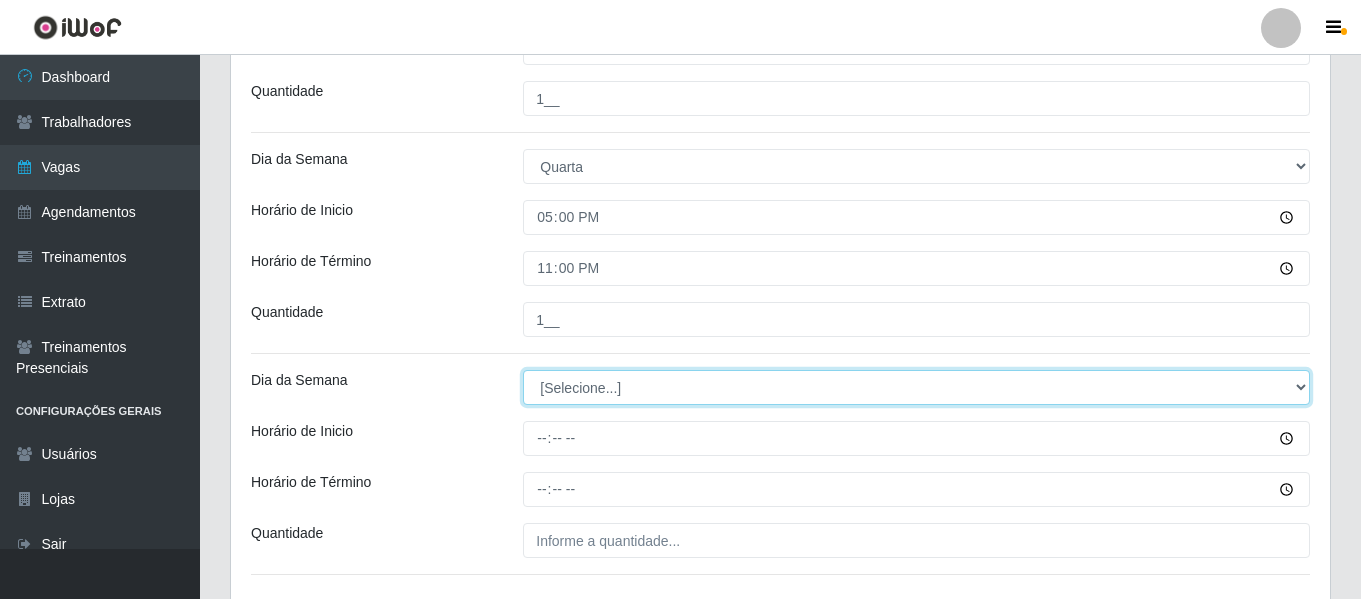 click on "[Selecione...] Segunda Terça Quarta Quinta Sexta Sábado Domingo" at bounding box center [916, 387] 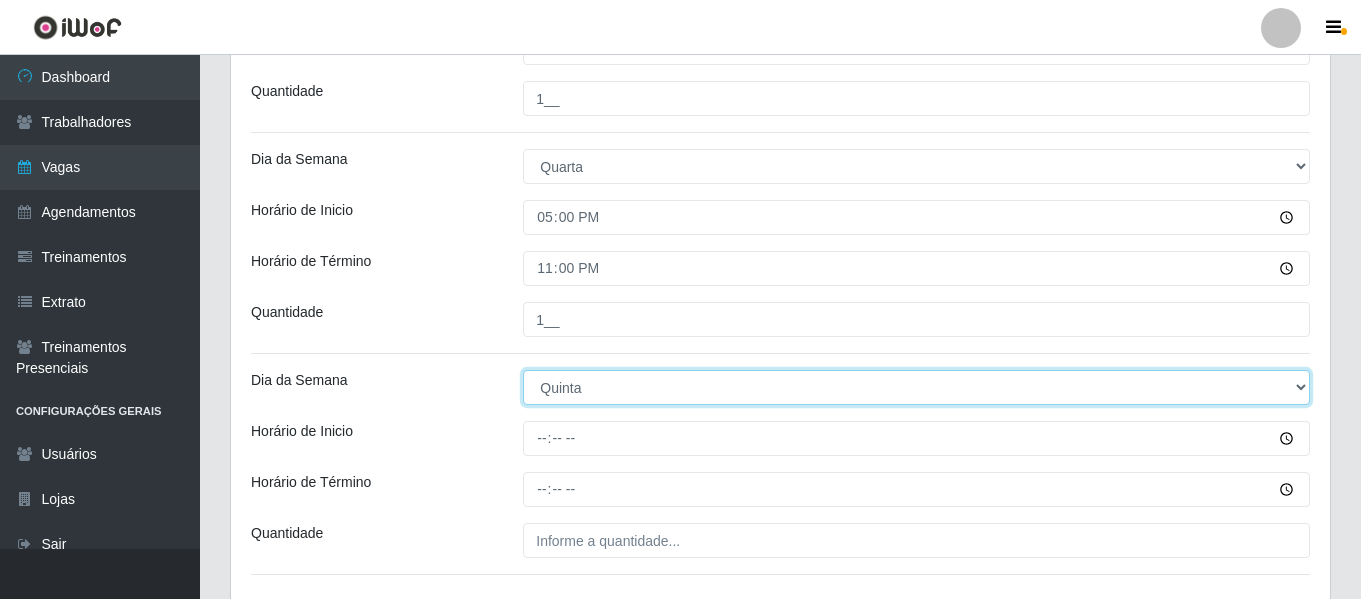 click on "[Selecione...] Segunda Terça Quarta Quinta Sexta Sábado Domingo" at bounding box center (916, 387) 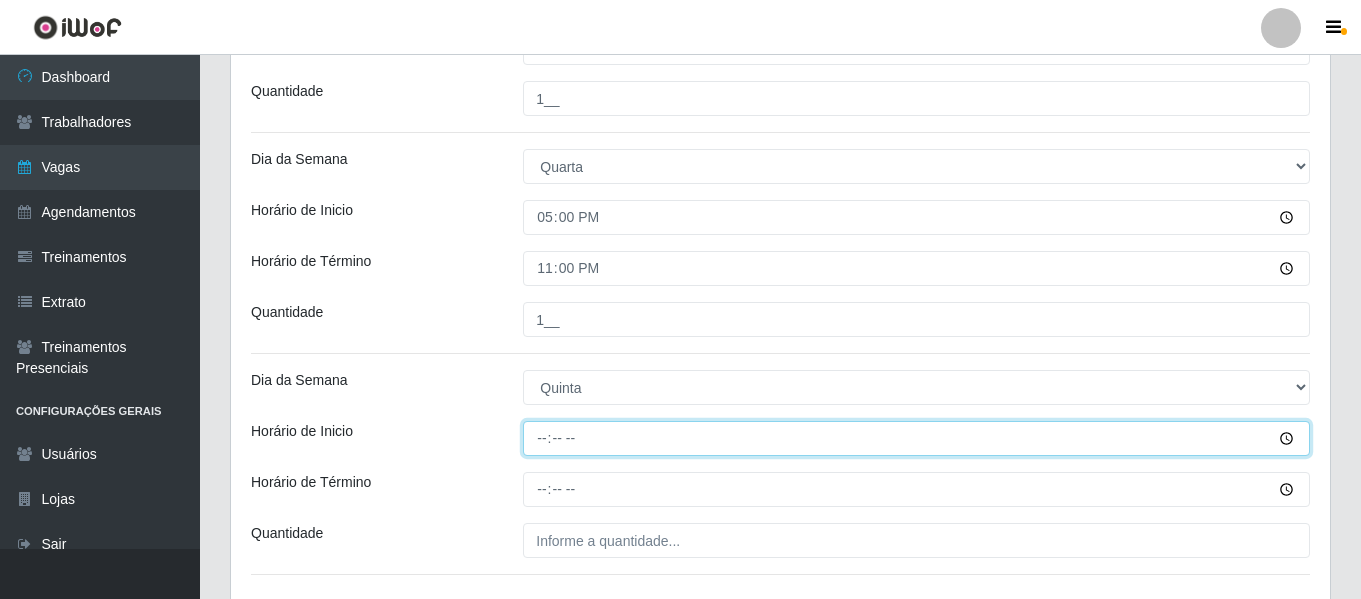 click on "Horário de Inicio" at bounding box center [916, 438] 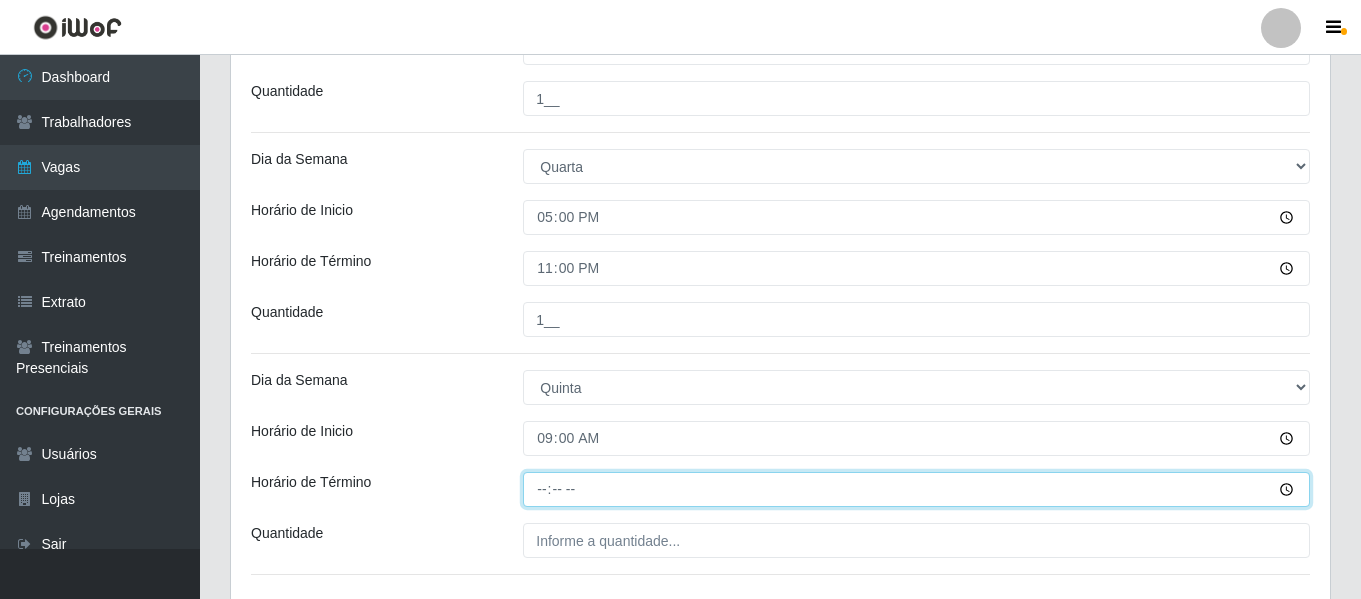 click on "Horário de Término" at bounding box center [916, 489] 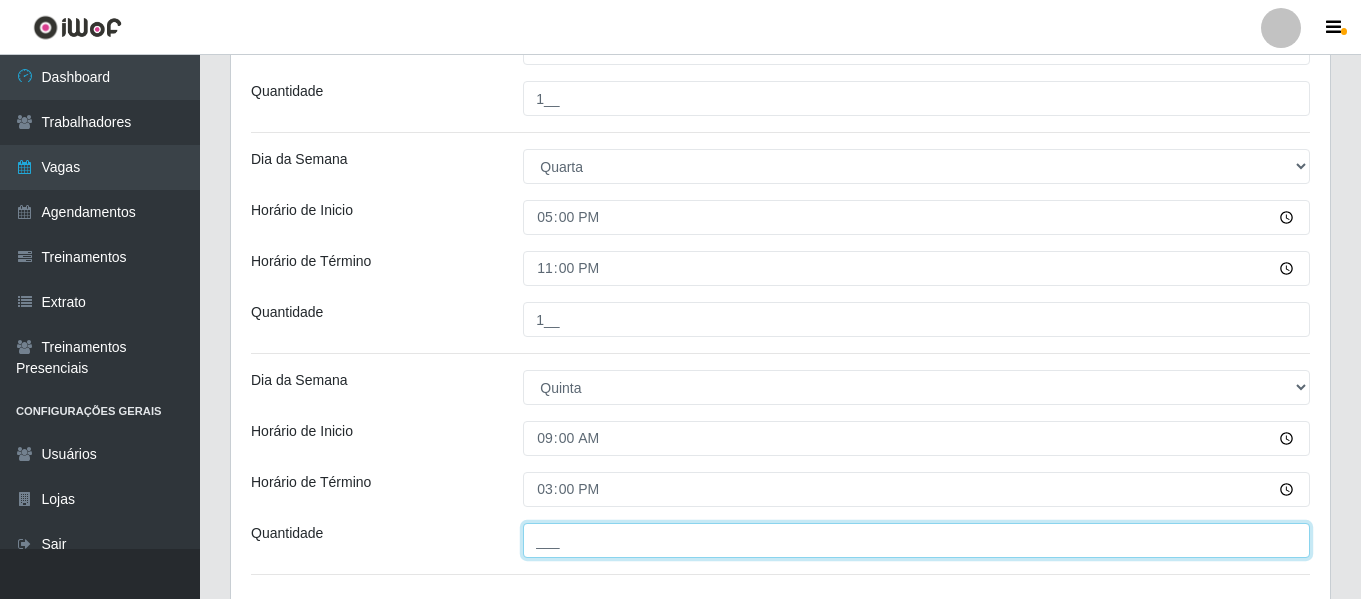 click on "___" at bounding box center (916, 540) 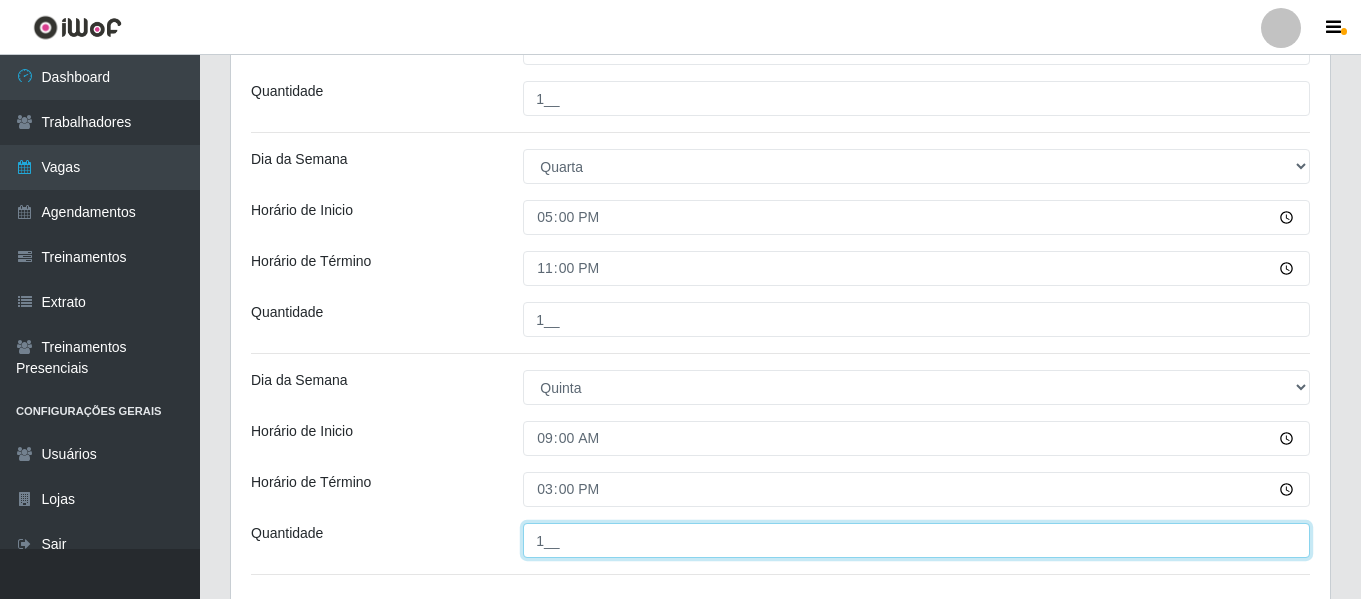 type on "1__" 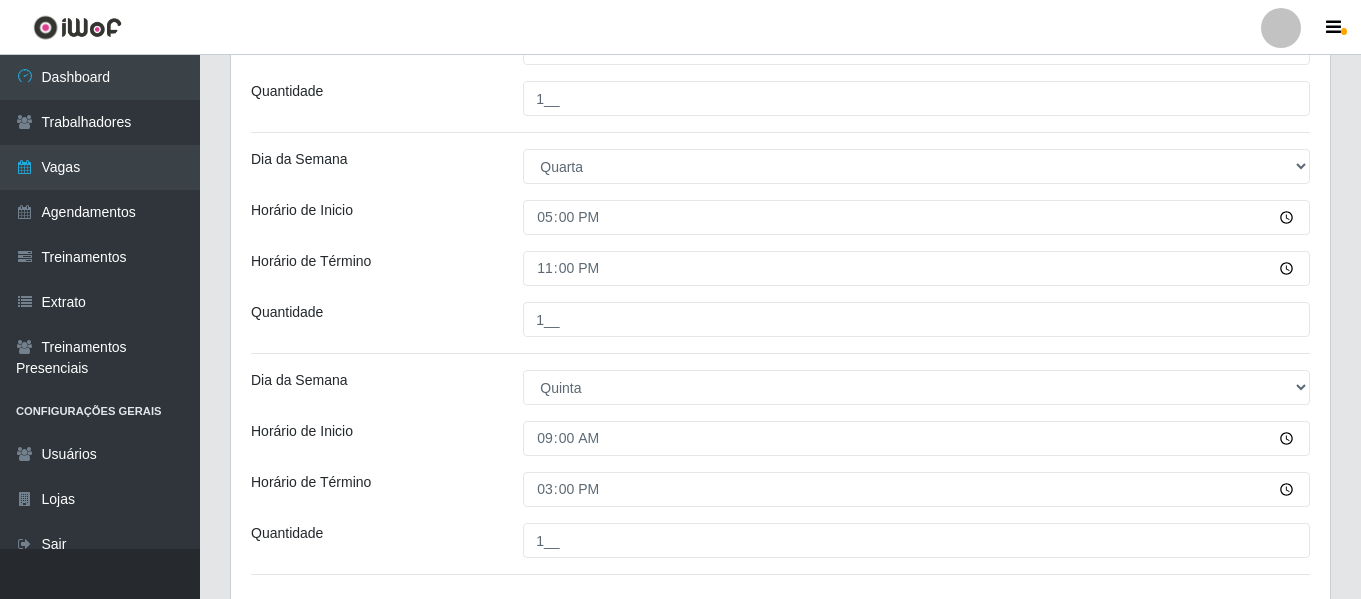 click on "Dia da Semana" at bounding box center [372, 387] 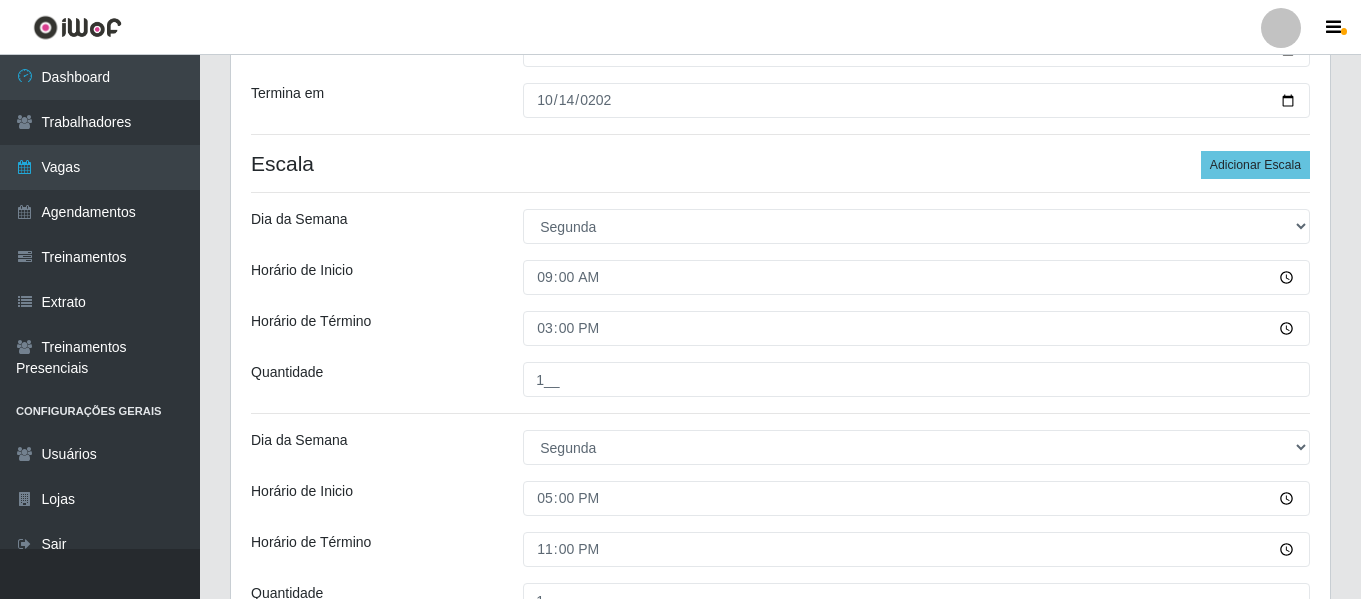 scroll, scrollTop: 281, scrollLeft: 0, axis: vertical 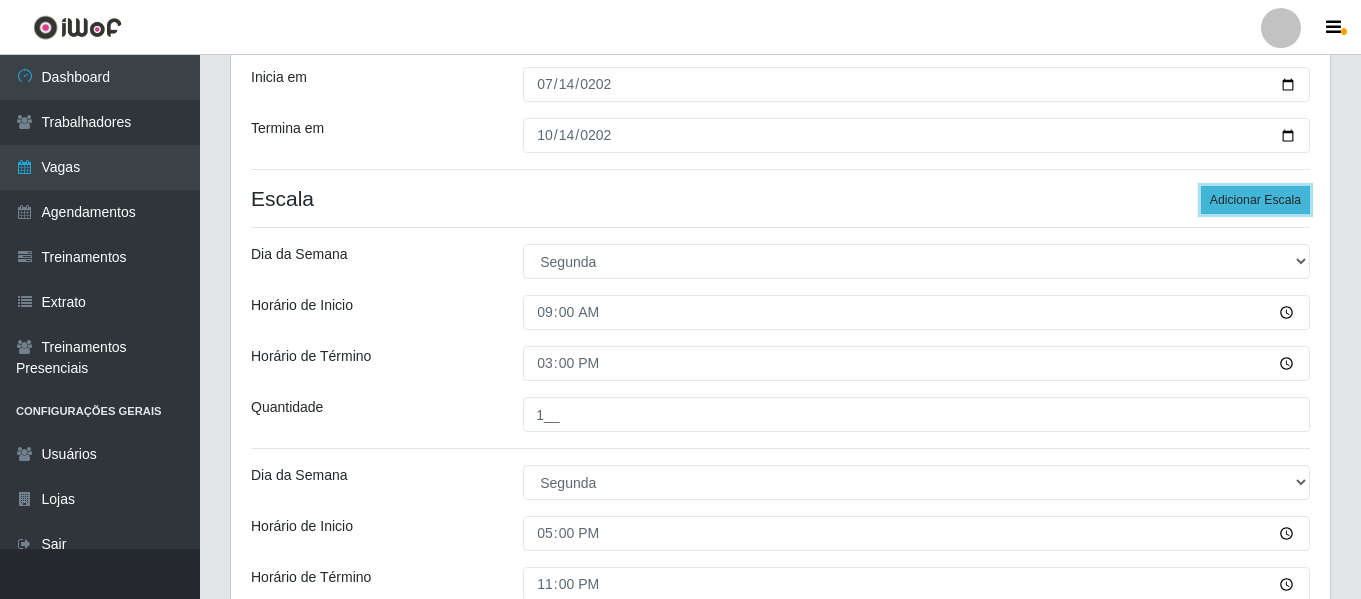click on "Adicionar Escala" at bounding box center (1255, 200) 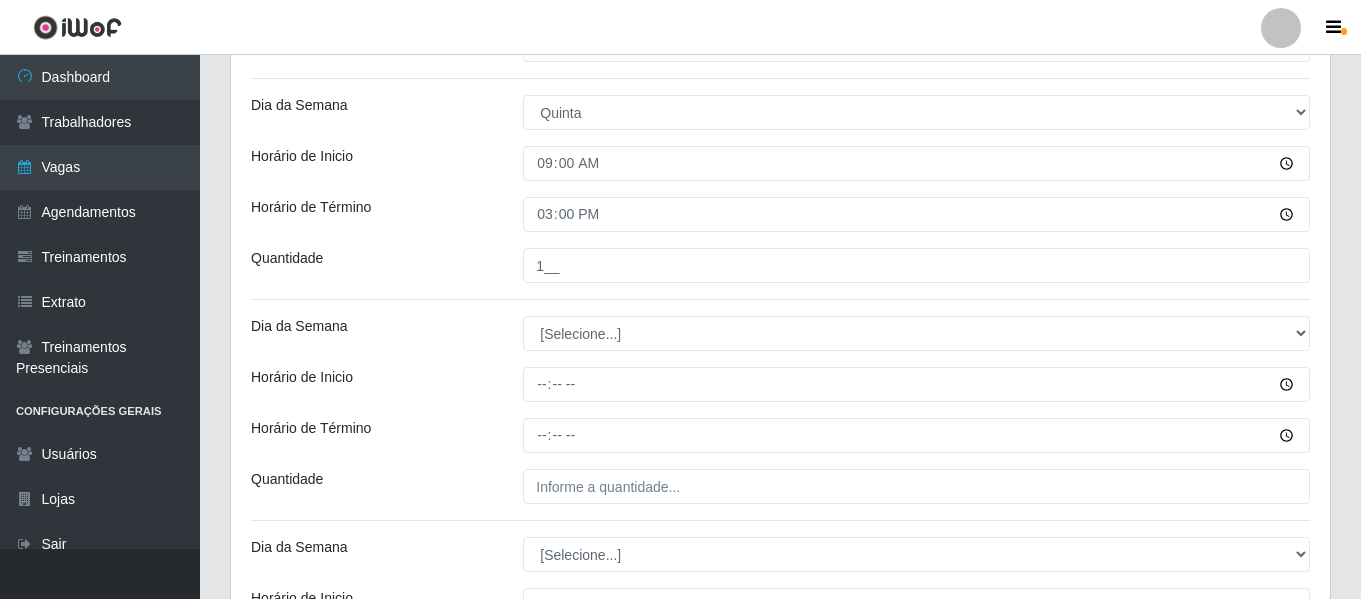 scroll, scrollTop: 1781, scrollLeft: 0, axis: vertical 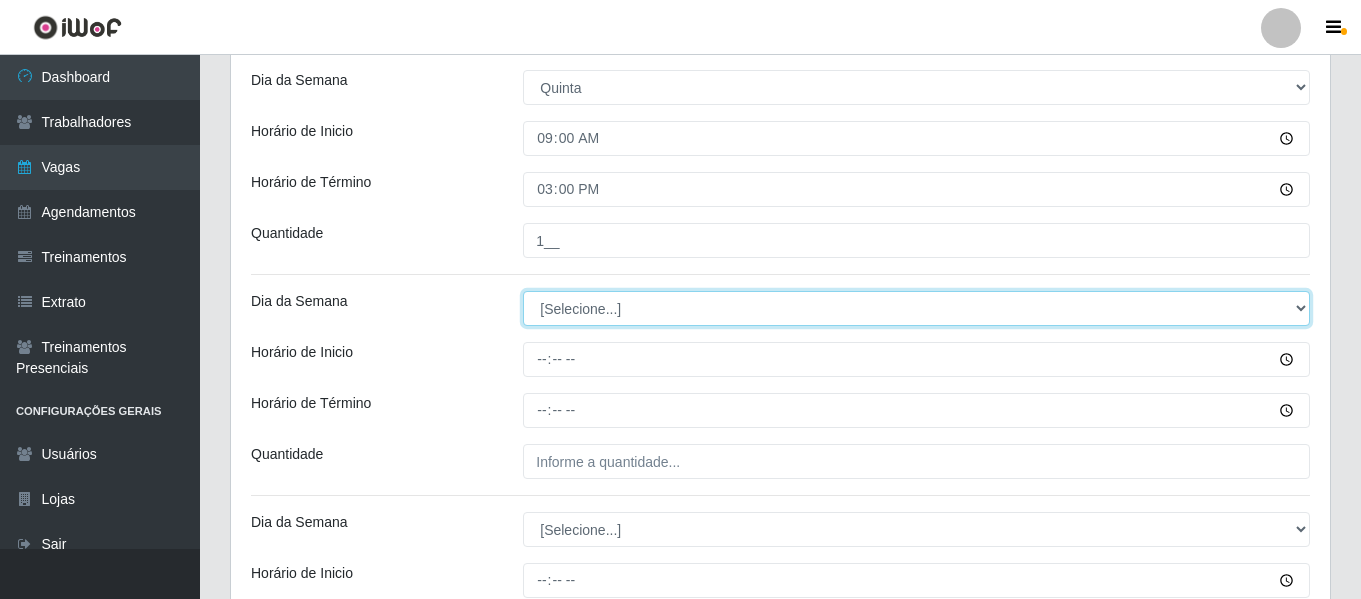 click on "[Selecione...] Segunda Terça Quarta Quinta Sexta Sábado Domingo" at bounding box center [916, 308] 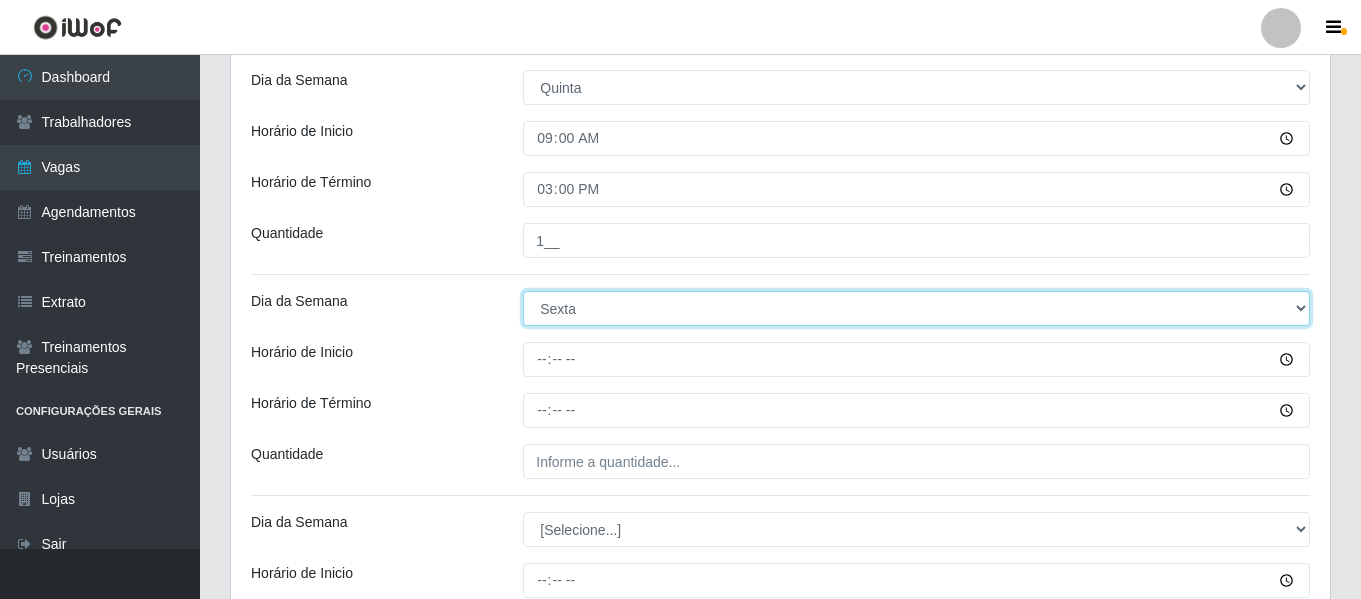 click on "[Selecione...] Segunda Terça Quarta Quinta Sexta Sábado Domingo" at bounding box center (916, 308) 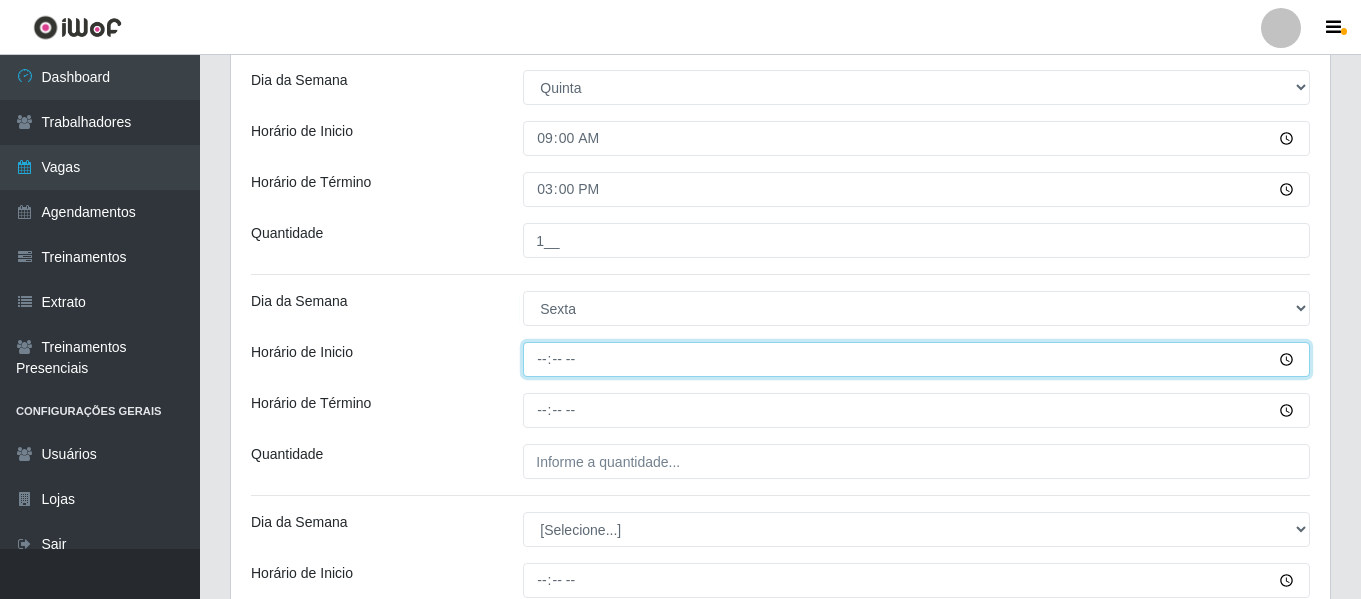 click on "Horário de Inicio" at bounding box center (916, 359) 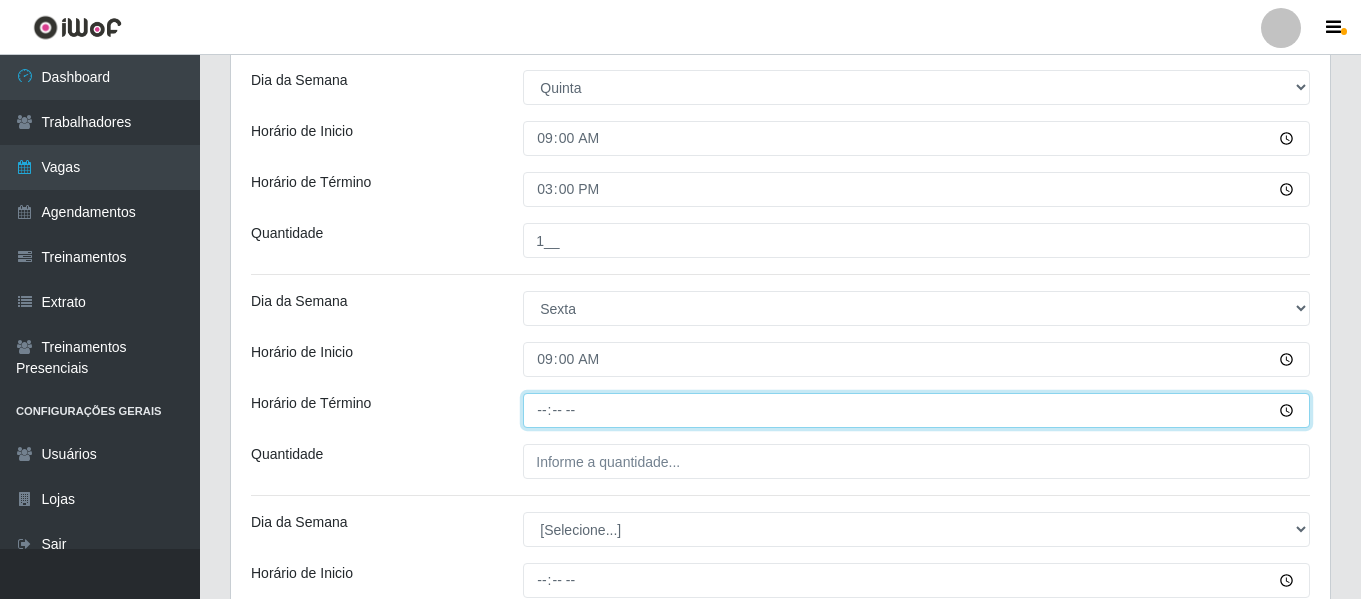 click on "Horário de Término" at bounding box center (916, 410) 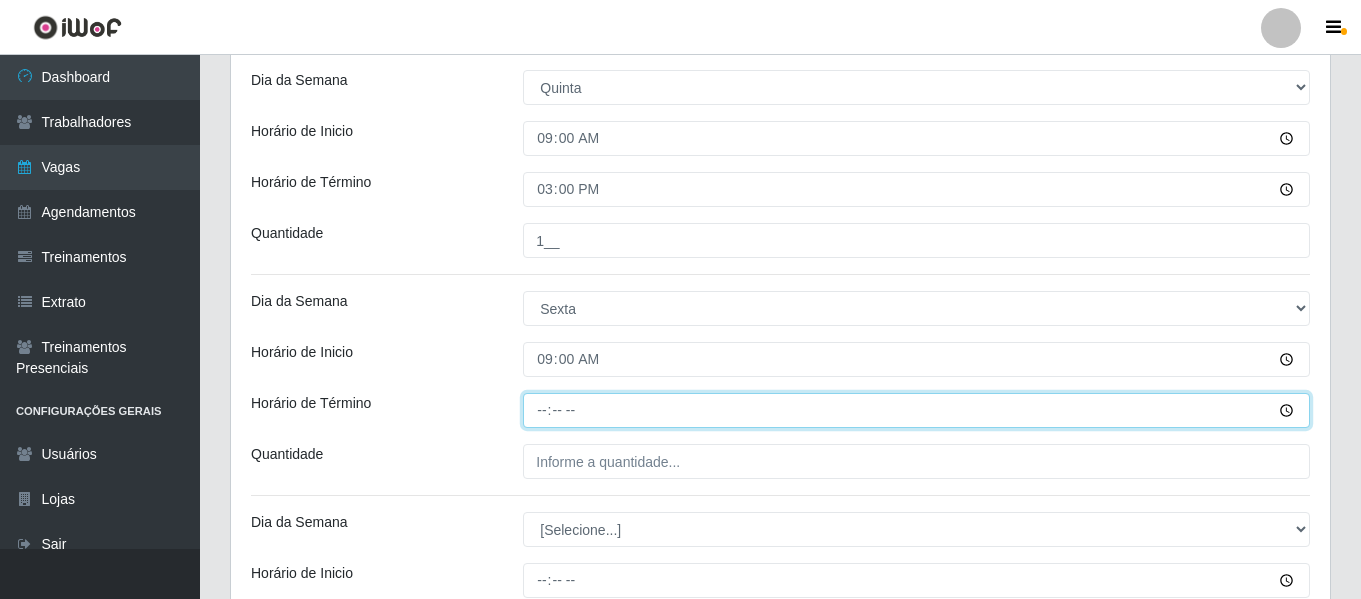 type on "15:00" 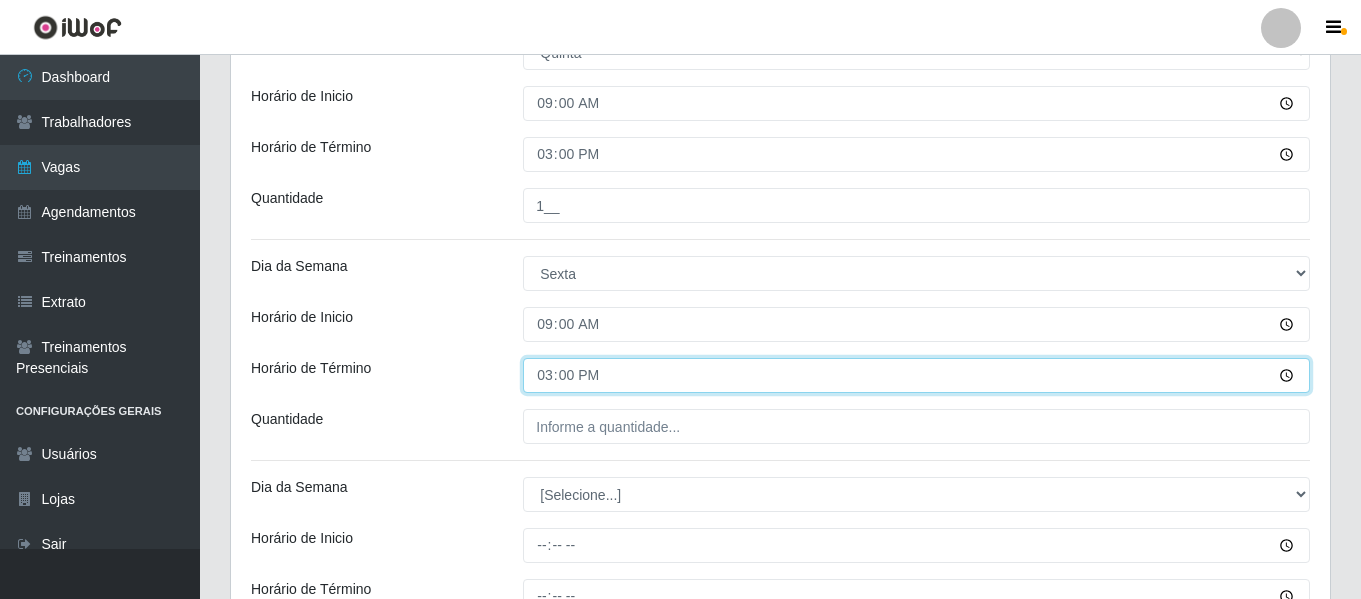 scroll, scrollTop: 1781, scrollLeft: 0, axis: vertical 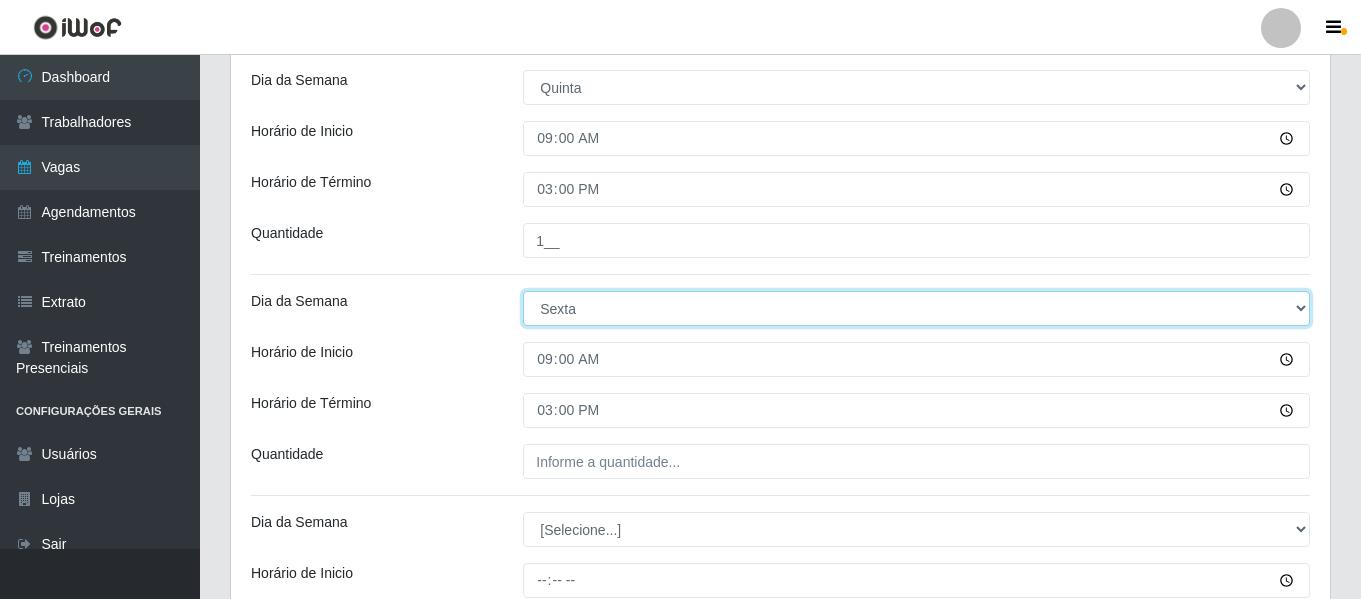click on "[Selecione...] Segunda Terça Quarta Quinta Sexta Sábado Domingo" at bounding box center [916, 308] 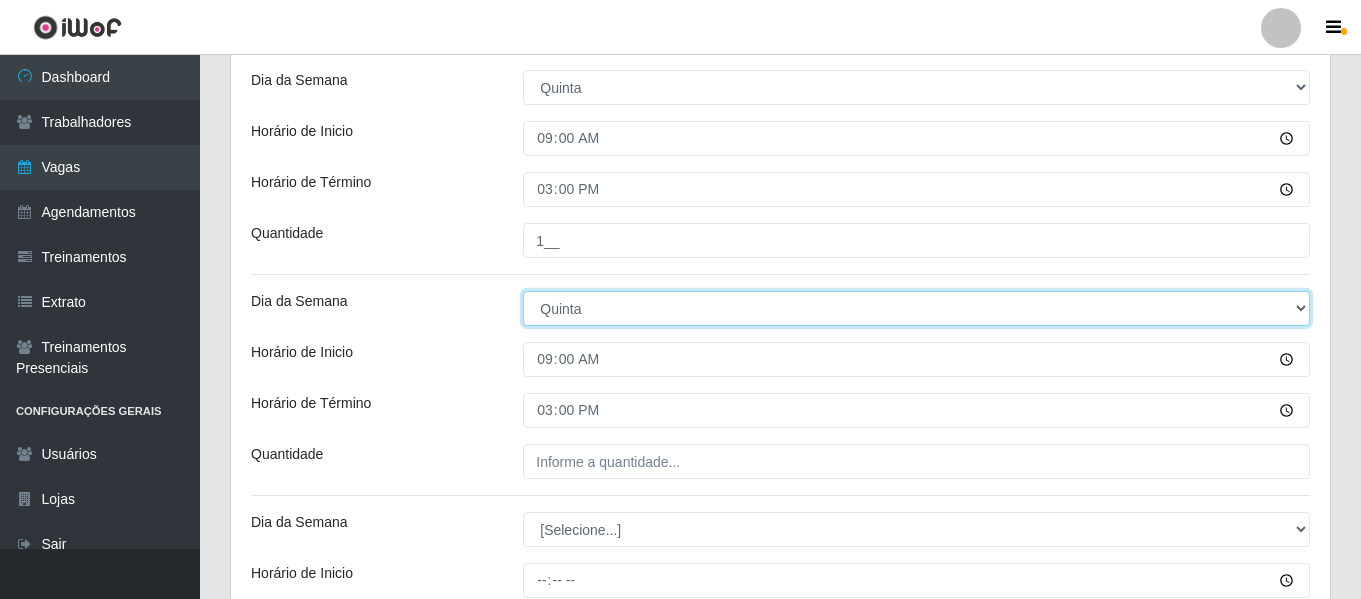 click on "[Selecione...] Segunda Terça Quarta Quinta Sexta Sábado Domingo" at bounding box center (916, 308) 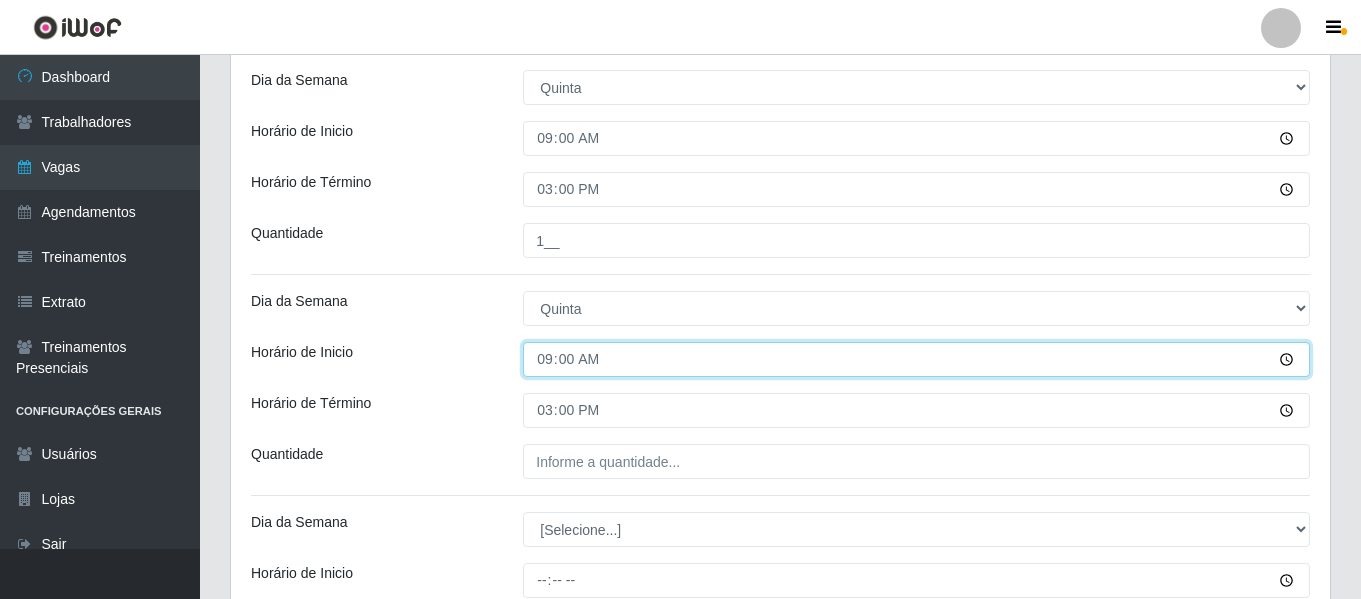 click on "09:00" at bounding box center (916, 359) 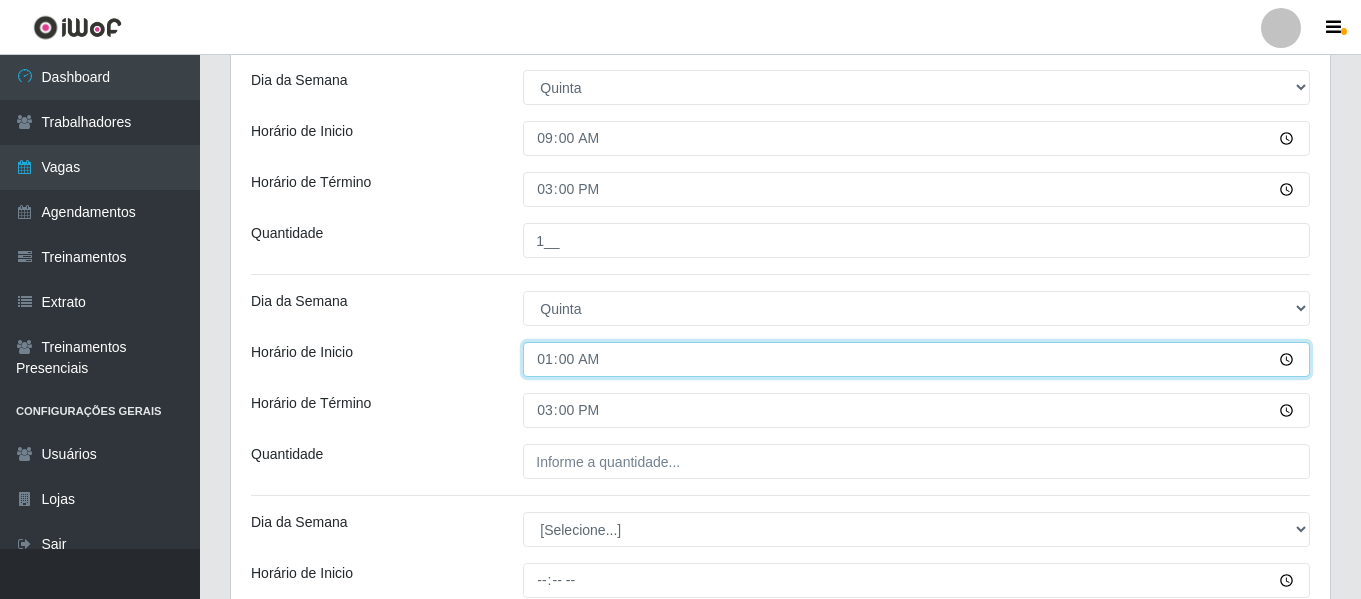 type on "17:00" 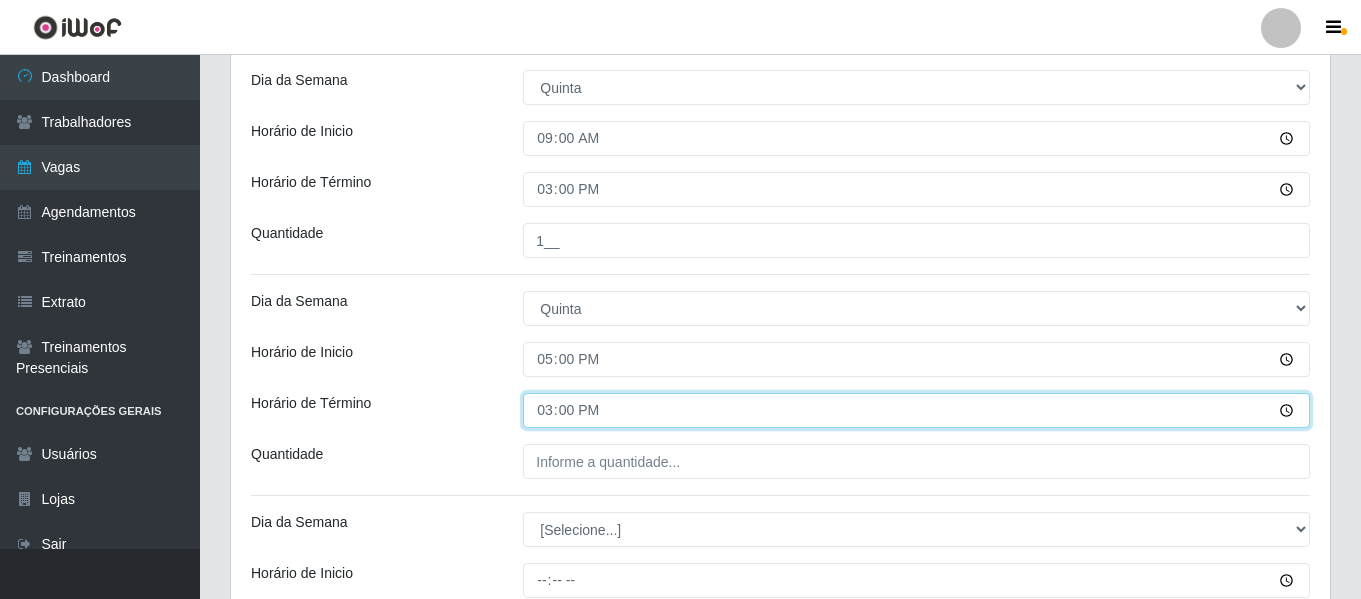 click on "15:00" at bounding box center [916, 410] 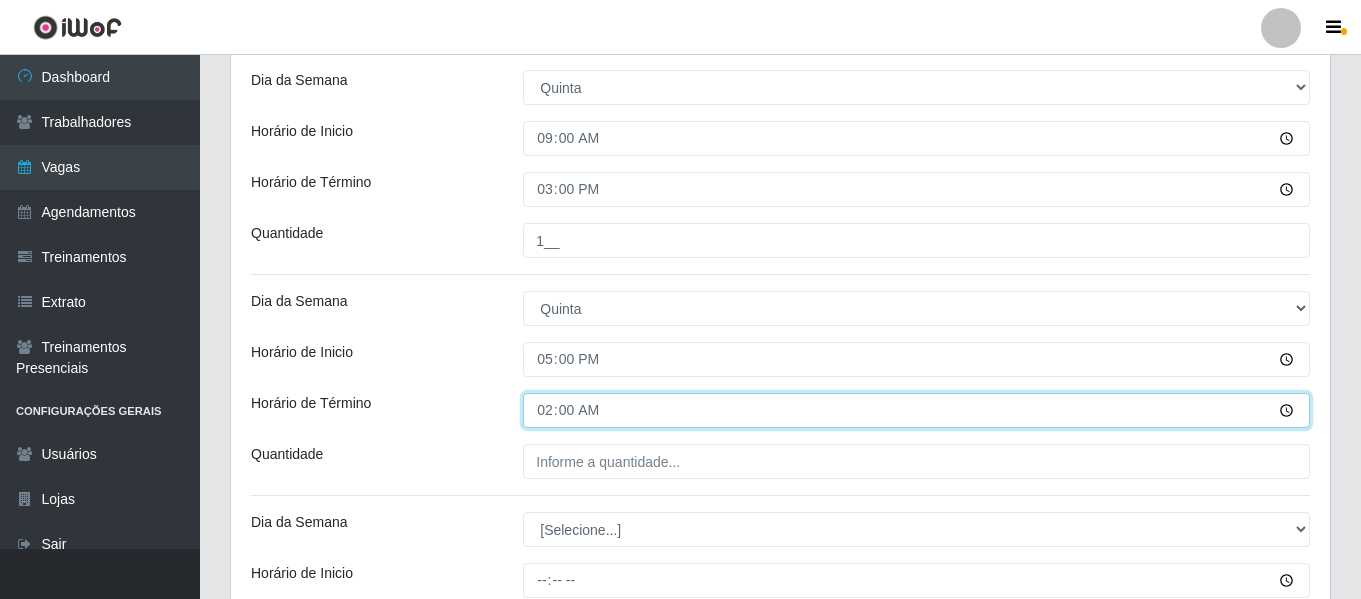 type on "23:00" 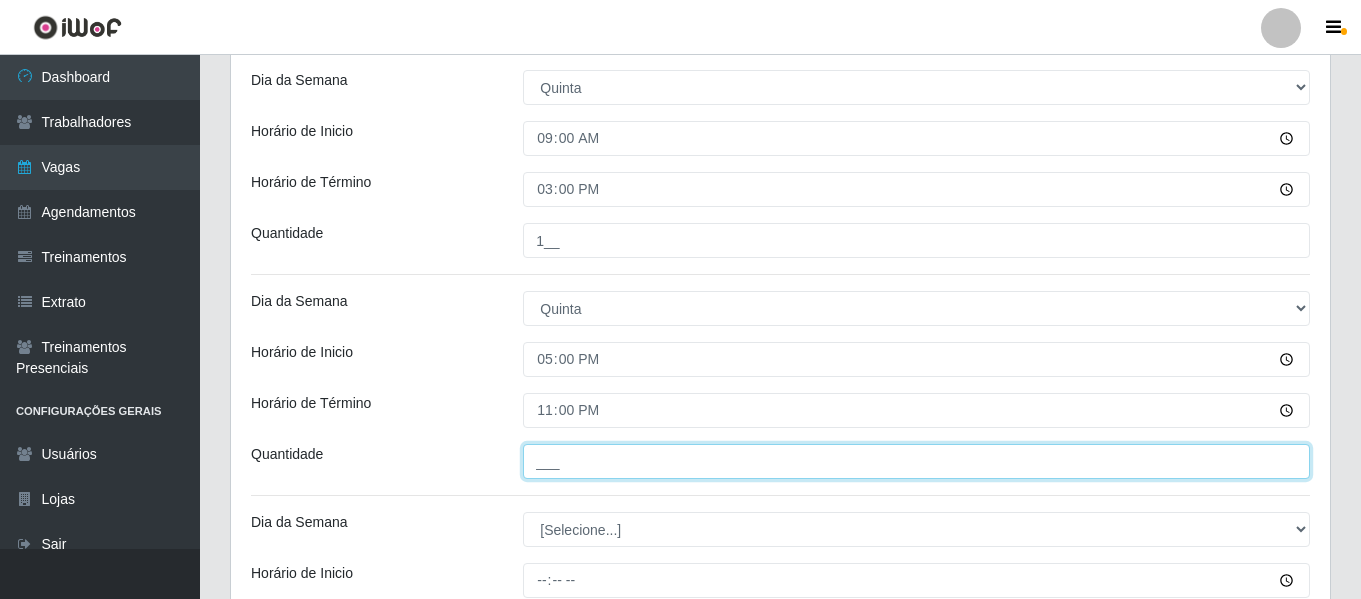 click on "___" at bounding box center [916, 461] 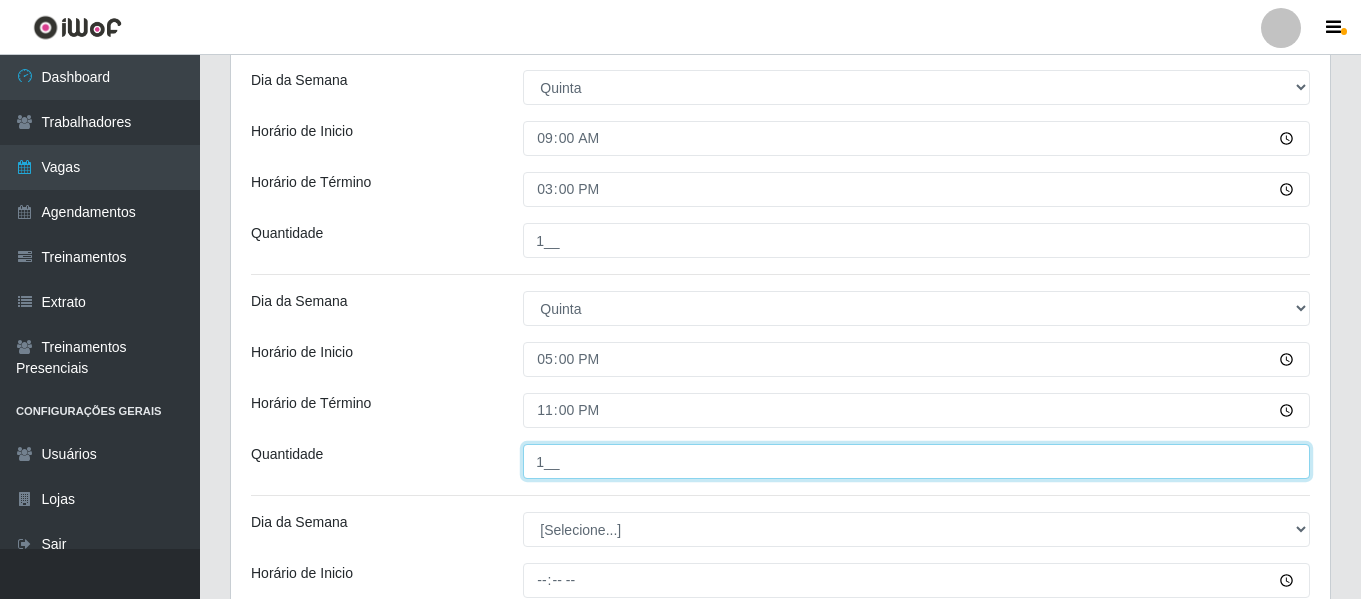 type on "1__" 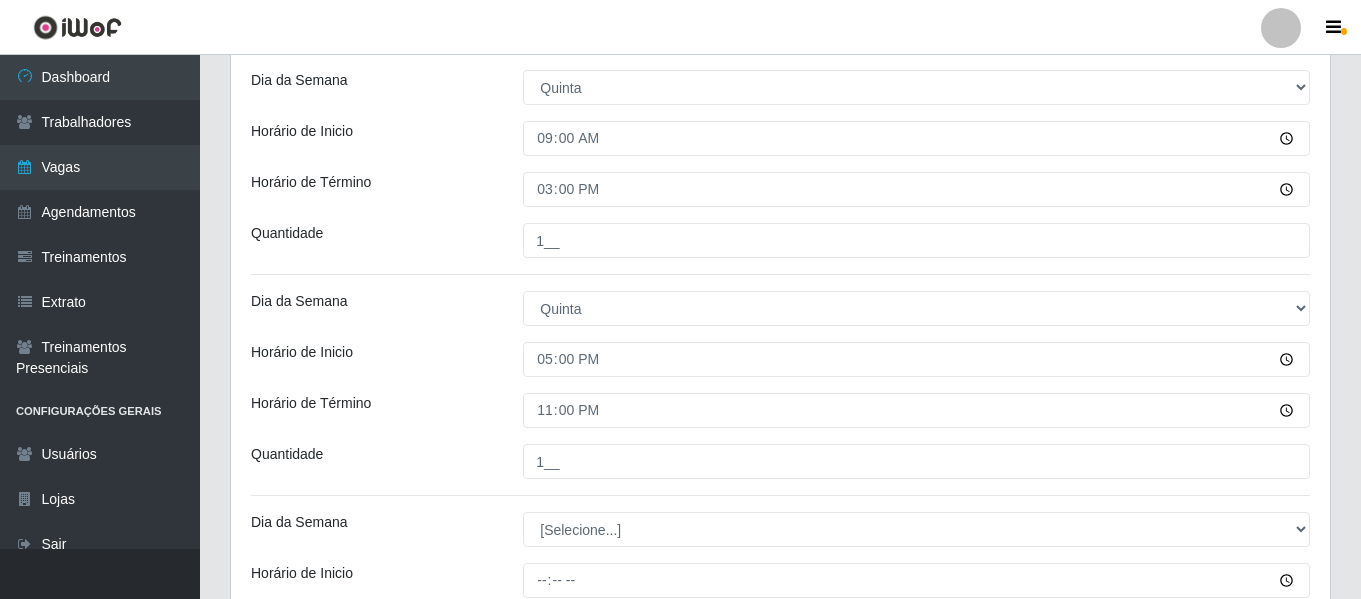 click on "Loja Divino Fogão Função [Selecione...] ASG ASG + ASG ++ Auxiliar de Cozinha Auxiliar de Cozinha + Auxiliar de Cozinha ++ Sexo do Trabalhador [Selecione...] Inicia em 2025-07-14 Termina em 2025-10-14 Escala Adicionar Escala Dia da Semana [Selecione...] Segunda Terça Quarta Quinta Sexta Sábado Domingo Horário de Inicio 09:00 Horário de Término 15:00 Quantidade 1__ Dia da Semana [Selecione...] Segunda Terça Quarta Quinta Sexta Sábado Domingo Horário de Inicio 17:00 Horário de Término 23:00 Quantidade 1__ Dia da Semana [Selecione...] Segunda Terça Quarta Quinta Sexta Sábado Domingo Horário de Inicio 09:00 Horário de Término 15:00 Quantidade 1__ Dia da Semana [Selecione...] Segunda Terça Quarta Quinta Sexta Sábado Domingo Horário de Inicio 17:00 Horário de Término 23:00 Quantidade 1__ Dia da Semana [Selecione...] Segunda Terça Quarta Quinta Sexta Sábado Domingo Horário de Inicio 09:00 Horário de Término 15:00 Quantidade 1__ Dia da Semana [Selecione...] Segunda Terça Quarta Quinta 1__" at bounding box center [780, -428] 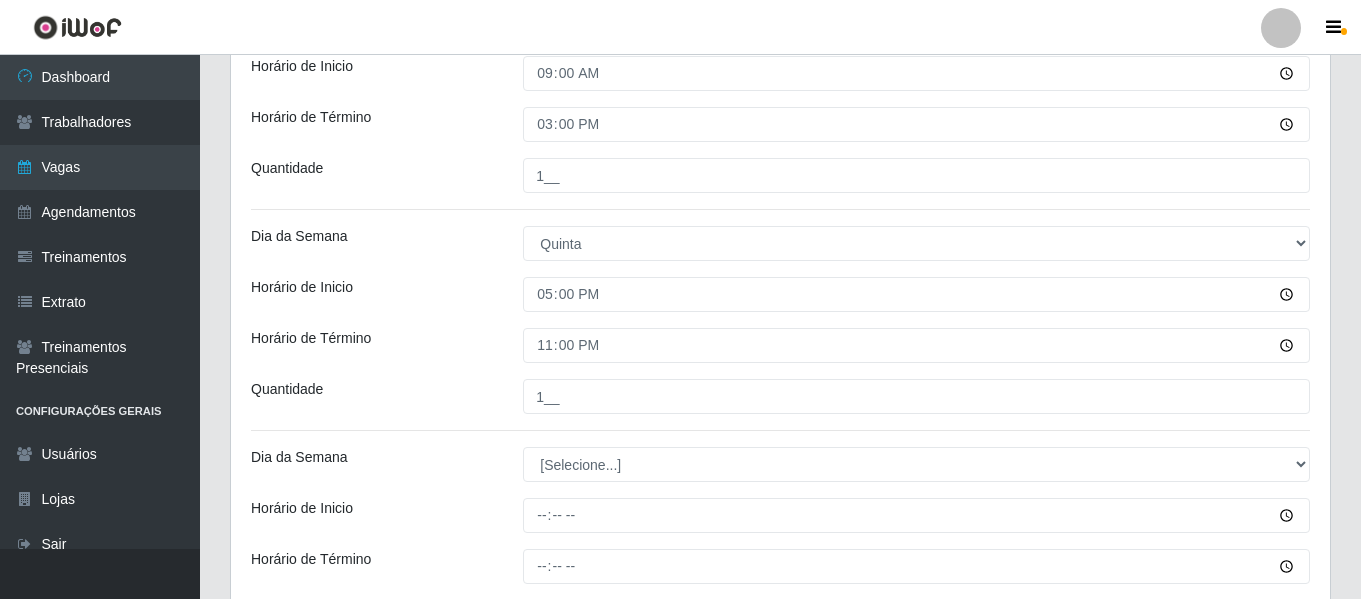 scroll, scrollTop: 1881, scrollLeft: 0, axis: vertical 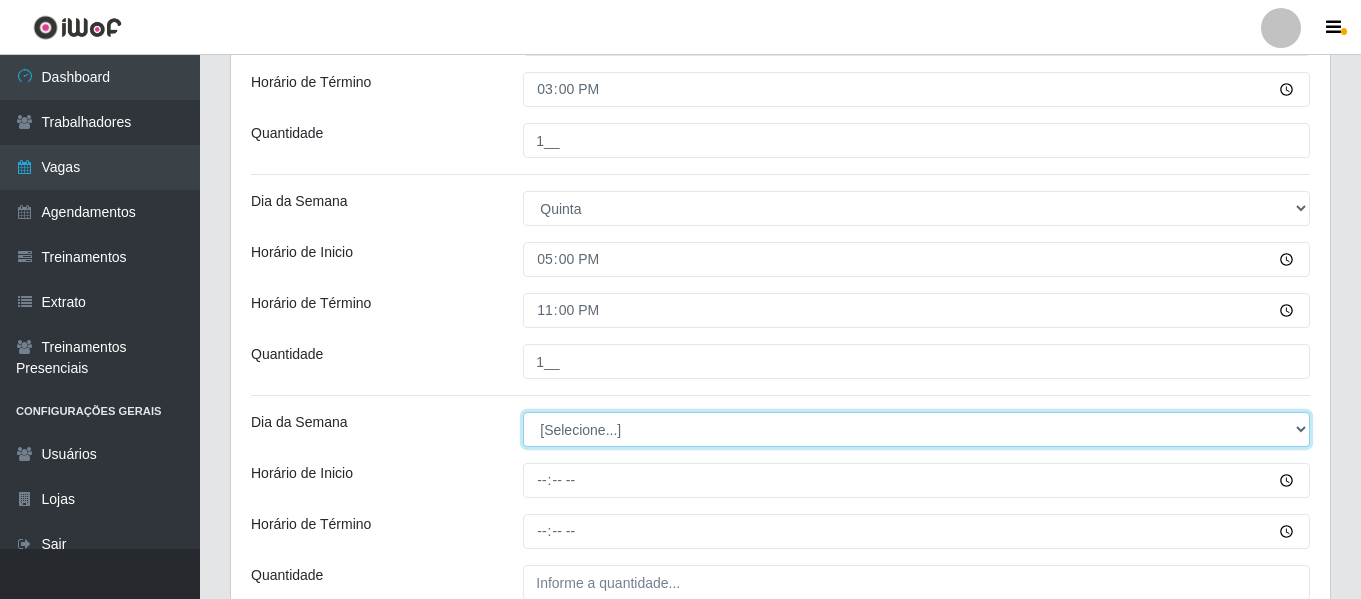 click on "[Selecione...] Segunda Terça Quarta Quinta Sexta Sábado Domingo" at bounding box center (916, 429) 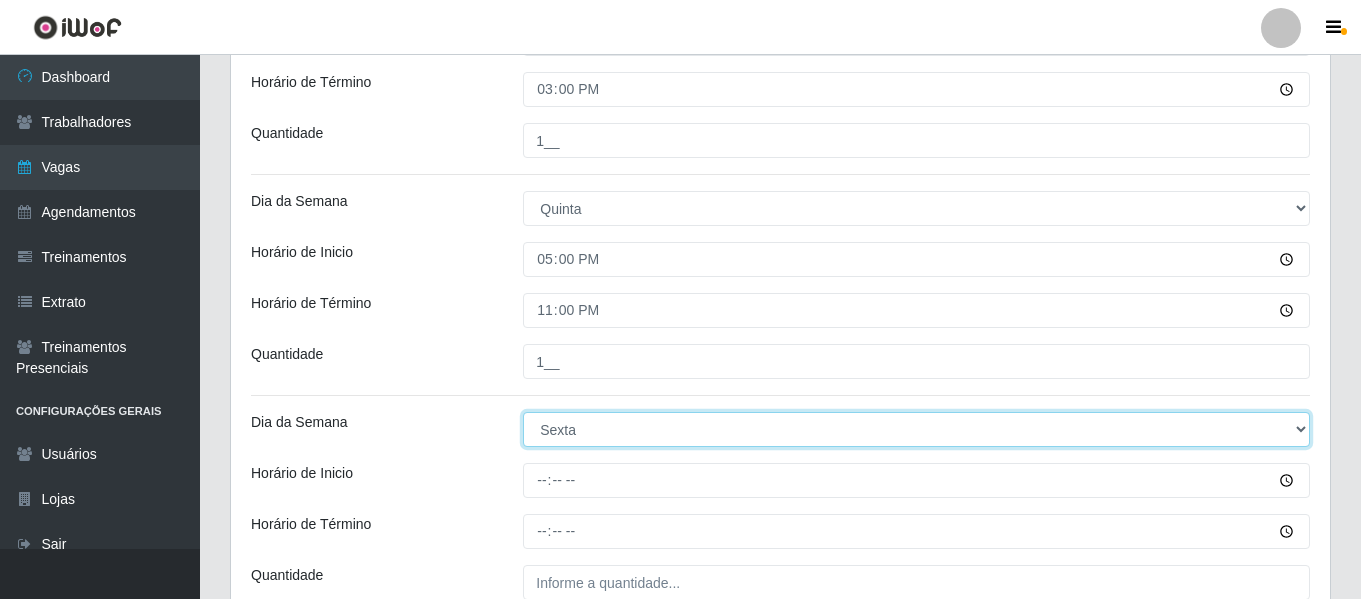 click on "[Selecione...] Segunda Terça Quarta Quinta Sexta Sábado Domingo" at bounding box center (916, 429) 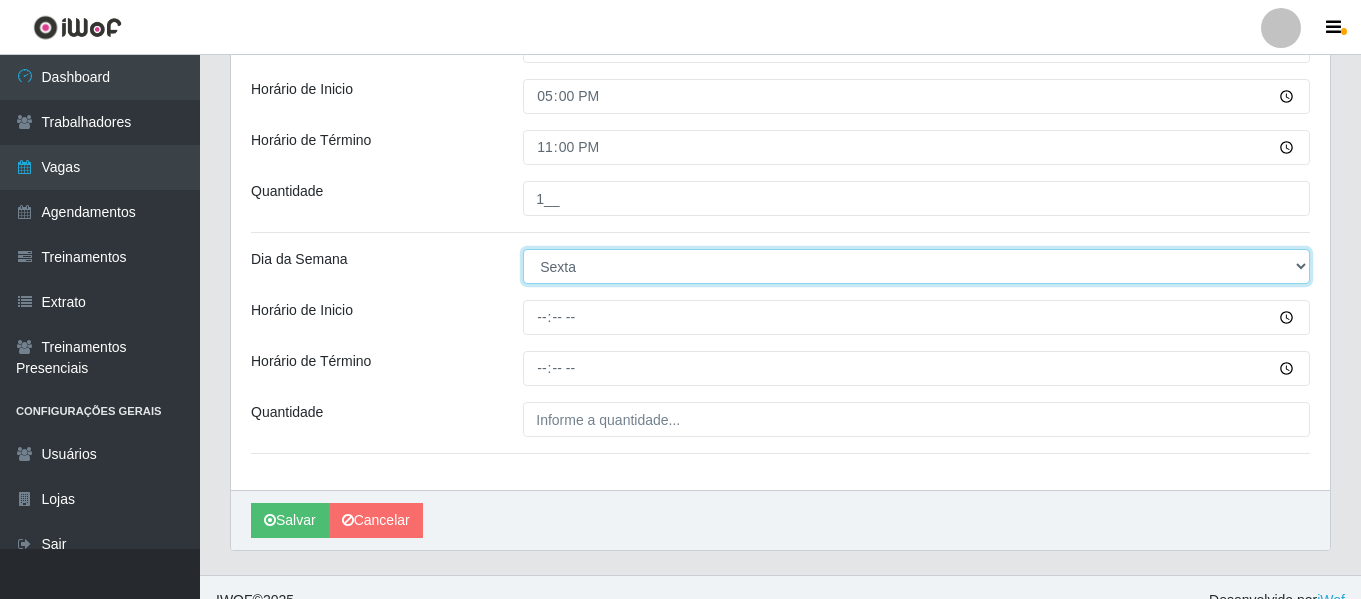 scroll, scrollTop: 2070, scrollLeft: 0, axis: vertical 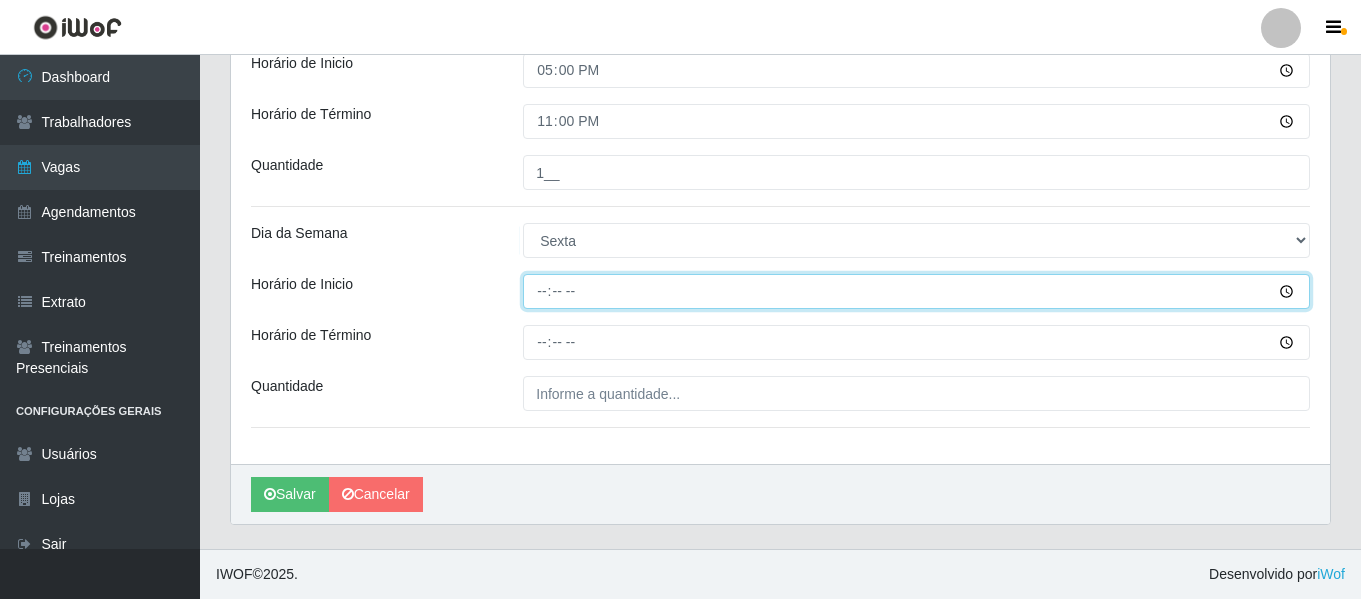 click on "Horário de Inicio" at bounding box center [916, 291] 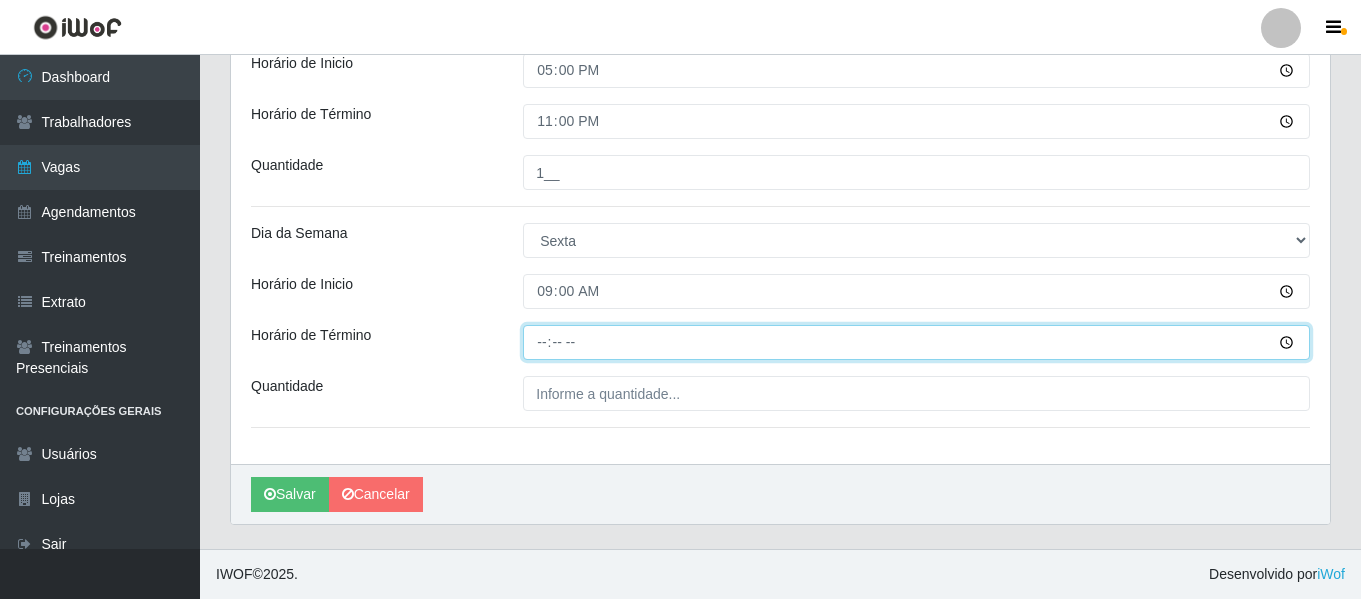 click on "Horário de Término" at bounding box center [916, 342] 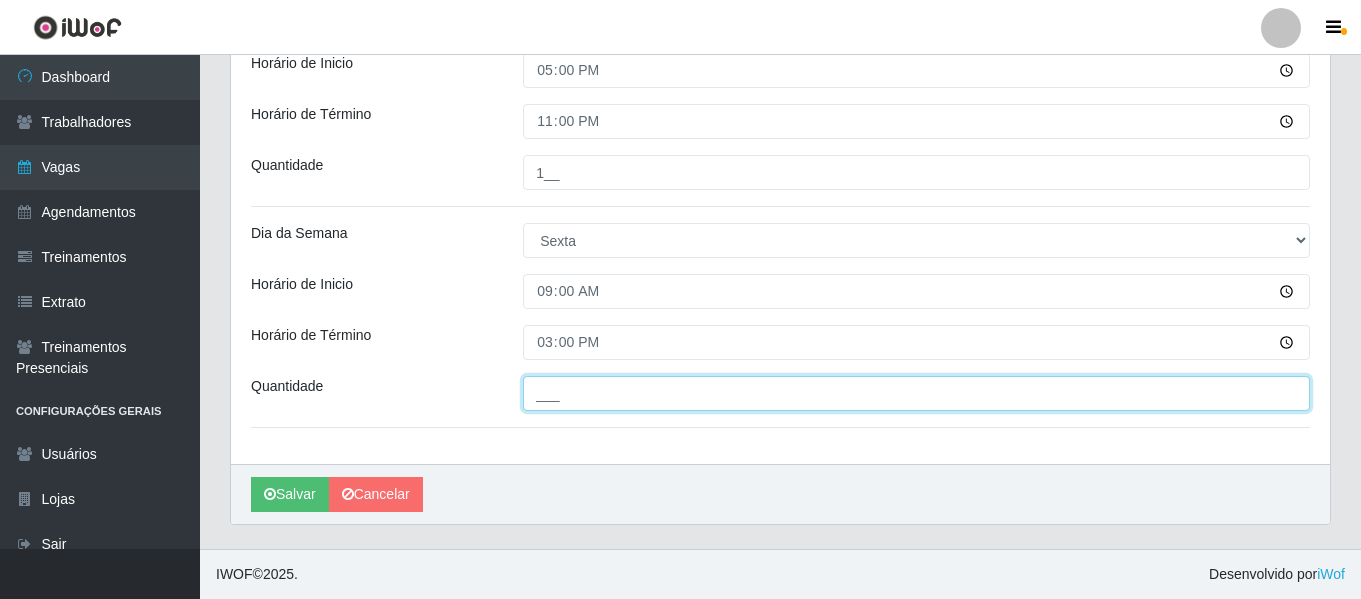 click on "___" at bounding box center (916, 393) 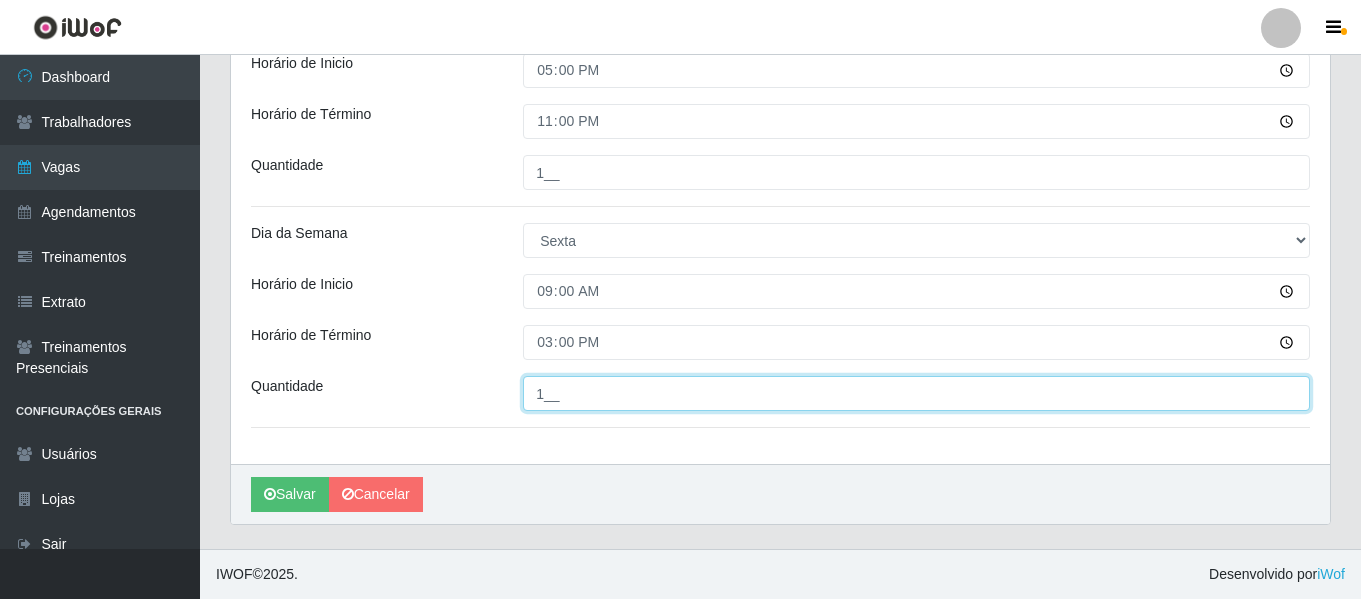 type on "1__" 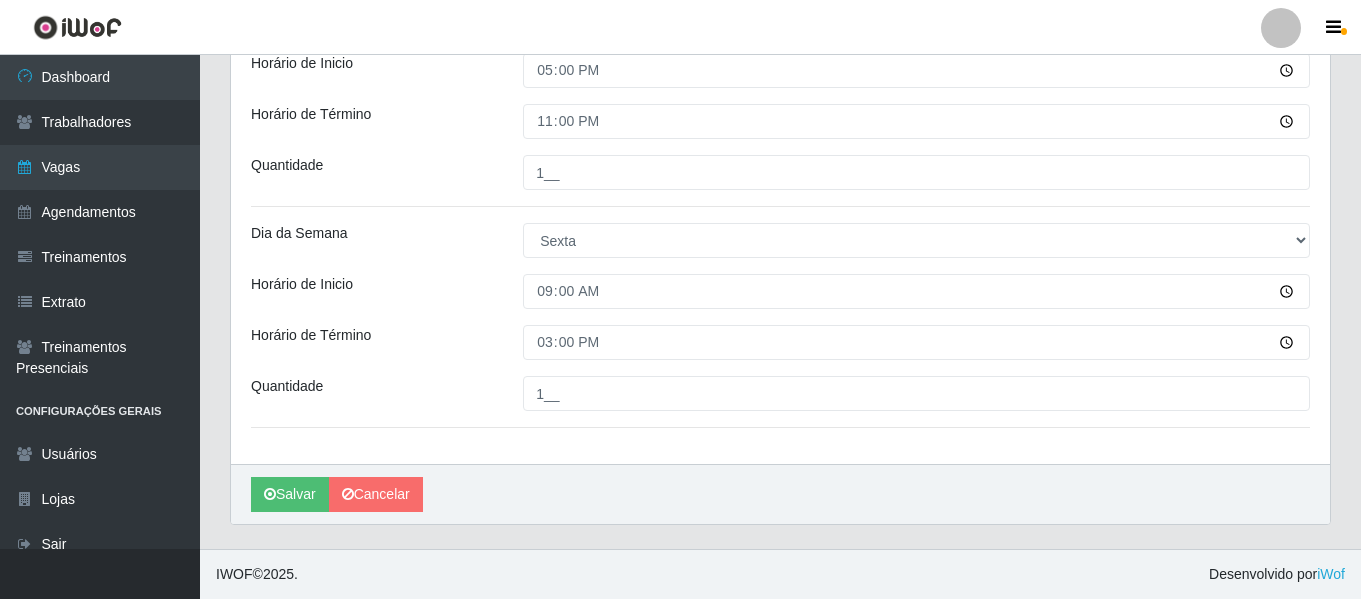 click on "Horário de Inicio" at bounding box center (372, 291) 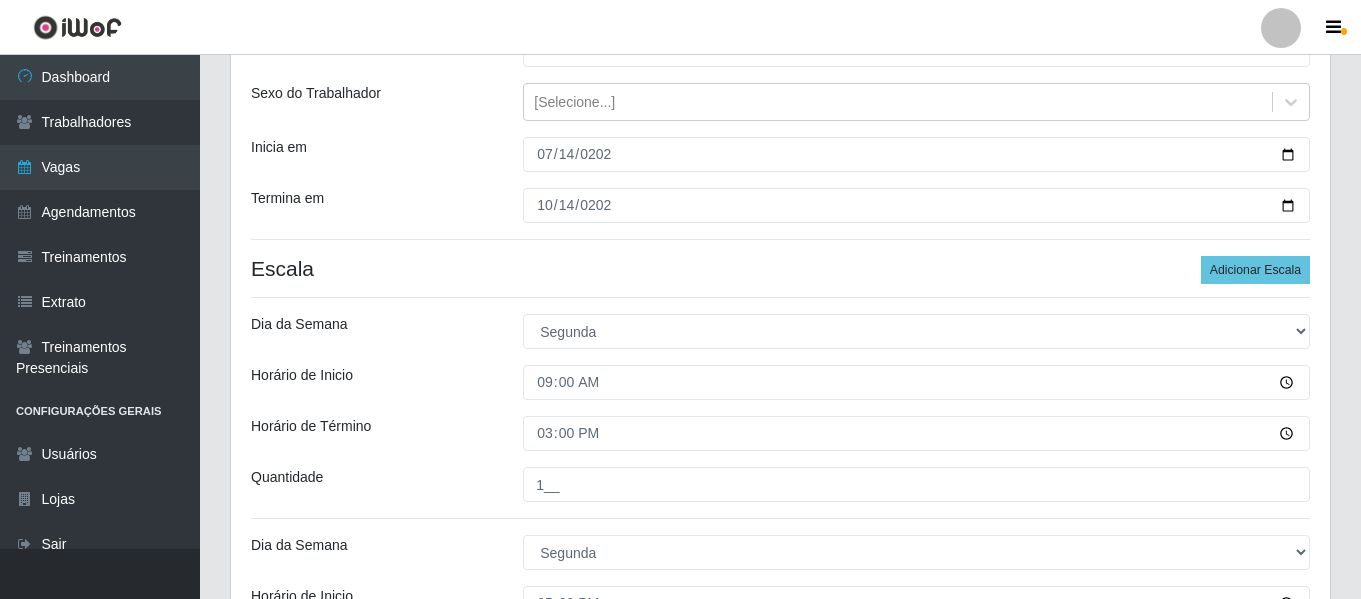 scroll, scrollTop: 170, scrollLeft: 0, axis: vertical 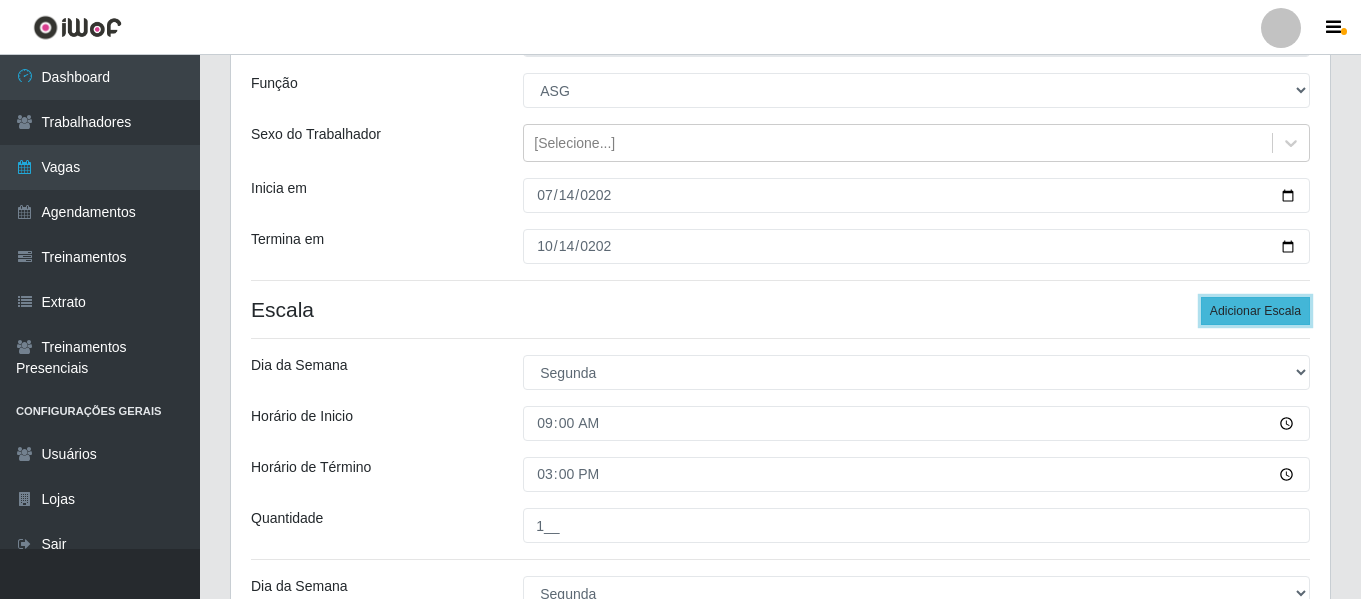 click on "Adicionar Escala" at bounding box center (1255, 311) 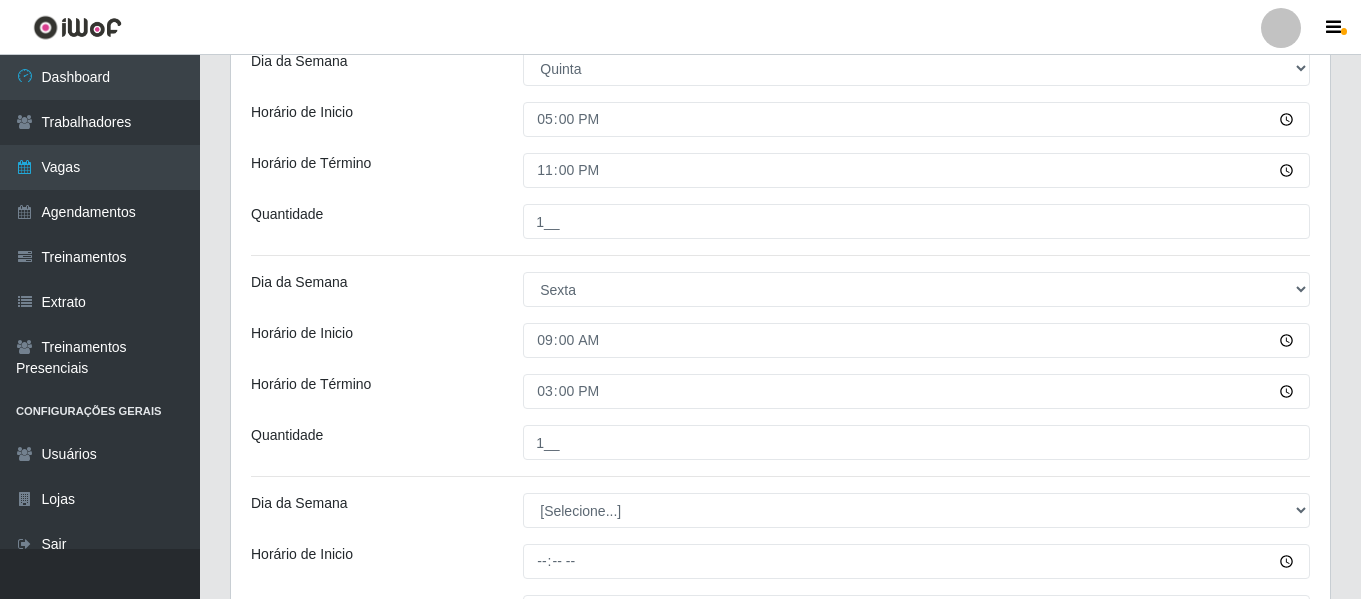 scroll, scrollTop: 2117, scrollLeft: 0, axis: vertical 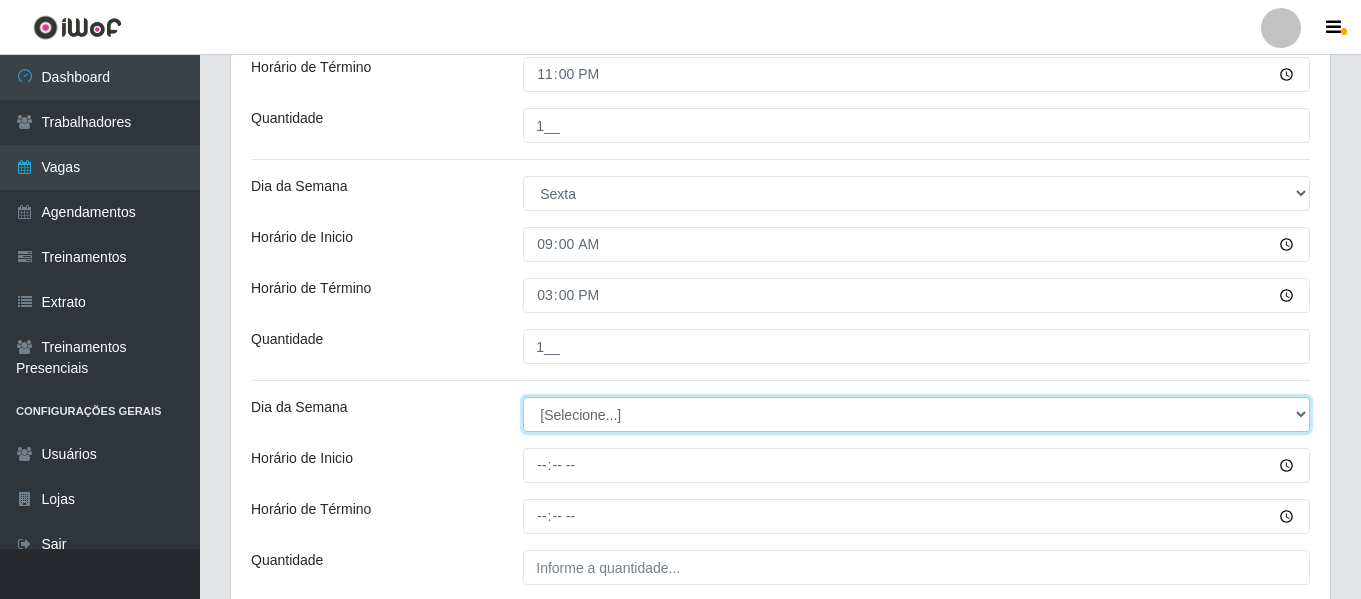 click on "[Selecione...] Segunda Terça Quarta Quinta Sexta Sábado Domingo" at bounding box center (916, 414) 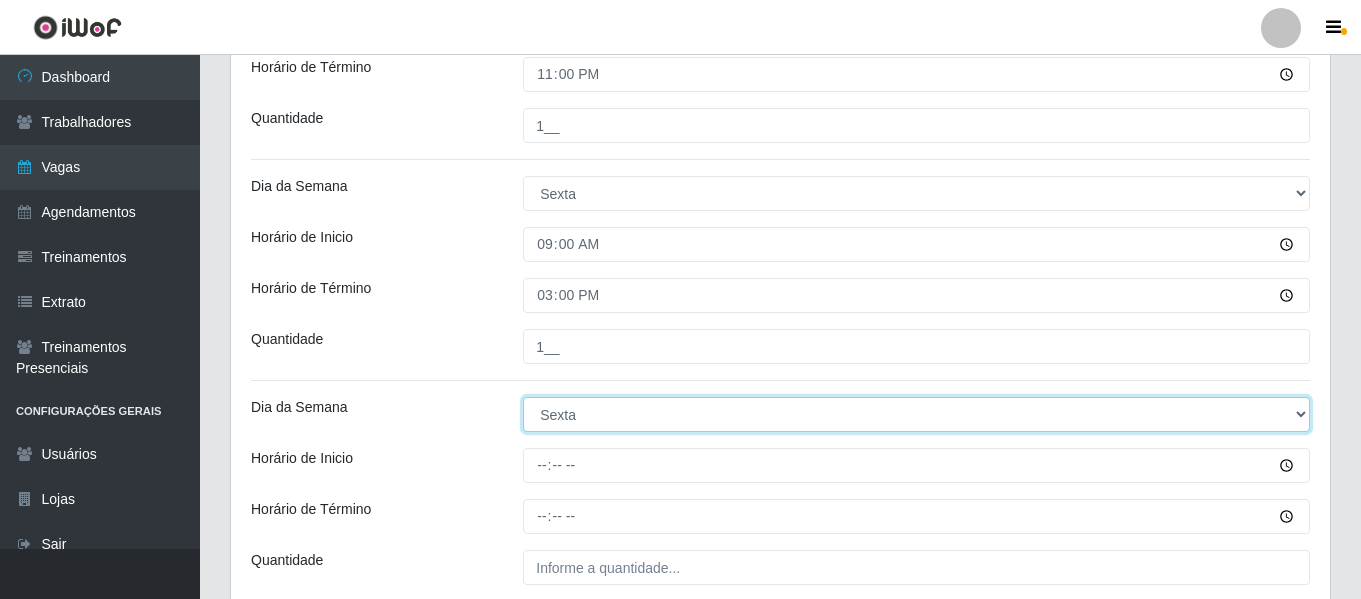 click on "[Selecione...] Segunda Terça Quarta Quinta Sexta Sábado Domingo" at bounding box center (916, 414) 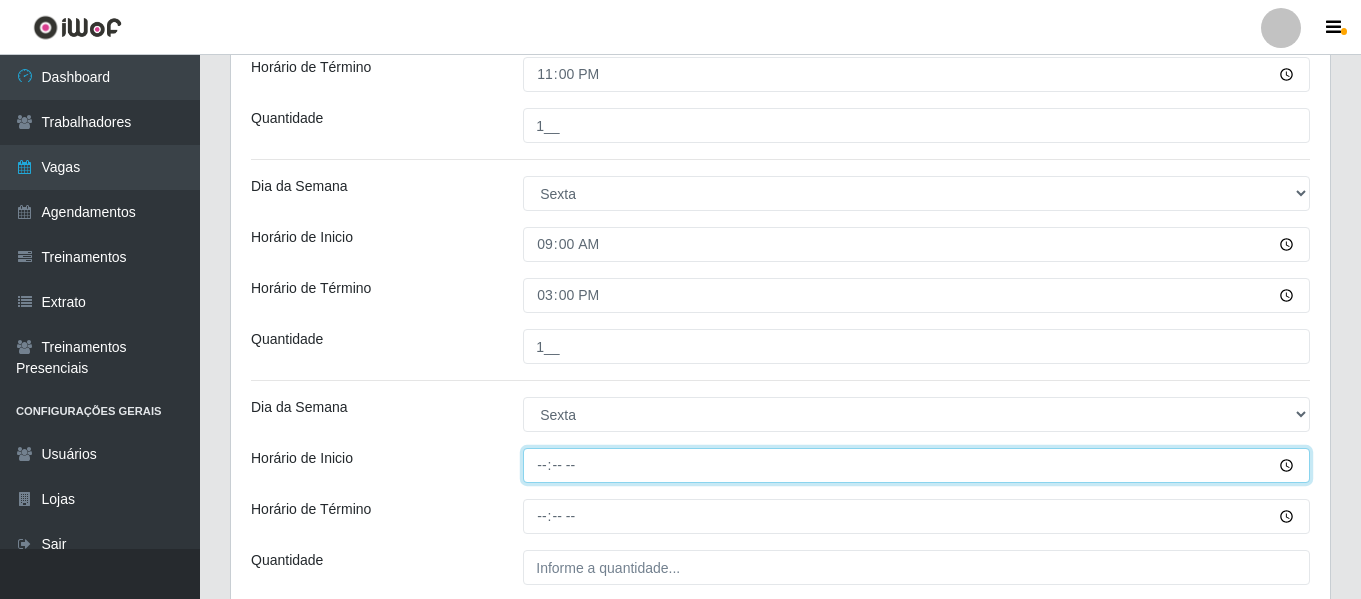 click on "Horário de Inicio" at bounding box center [916, 465] 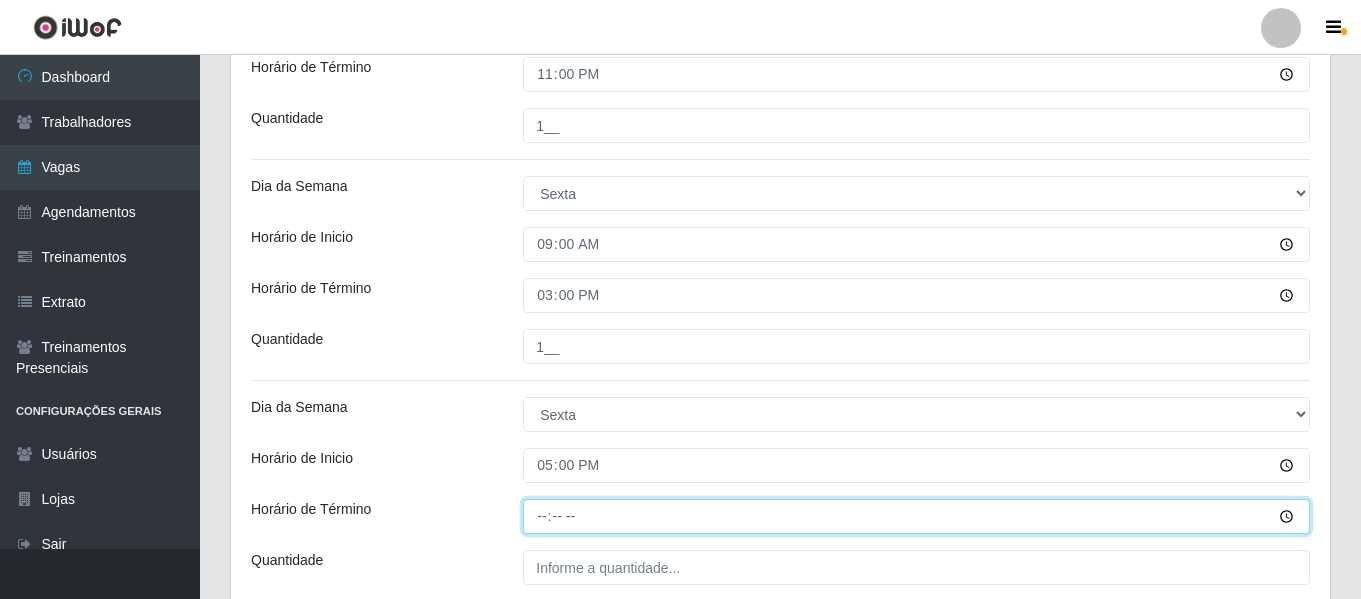 click on "Horário de Término" at bounding box center (916, 516) 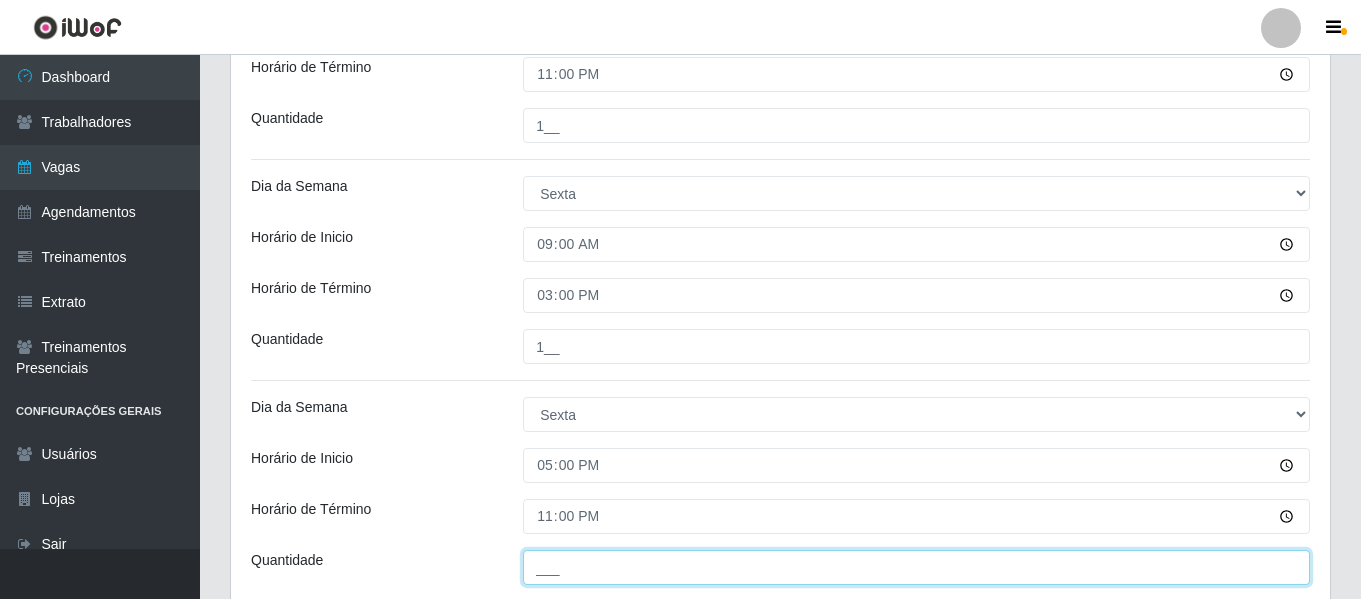 click on "___" at bounding box center [916, 567] 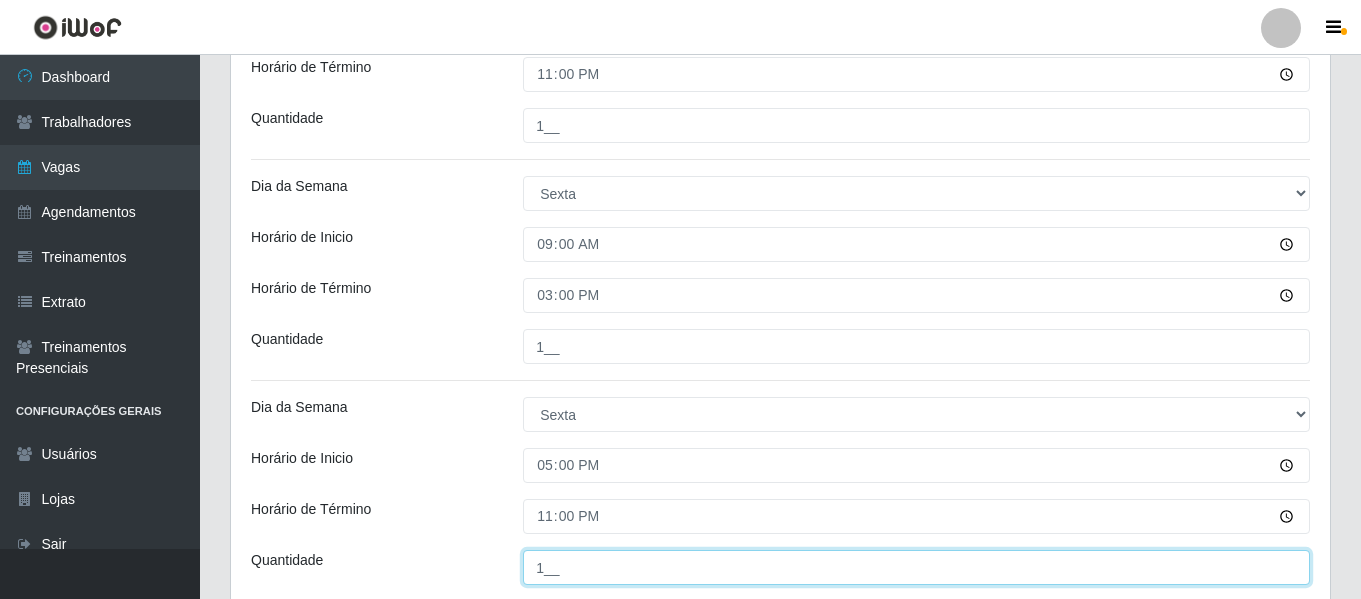 type on "1__" 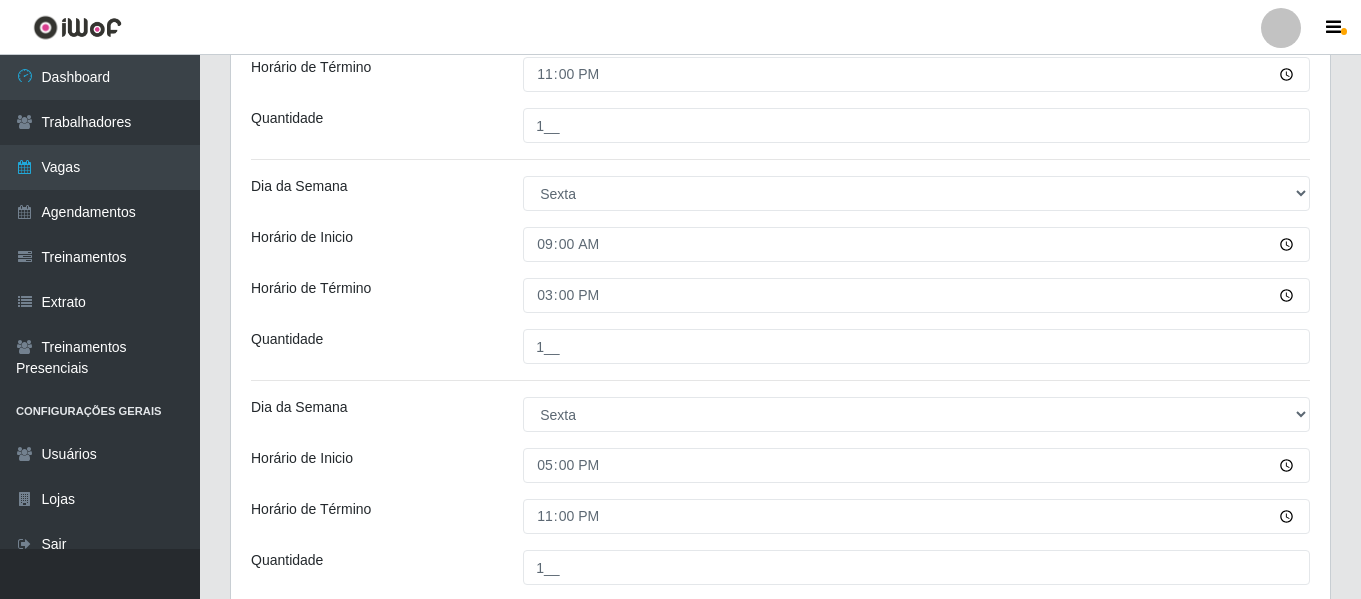 click on "Dia da Semana" at bounding box center [372, 414] 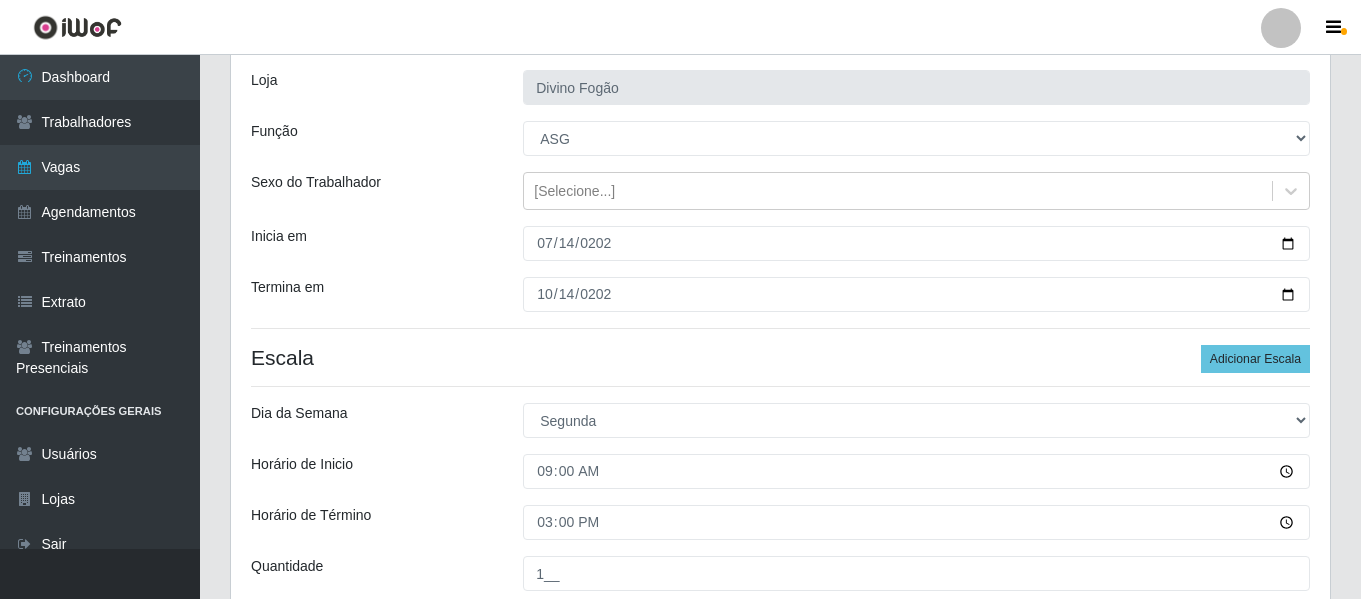 scroll, scrollTop: 0, scrollLeft: 0, axis: both 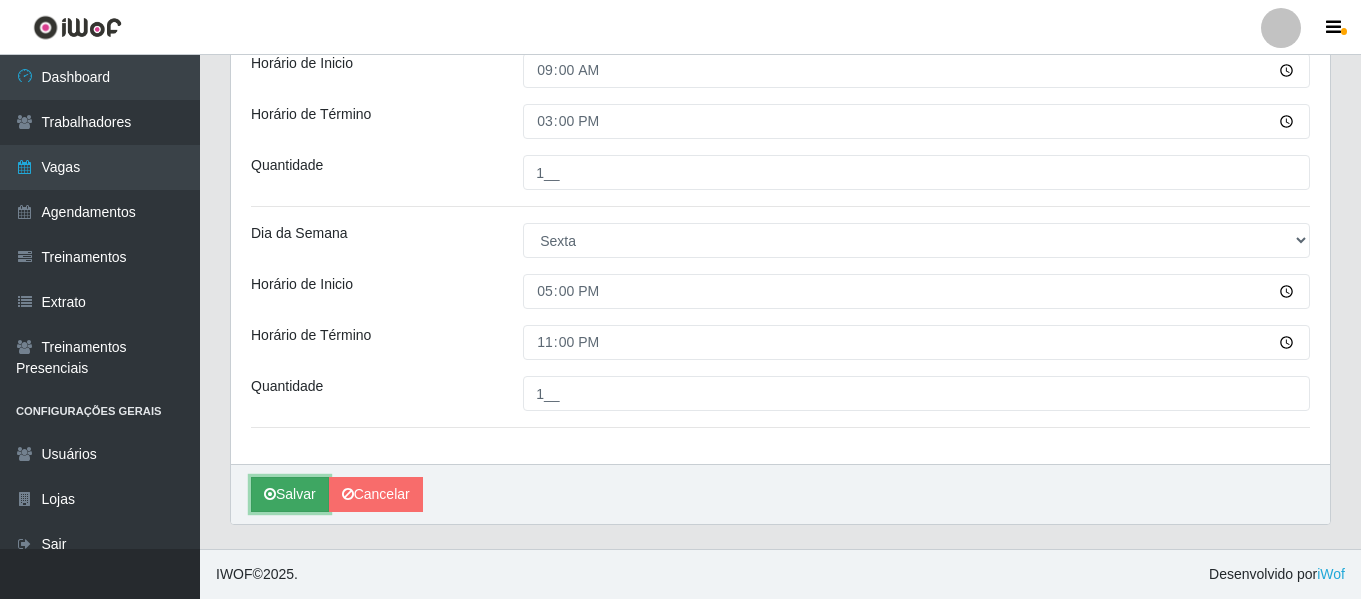 click on "Salvar" at bounding box center (290, 494) 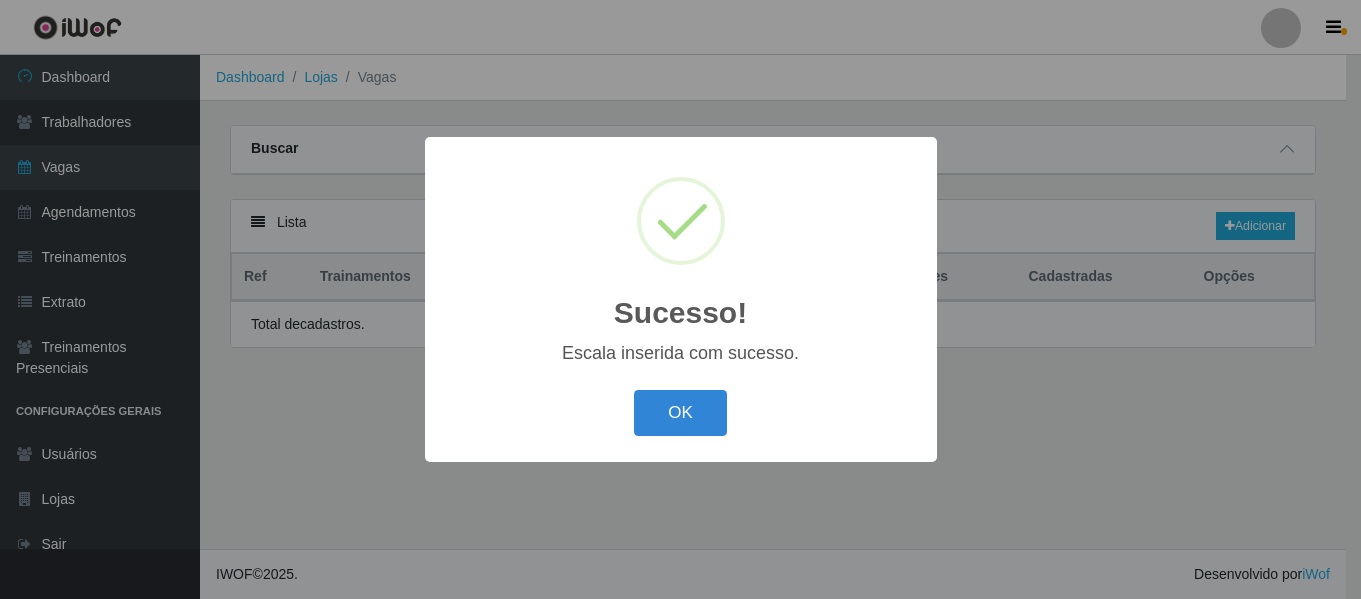 scroll, scrollTop: 0, scrollLeft: 0, axis: both 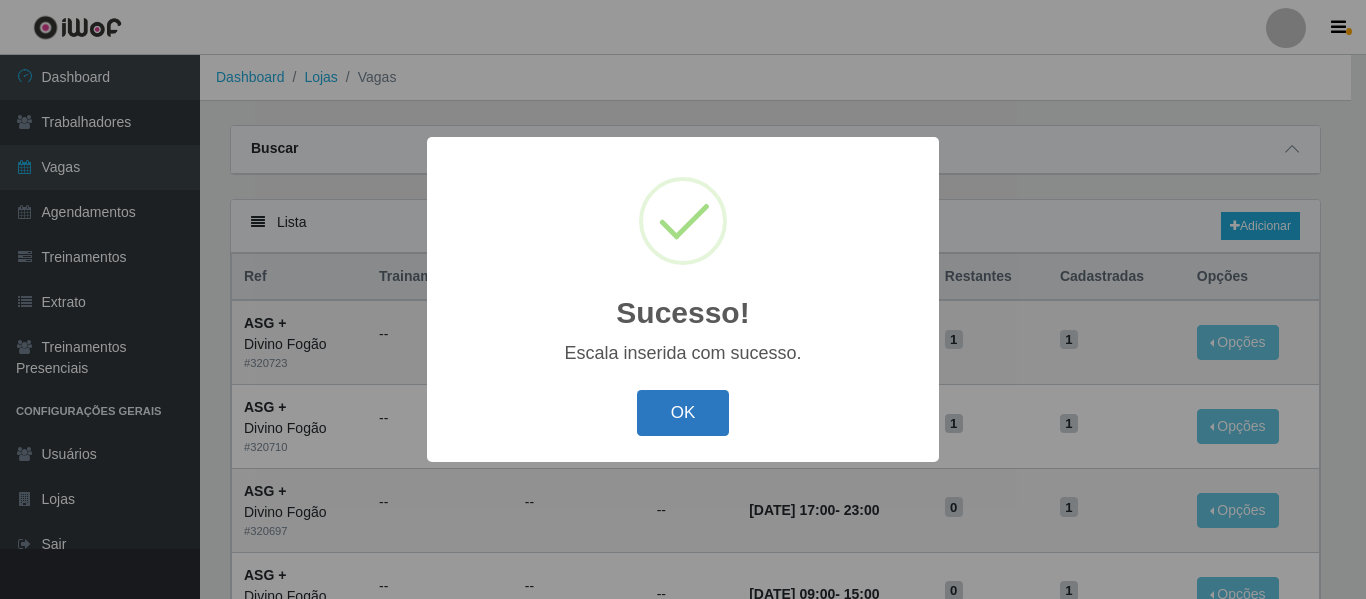 click on "OK" at bounding box center (683, 413) 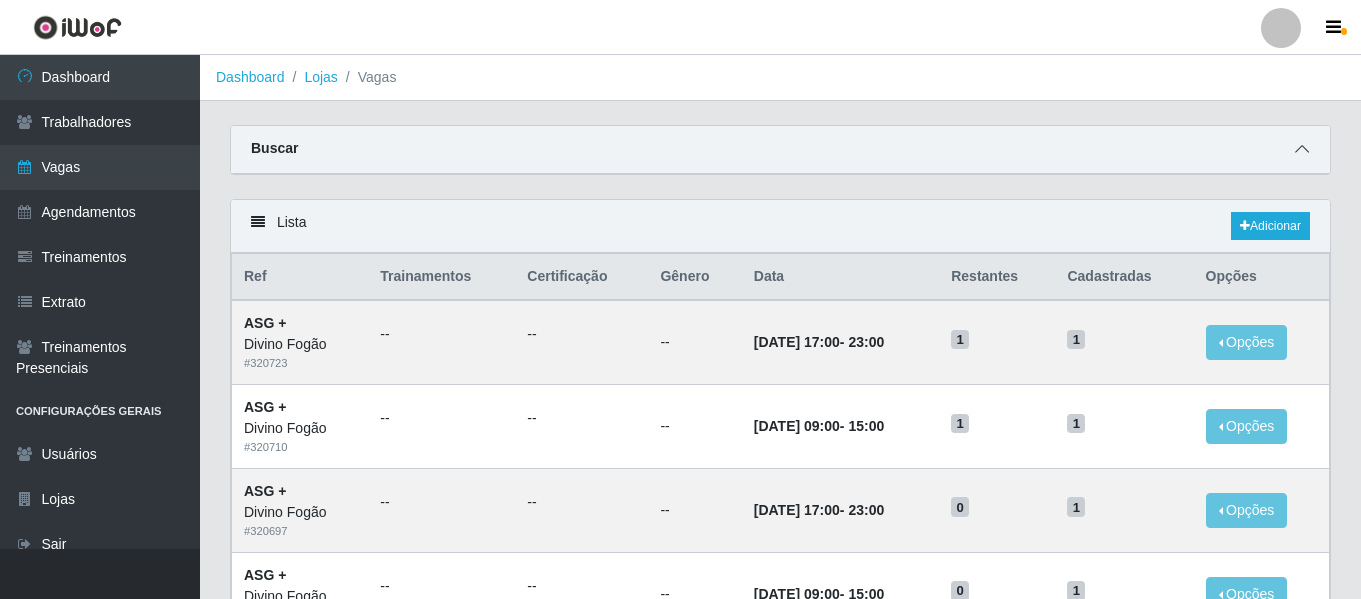 click at bounding box center [1302, 149] 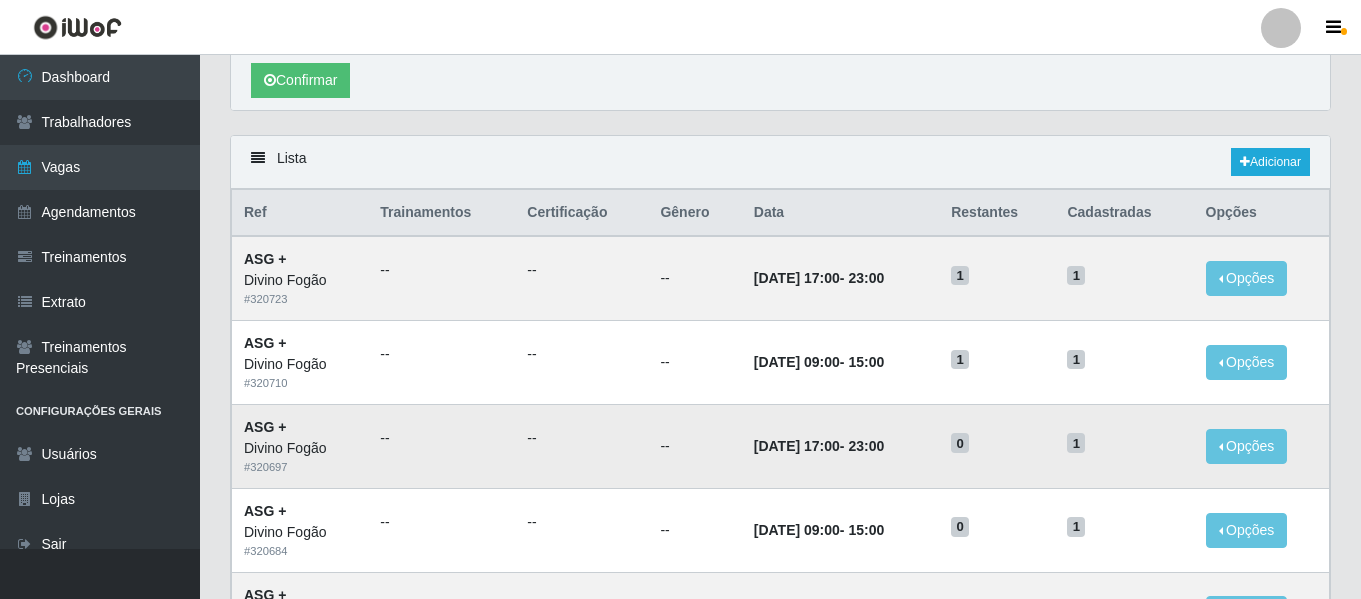 scroll, scrollTop: 0, scrollLeft: 0, axis: both 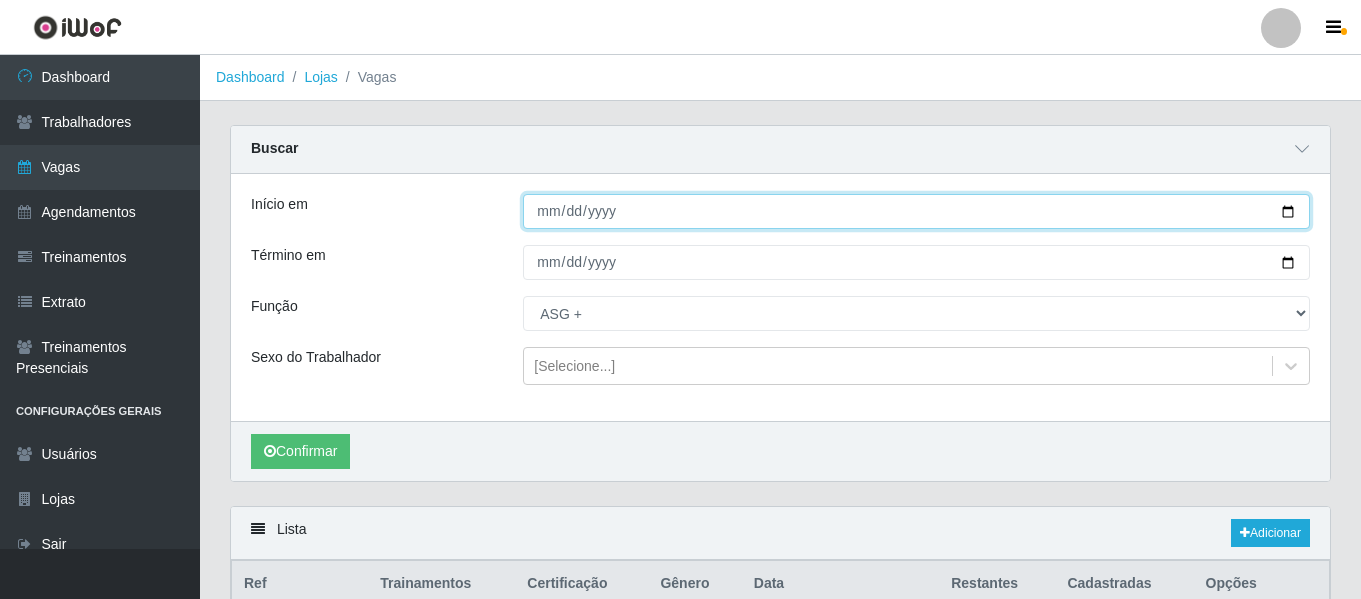 click on "2025-07-19" at bounding box center [916, 211] 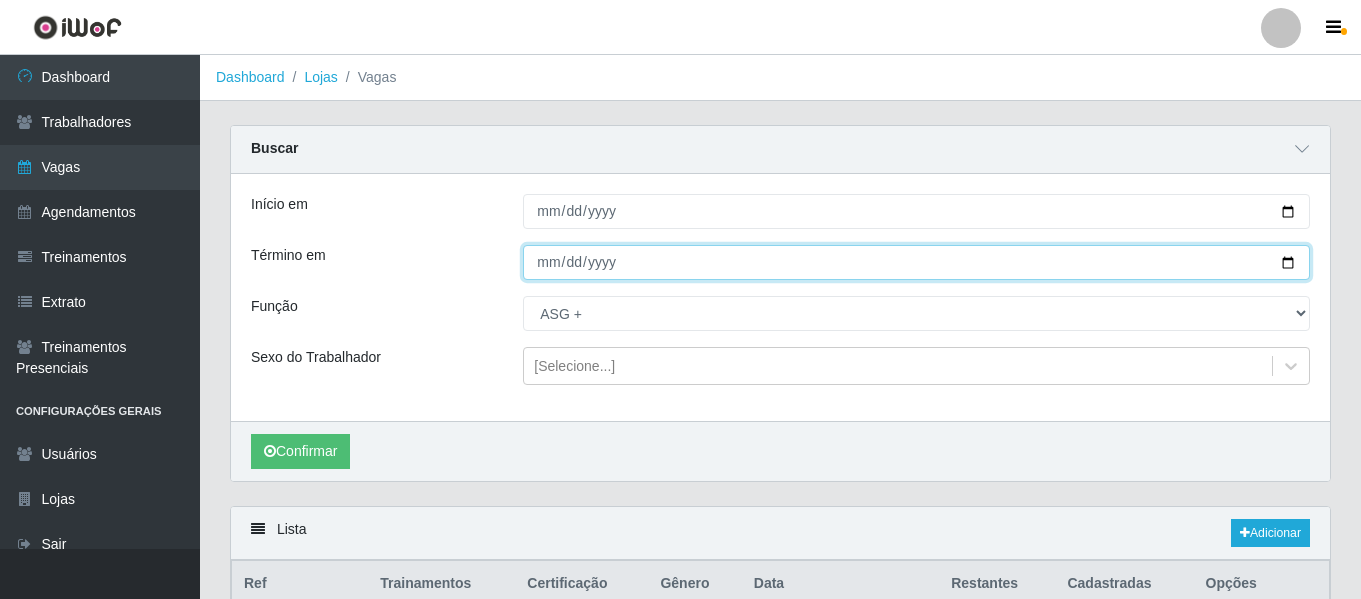 click on "2025-07-27" at bounding box center [916, 262] 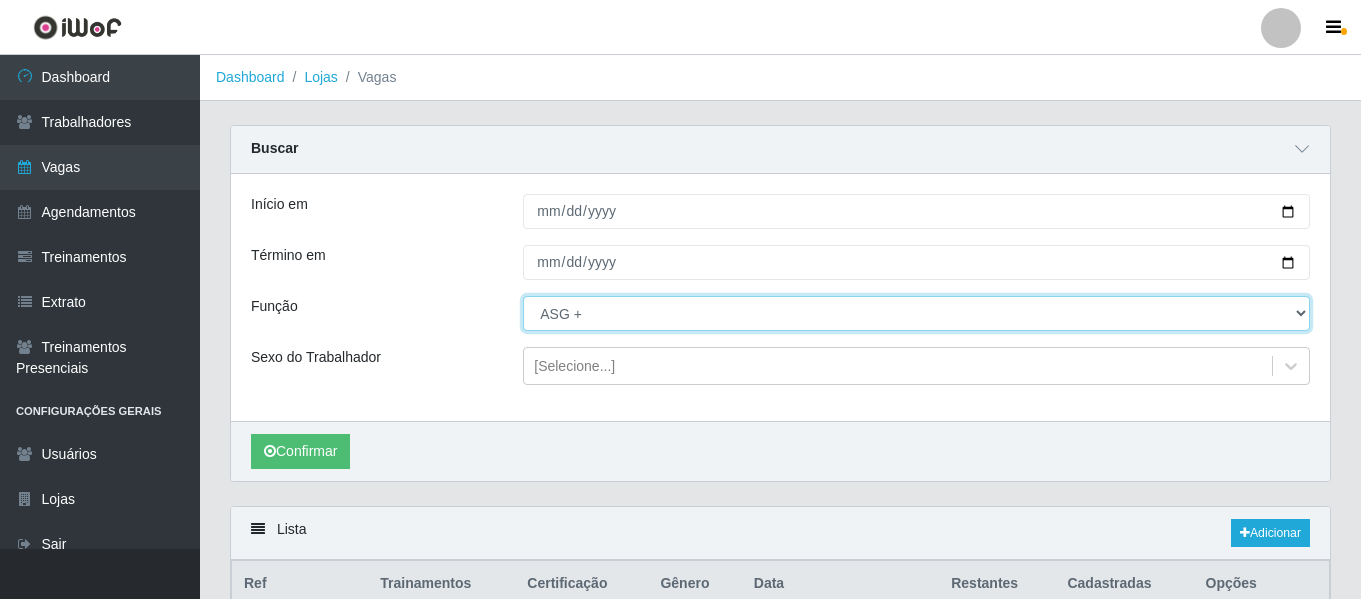 click on "[Selecione...] ASG ASG + ASG ++ Auxiliar de Cozinha Auxiliar de Cozinha + Auxiliar de Cozinha ++" at bounding box center [916, 313] 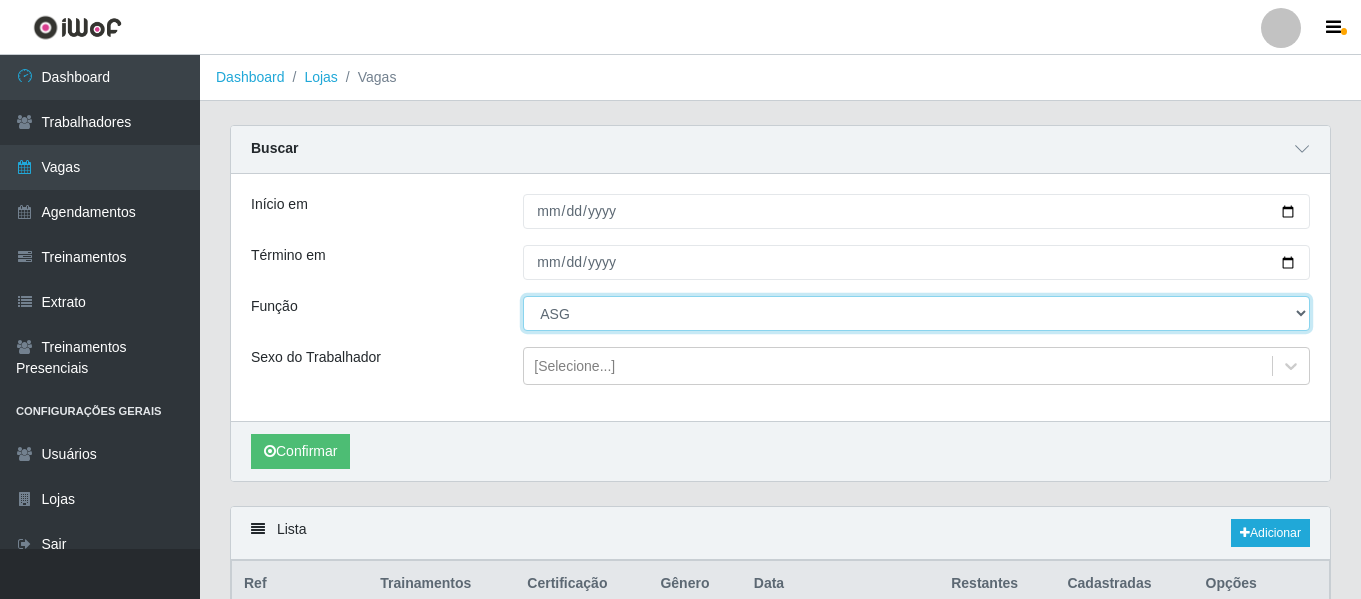 click on "[Selecione...] ASG ASG + ASG ++ Auxiliar de Cozinha Auxiliar de Cozinha + Auxiliar de Cozinha ++" at bounding box center (916, 313) 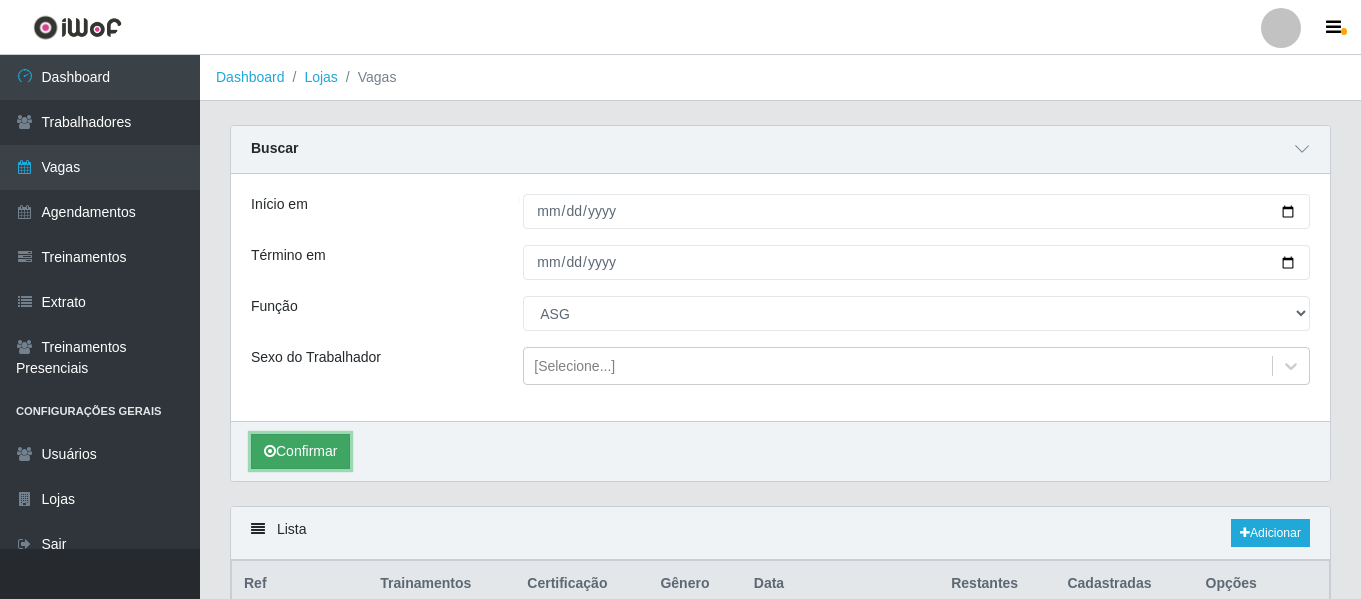 click on "Confirmar" at bounding box center [300, 451] 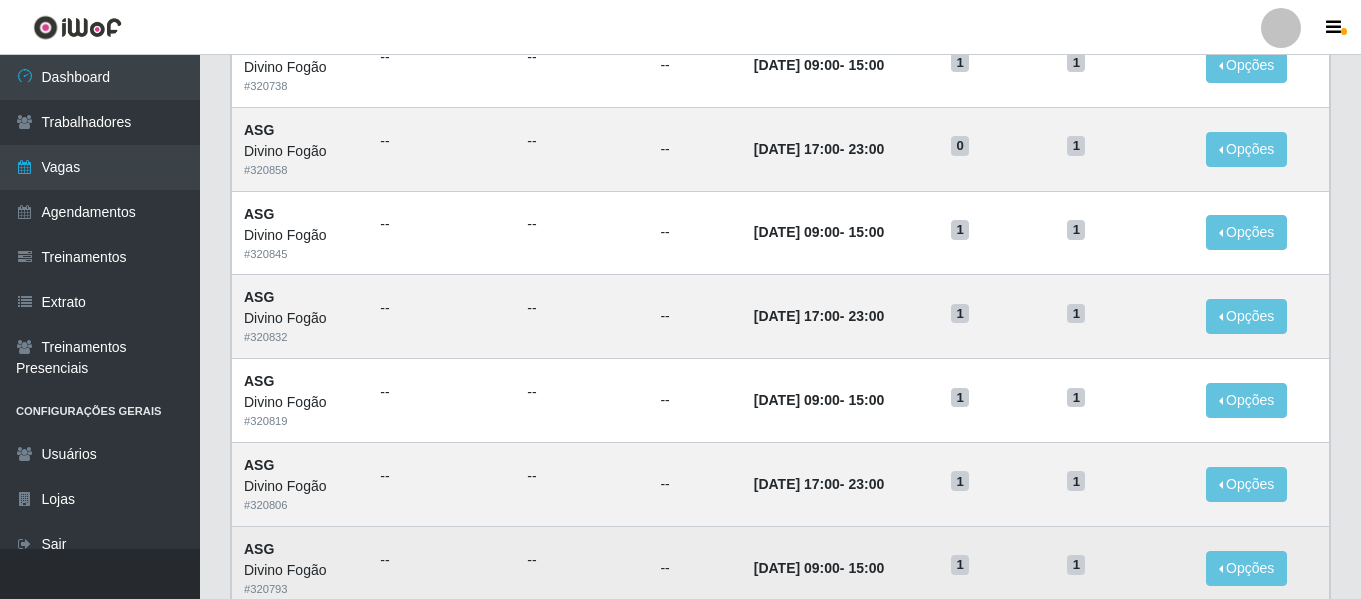scroll, scrollTop: 1403, scrollLeft: 0, axis: vertical 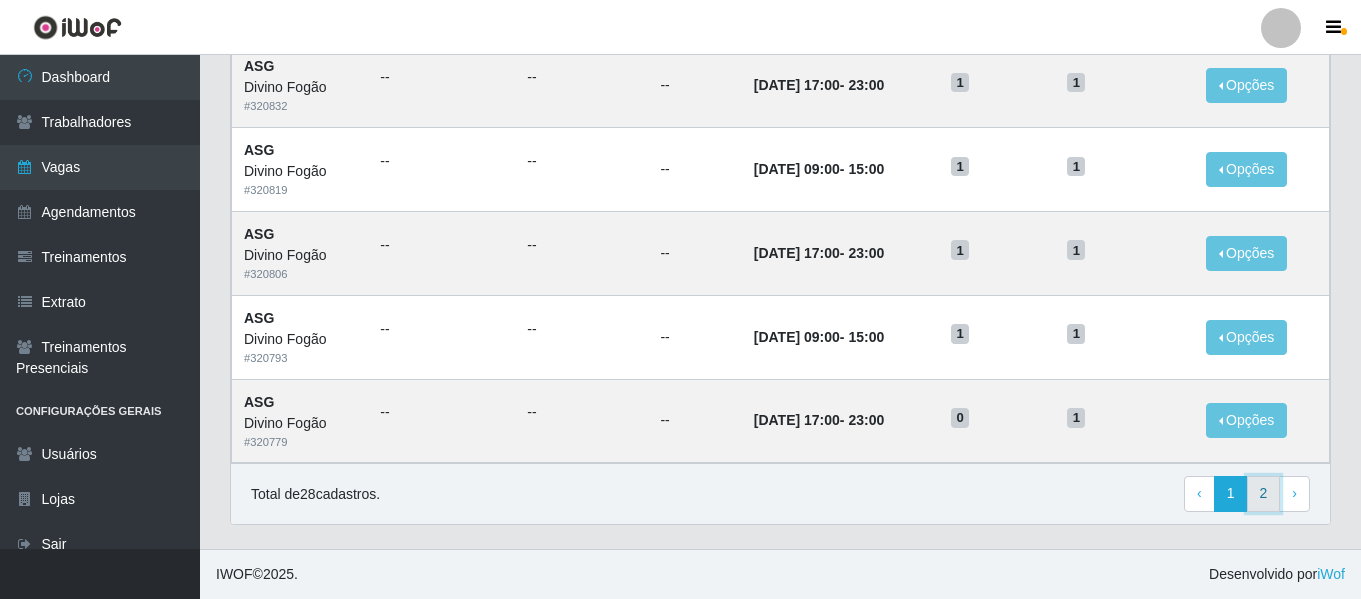 click on "2" at bounding box center [1264, 494] 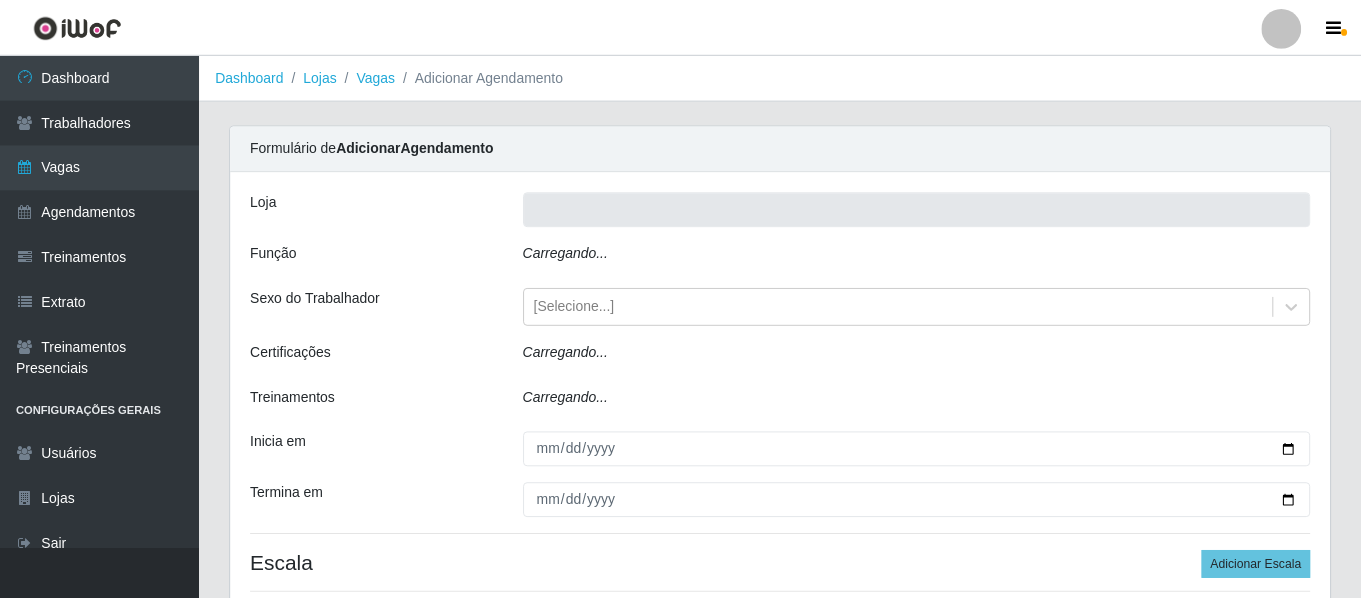 scroll, scrollTop: 0, scrollLeft: 0, axis: both 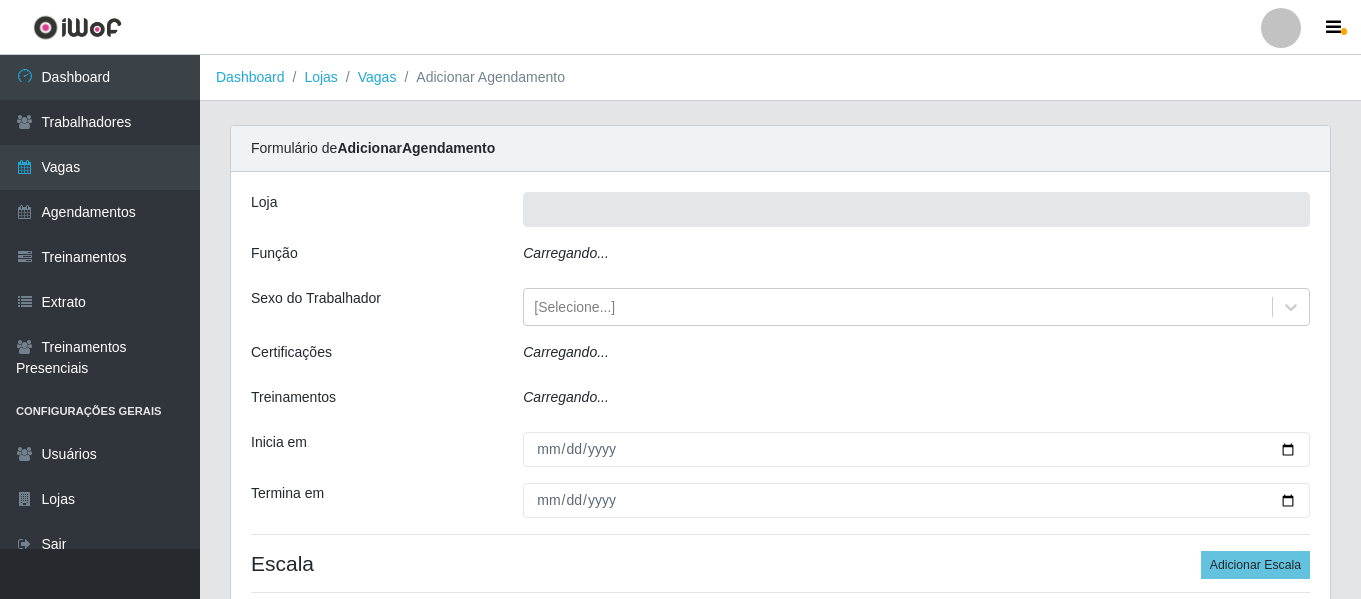 type on "Divino Fogão" 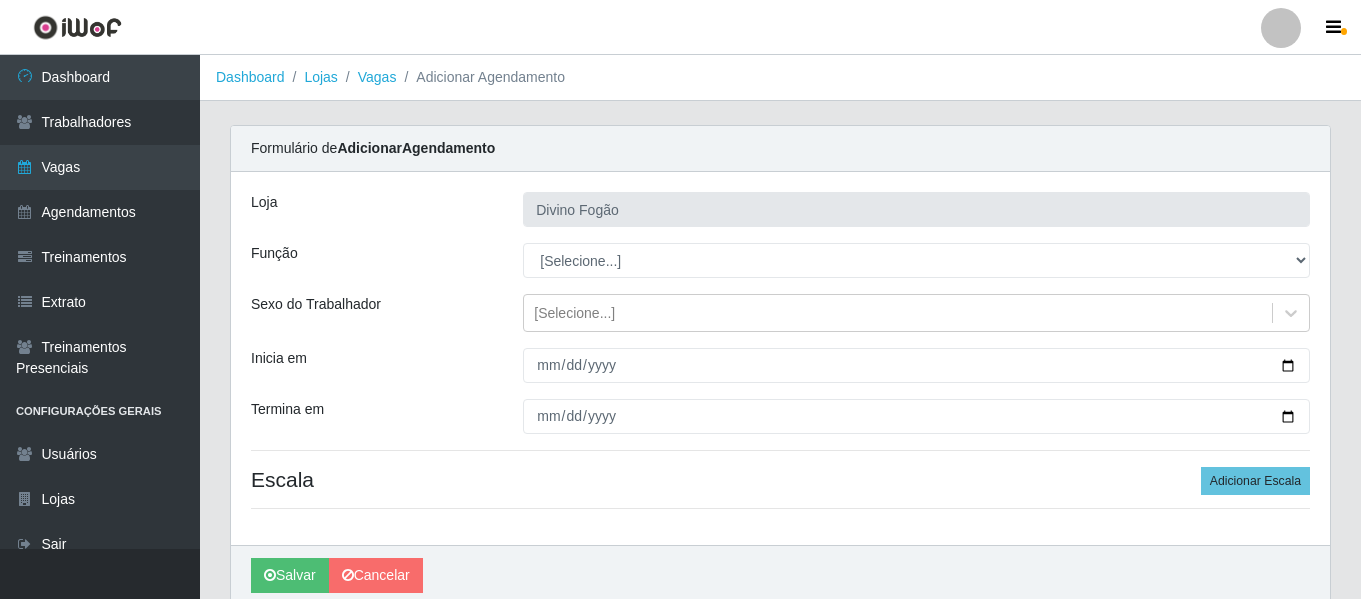 scroll, scrollTop: 75, scrollLeft: 0, axis: vertical 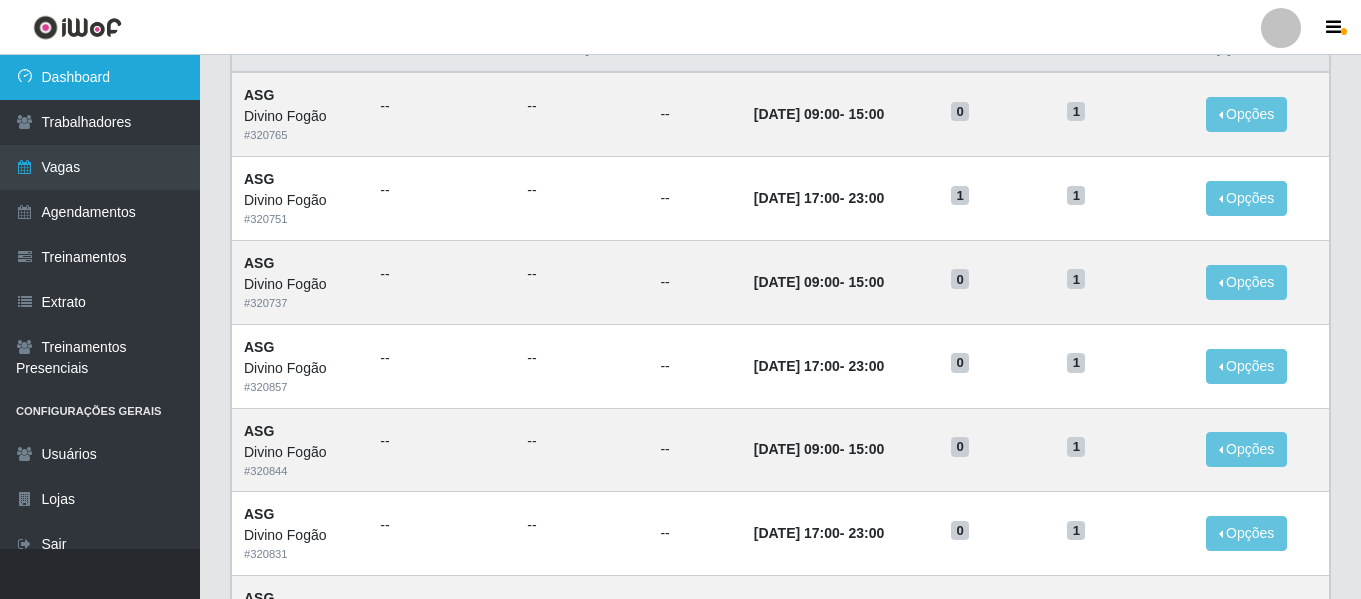 click on "Dashboard" at bounding box center (100, 77) 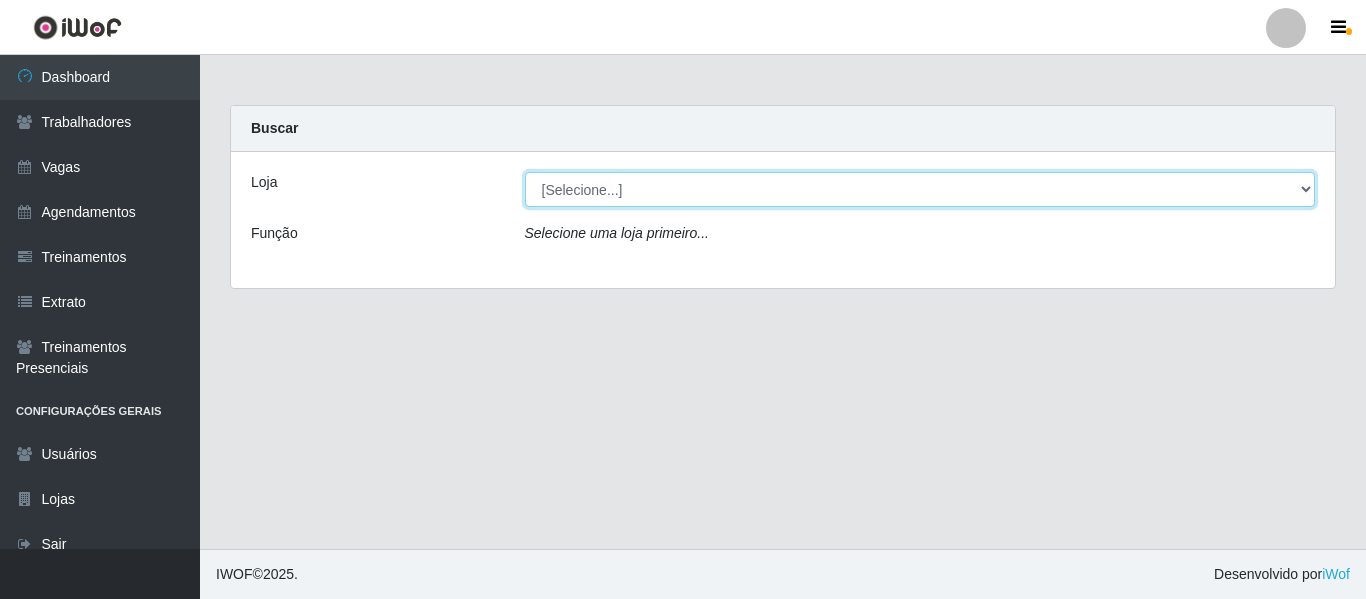 click on "[Selecione...] Divino Fogão" at bounding box center (920, 189) 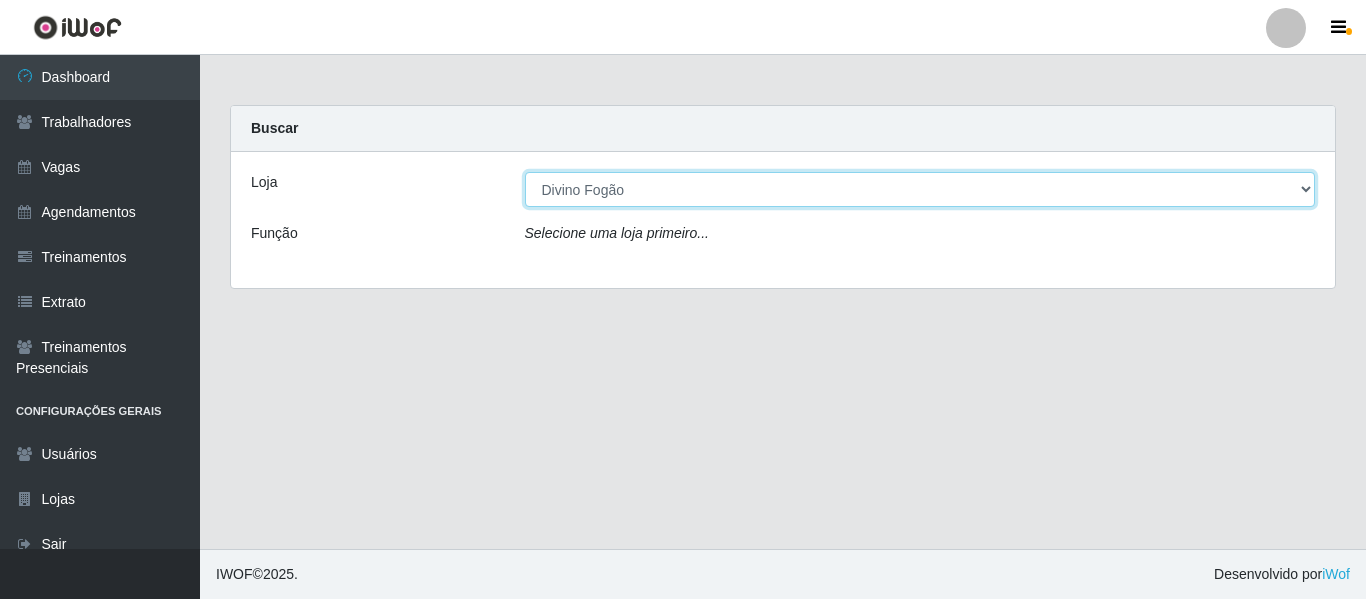 click on "[Selecione...] Divino Fogão" at bounding box center (920, 189) 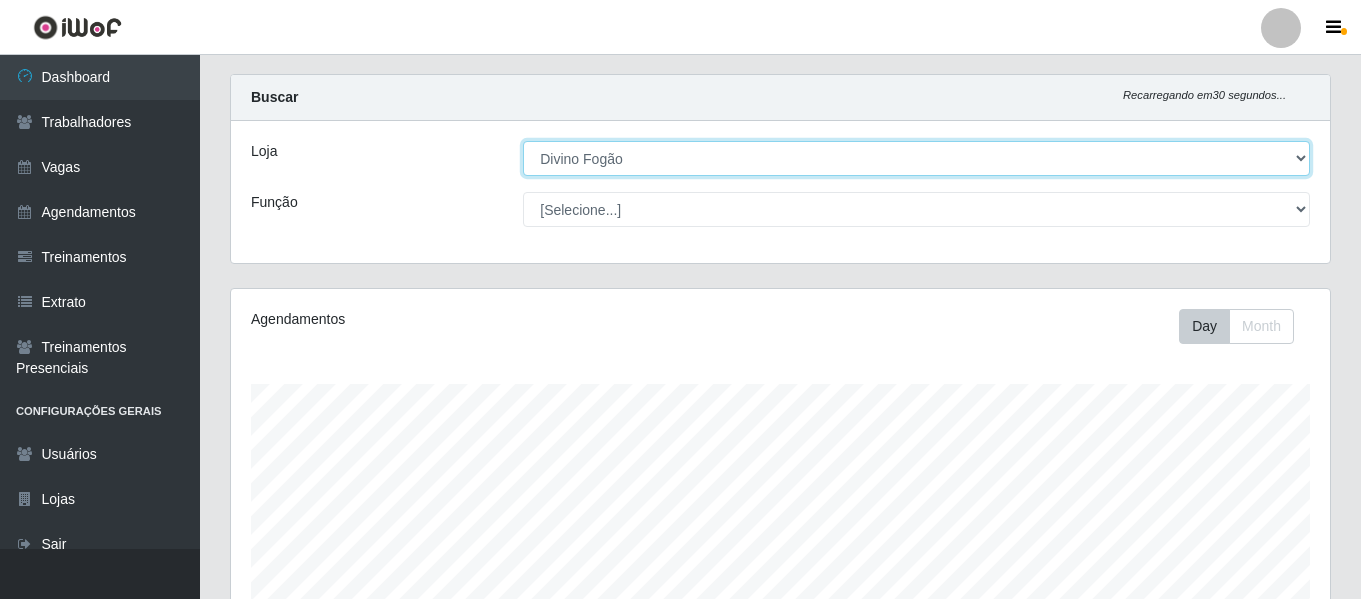 scroll, scrollTop: 373, scrollLeft: 0, axis: vertical 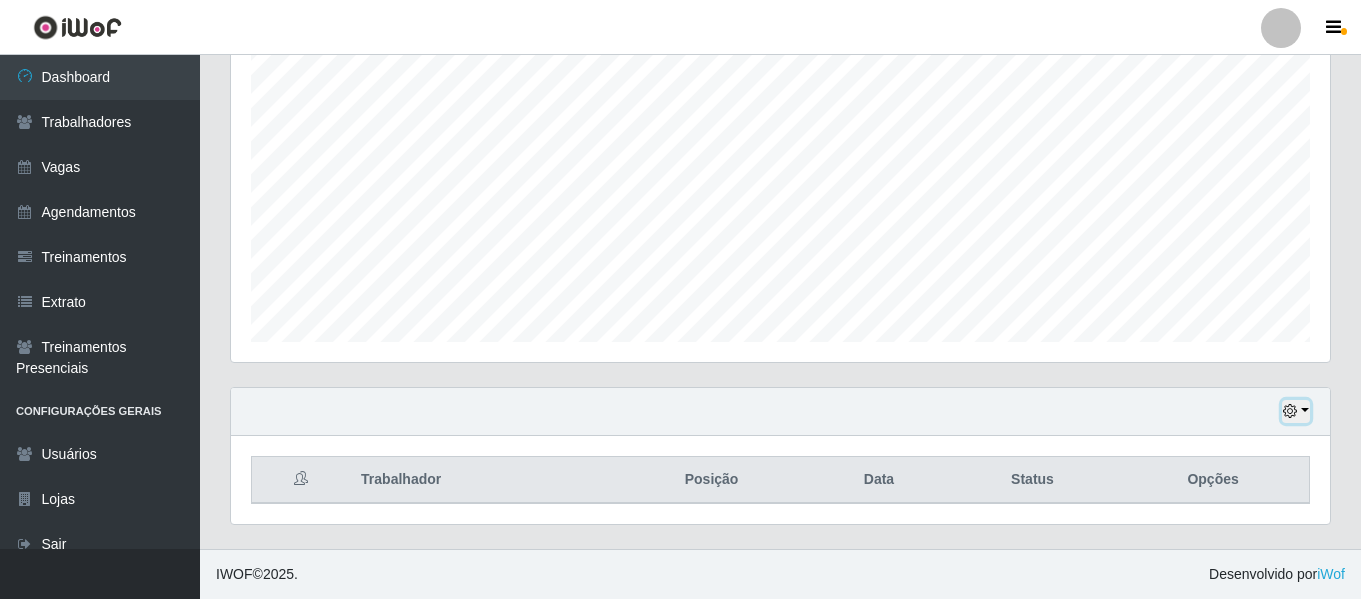 click at bounding box center (1296, 411) 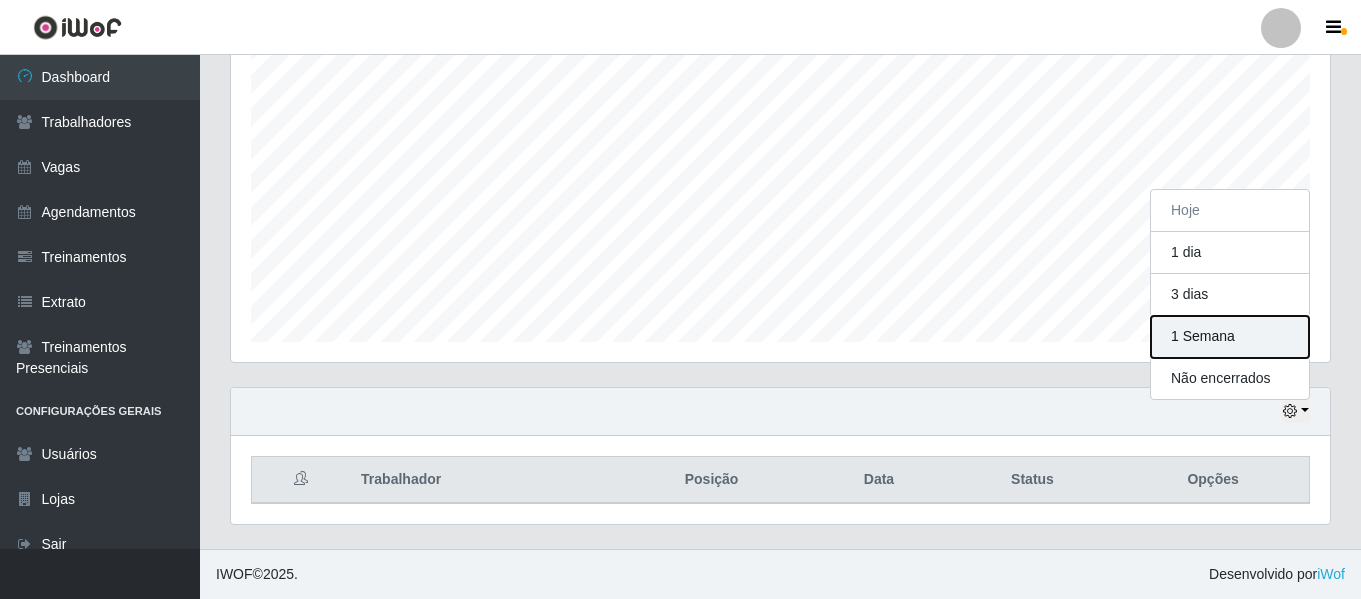 click on "1 Semana" at bounding box center (1230, 337) 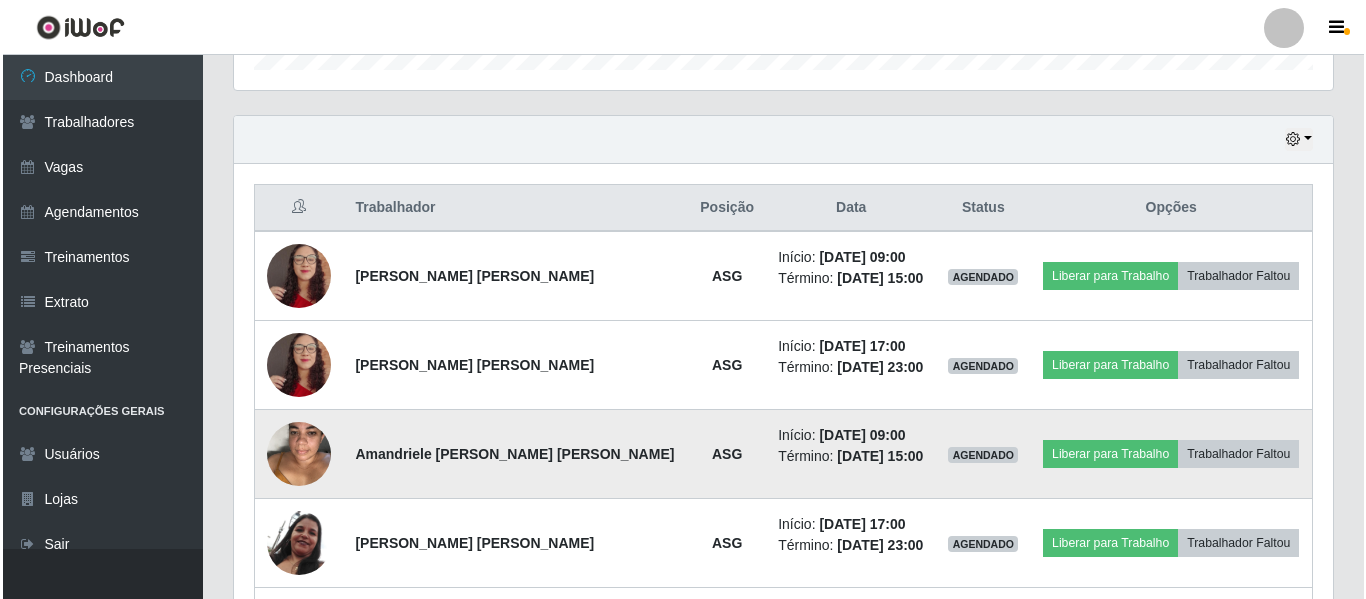 scroll, scrollTop: 673, scrollLeft: 0, axis: vertical 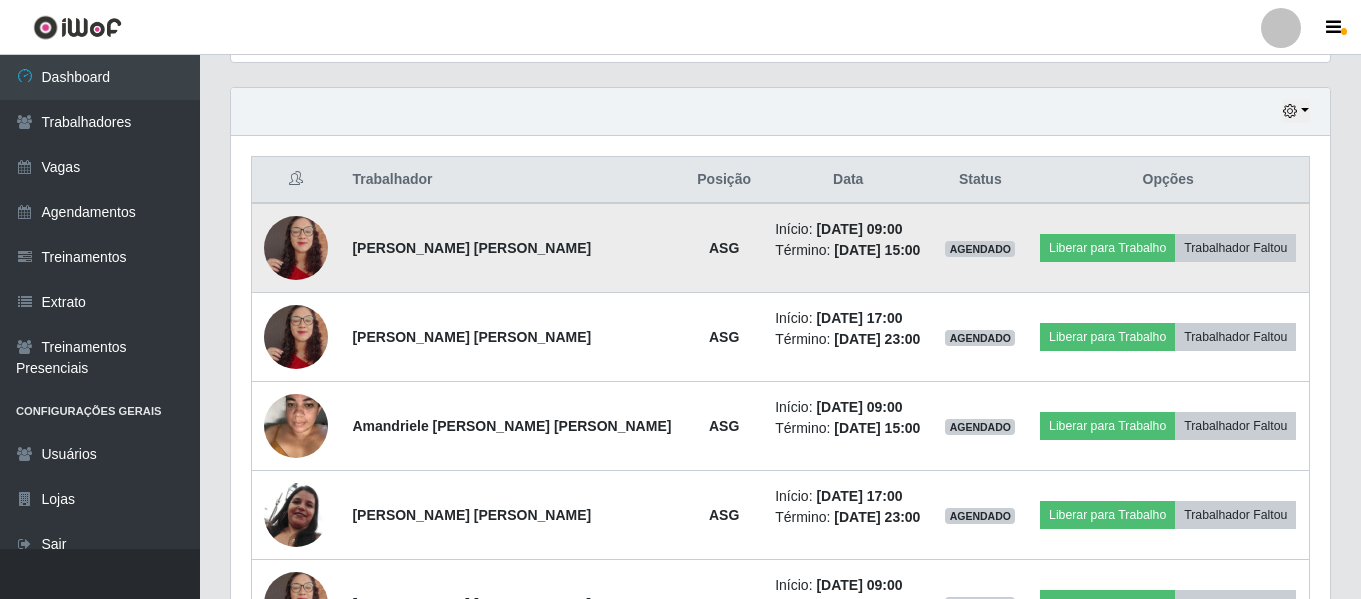 click at bounding box center [296, 248] 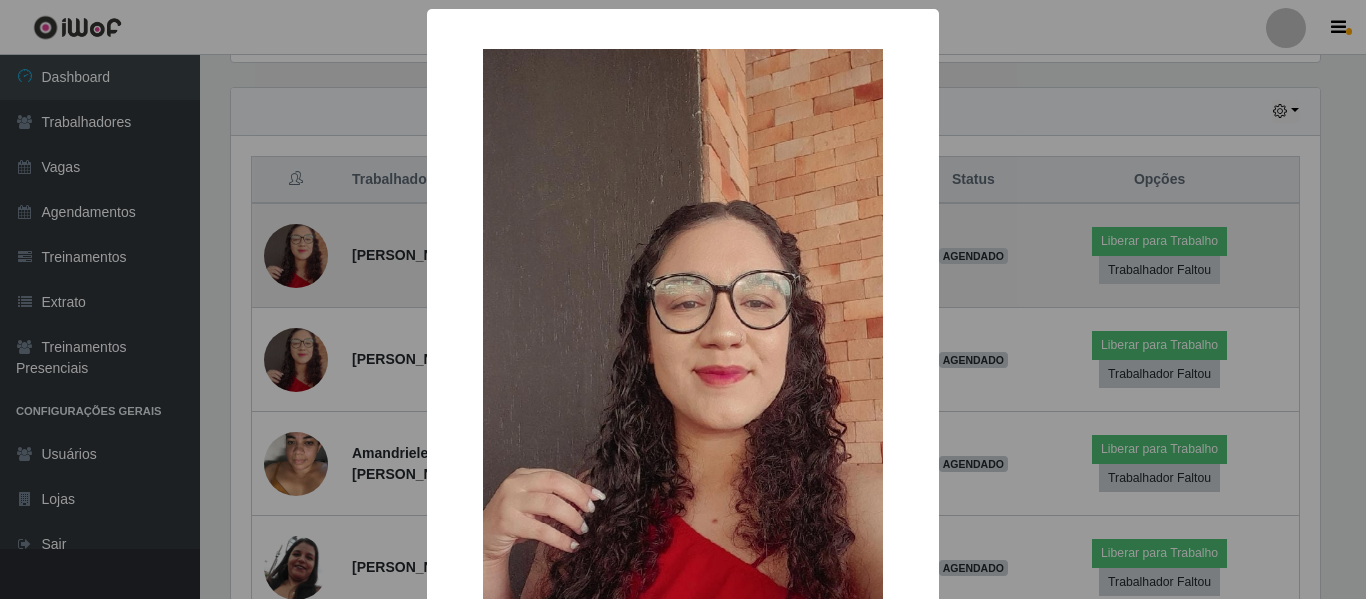scroll, scrollTop: 999585, scrollLeft: 998911, axis: both 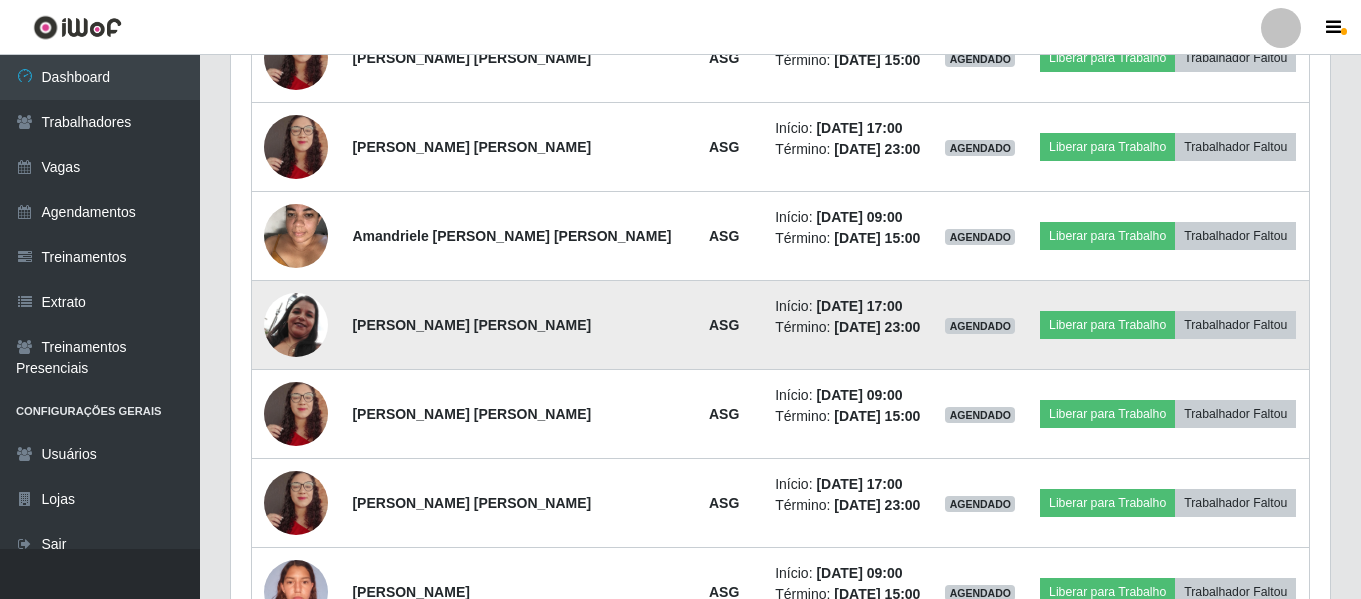 click at bounding box center (296, 325) 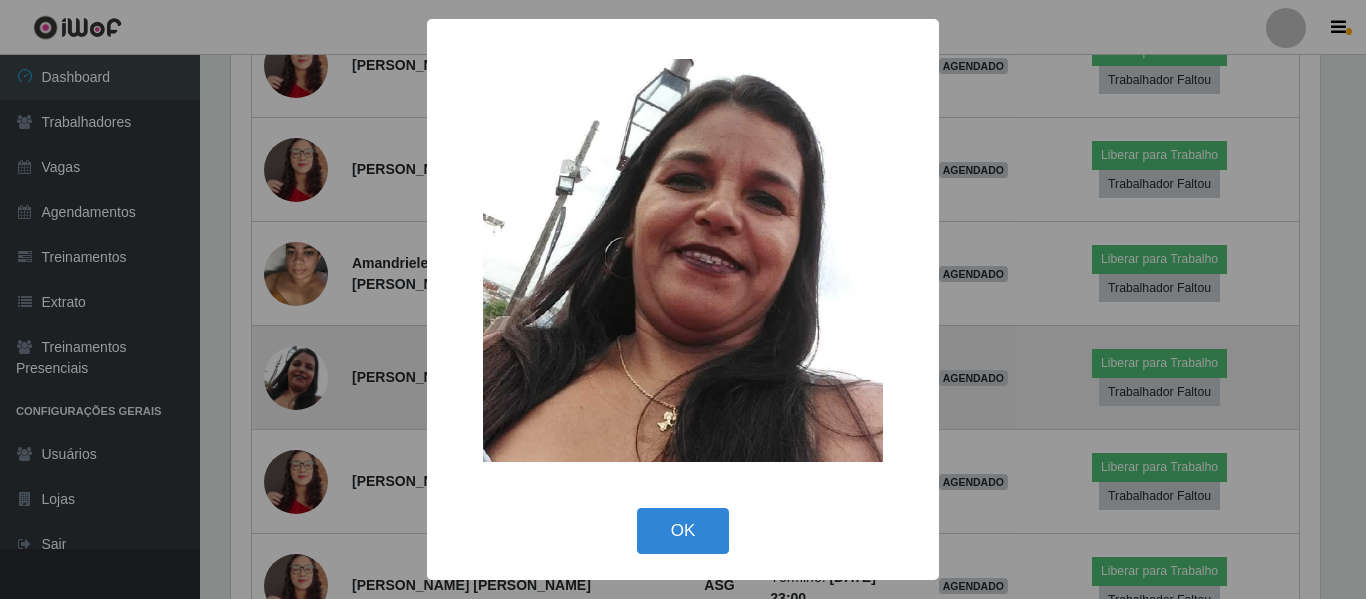 click on "× OK Cancel" at bounding box center (683, 299) 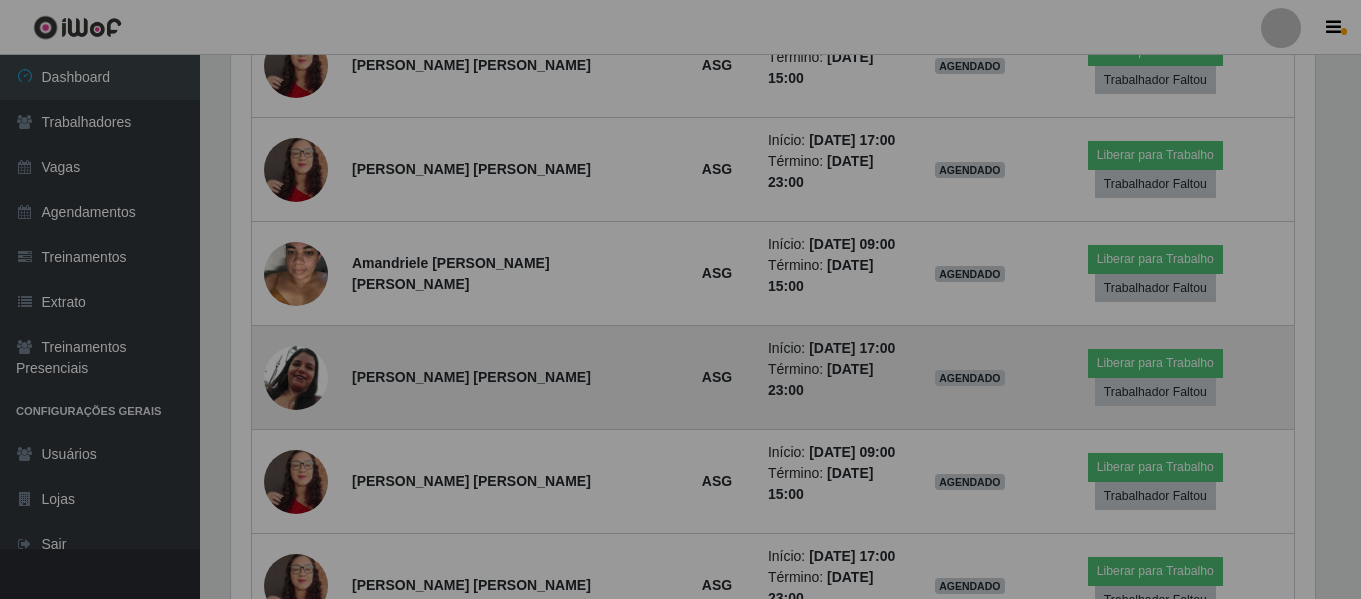 scroll, scrollTop: 999585, scrollLeft: 998901, axis: both 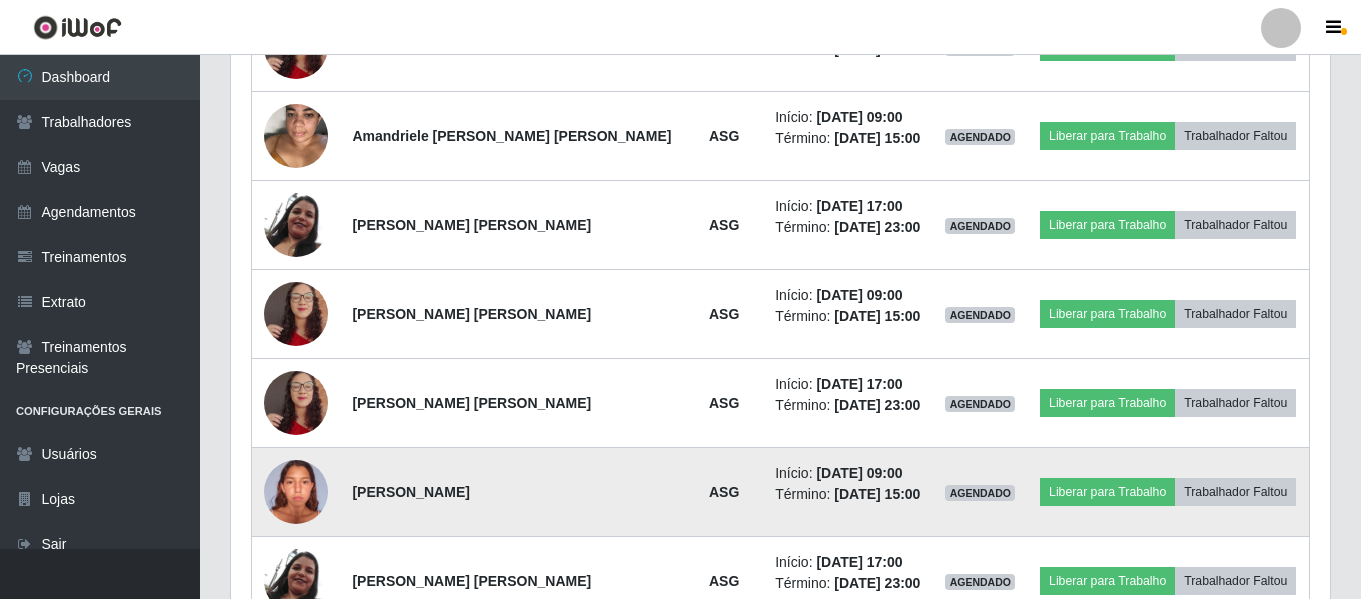 click at bounding box center [296, 491] 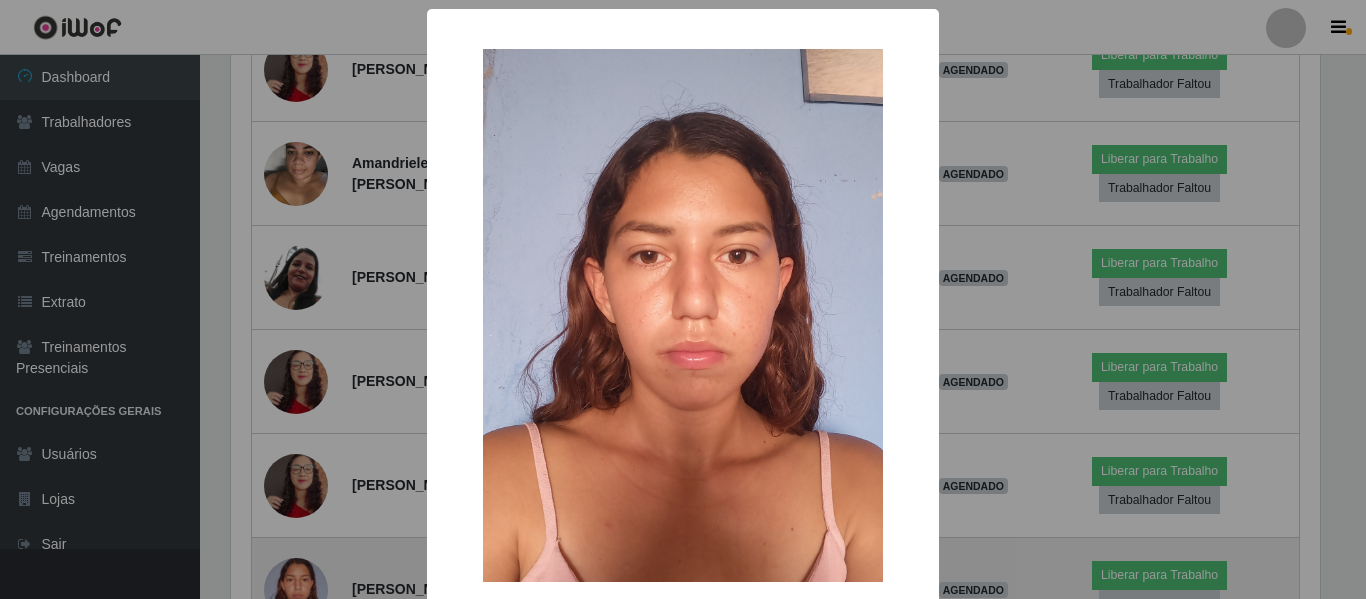 scroll, scrollTop: 999585, scrollLeft: 998911, axis: both 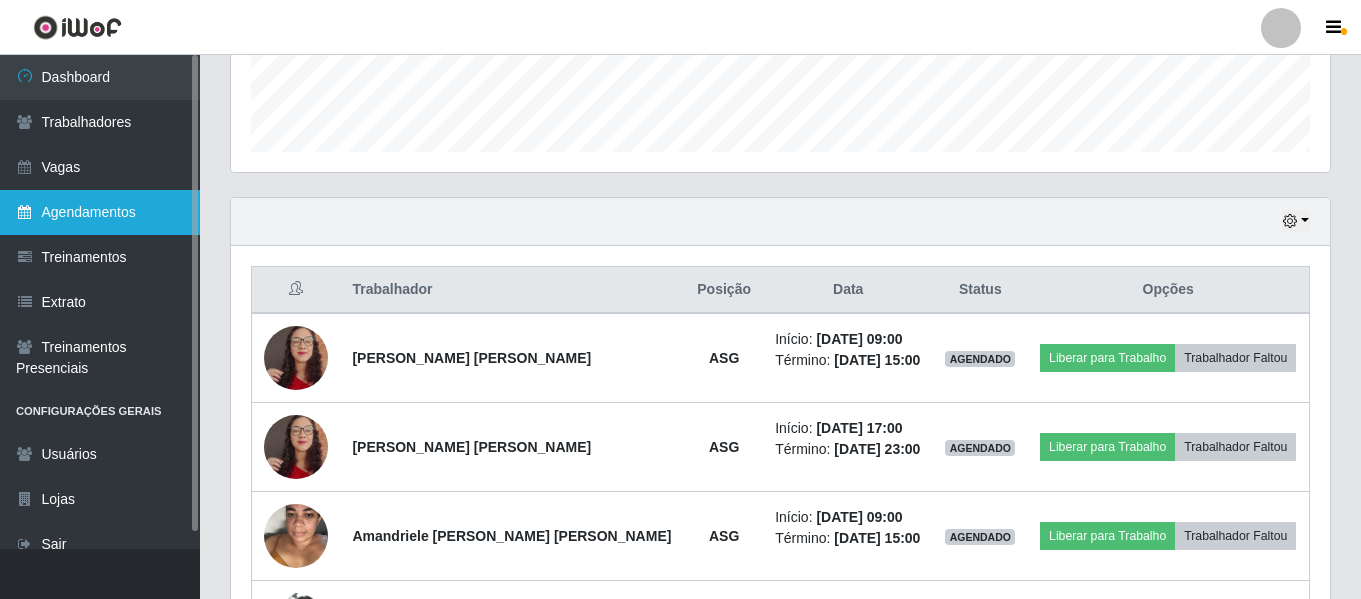 click on "Agendamentos" at bounding box center (100, 212) 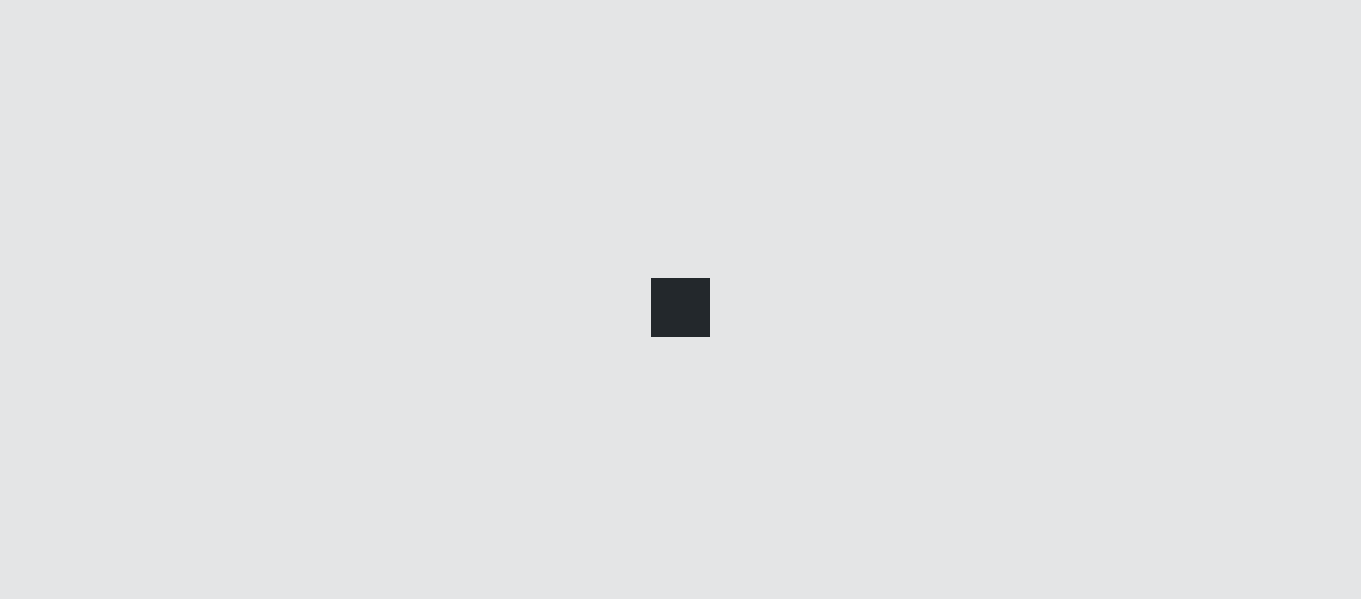 scroll, scrollTop: 0, scrollLeft: 0, axis: both 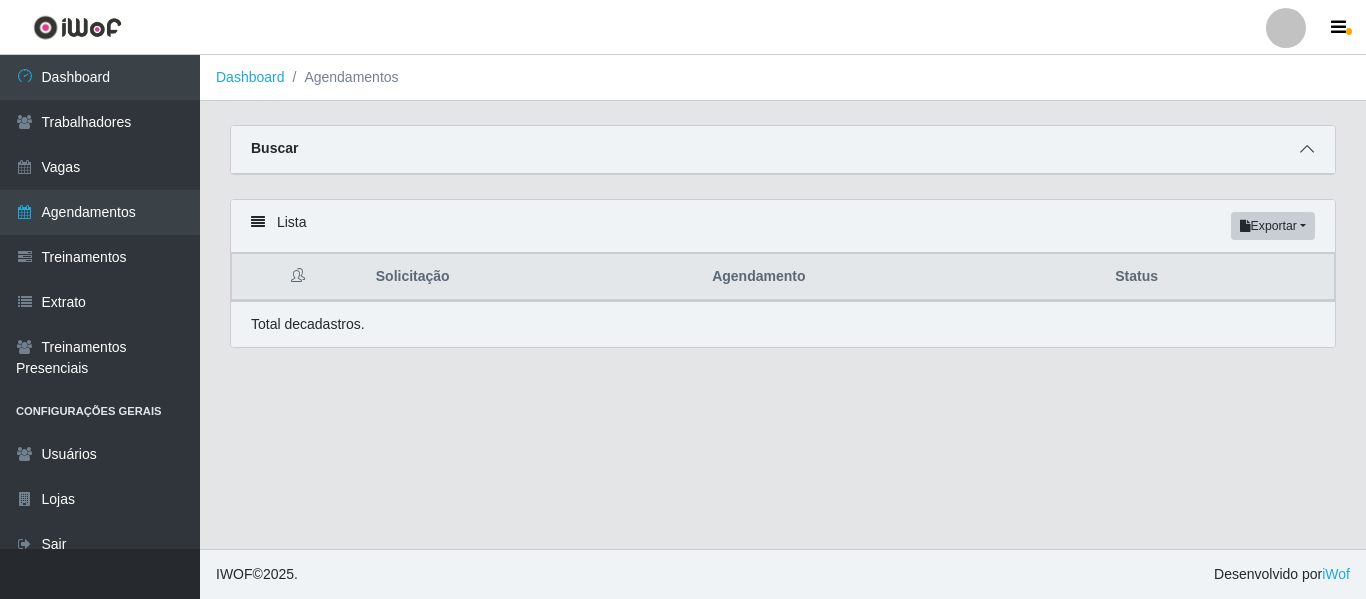 click at bounding box center (1307, 149) 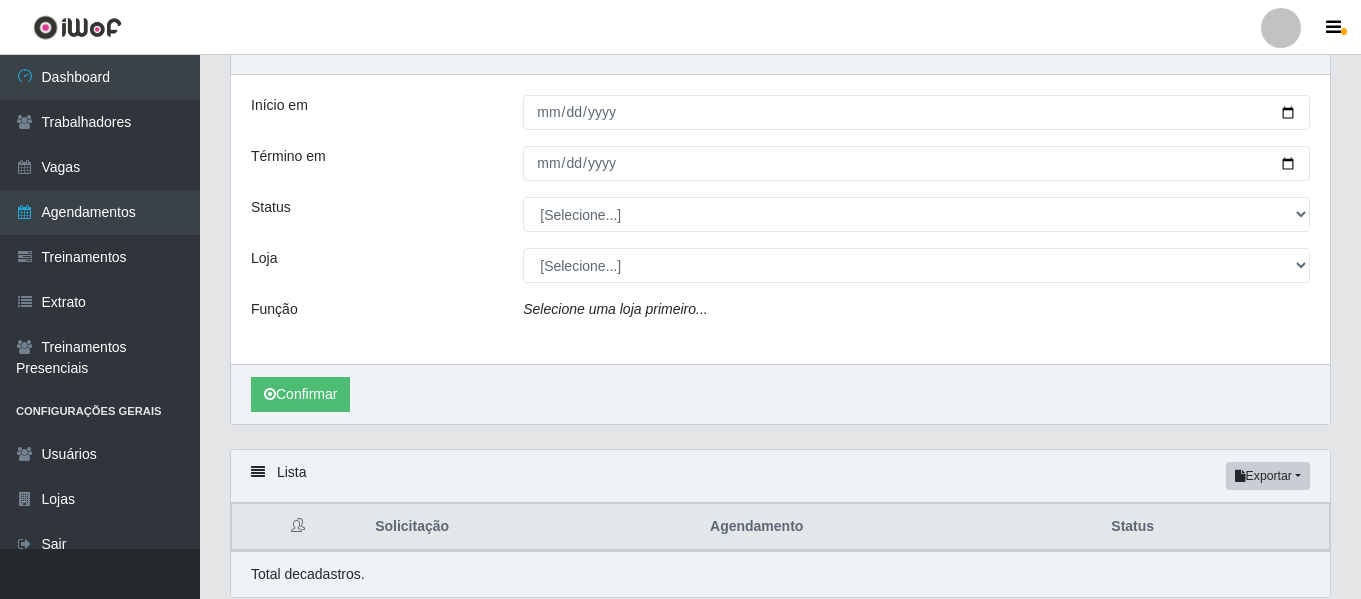 scroll, scrollTop: 0, scrollLeft: 0, axis: both 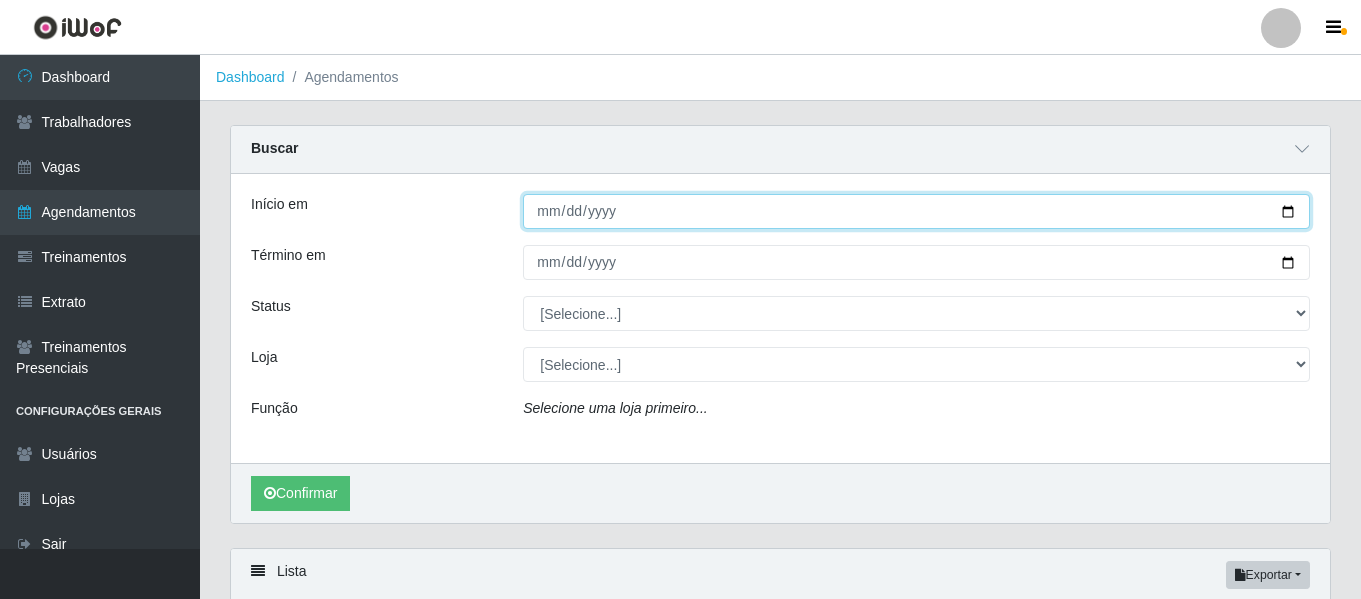 click on "Início em" at bounding box center (916, 211) 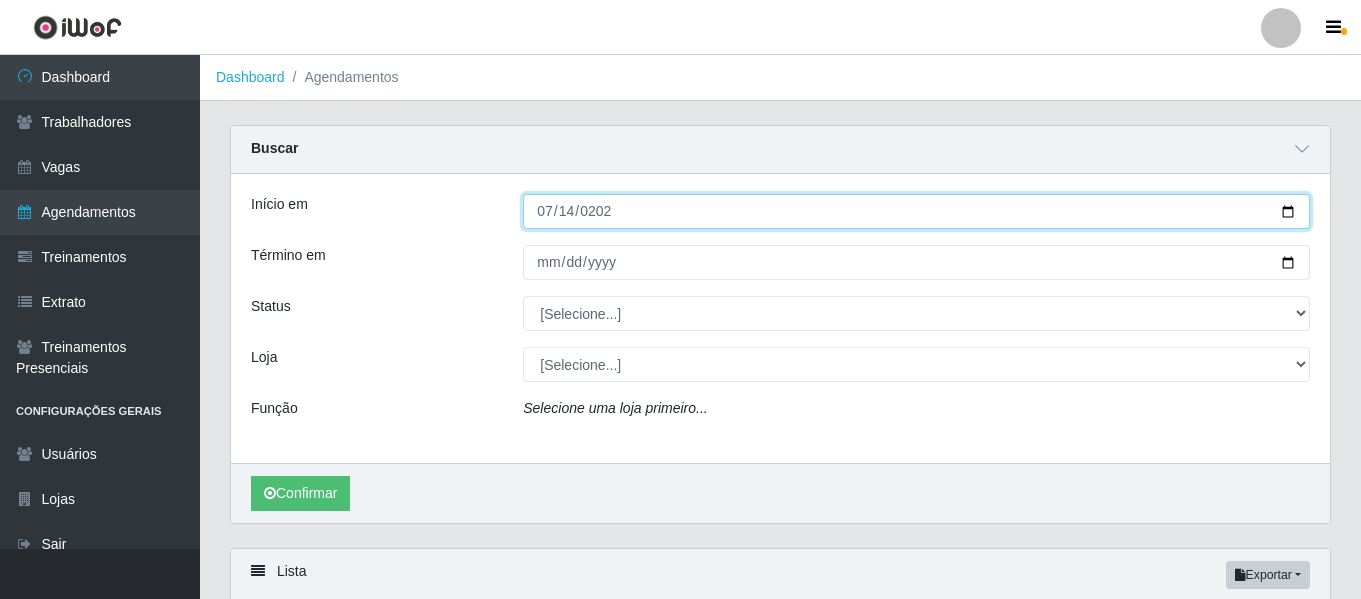 type on "2025-07-14" 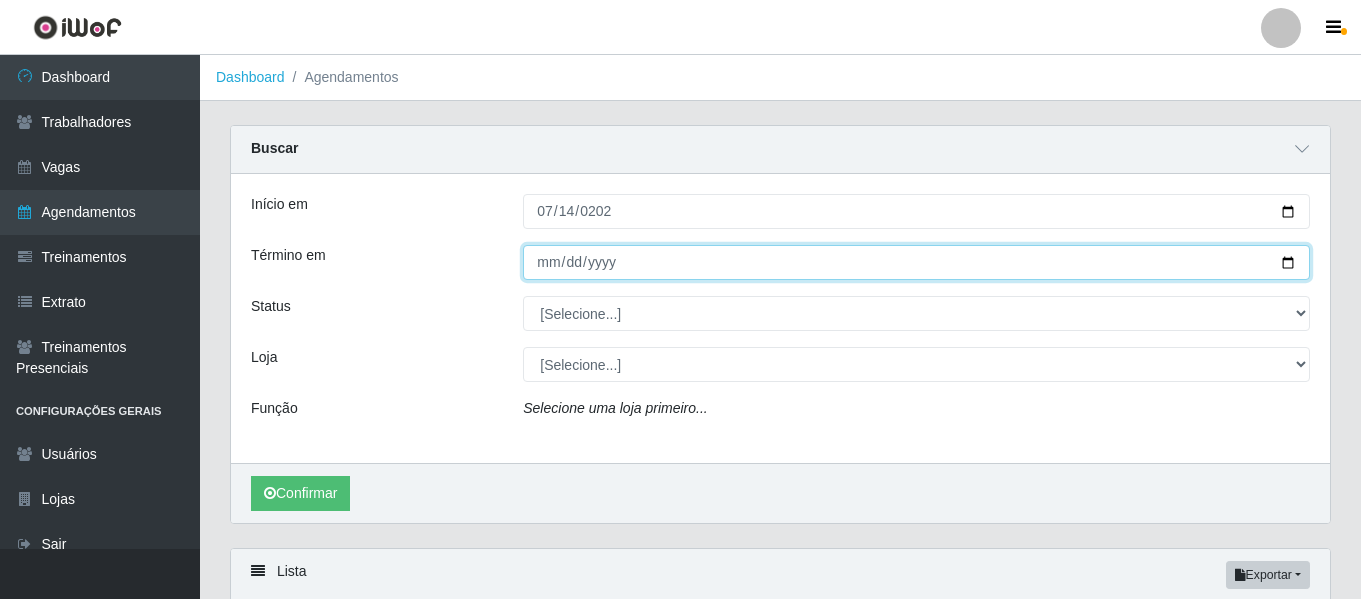 click on "Término em" at bounding box center [916, 262] 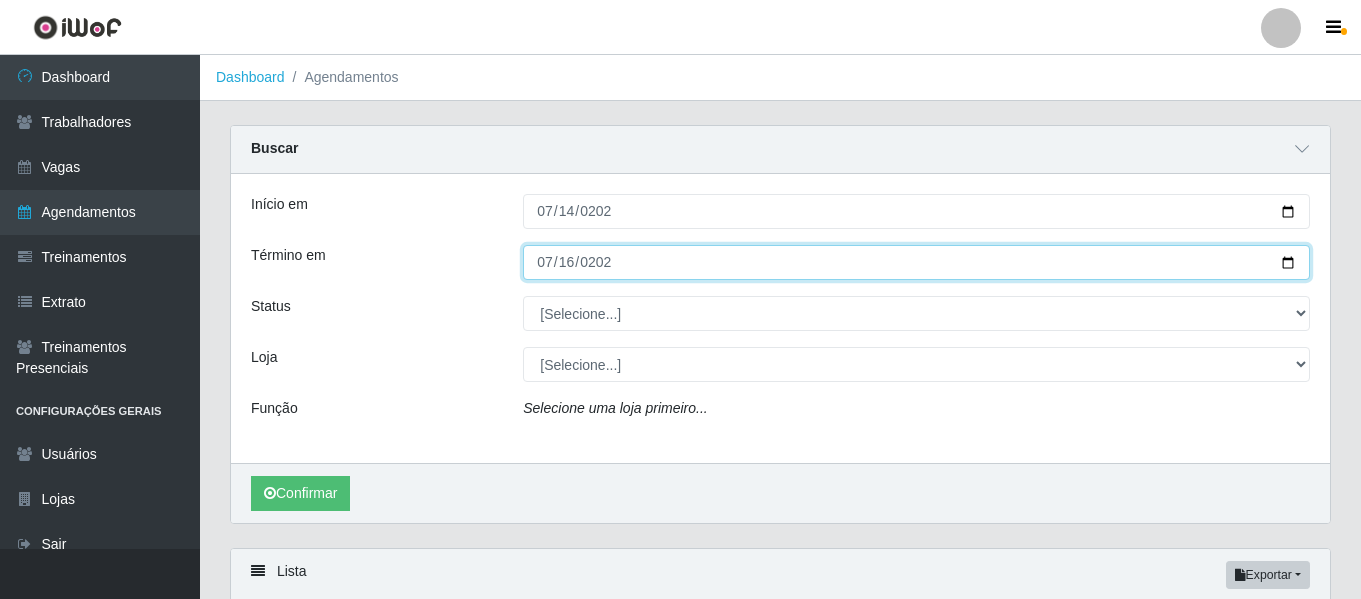 type on "2025-07-16" 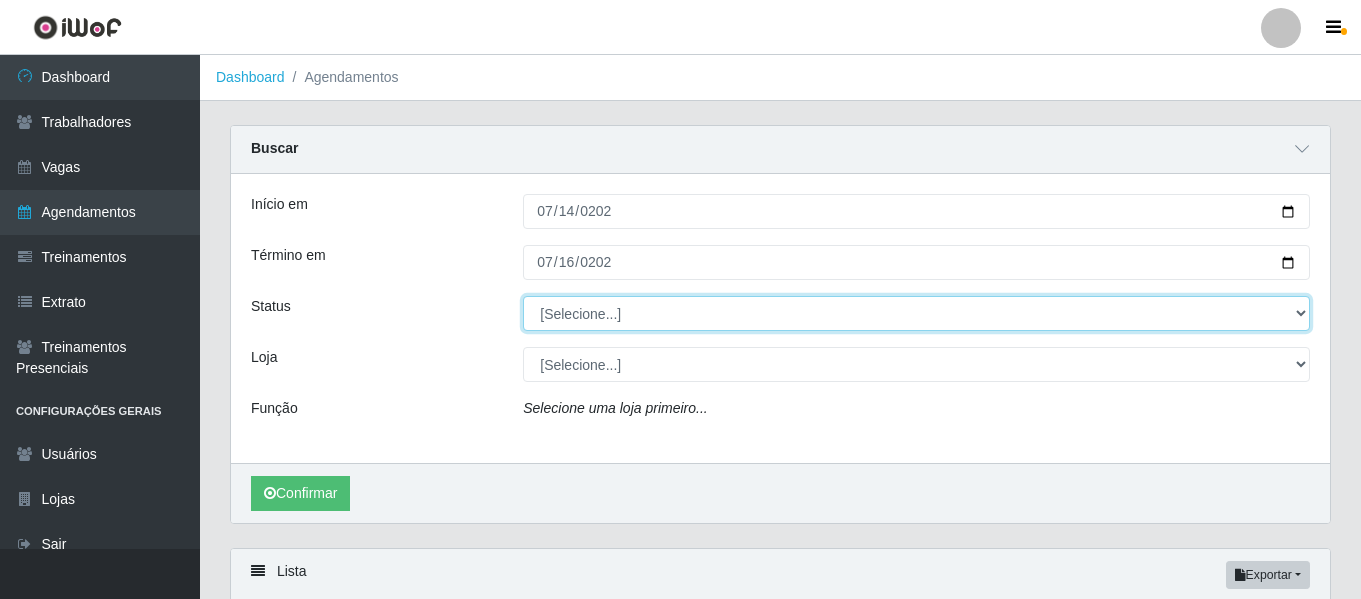 click on "[Selecione...] AGENDADO AGUARDANDO LIBERAR EM ANDAMENTO EM REVISÃO FINALIZADO CANCELADO FALTA" at bounding box center [916, 313] 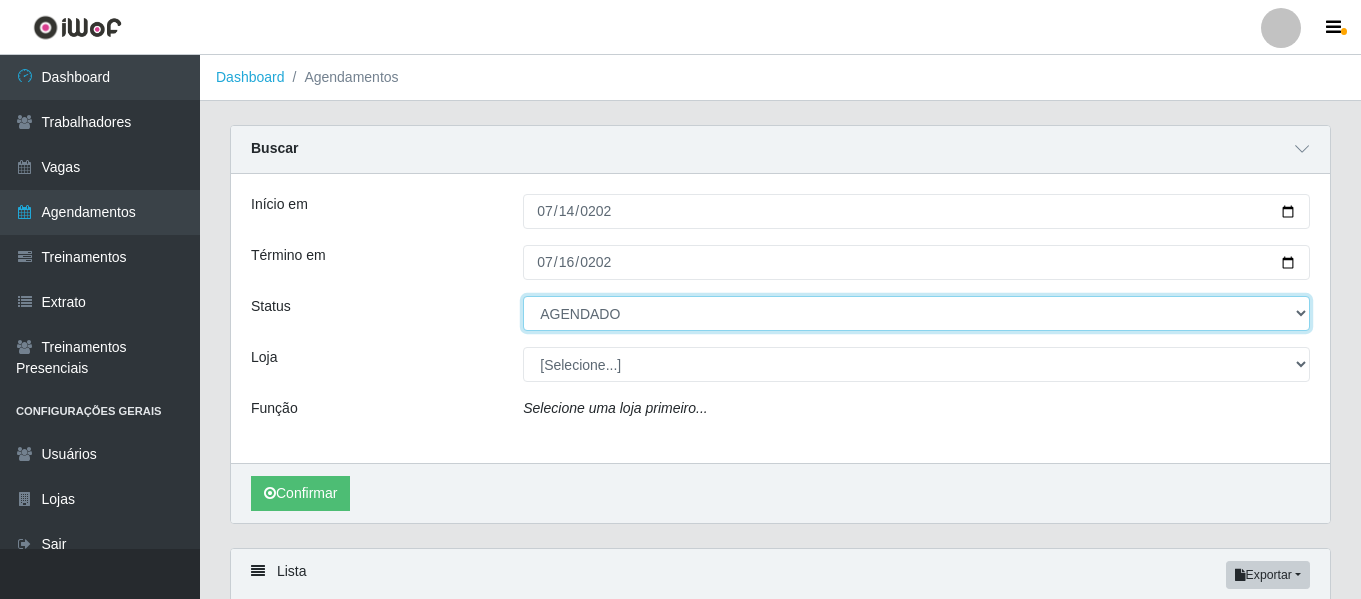 click on "[Selecione...] AGENDADO AGUARDANDO LIBERAR EM ANDAMENTO EM REVISÃO FINALIZADO CANCELADO FALTA" at bounding box center [916, 313] 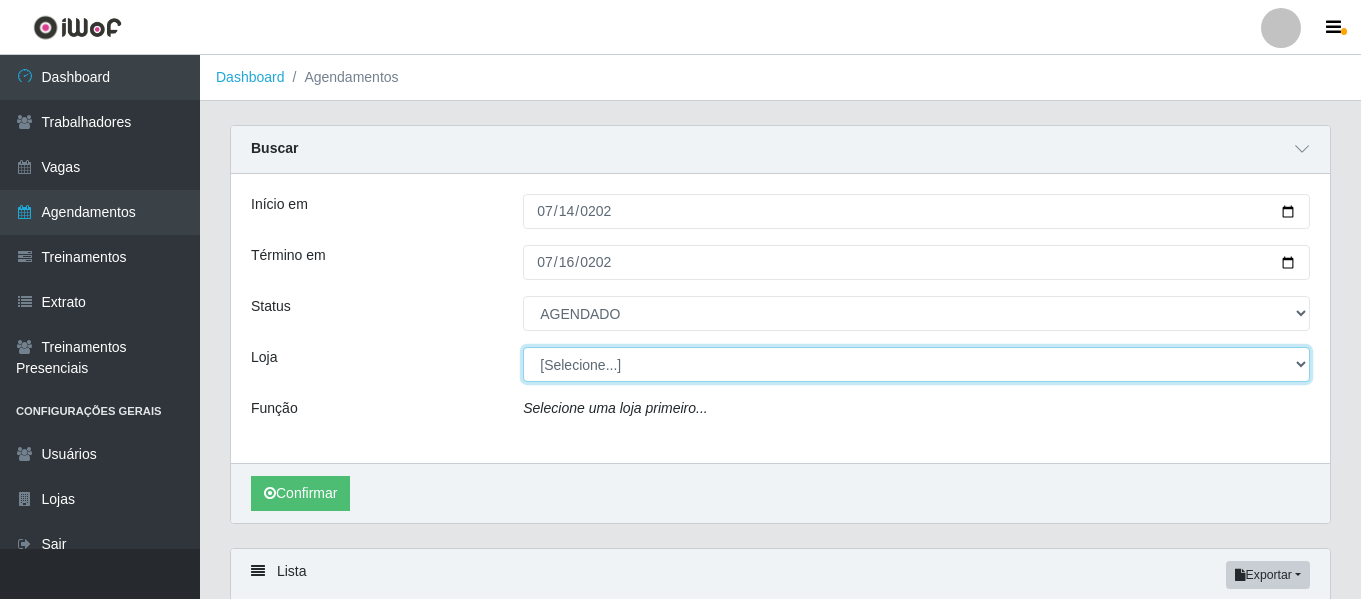 click on "[Selecione...] Divino Fogão" at bounding box center (916, 364) 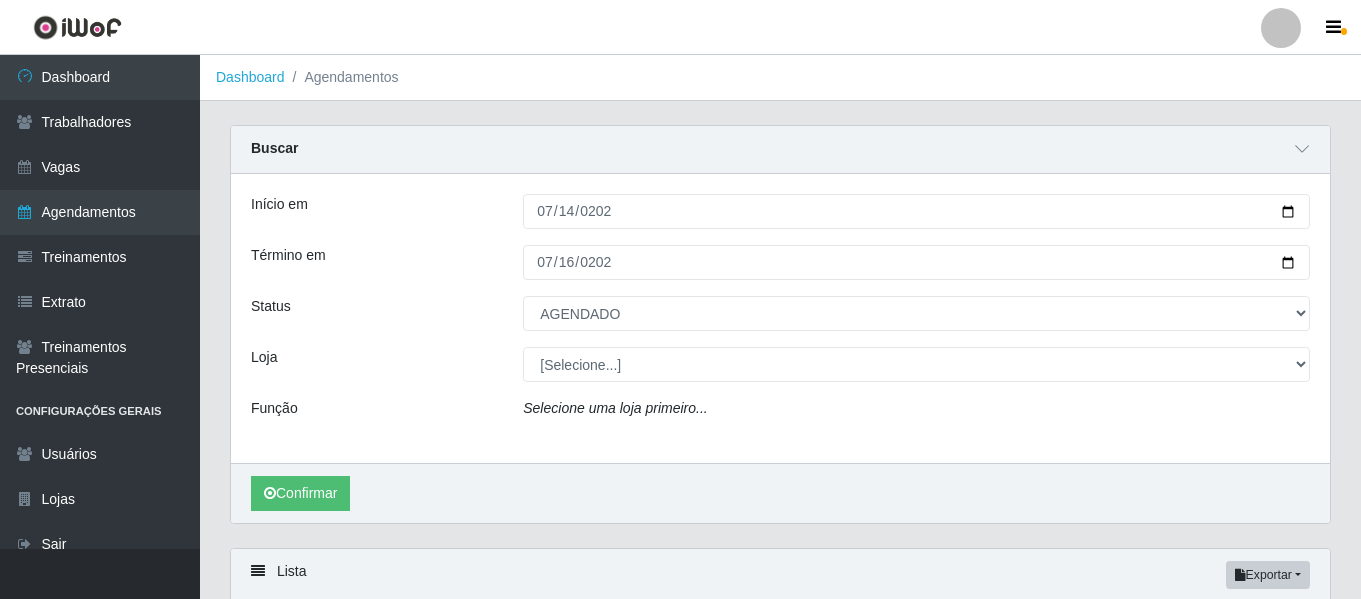 click on "Início em 2025-07-14 Término em 2025-07-16 Status [Selecione...] AGENDADO AGUARDANDO LIBERAR EM ANDAMENTO EM REVISÃO FINALIZADO CANCELADO FALTA Loja [Selecione...] Divino Fogão Função Selecione uma loja primeiro..." at bounding box center (780, 318) 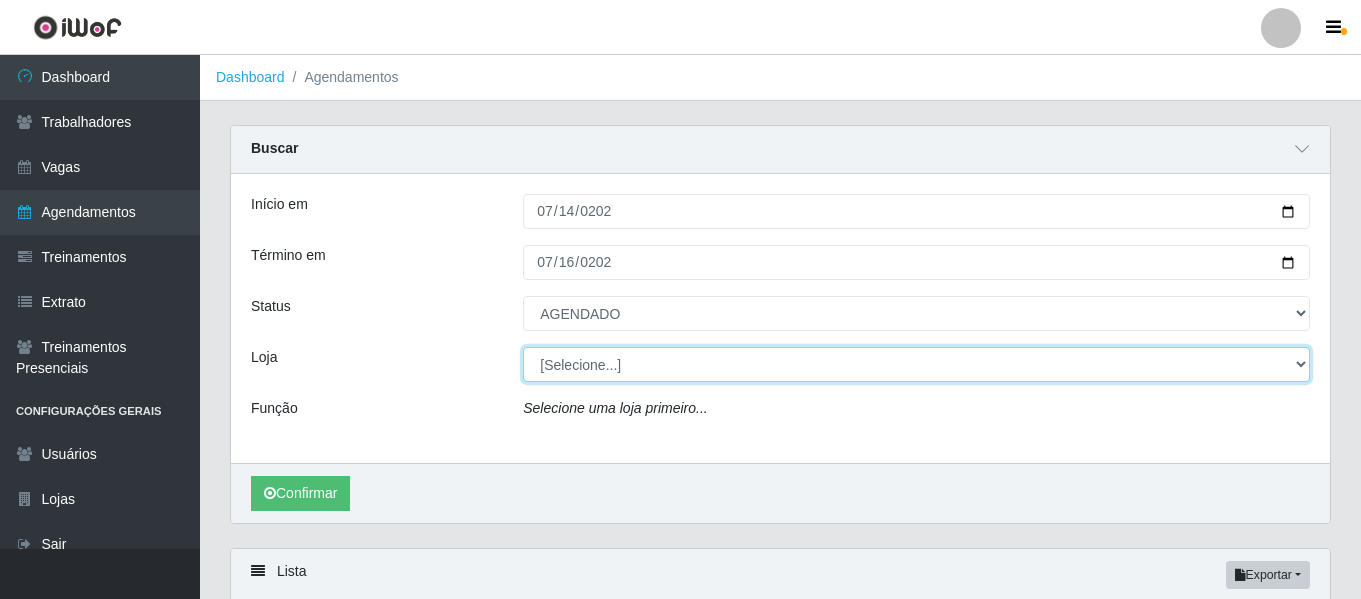 click on "[Selecione...] Divino Fogão" at bounding box center [916, 364] 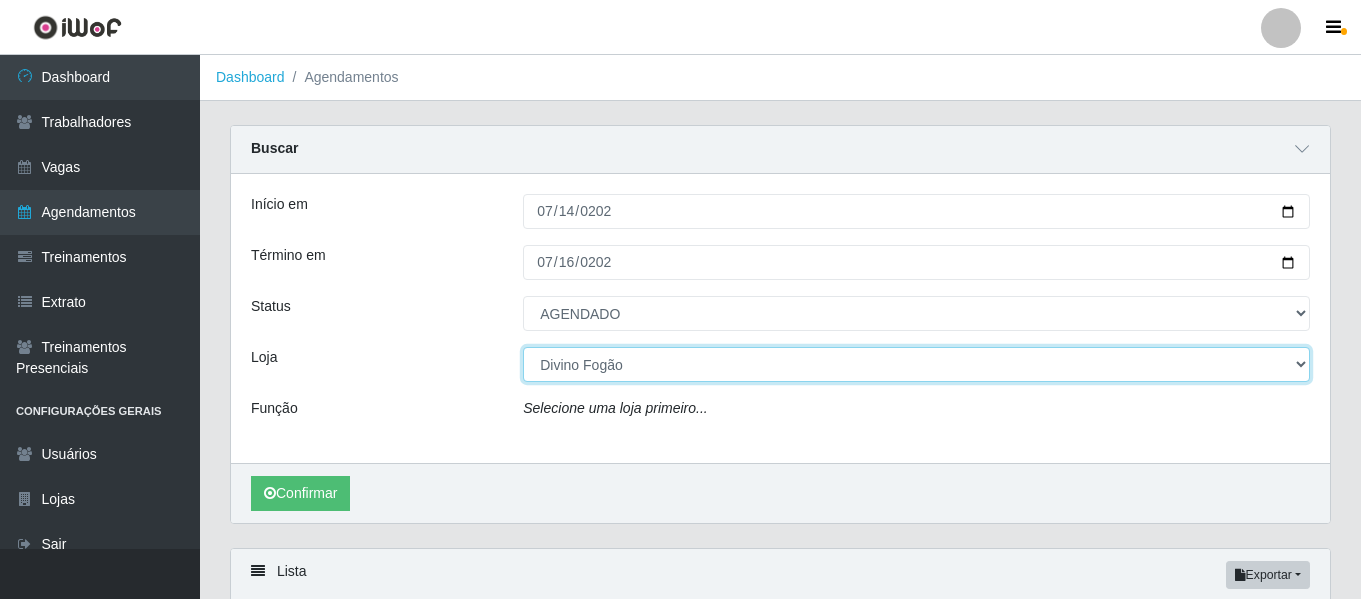 click on "[Selecione...] Divino Fogão" at bounding box center [916, 364] 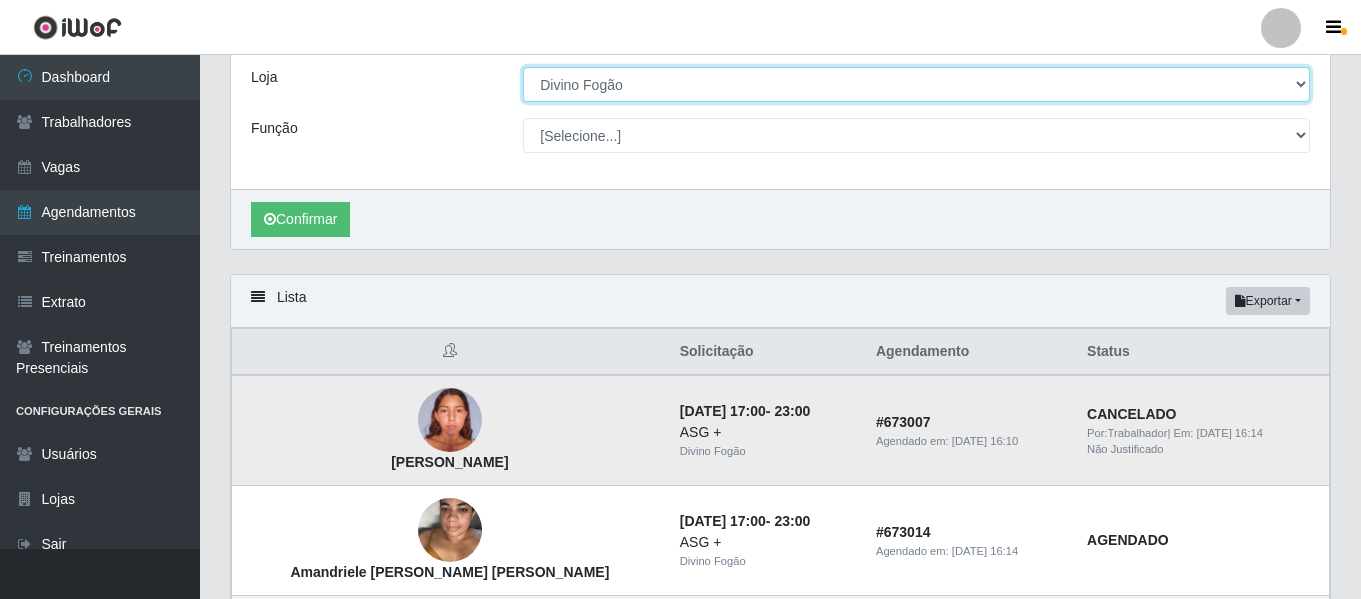 scroll, scrollTop: 300, scrollLeft: 0, axis: vertical 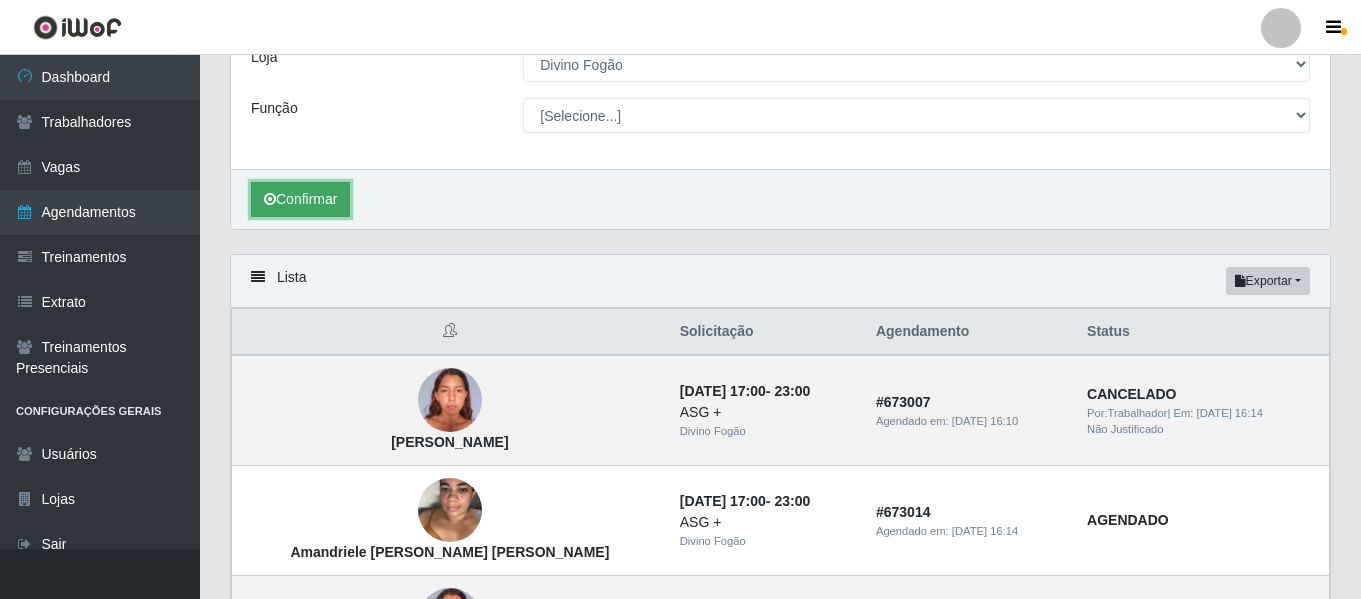 click on "Confirmar" at bounding box center (300, 199) 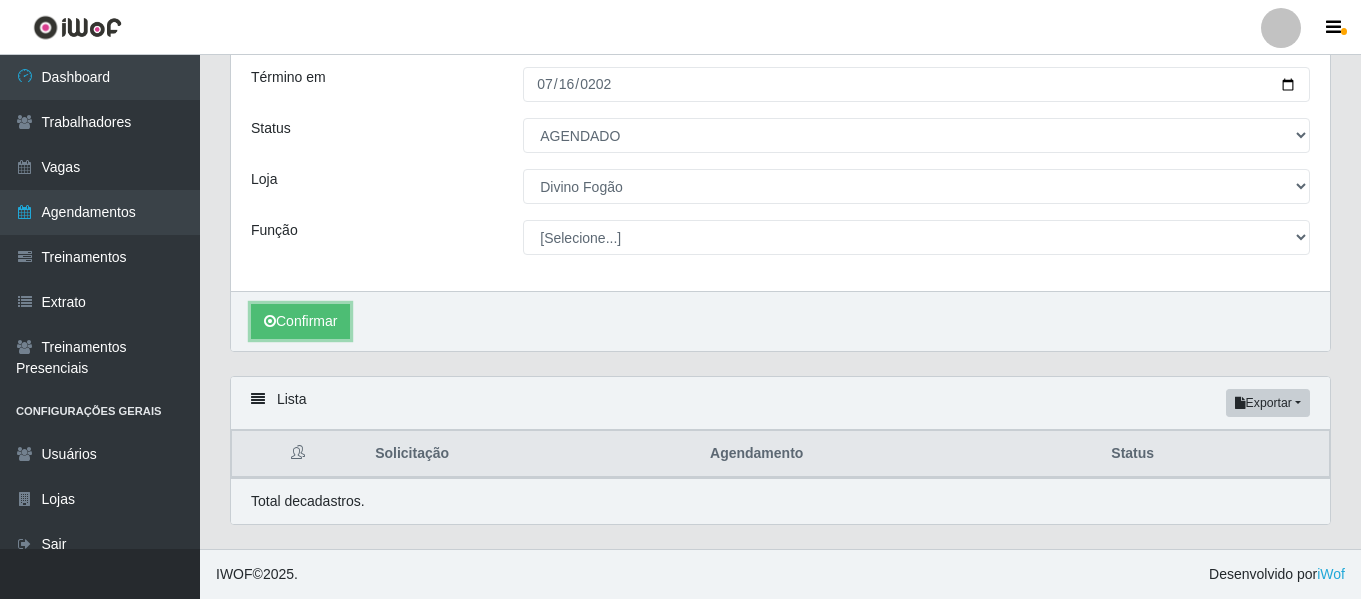 scroll, scrollTop: 179, scrollLeft: 0, axis: vertical 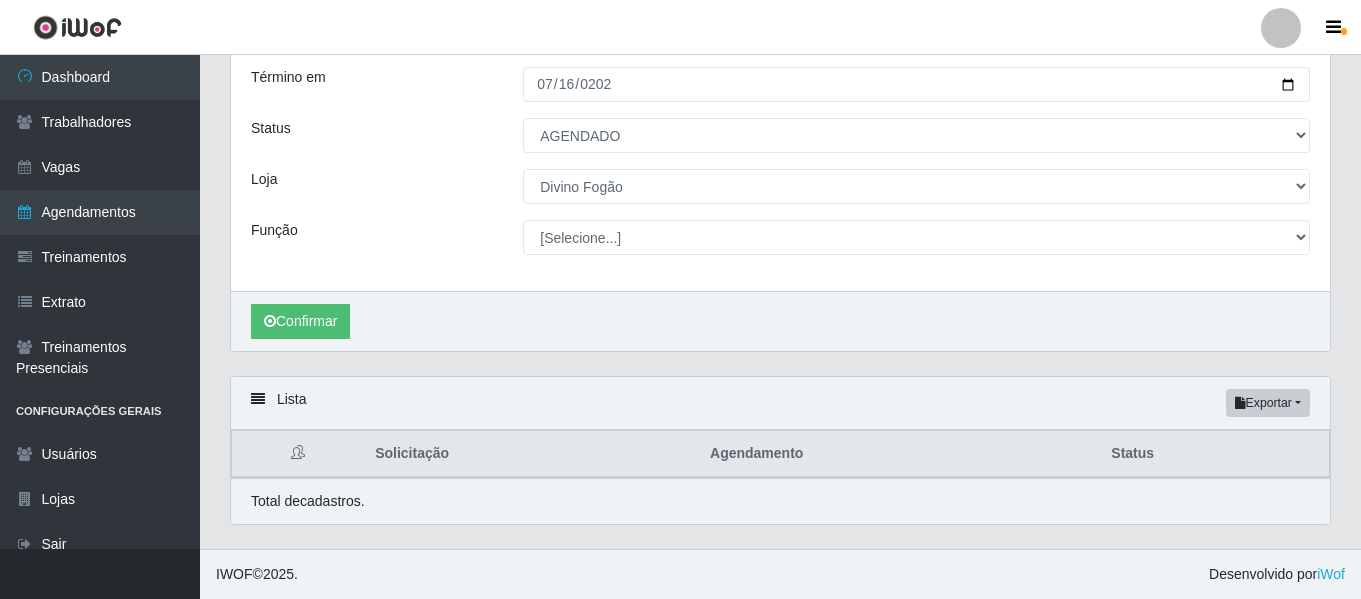drag, startPoint x: 264, startPoint y: 504, endPoint x: 447, endPoint y: 498, distance: 183.09833 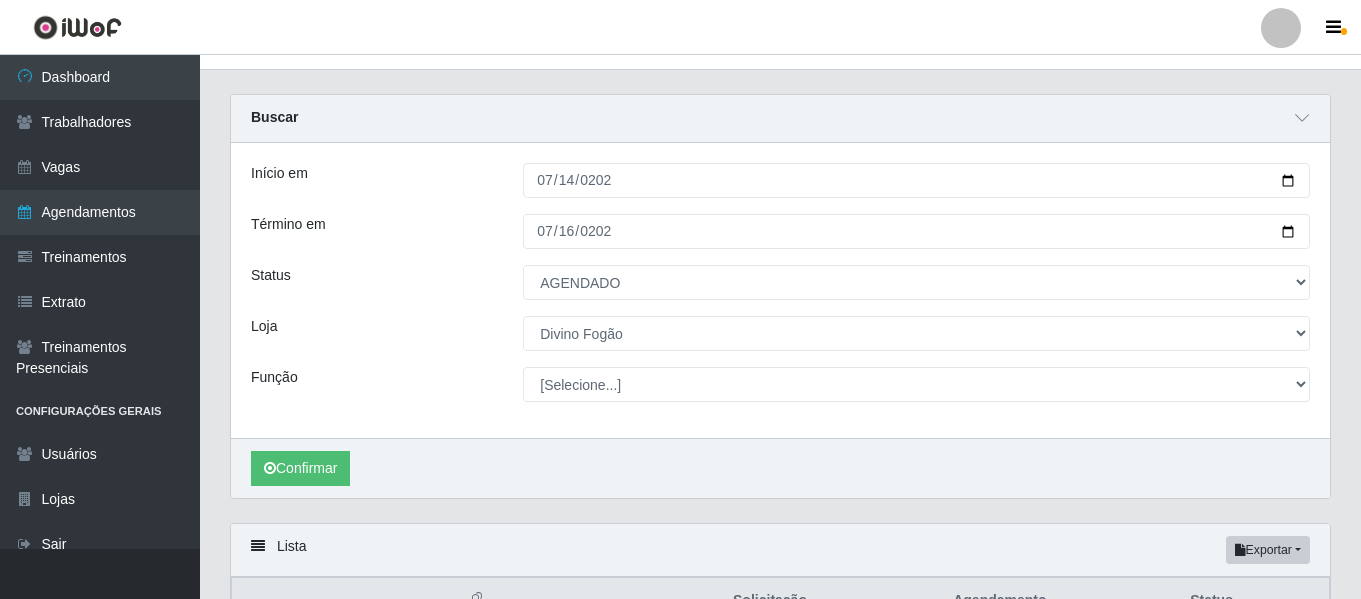 scroll, scrollTop: 0, scrollLeft: 0, axis: both 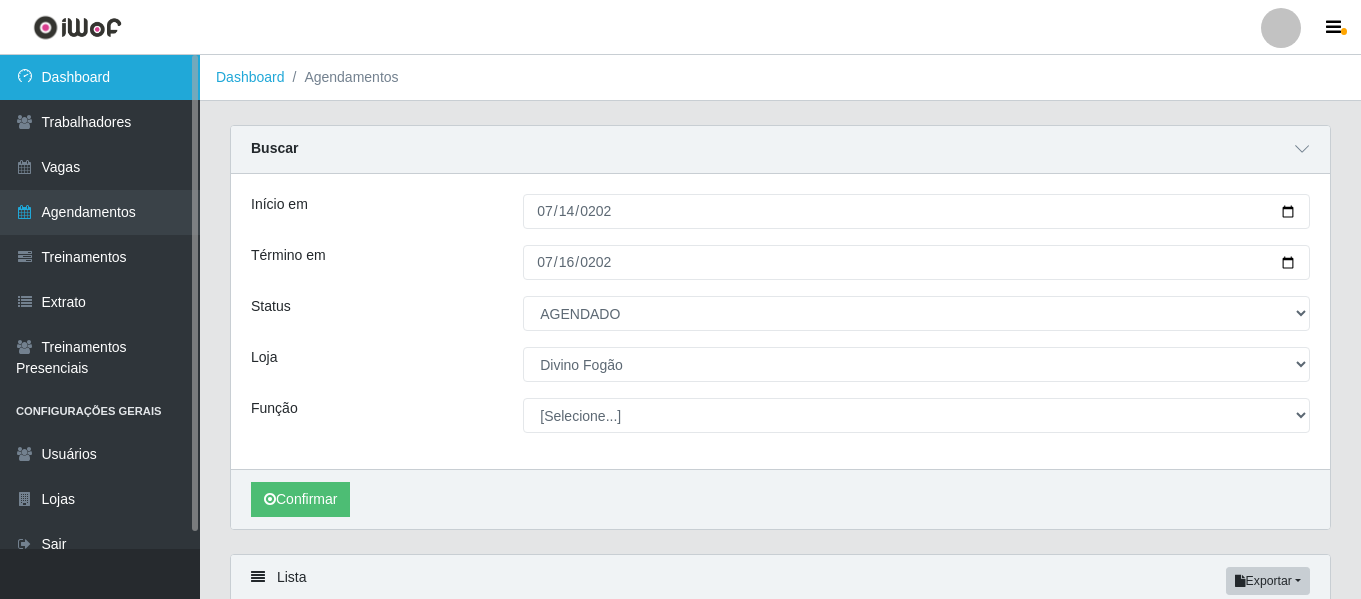 click on "Dashboard" at bounding box center [100, 77] 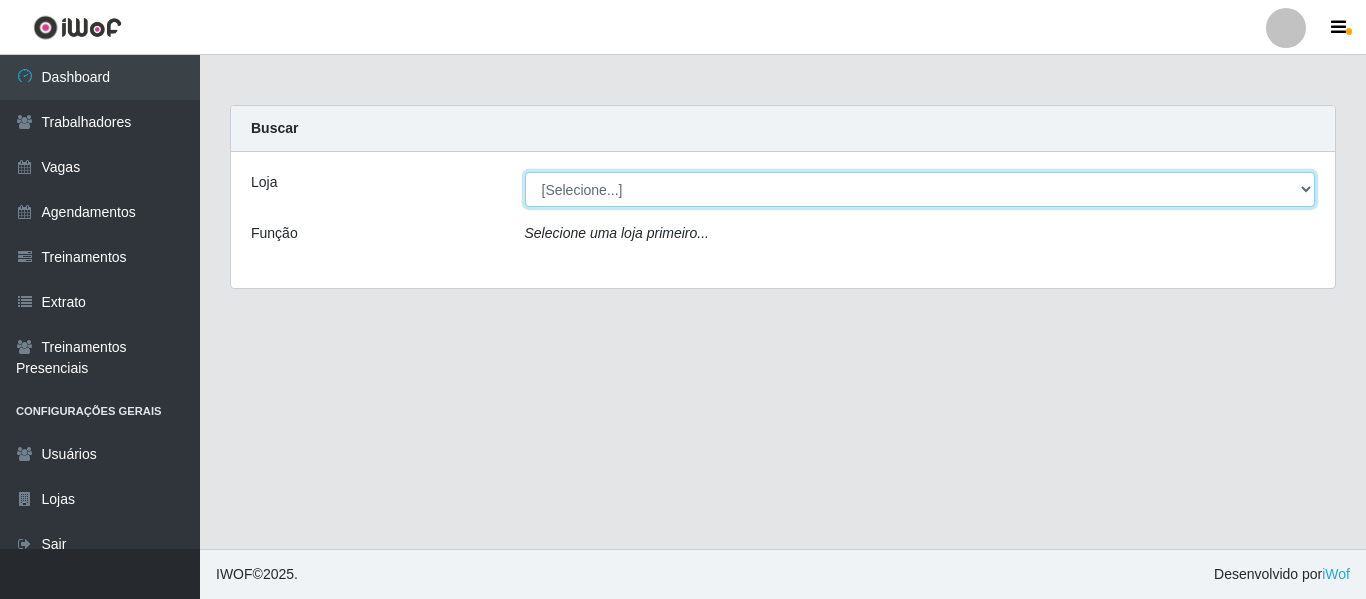 click on "[Selecione...] Divino Fogão" at bounding box center (920, 189) 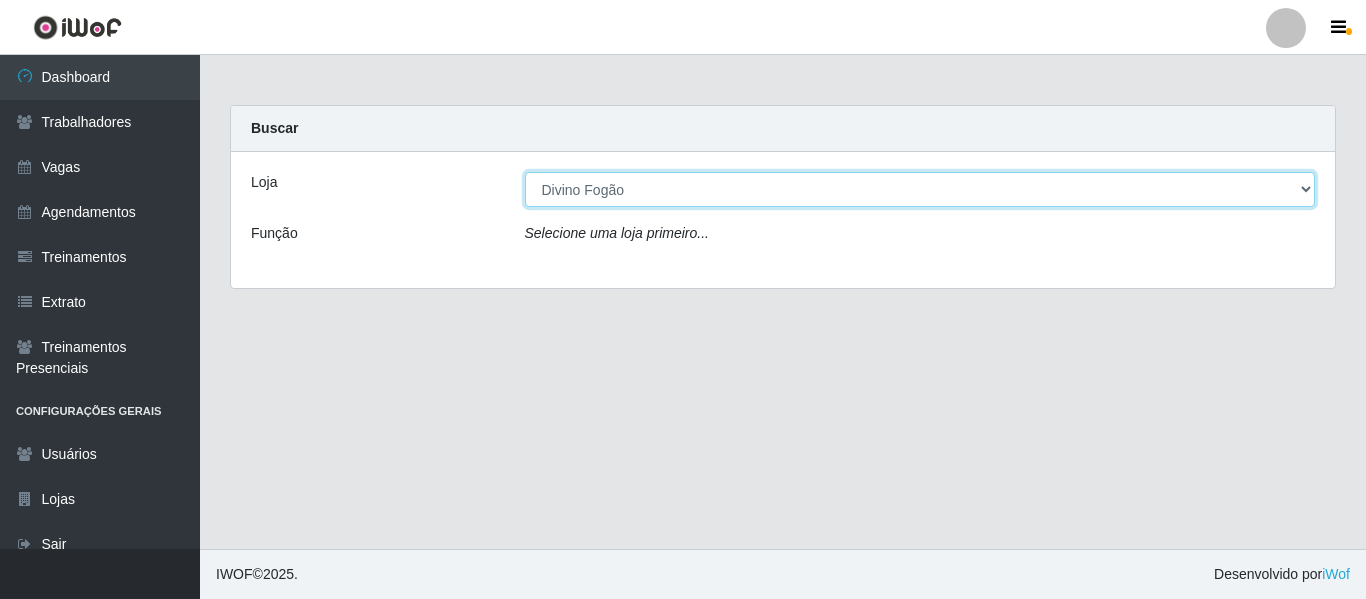 click on "[Selecione...] Divino Fogão" at bounding box center [920, 189] 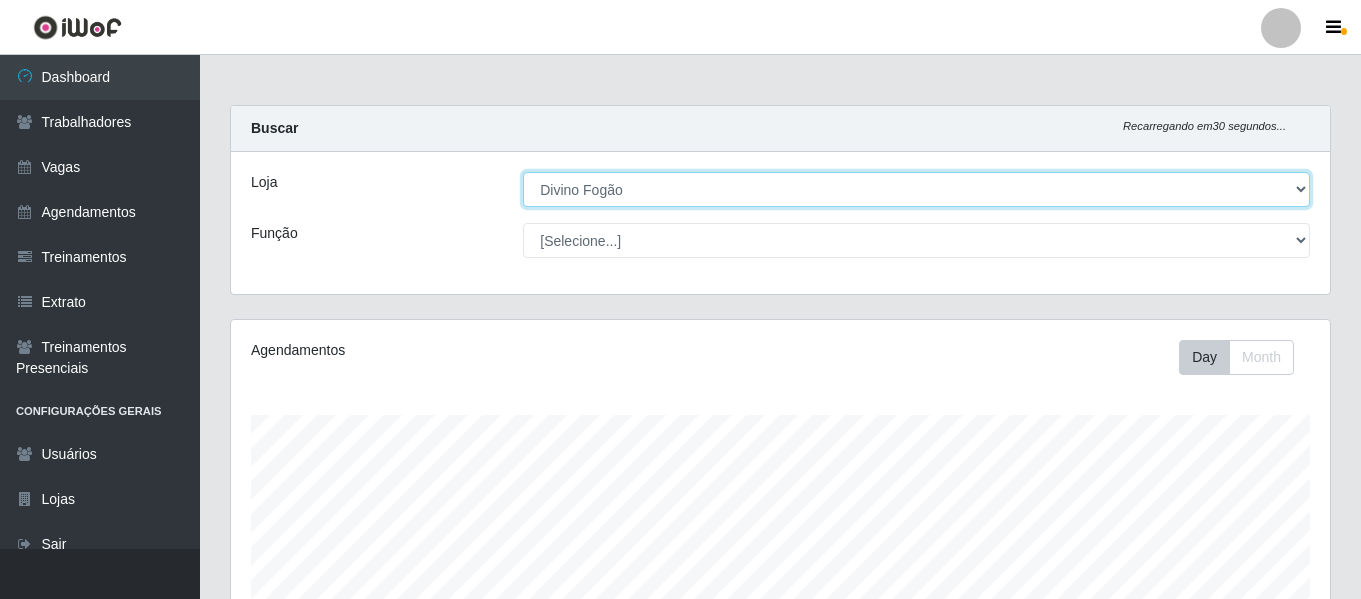 scroll, scrollTop: 999585, scrollLeft: 998901, axis: both 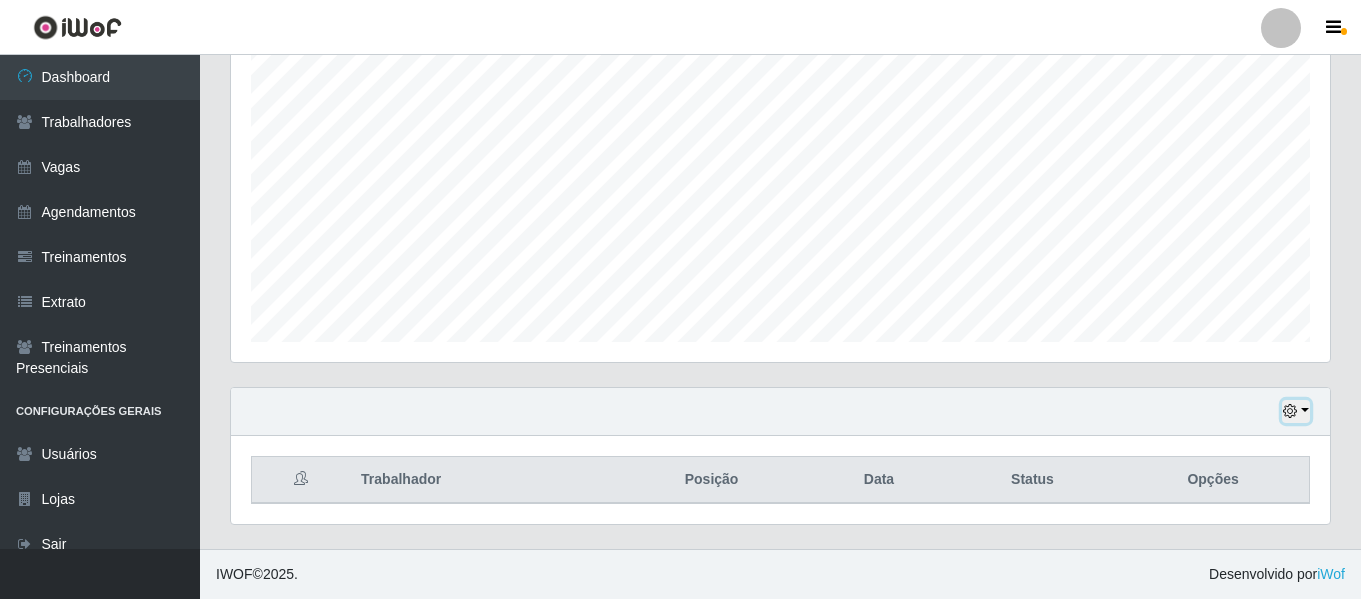 click at bounding box center (1290, 411) 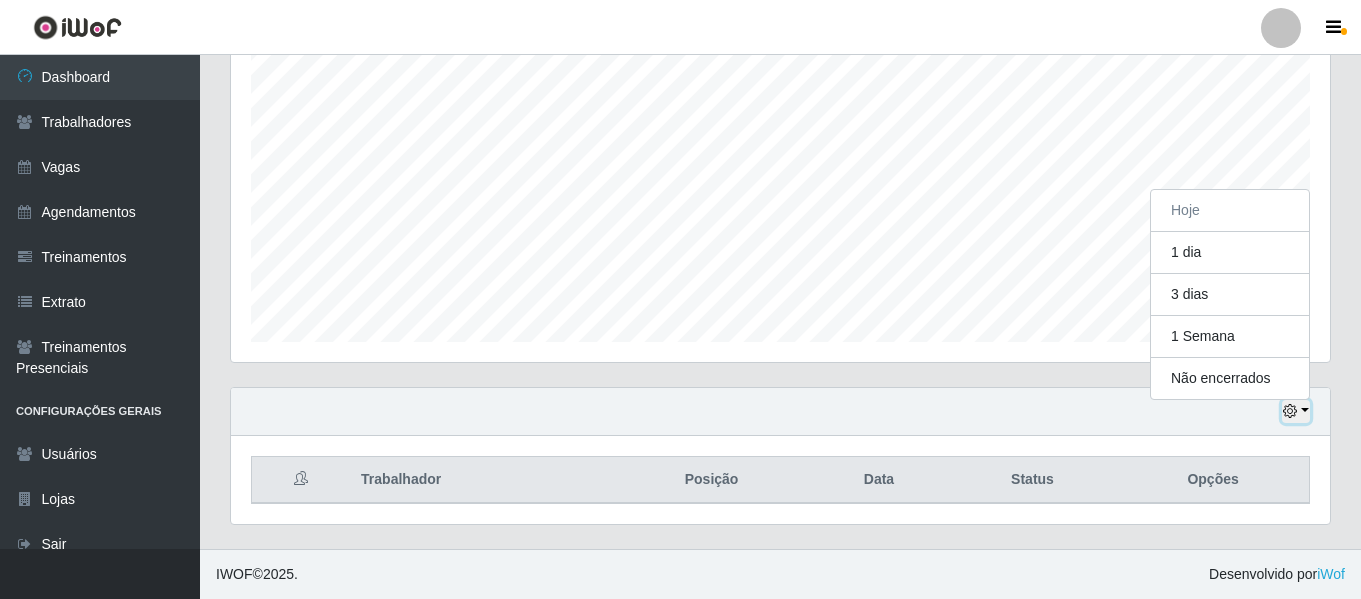scroll, scrollTop: 415, scrollLeft: 1099, axis: both 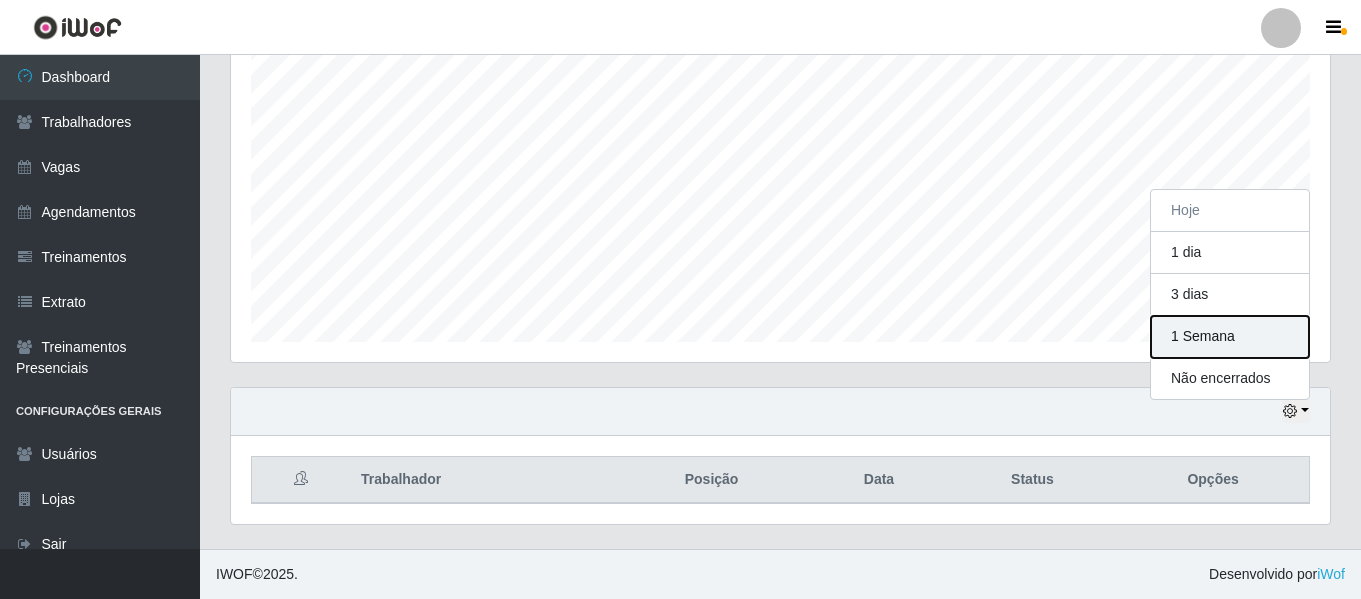 click on "1 Semana" at bounding box center (1230, 337) 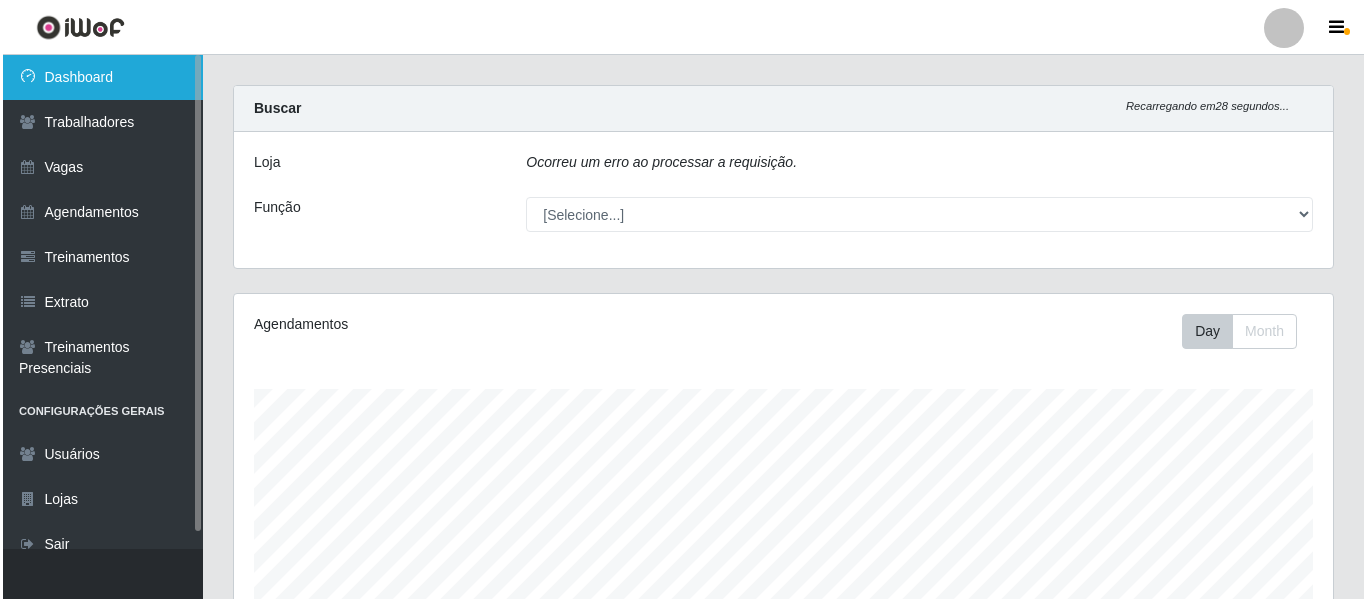 scroll, scrollTop: 0, scrollLeft: 0, axis: both 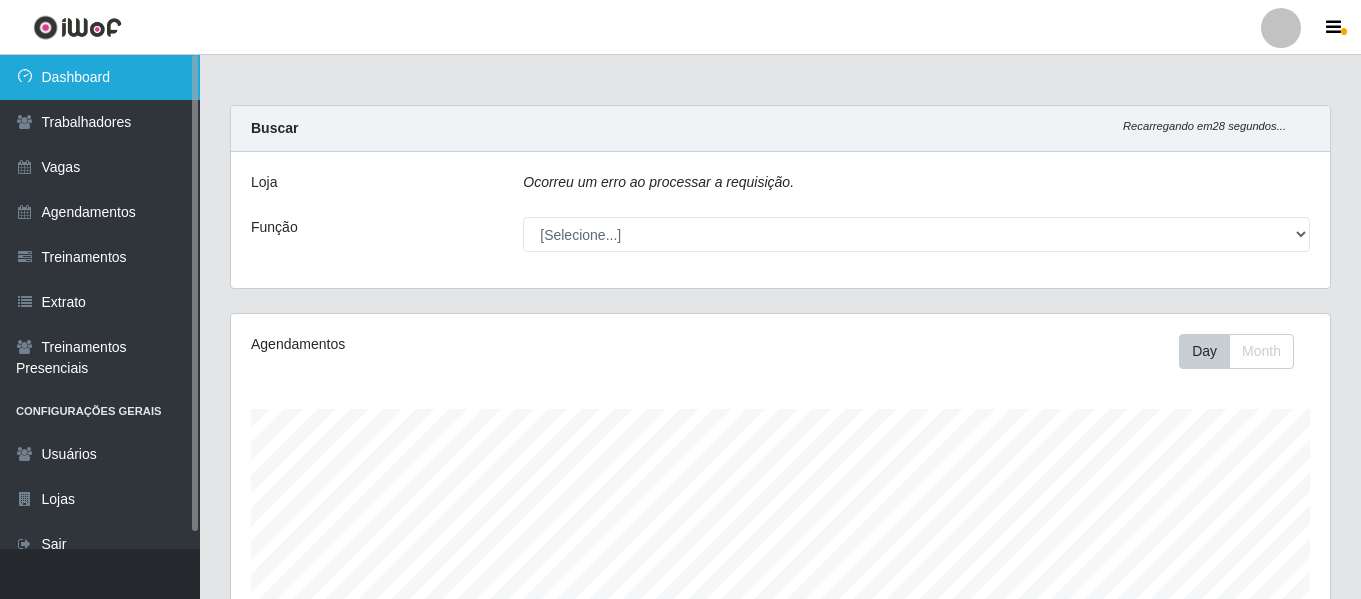 click on "Dashboard" at bounding box center (100, 77) 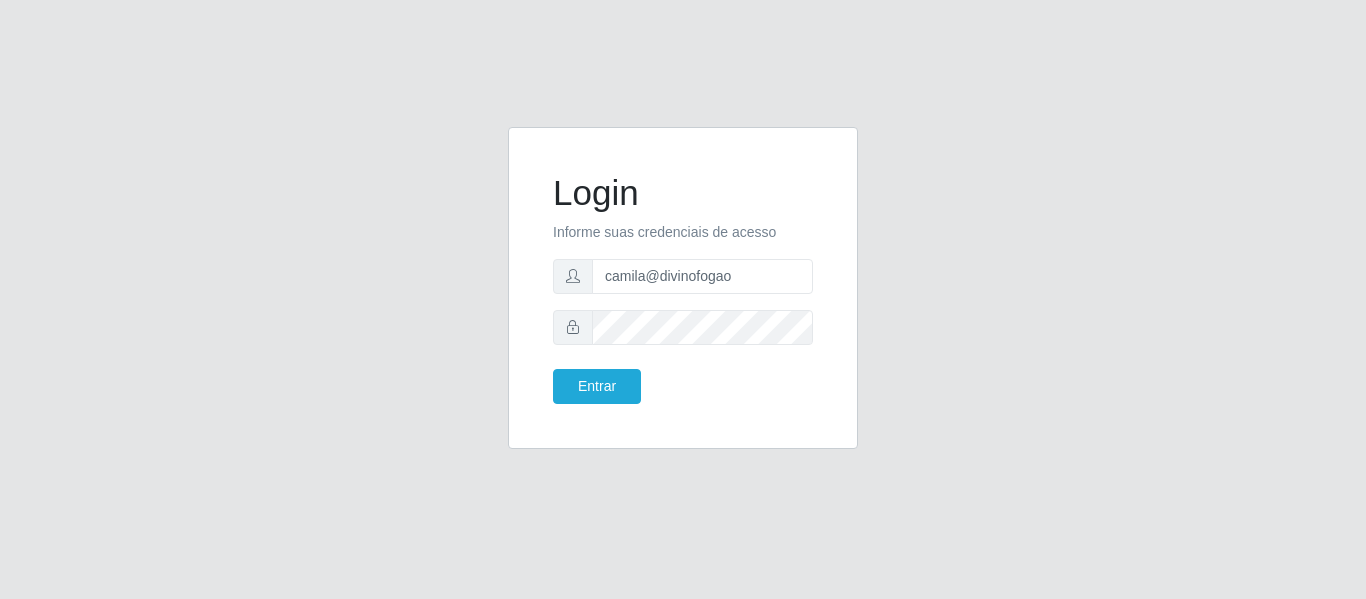click on "Entrar" at bounding box center (610, 386) 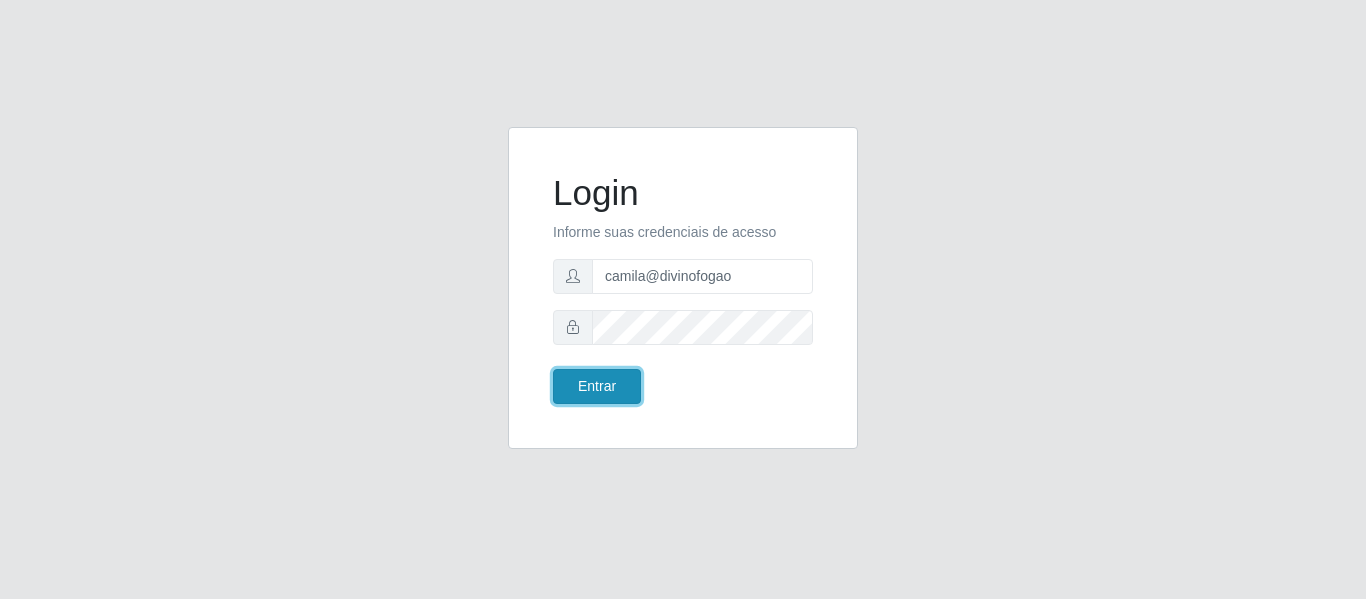 click on "Entrar" at bounding box center [597, 386] 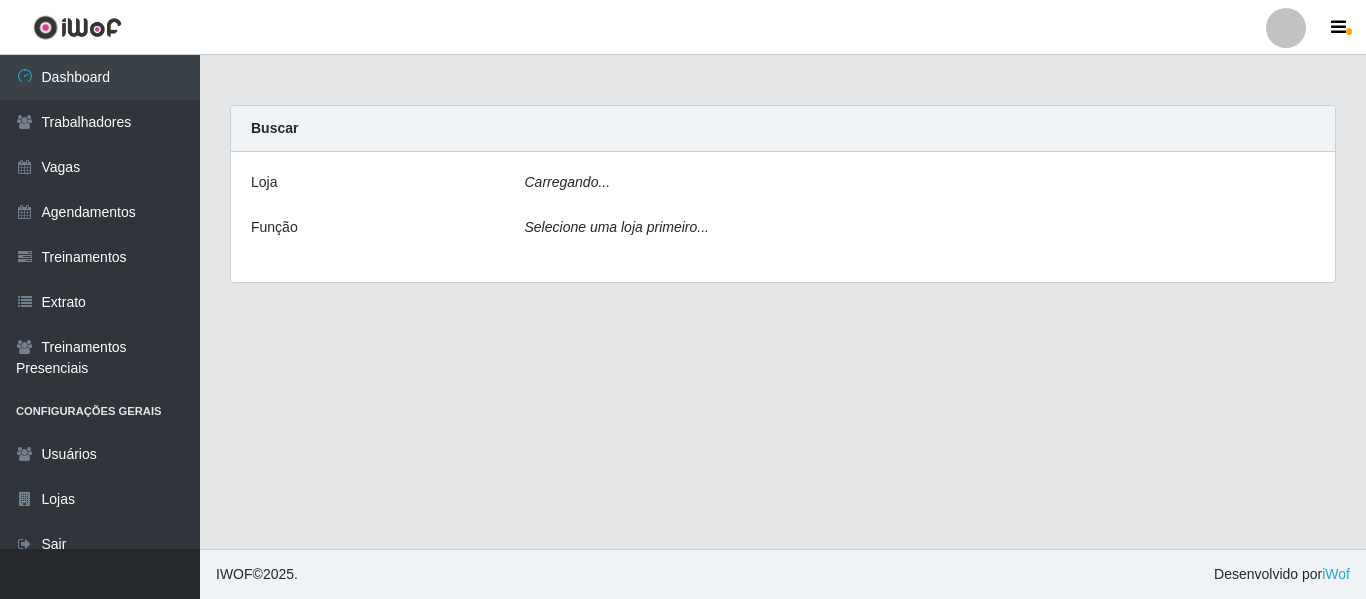 click on "Carregando...  Buscar Loja Carregando... Função Selecione uma loja primeiro..." at bounding box center [783, 302] 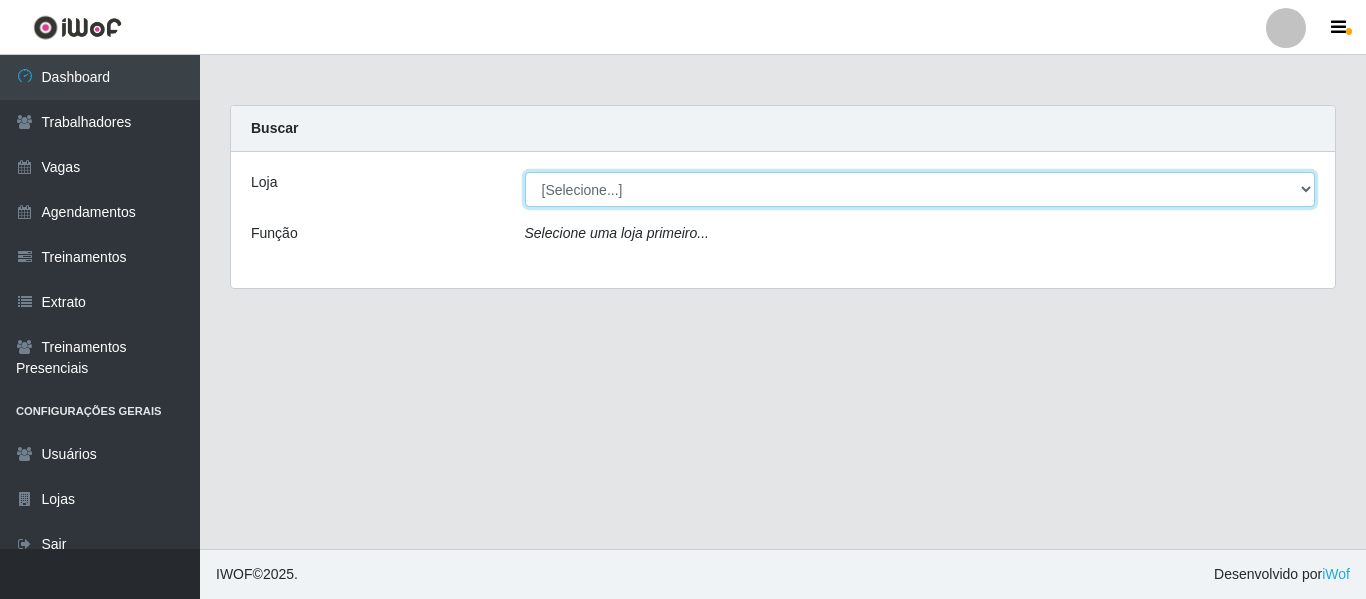 click on "[Selecione...] Divino Fogão" at bounding box center [920, 189] 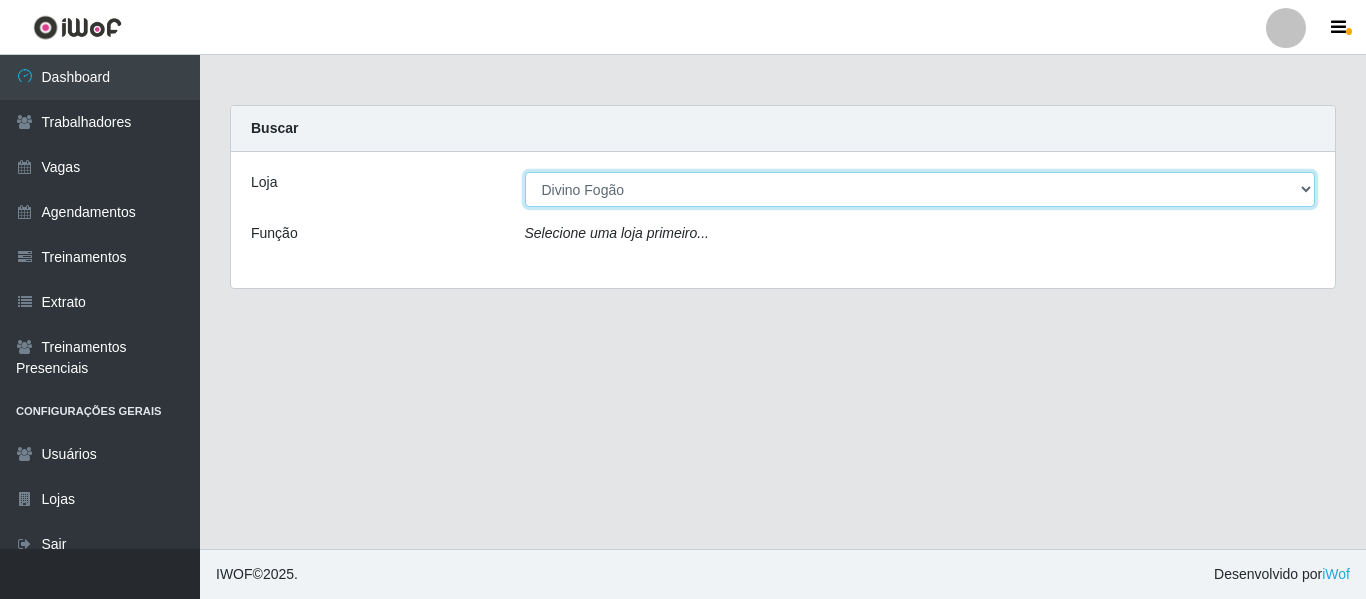 click on "[Selecione...] Divino Fogão" at bounding box center (920, 189) 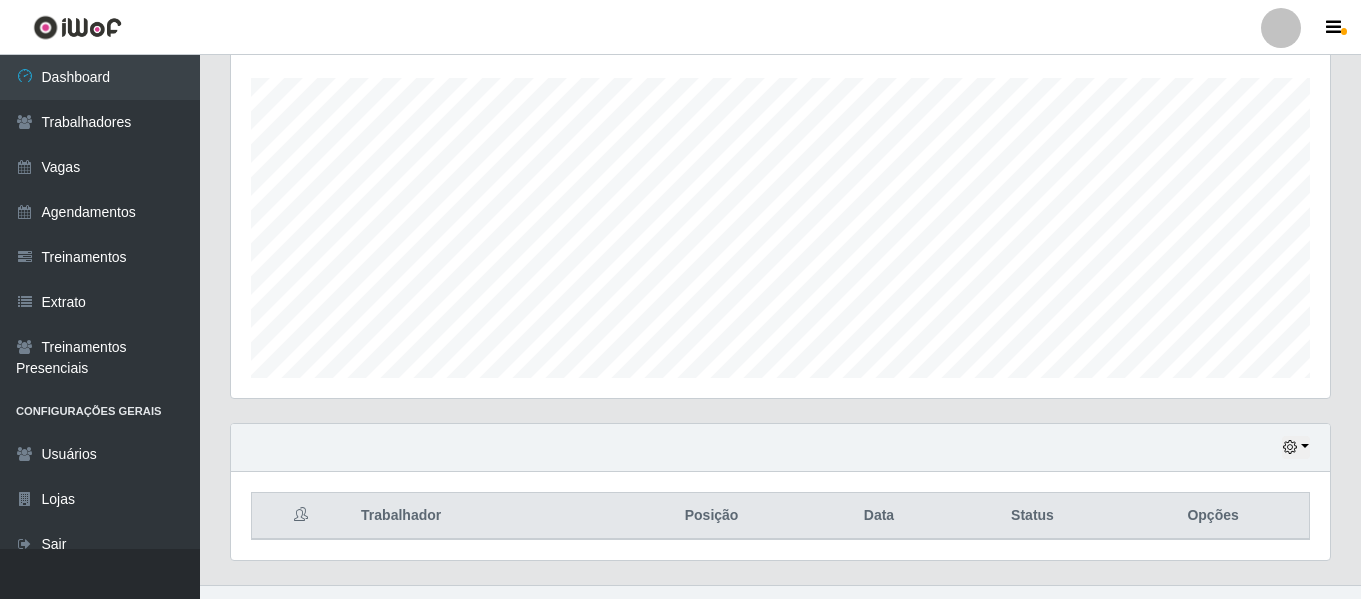 scroll, scrollTop: 373, scrollLeft: 0, axis: vertical 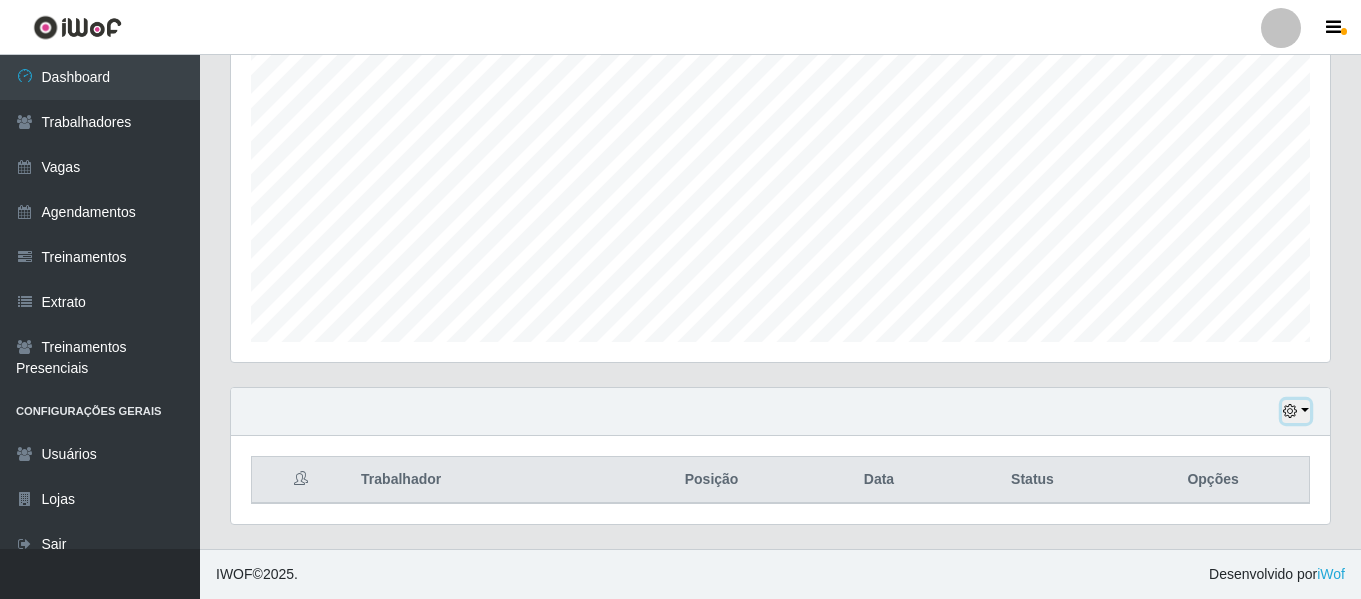 click at bounding box center (1296, 411) 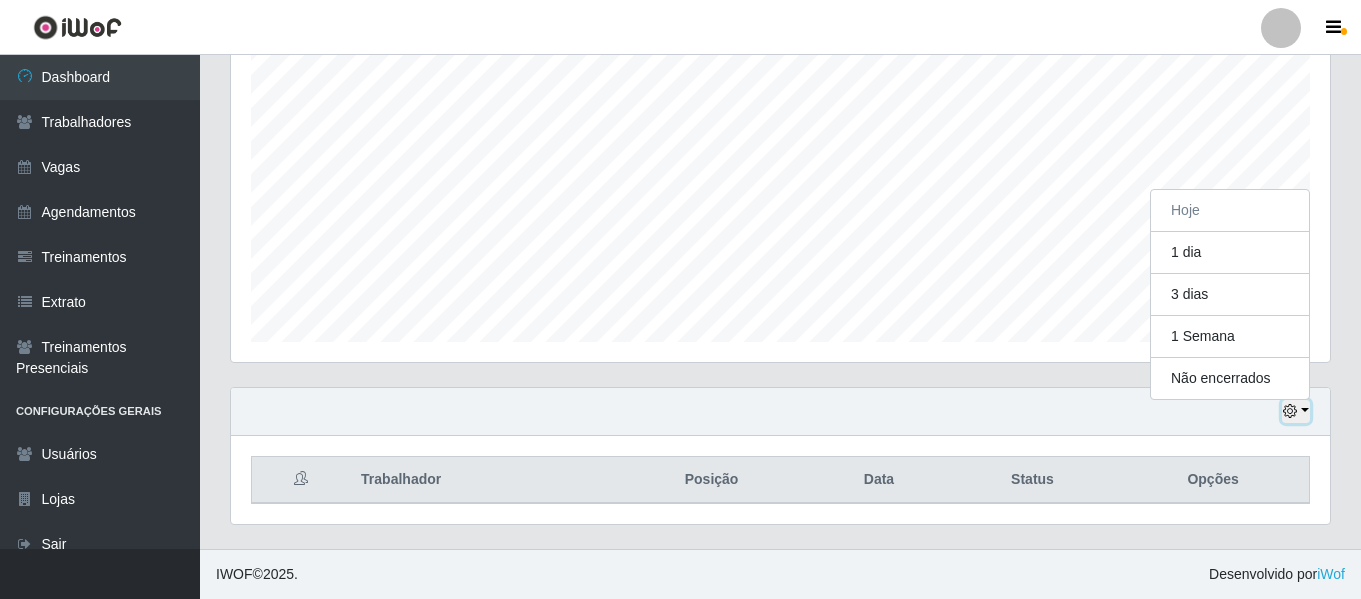 scroll, scrollTop: 415, scrollLeft: 1099, axis: both 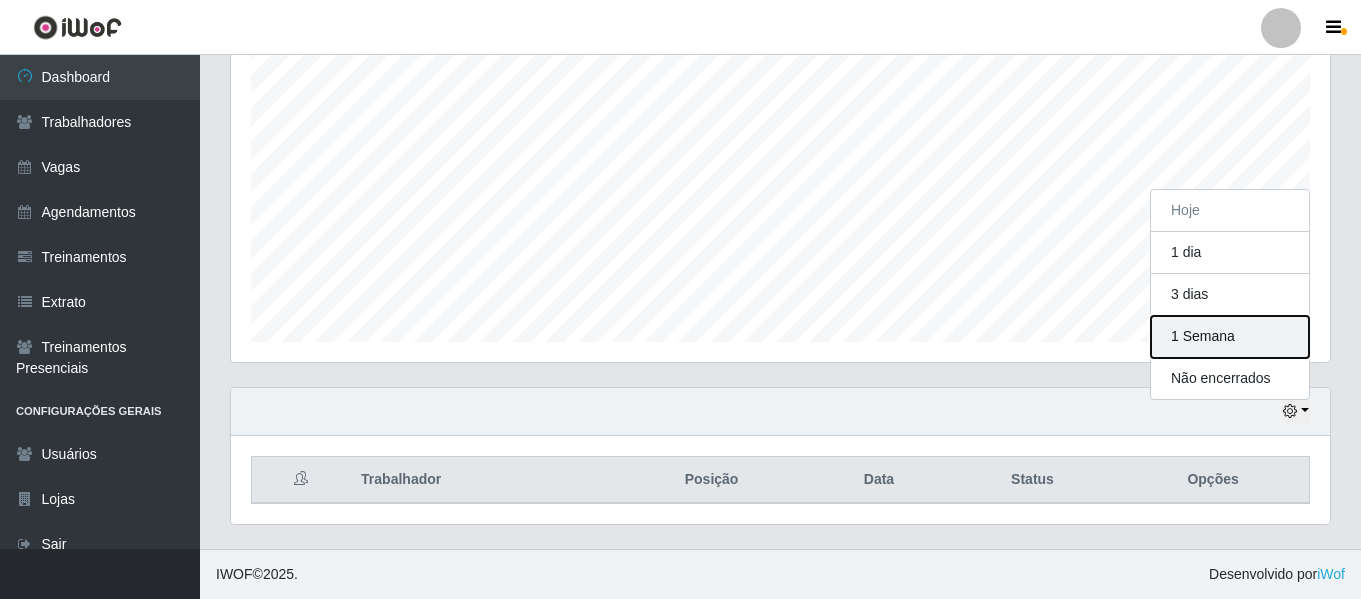 click on "1 Semana" at bounding box center [1230, 337] 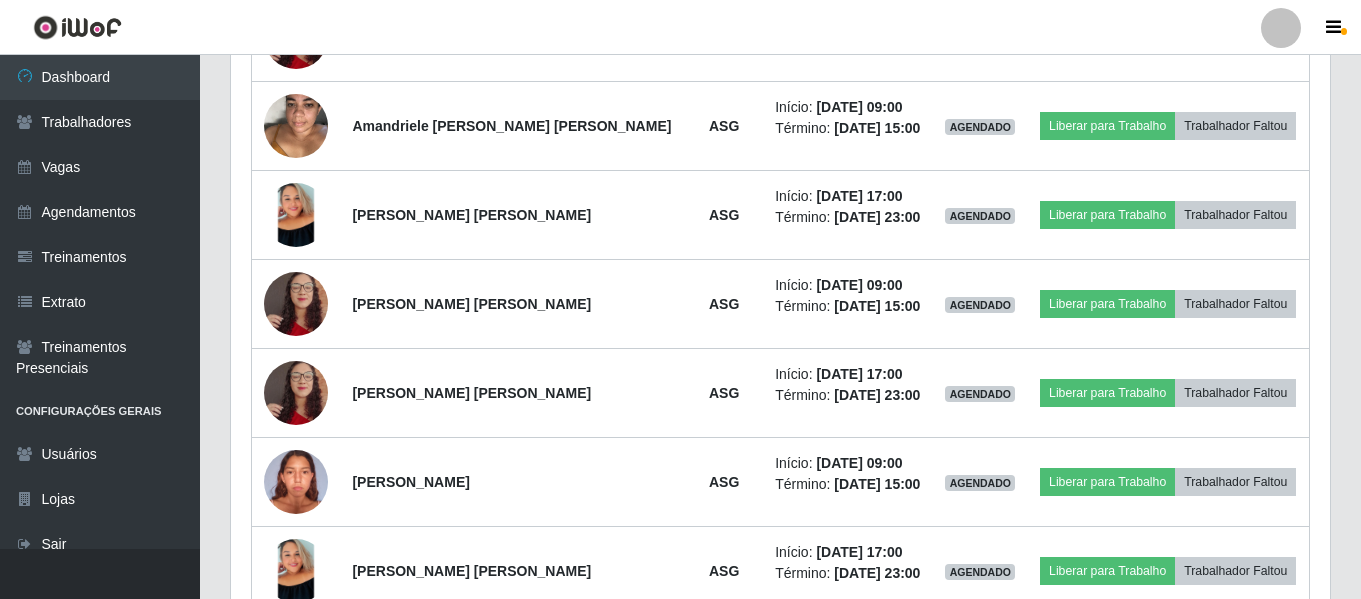 scroll, scrollTop: 1263, scrollLeft: 0, axis: vertical 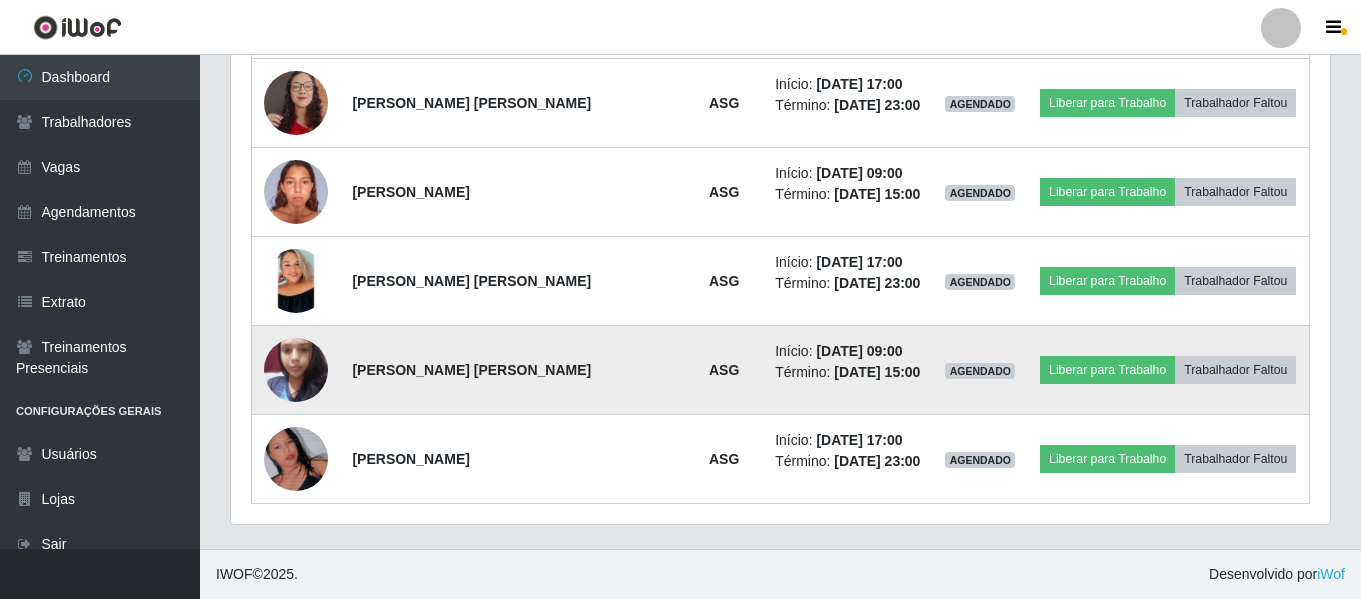 click at bounding box center (296, 369) 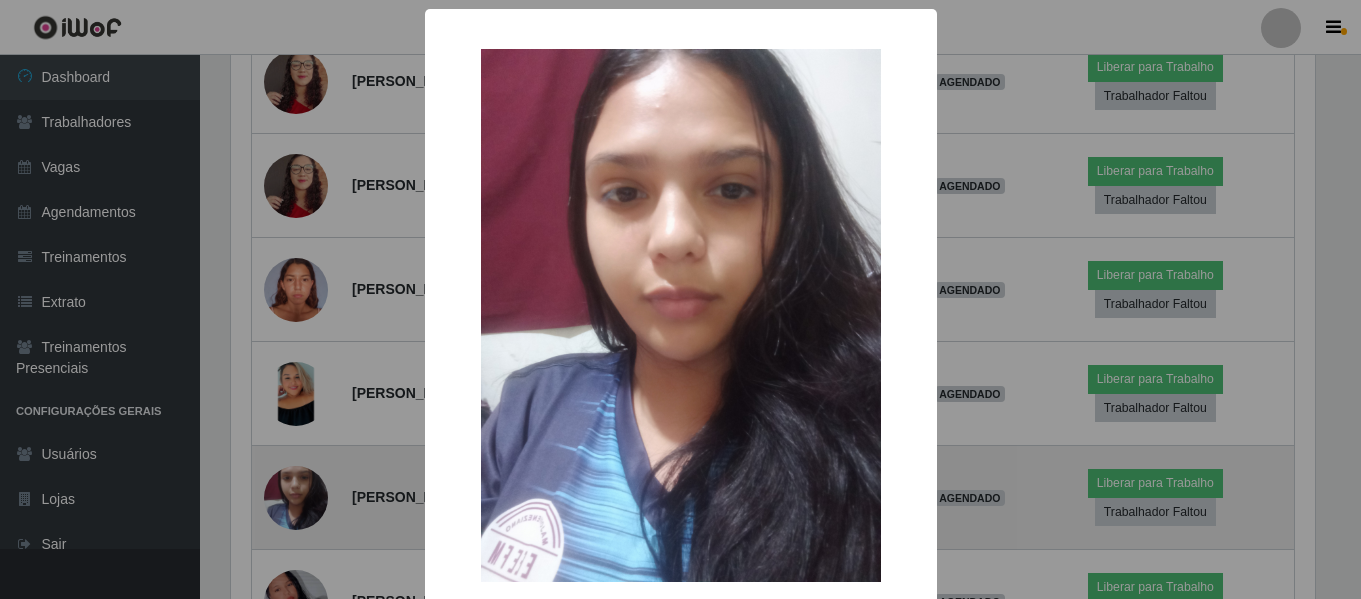 scroll, scrollTop: 999585, scrollLeft: 998911, axis: both 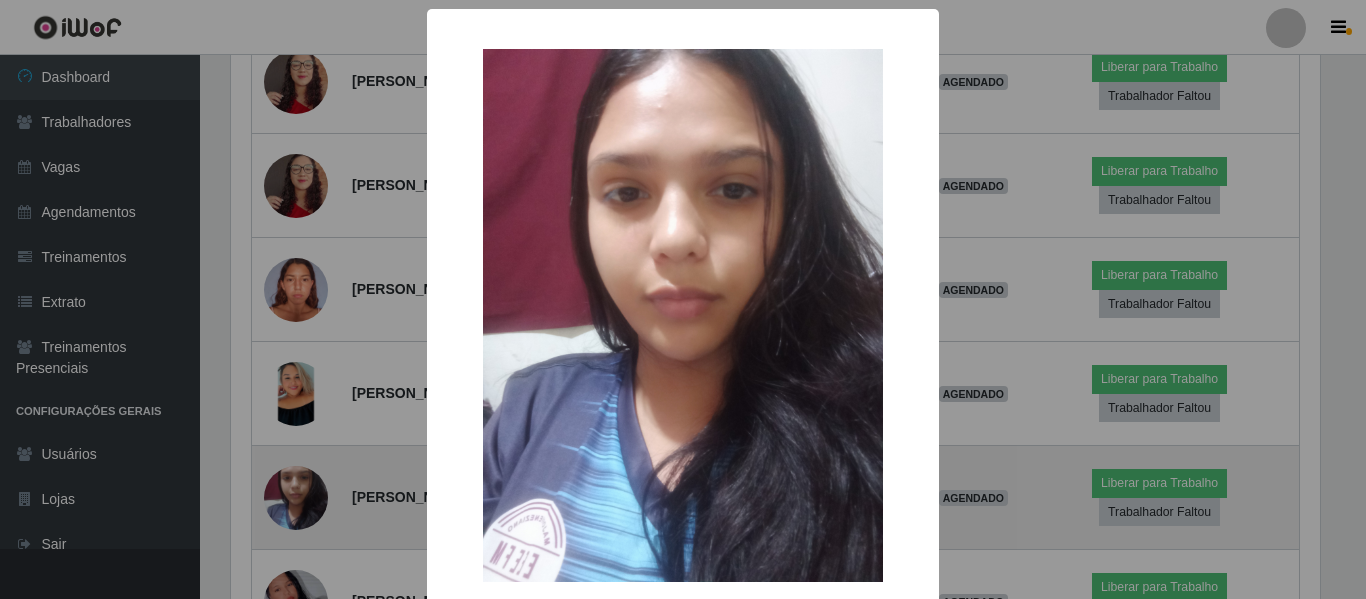 click on "× OK Cancel" at bounding box center (683, 299) 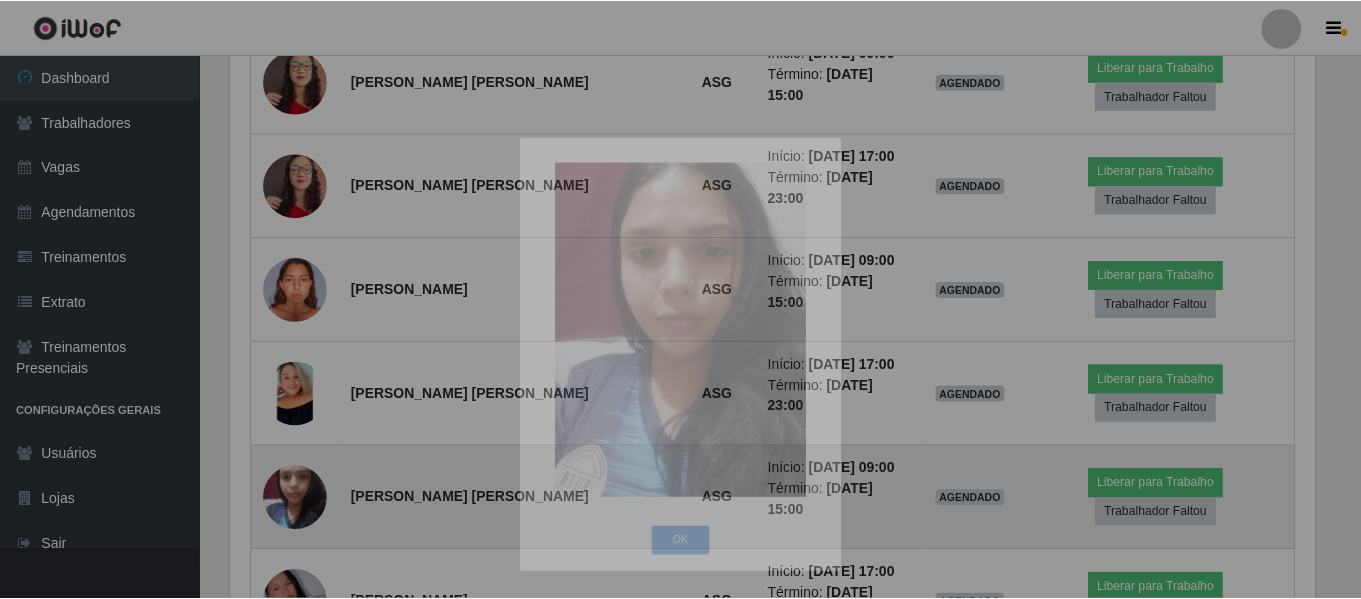 scroll, scrollTop: 999585, scrollLeft: 998901, axis: both 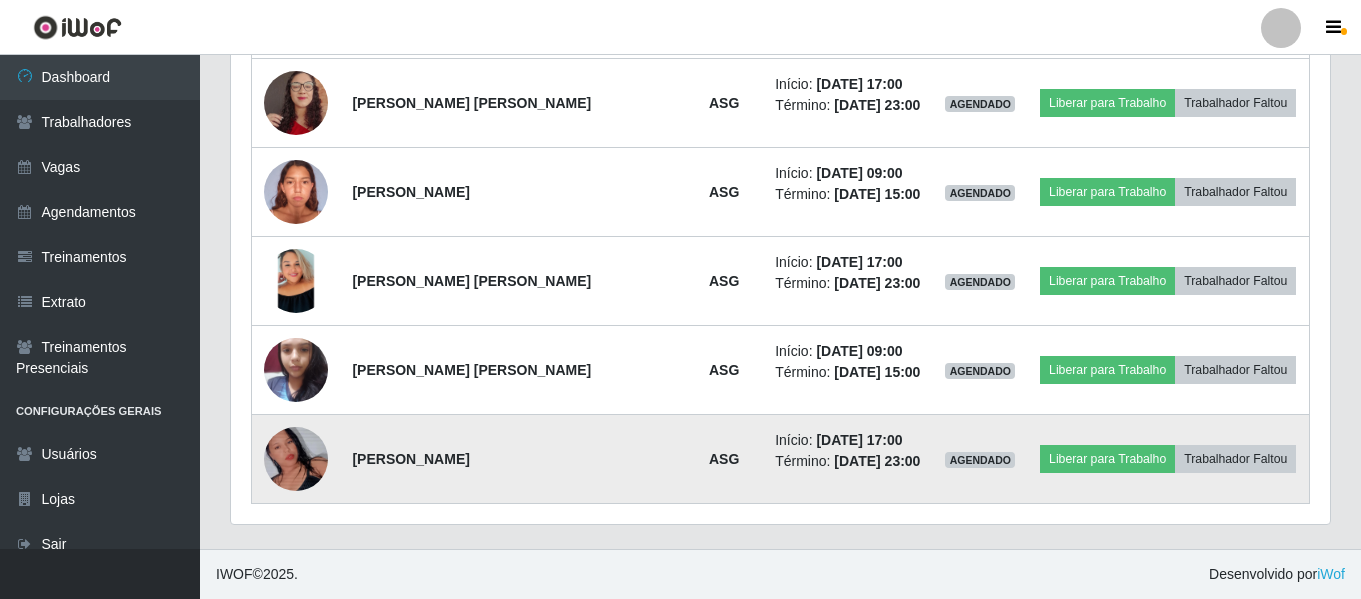 click at bounding box center (296, 459) 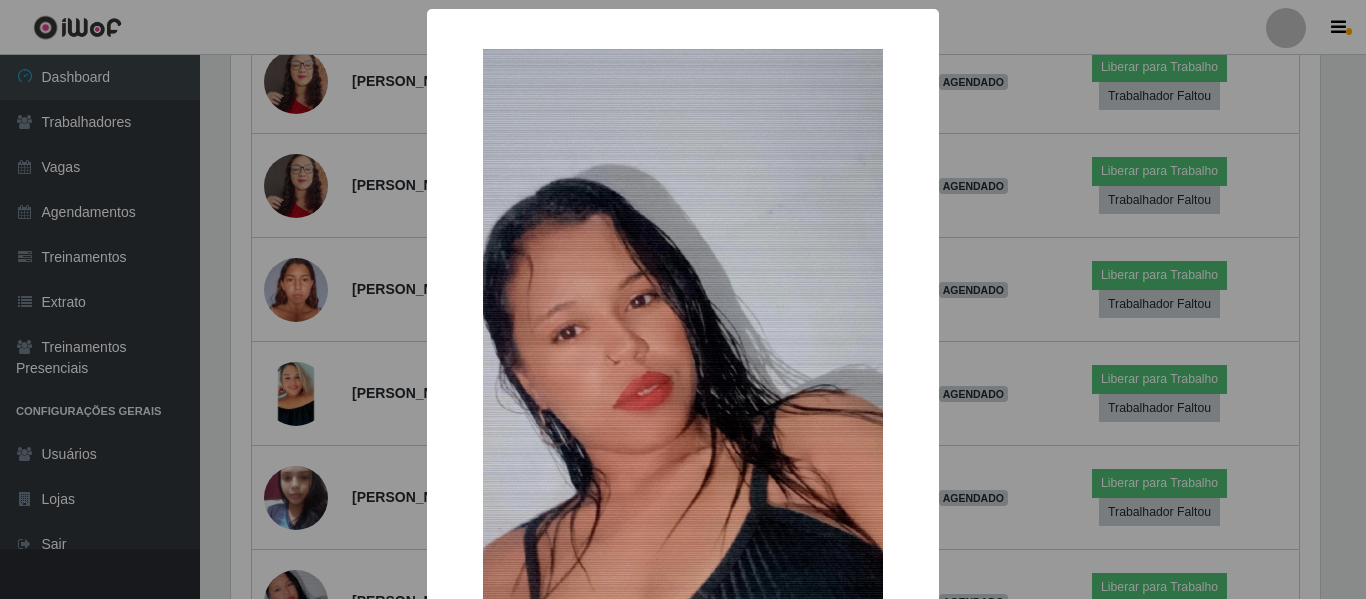 click on "× OK Cancel" at bounding box center [683, 299] 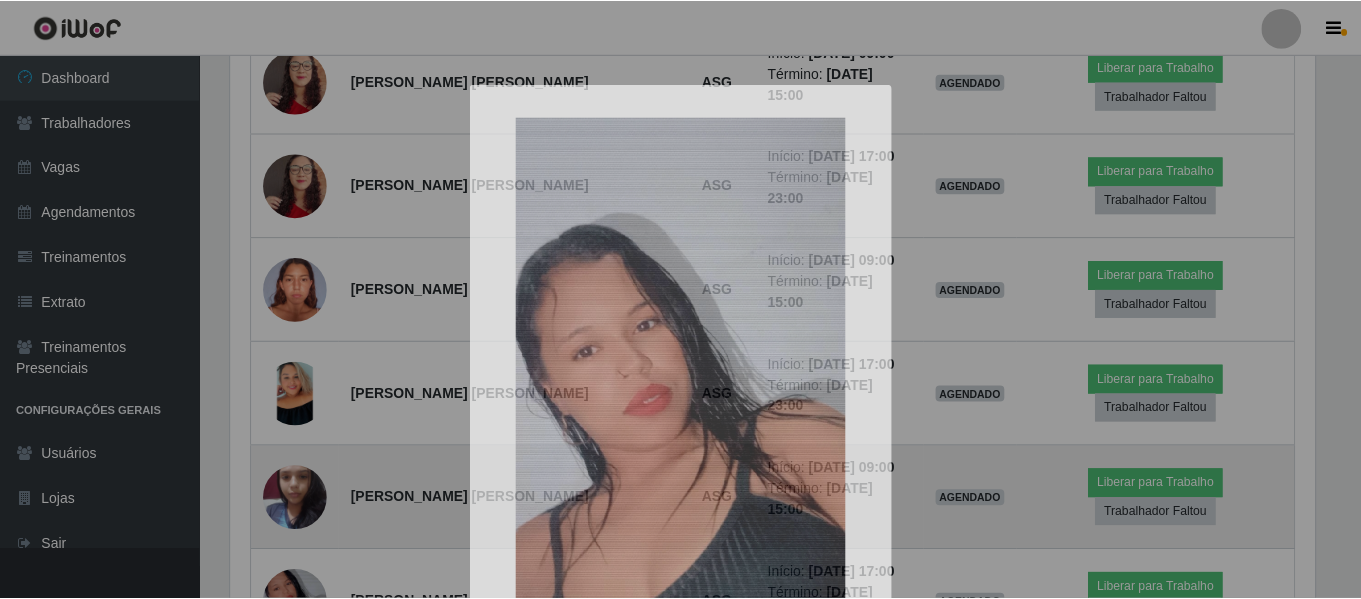scroll, scrollTop: 999585, scrollLeft: 998901, axis: both 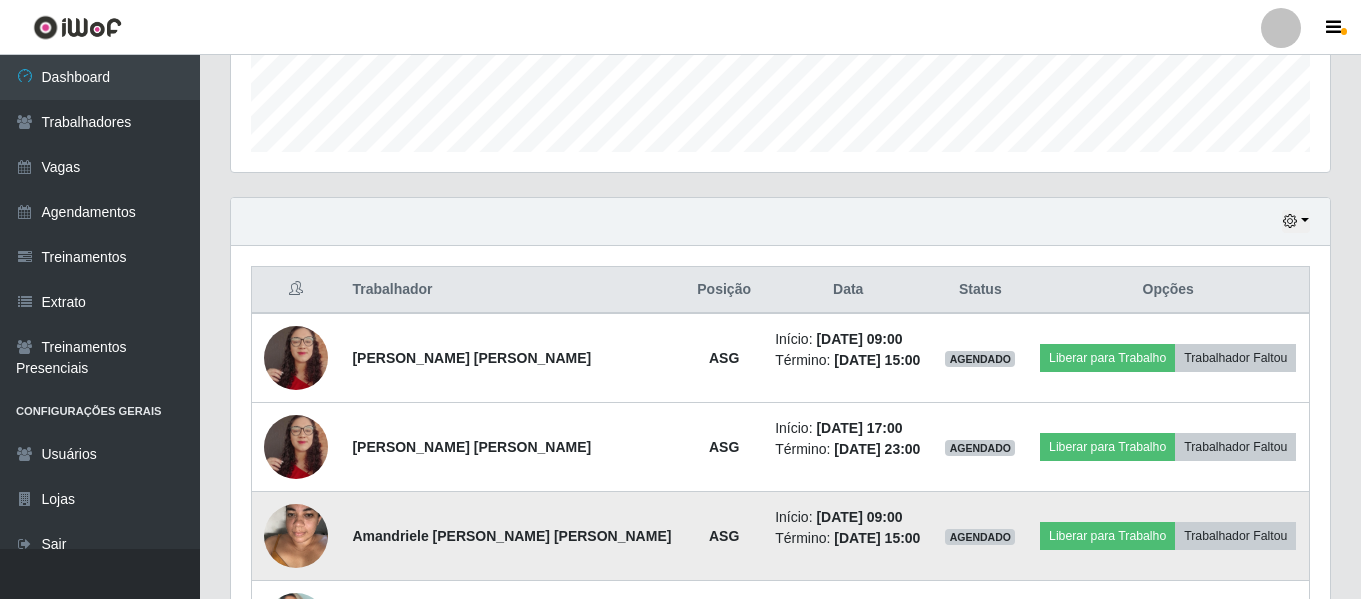 click at bounding box center (296, 535) 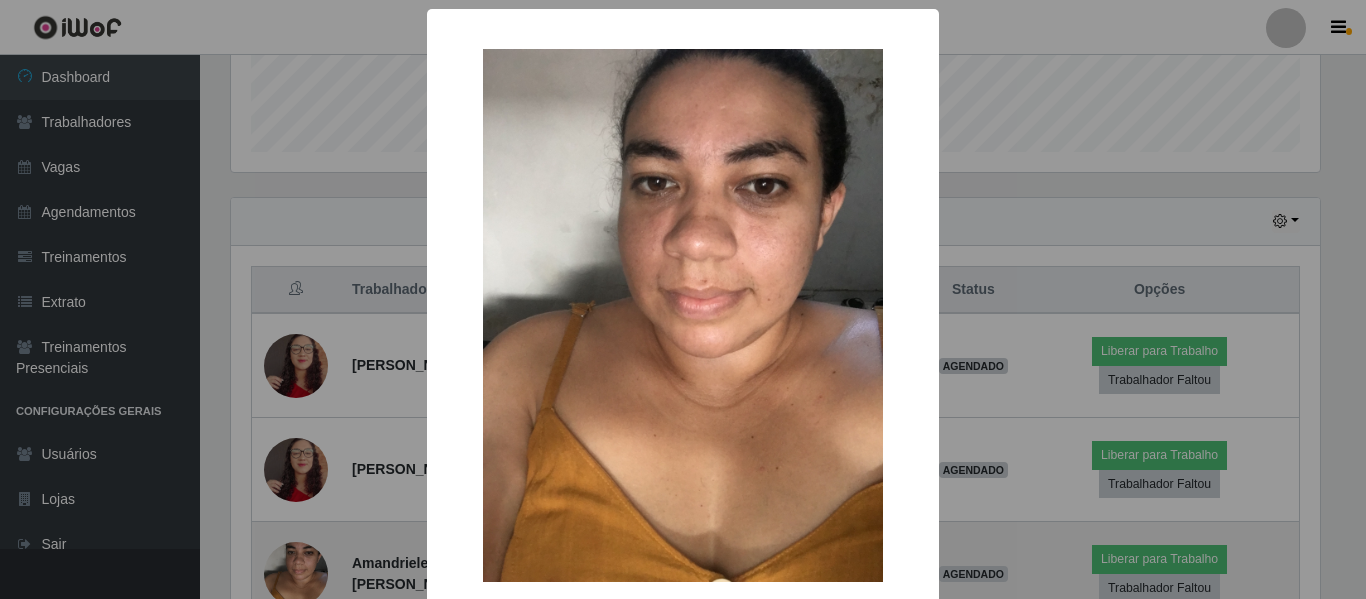 click on "× OK Cancel" at bounding box center [683, 299] 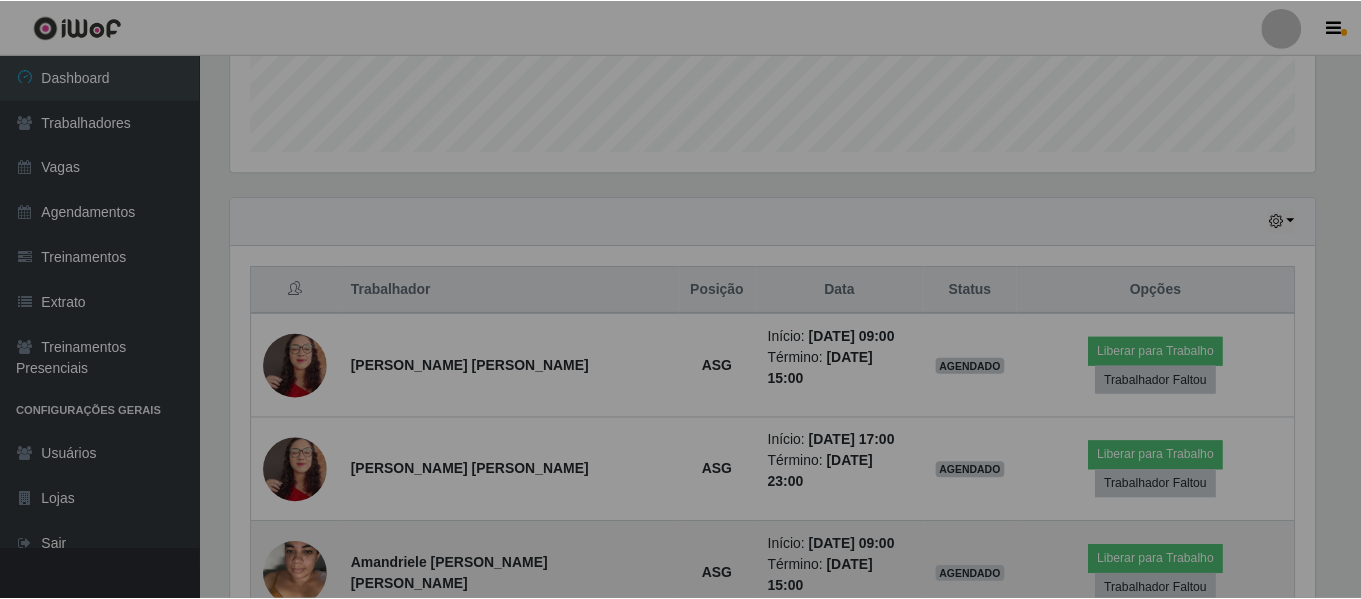scroll, scrollTop: 999585, scrollLeft: 998901, axis: both 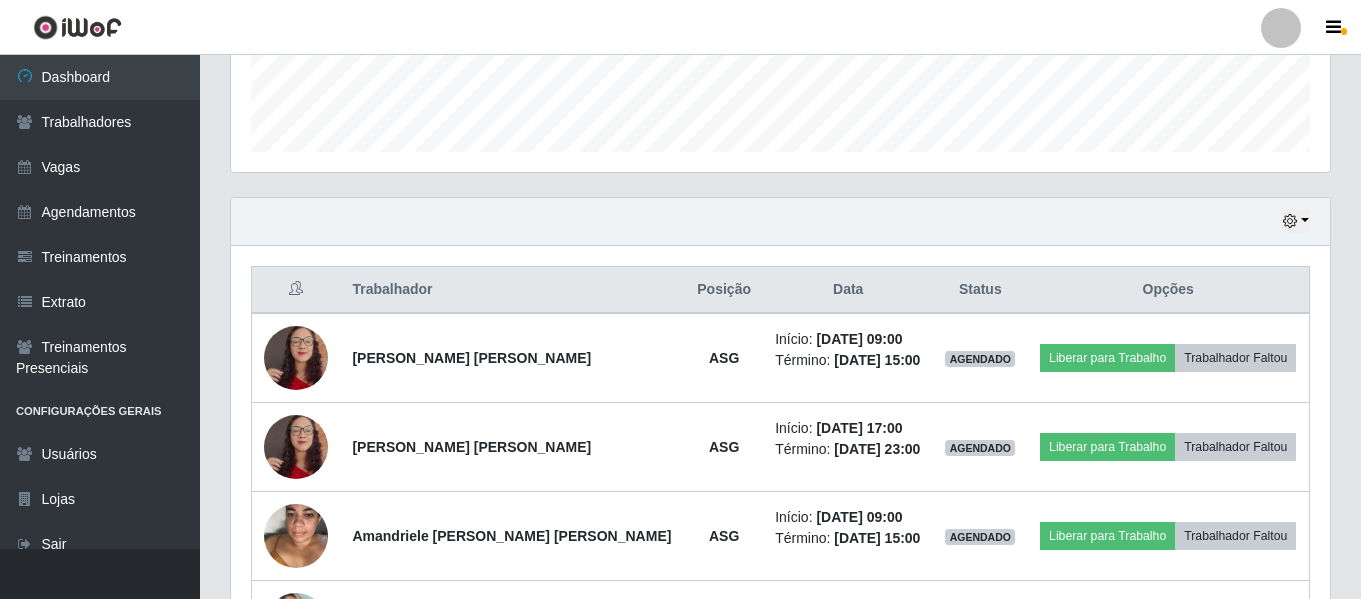 click at bounding box center [1281, 28] 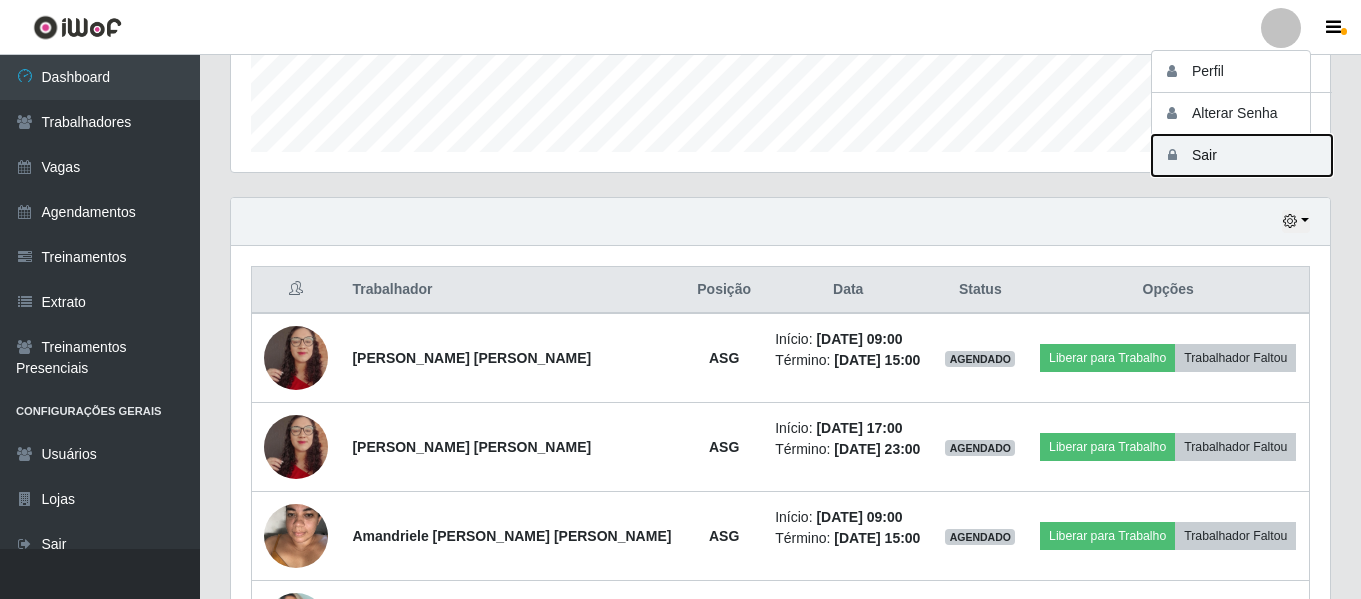 click on "Sair" at bounding box center [1242, 155] 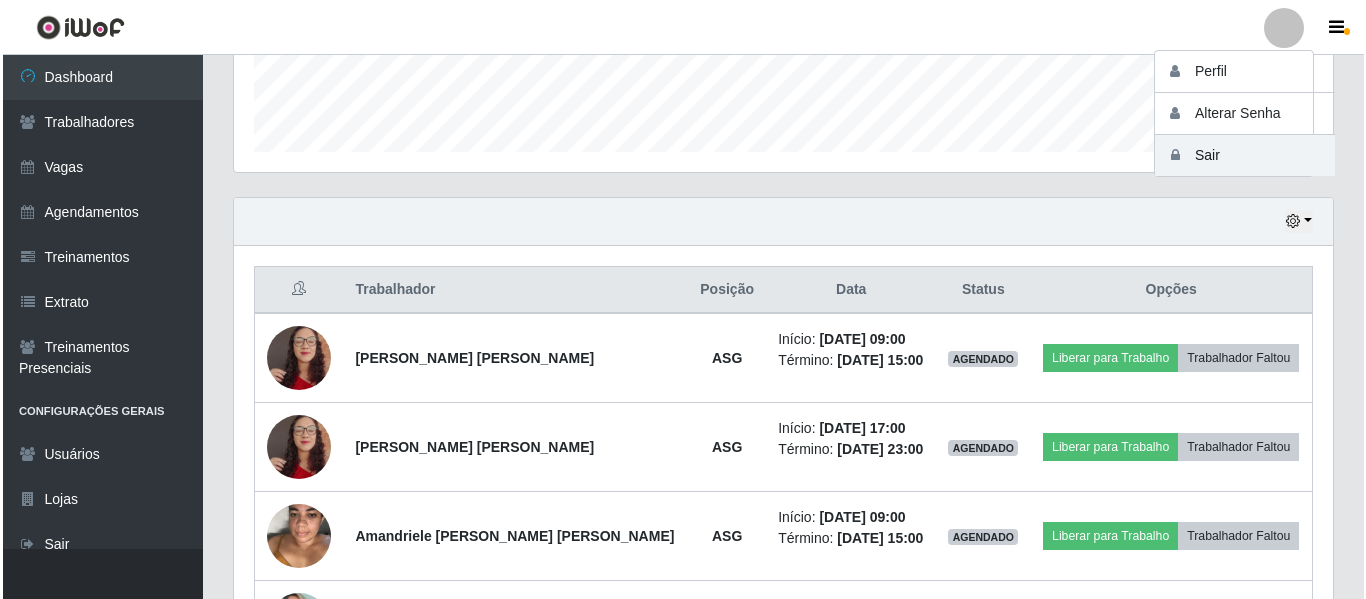 scroll, scrollTop: 0, scrollLeft: 0, axis: both 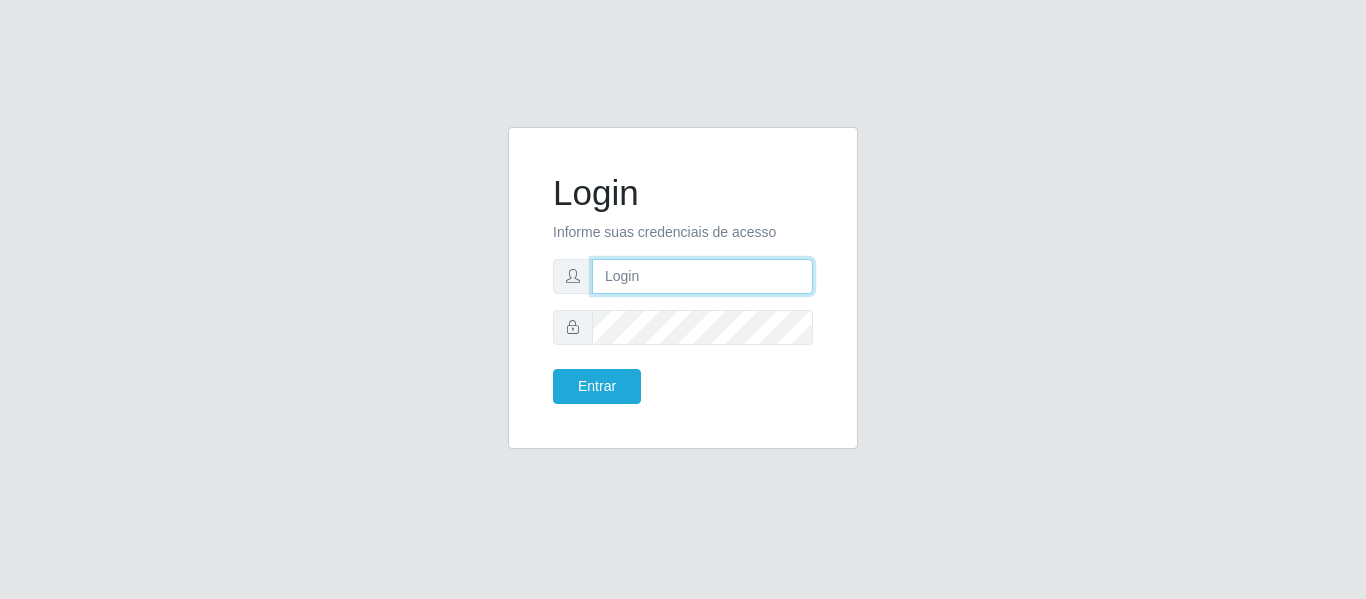 type on "camila@divinofogao" 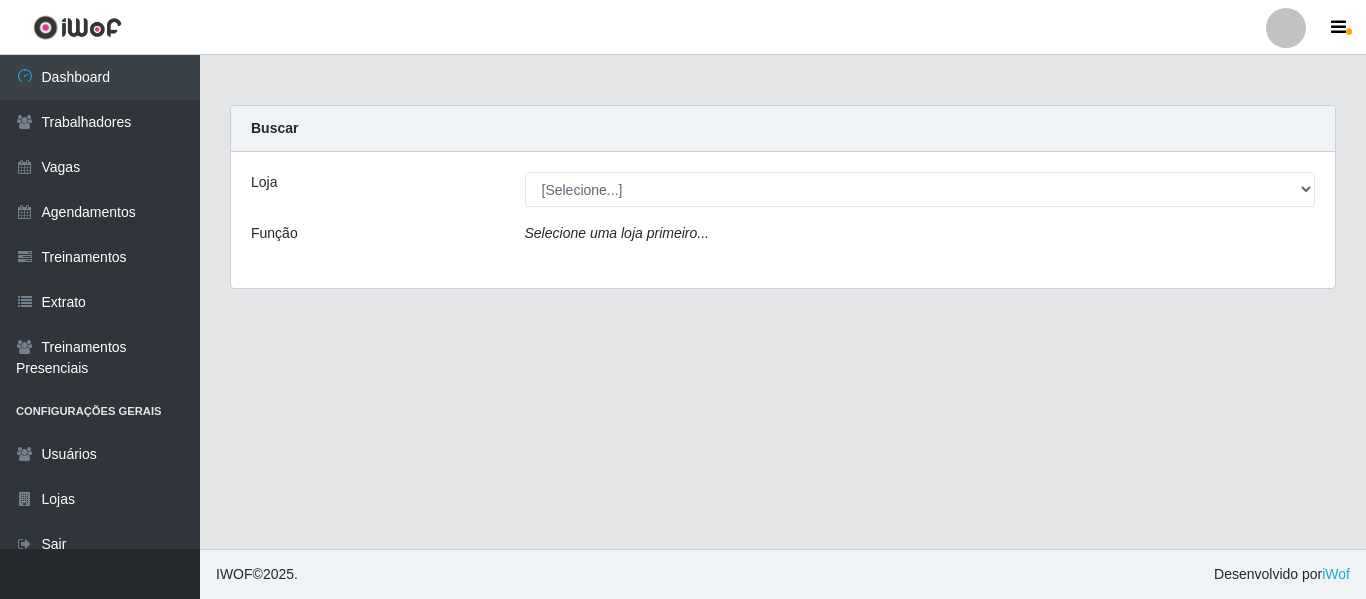 scroll, scrollTop: 0, scrollLeft: 0, axis: both 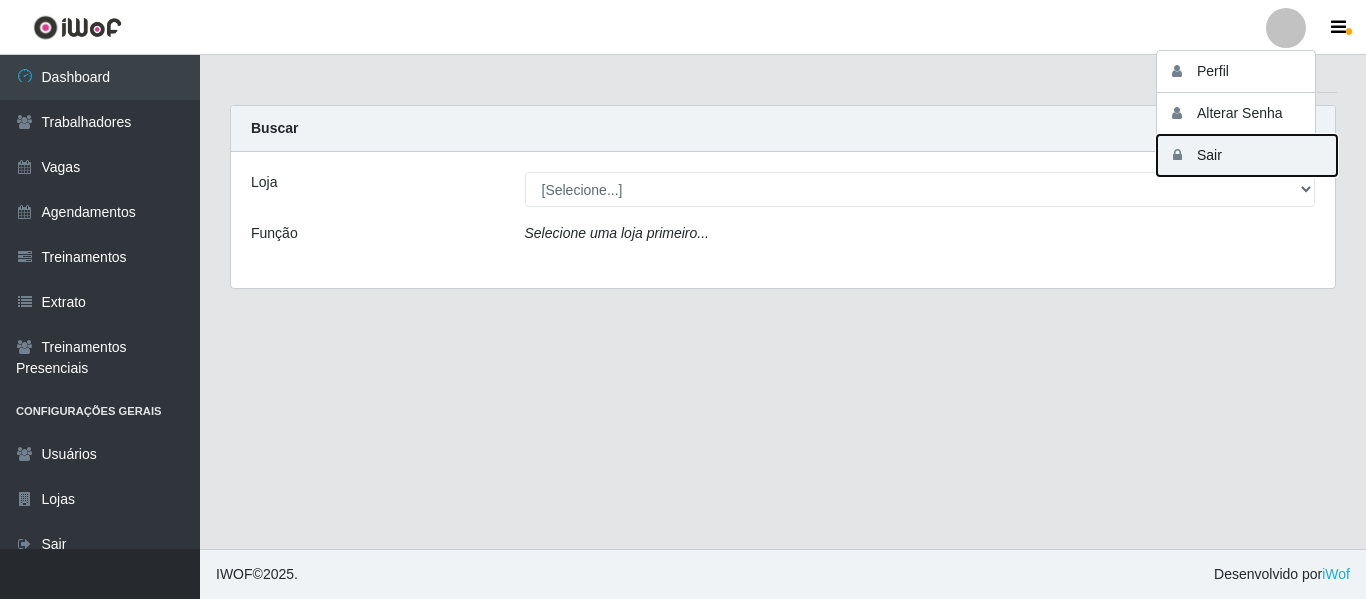 click on "Sair" at bounding box center [1247, 155] 